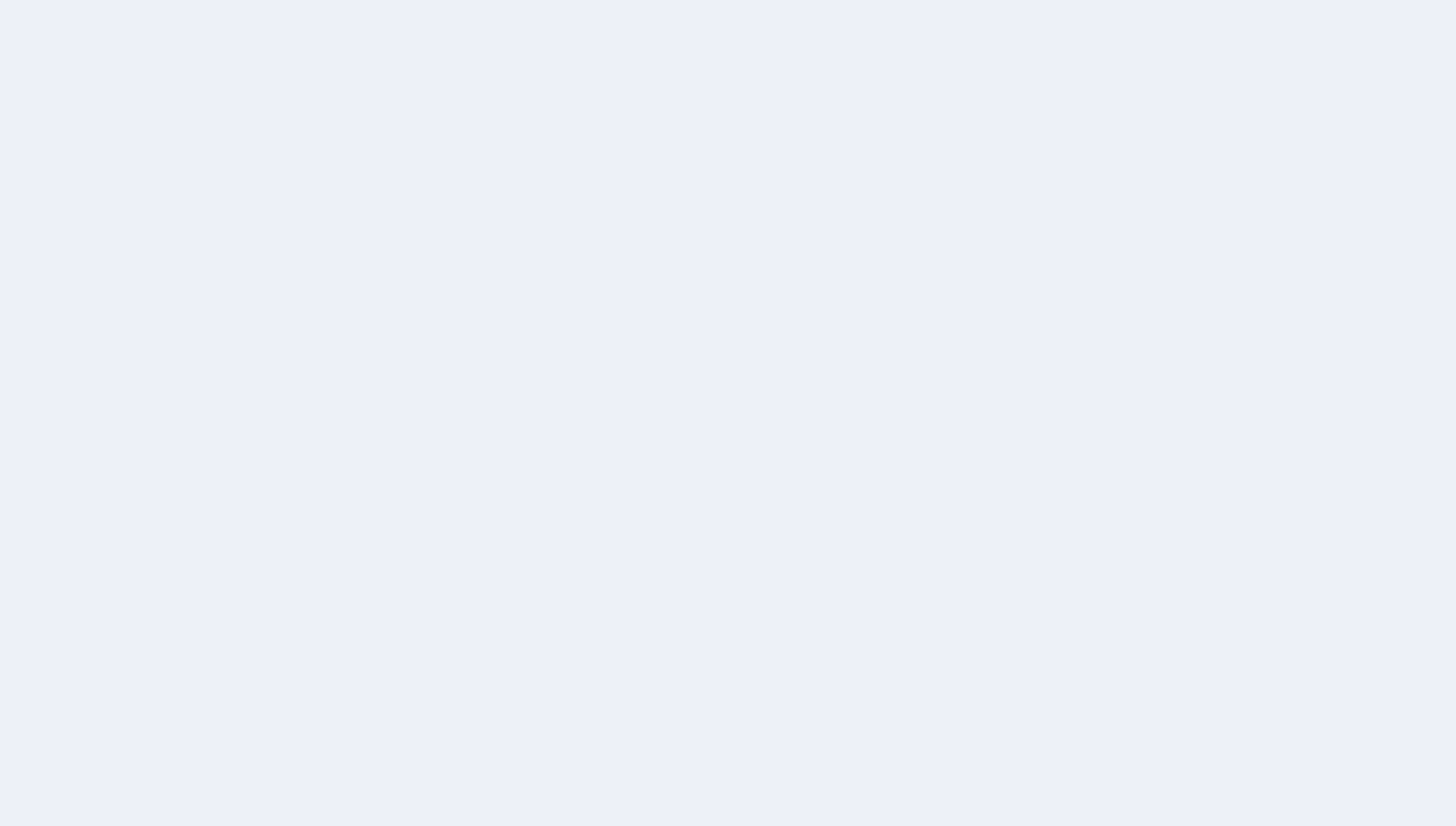 scroll, scrollTop: 0, scrollLeft: 0, axis: both 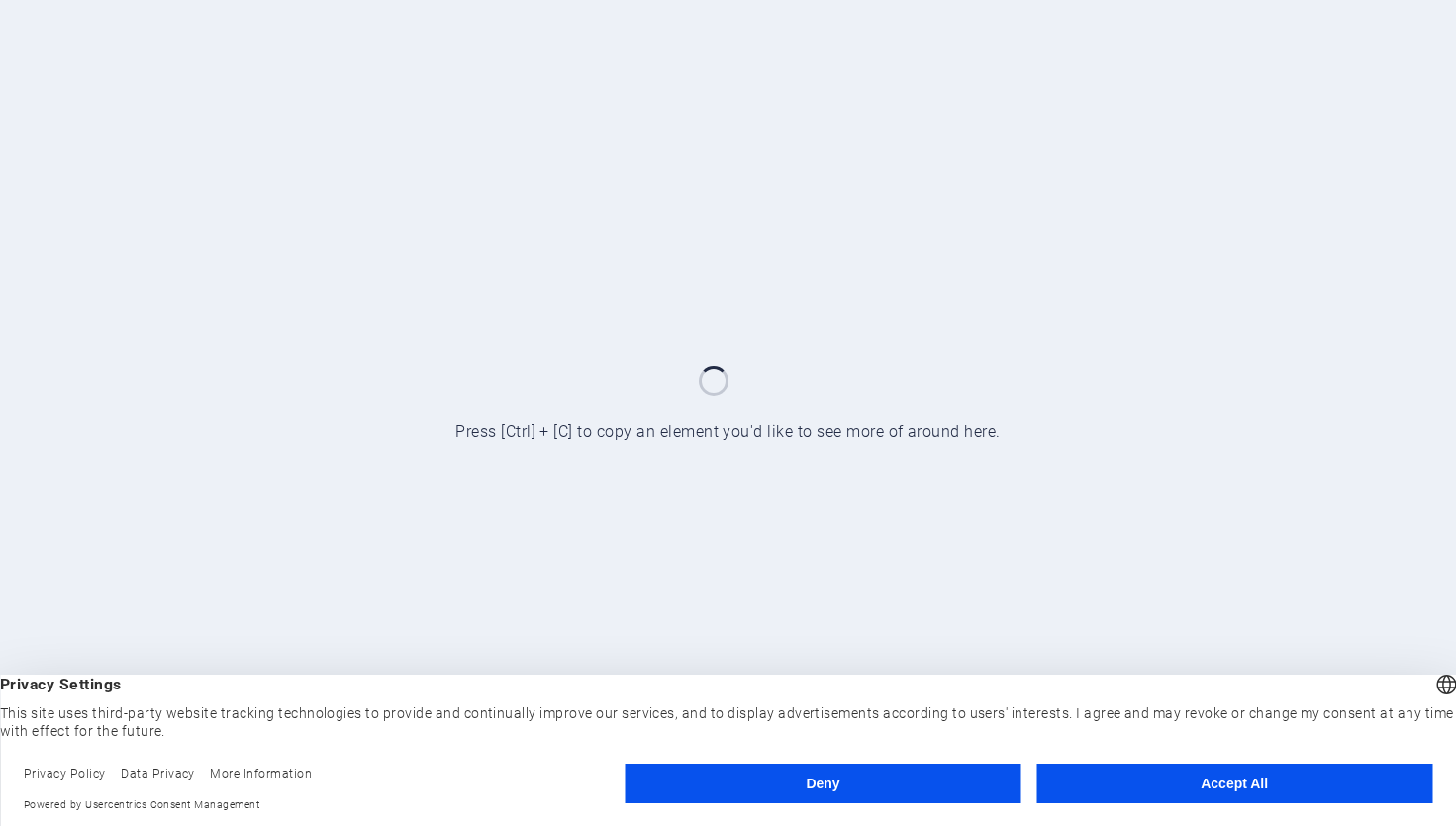 click on "Accept All" at bounding box center (1234, 783) 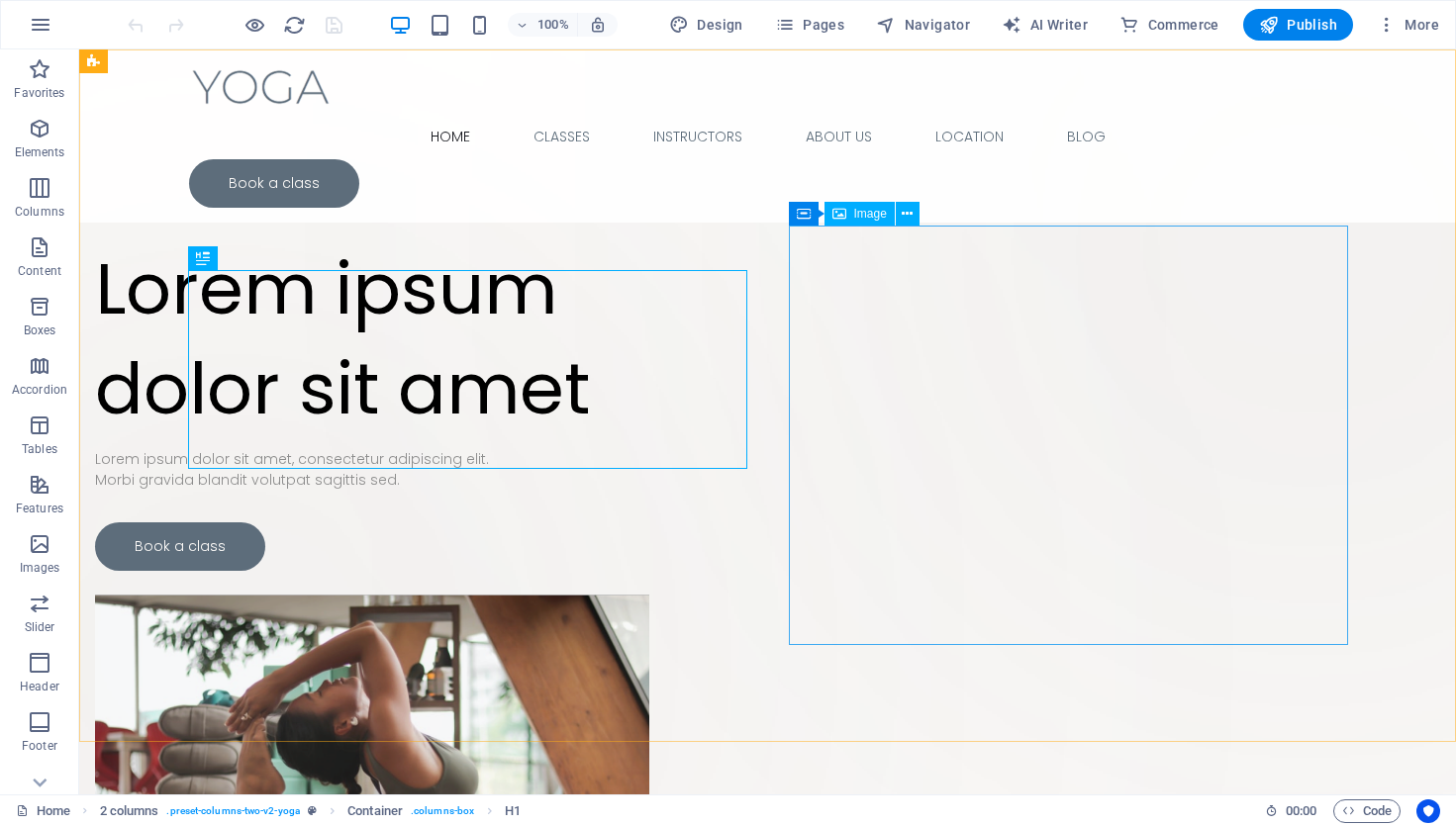 scroll, scrollTop: 0, scrollLeft: 0, axis: both 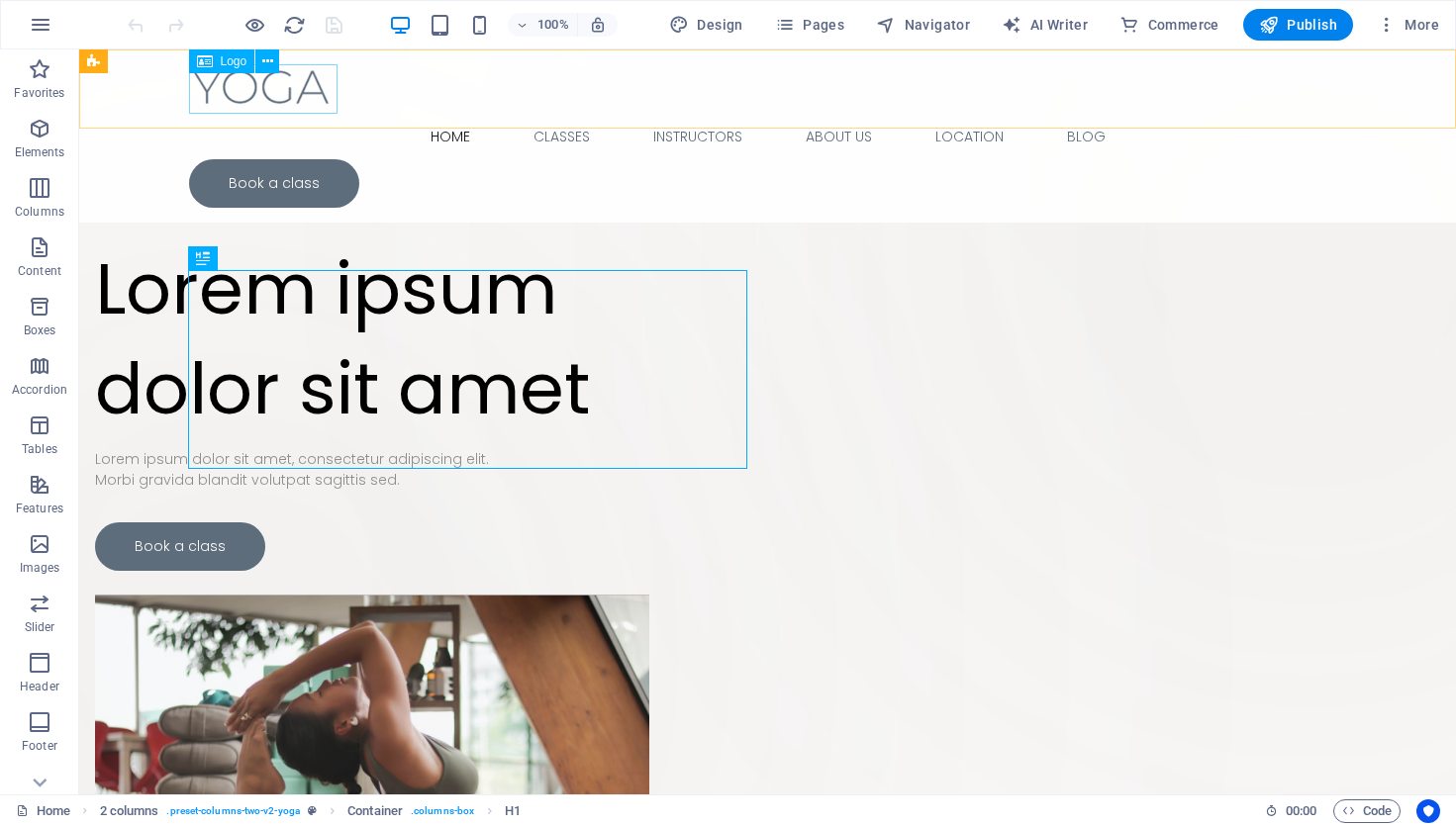 click at bounding box center [768, 89] 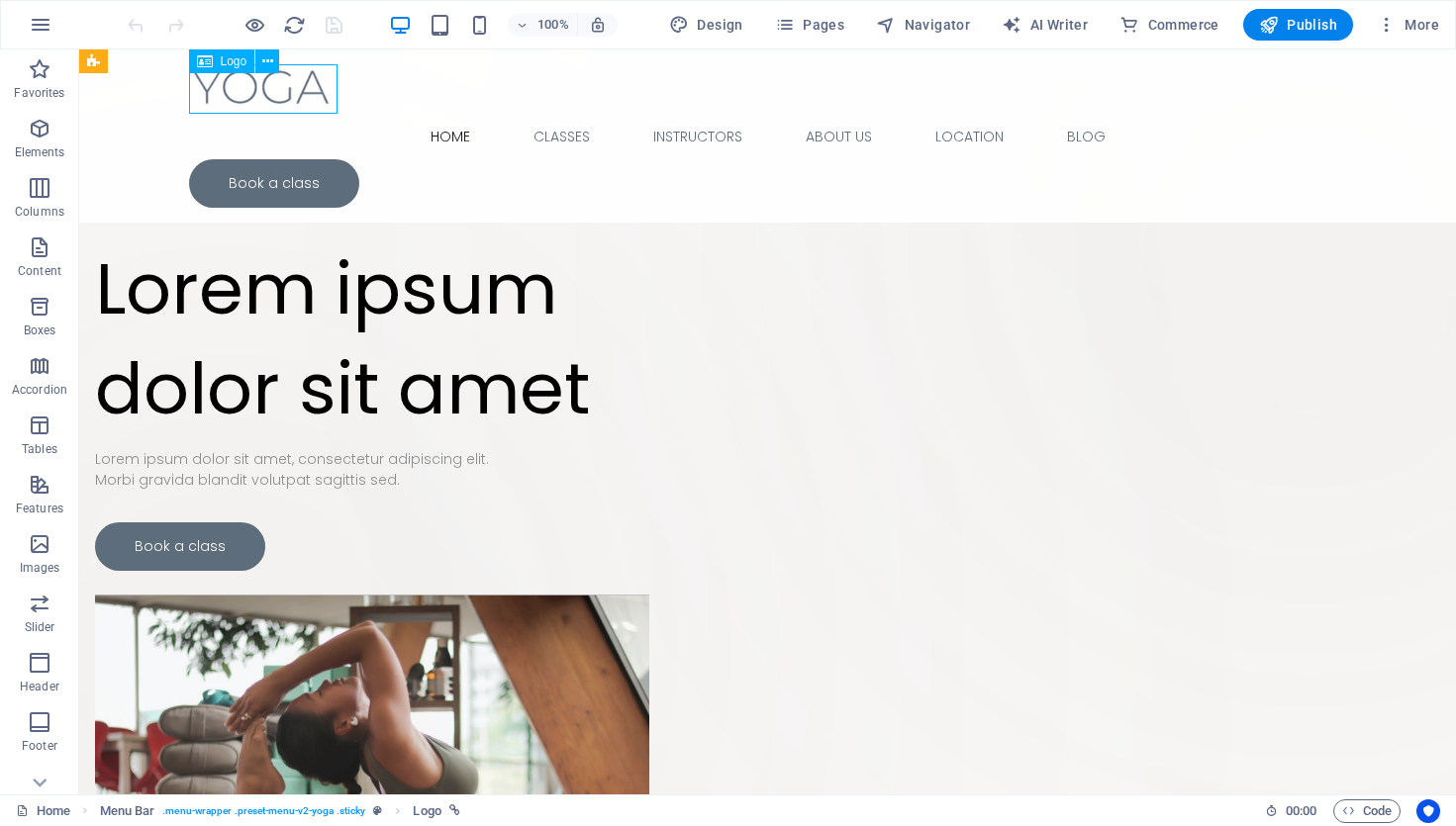 click at bounding box center (768, 89) 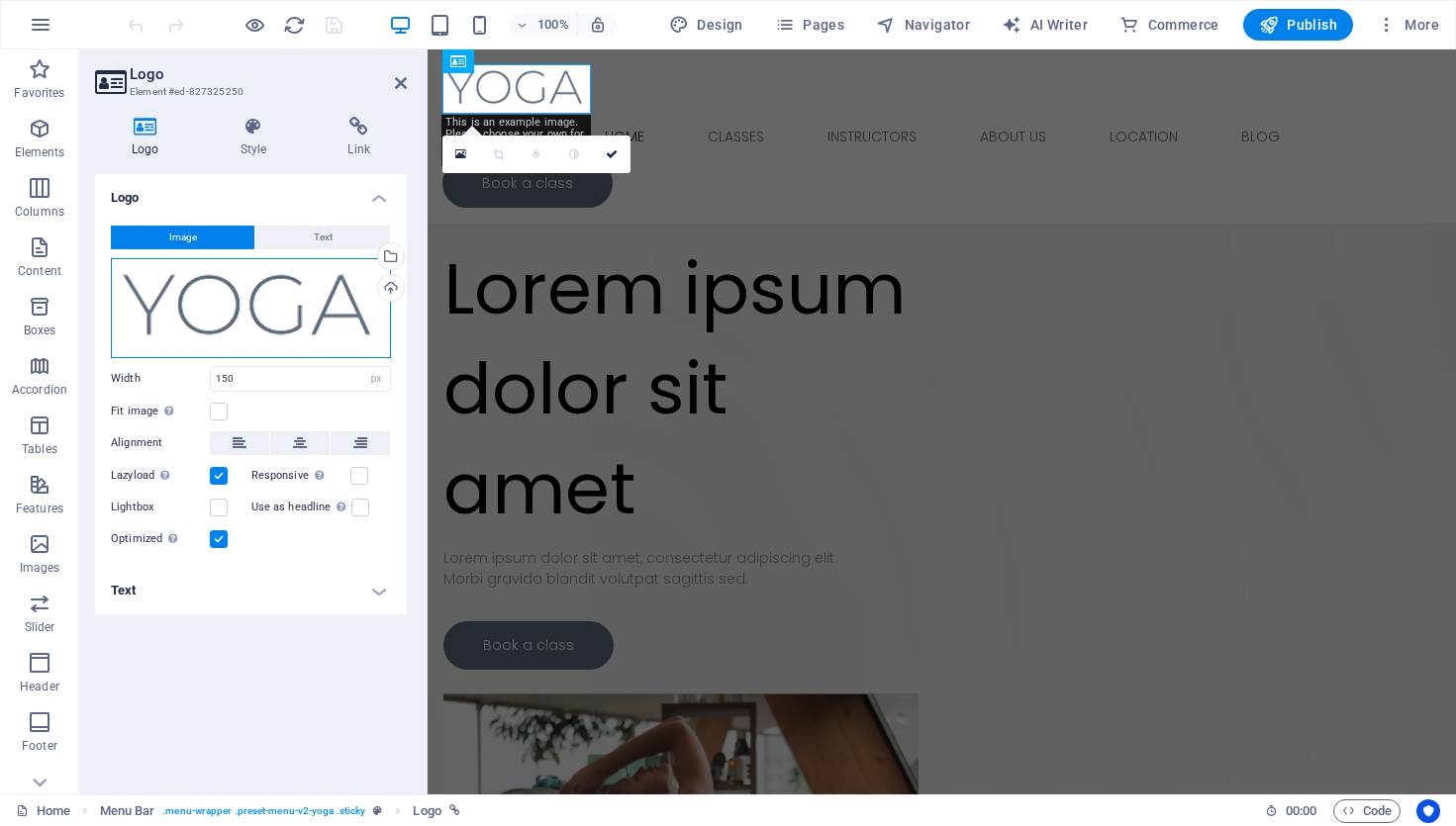 click on "Drag files here, click to choose files or select files from Files or our free stock photos & videos" at bounding box center [250, 308] 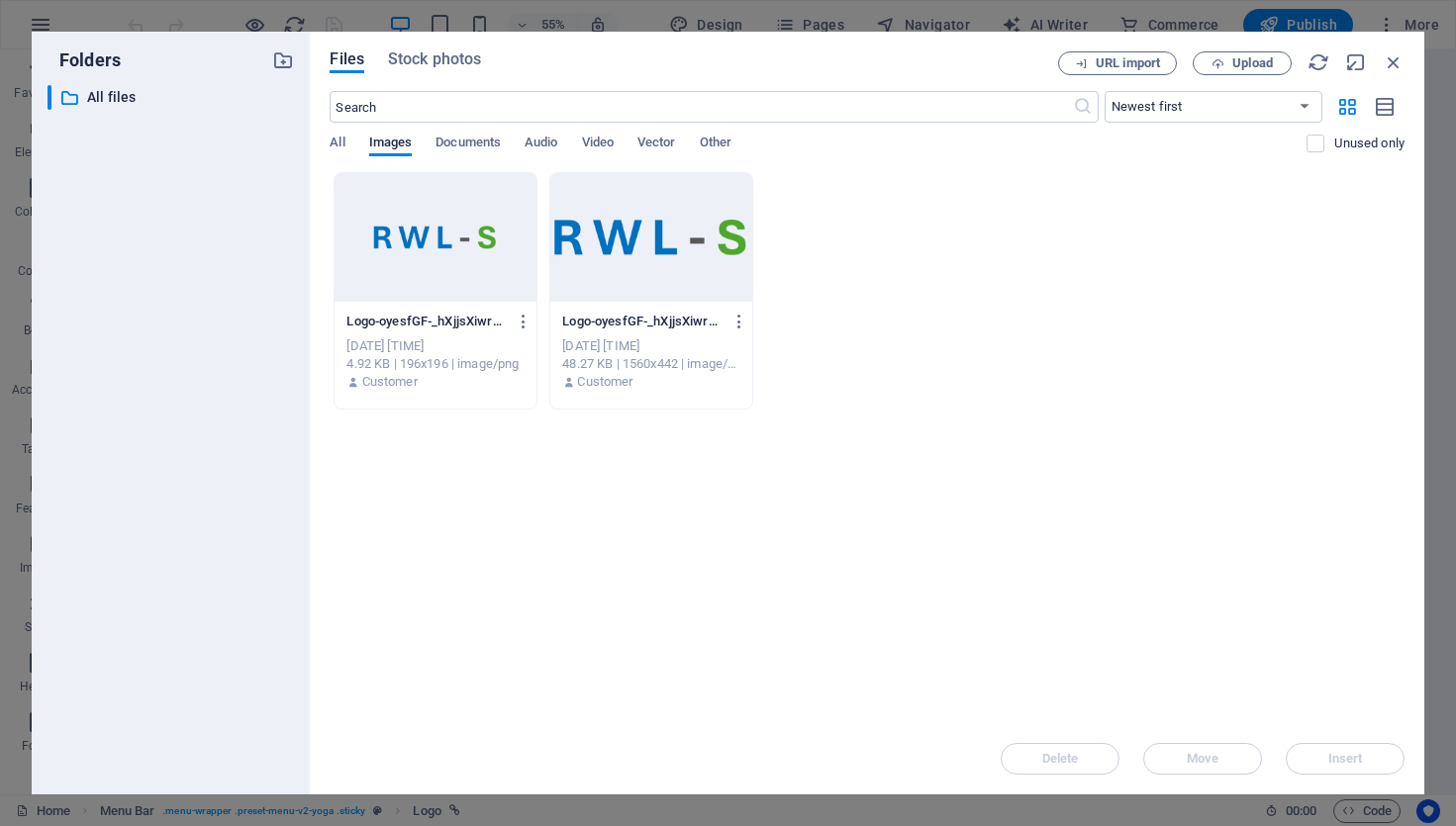 click at bounding box center (651, 237) 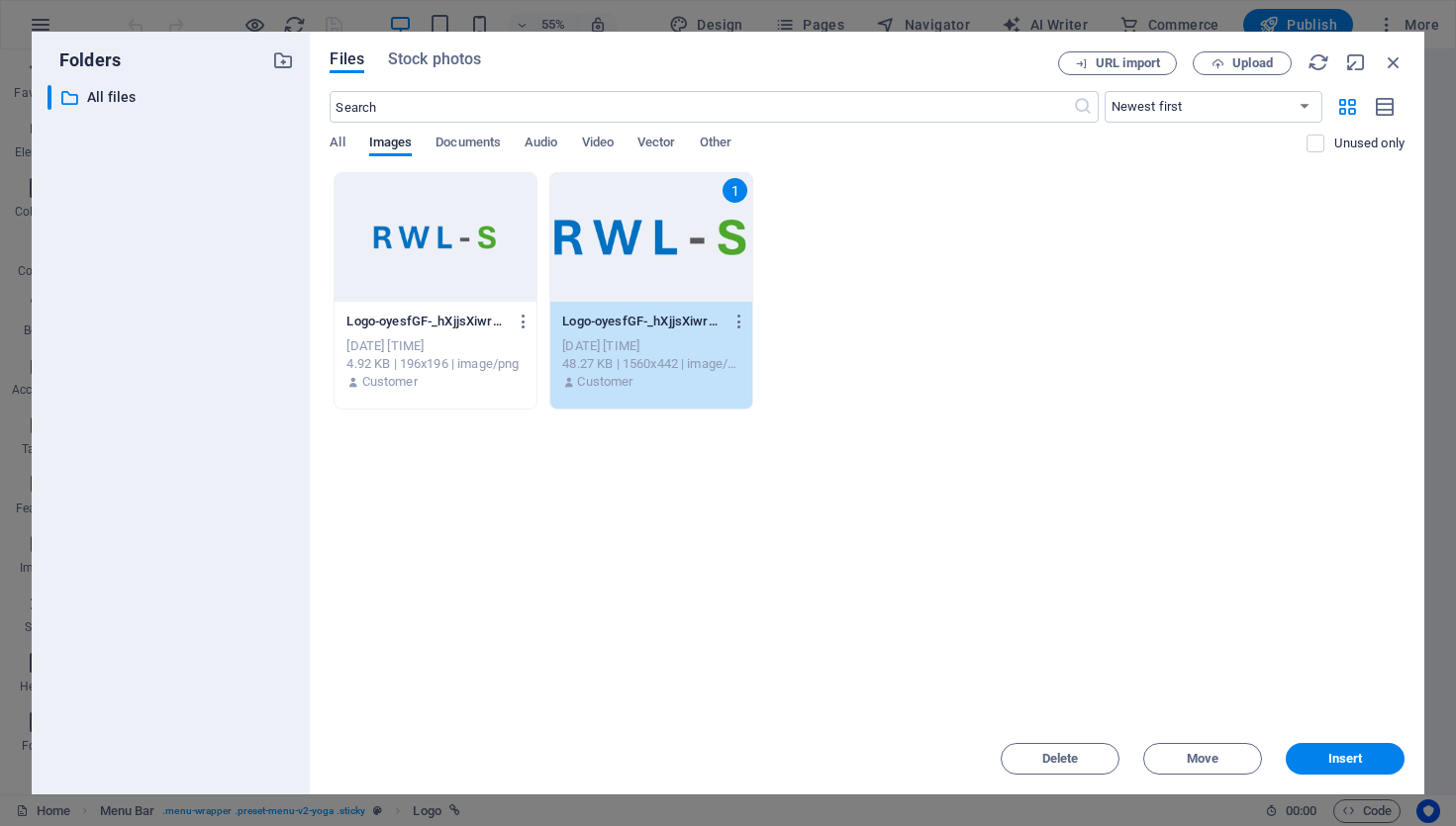click on "1" at bounding box center [651, 237] 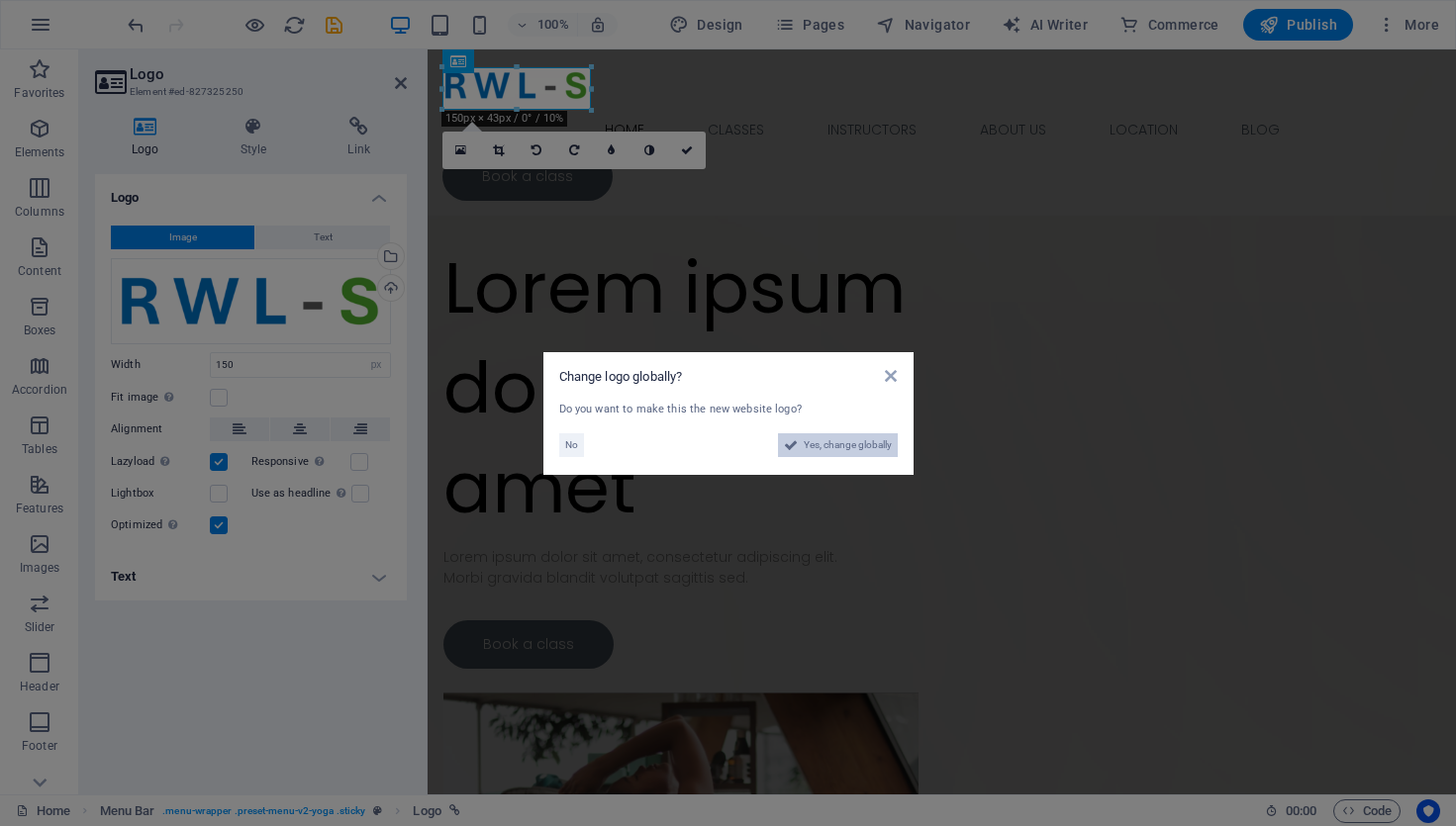 click on "Yes, change globally" at bounding box center (847, 445) 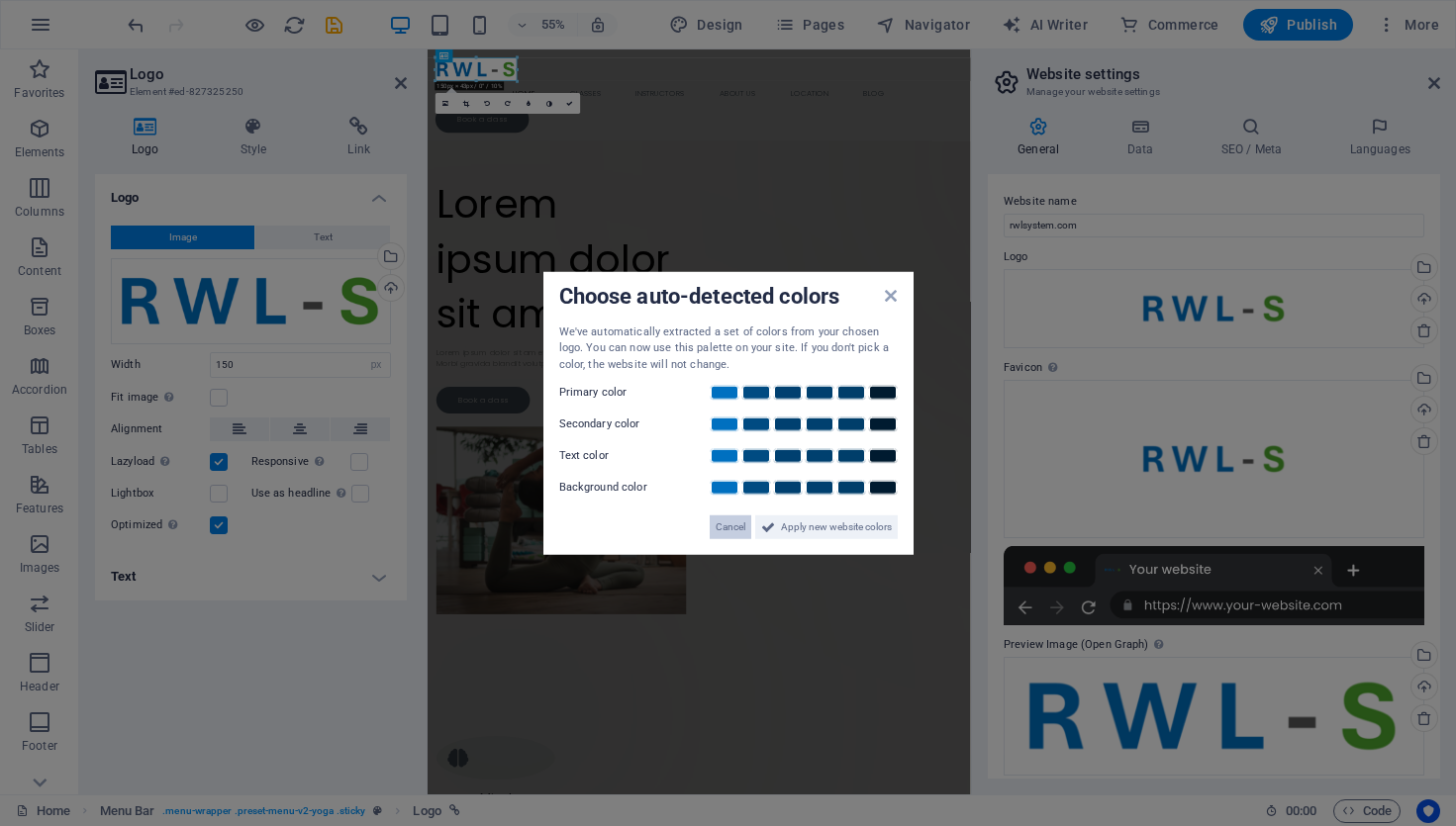click on "Cancel" at bounding box center (730, 527) 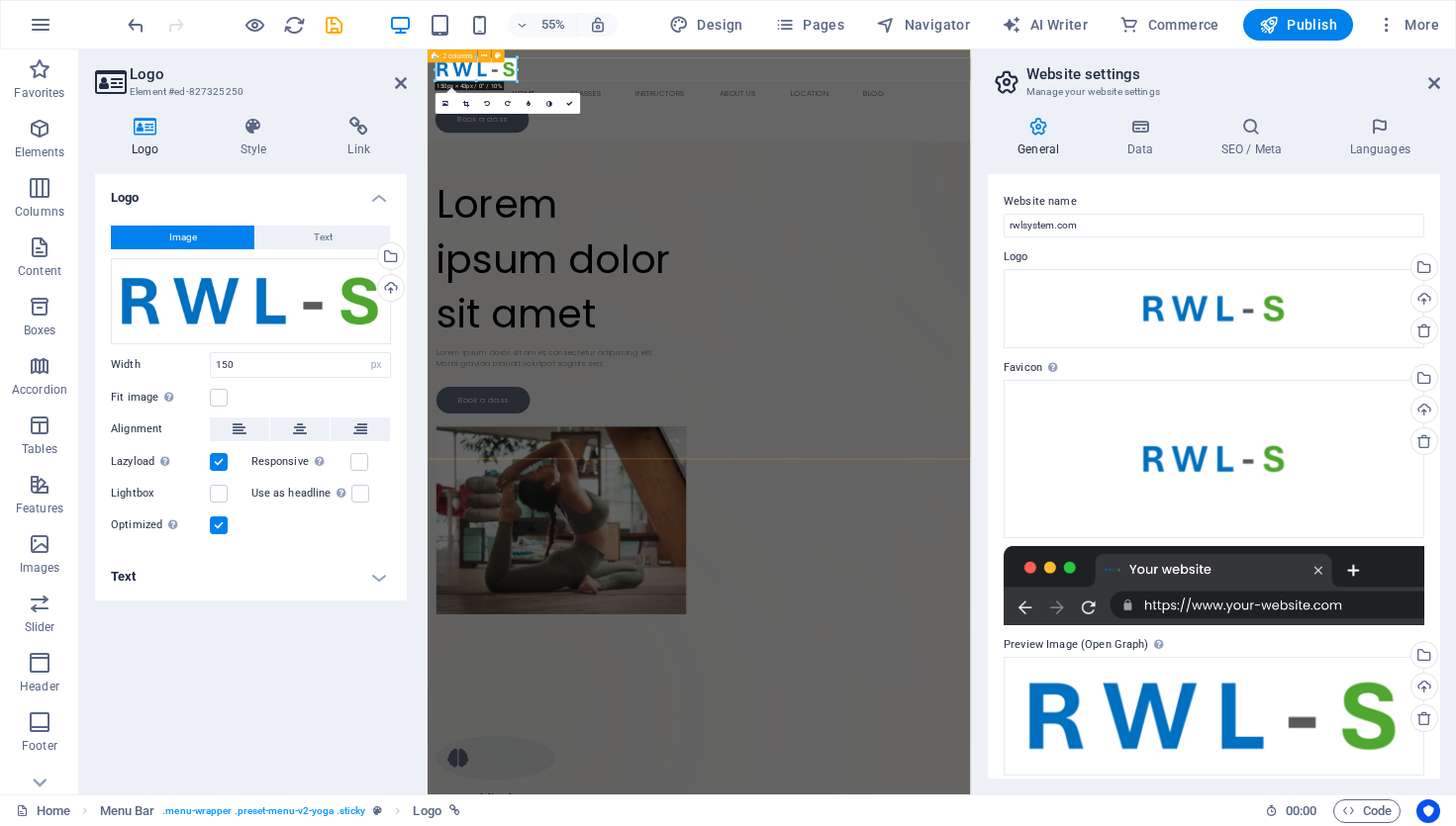 click on "Drop content here or  Add elements  Paste clipboard Lorem ipsum dolor sit amet Lorem ipsum dolor sit amet, consectetur adipiscing elit.  Morbi gravida blandit volutpat sagittis sed. Book a class" at bounding box center [922, 618] 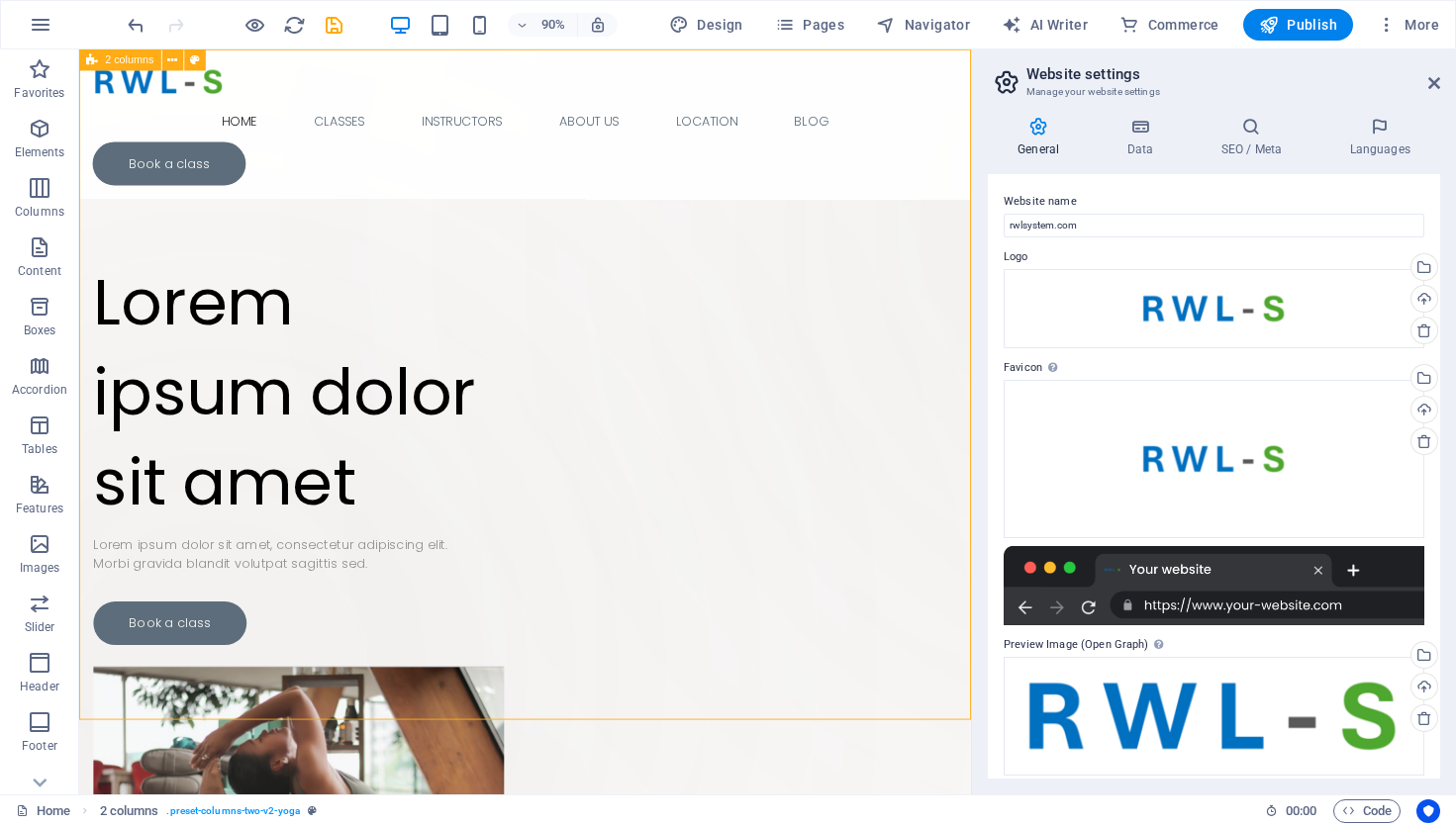 click on "Drop content here or  Add elements  Paste clipboard Lorem ipsum dolor sit amet Lorem ipsum dolor sit amet, consectetur adipiscing elit.  Morbi gravida blandit volutpat sagittis sed. Book a class" at bounding box center [574, 618] 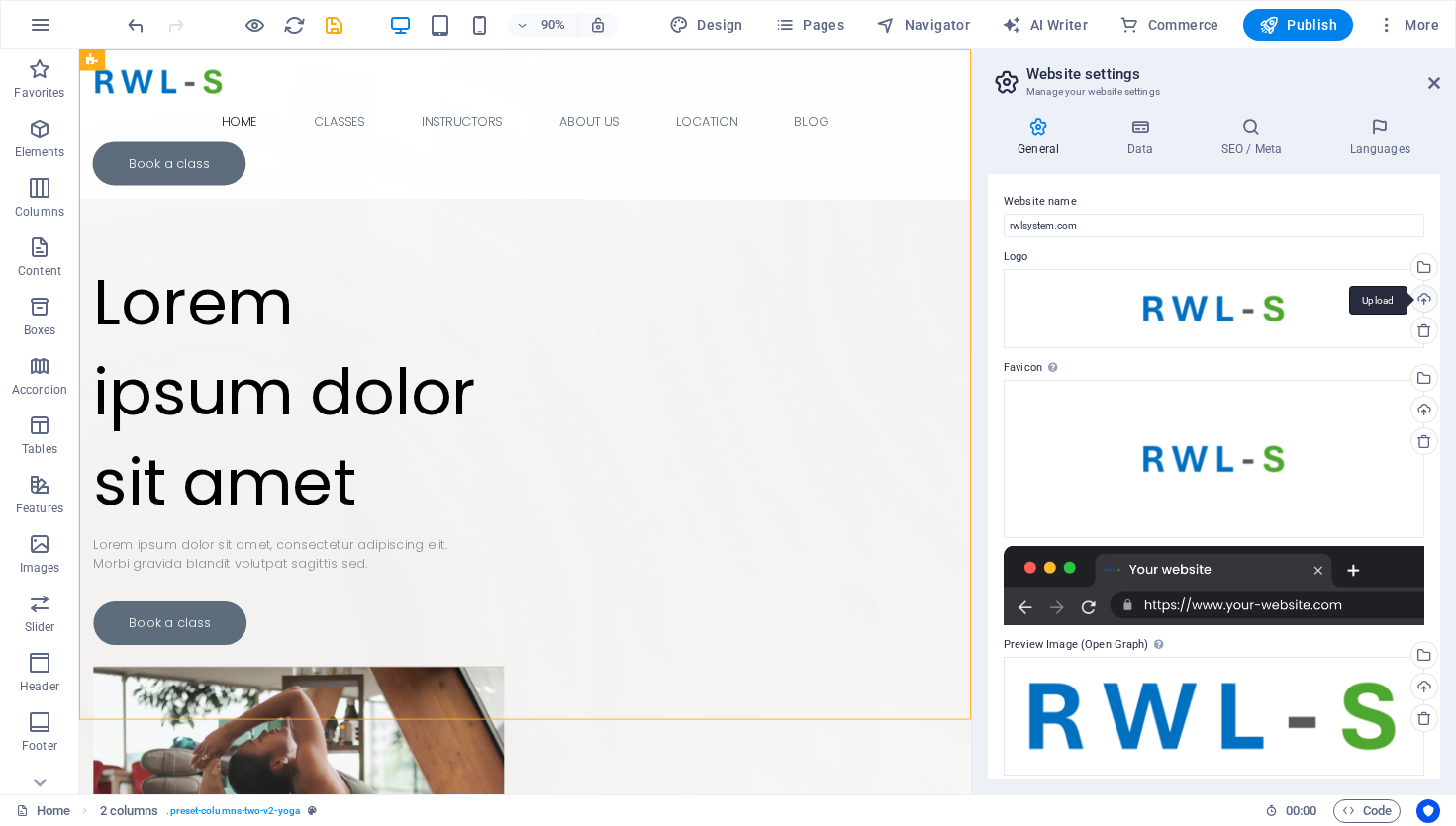 click on "Upload" at bounding box center (1422, 301) 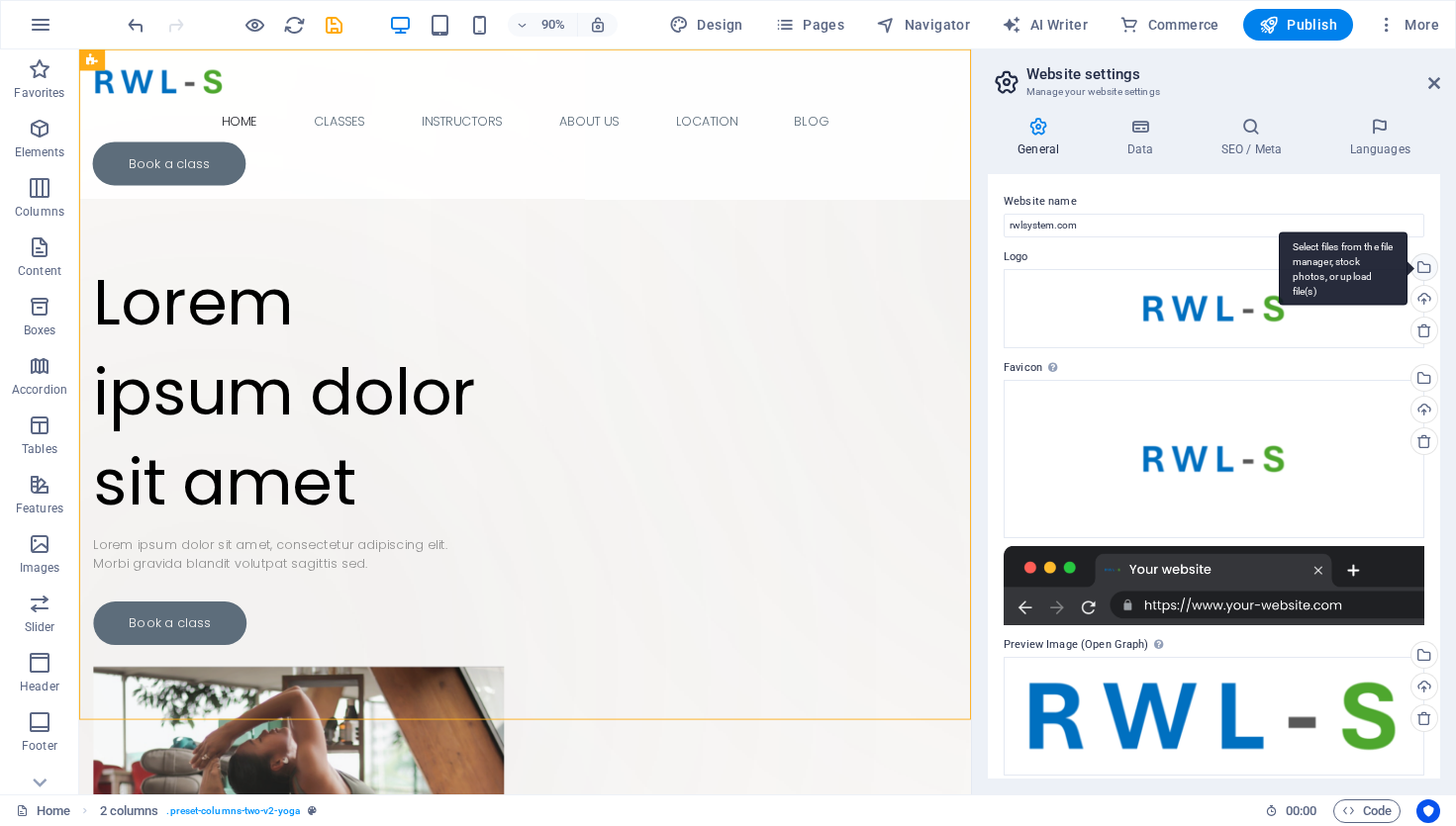 click on "Select files from the file manager, stock photos, or upload file(s)" at bounding box center [1422, 269] 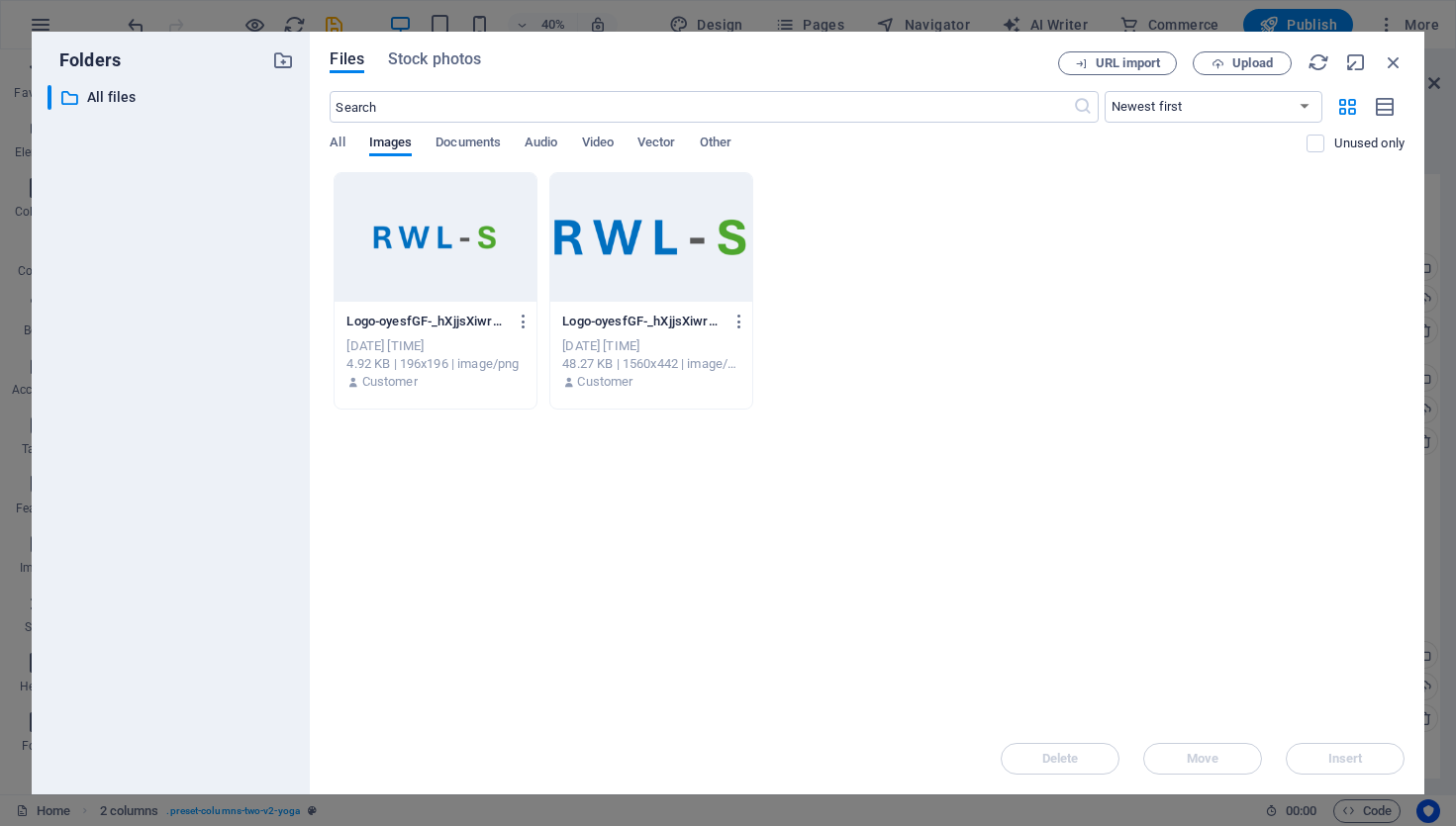 click at bounding box center (651, 237) 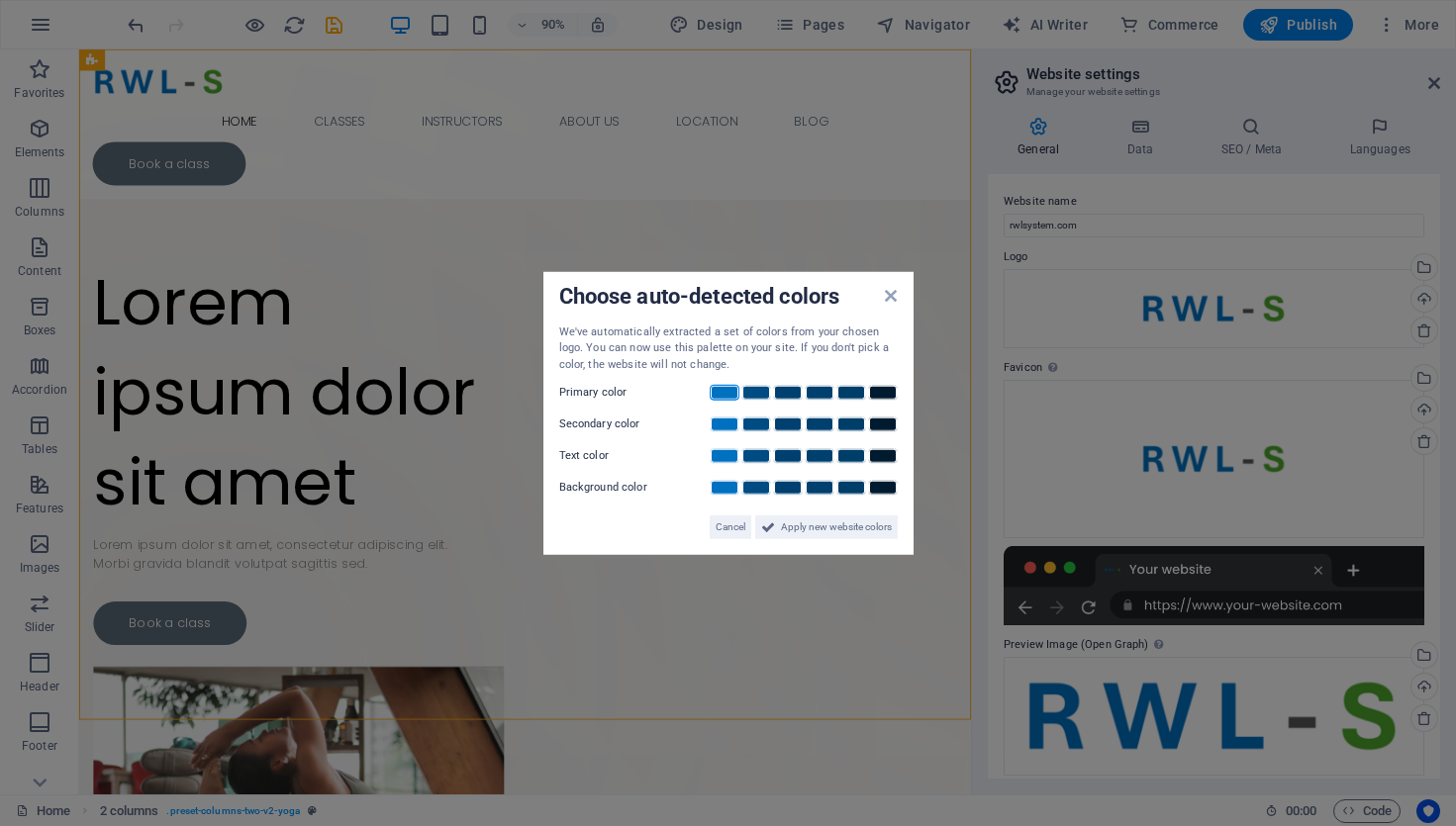 click at bounding box center [725, 393] 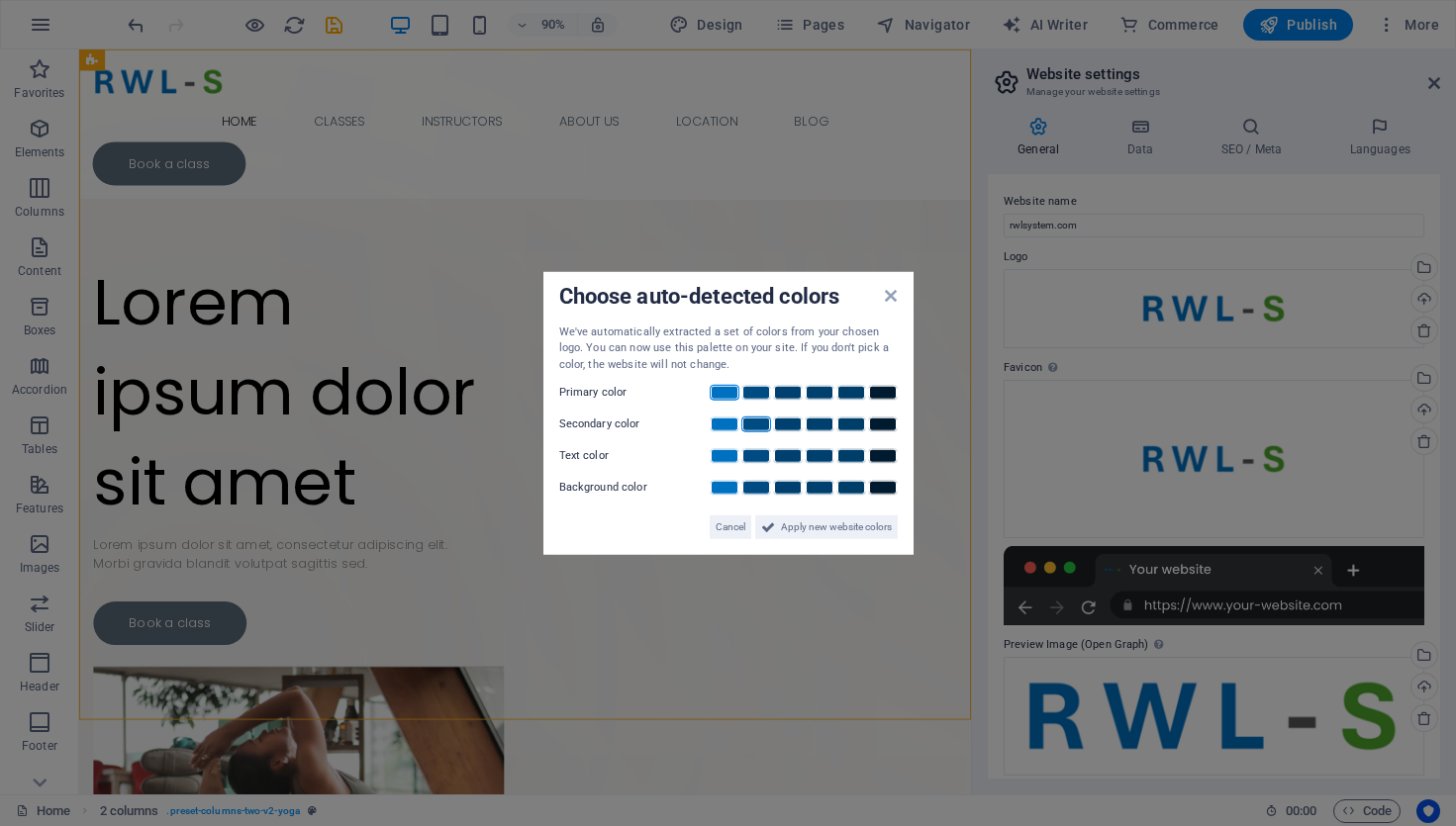 click at bounding box center (756, 424) 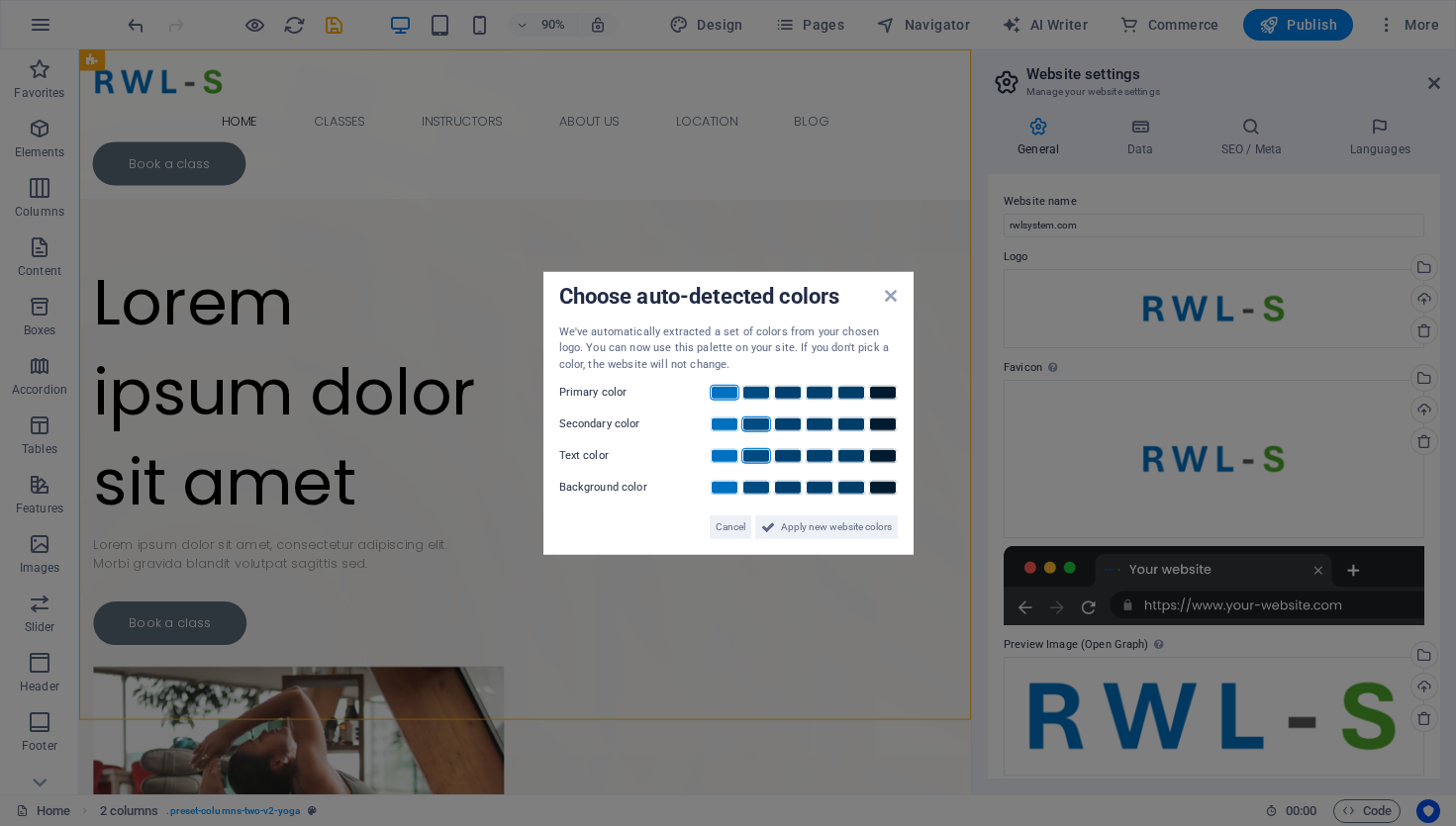click at bounding box center [756, 456] 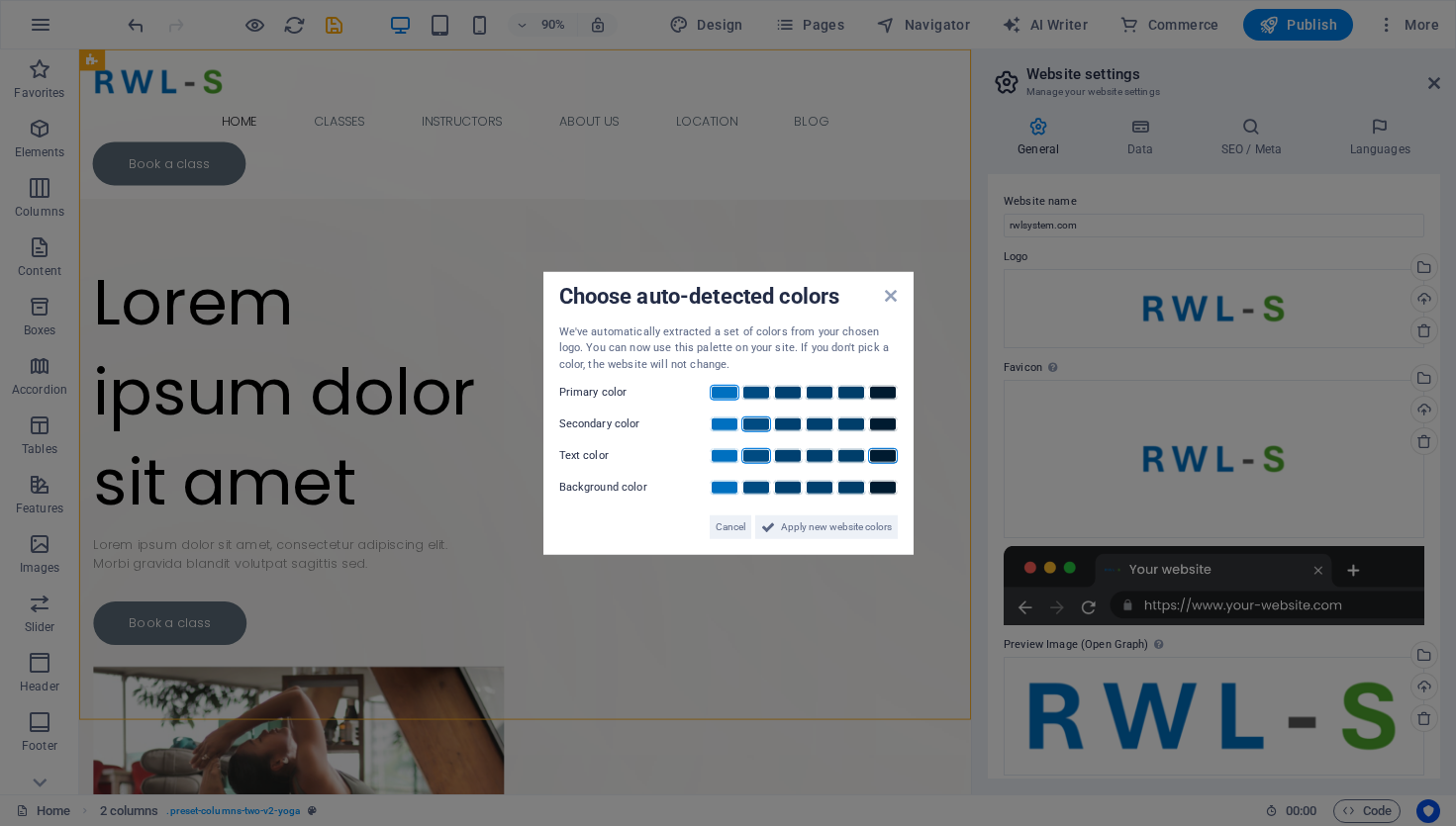 click at bounding box center (883, 456) 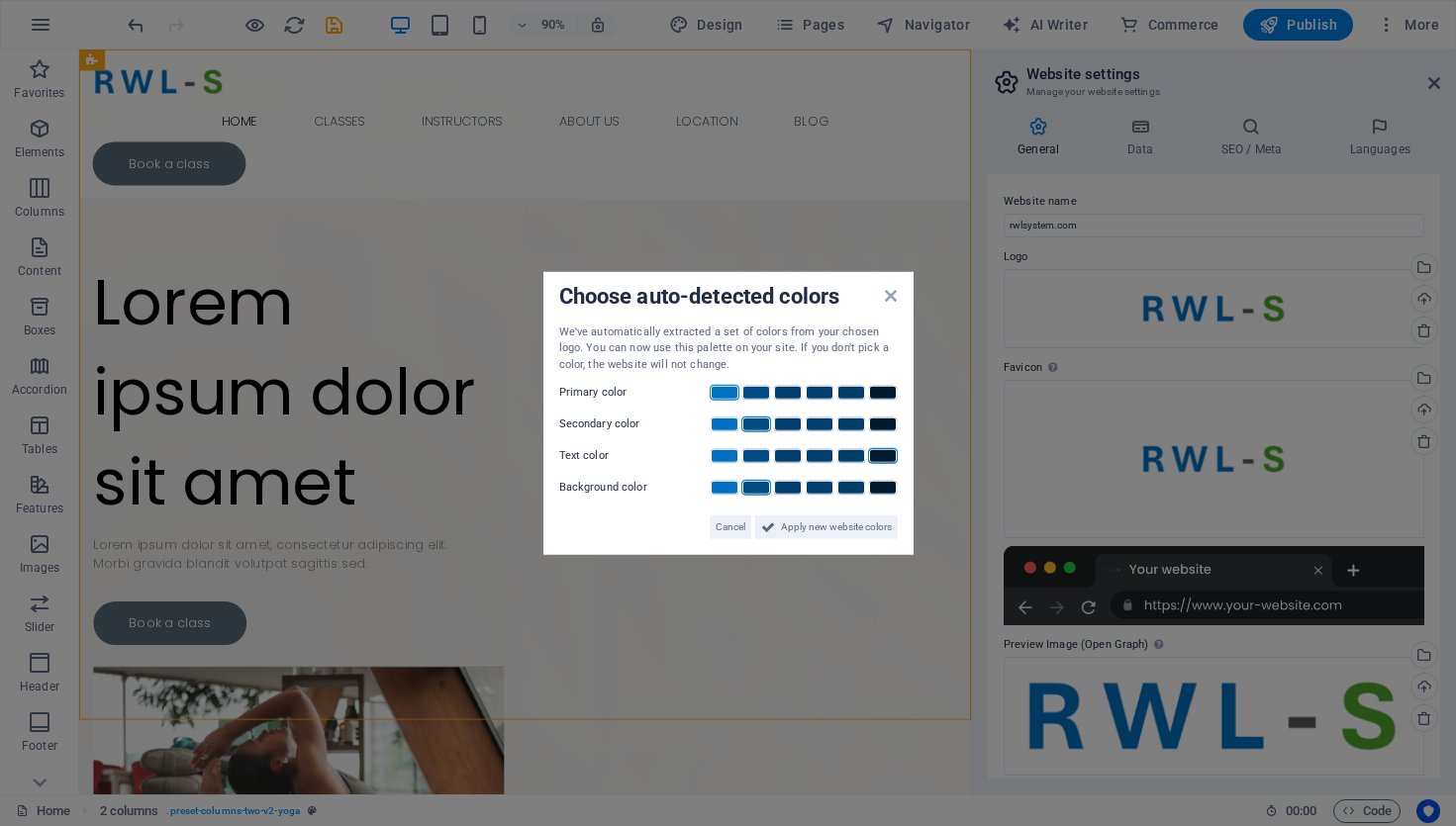 click at bounding box center [756, 488] 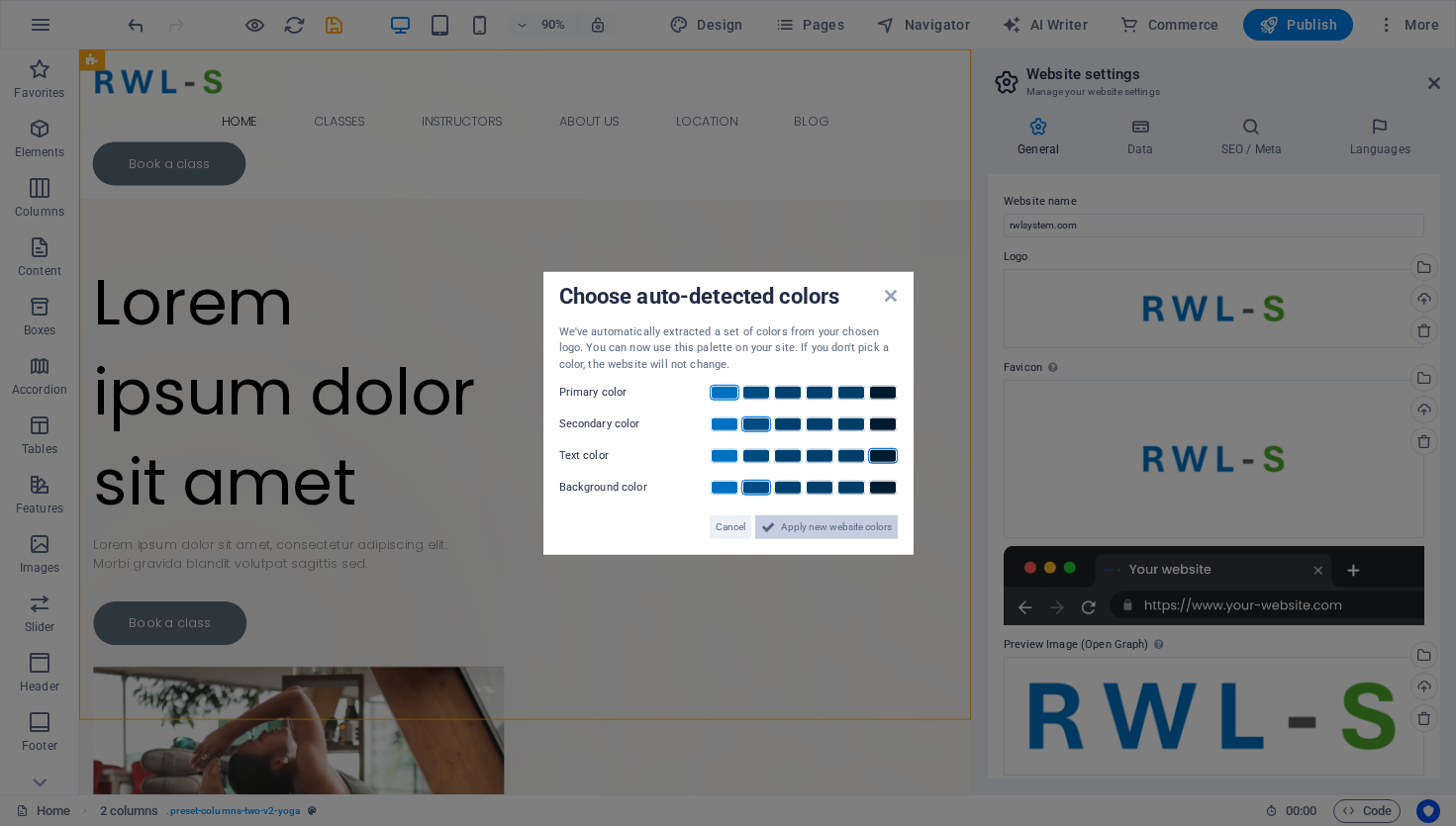 click on "Apply new website colors" at bounding box center [826, 527] 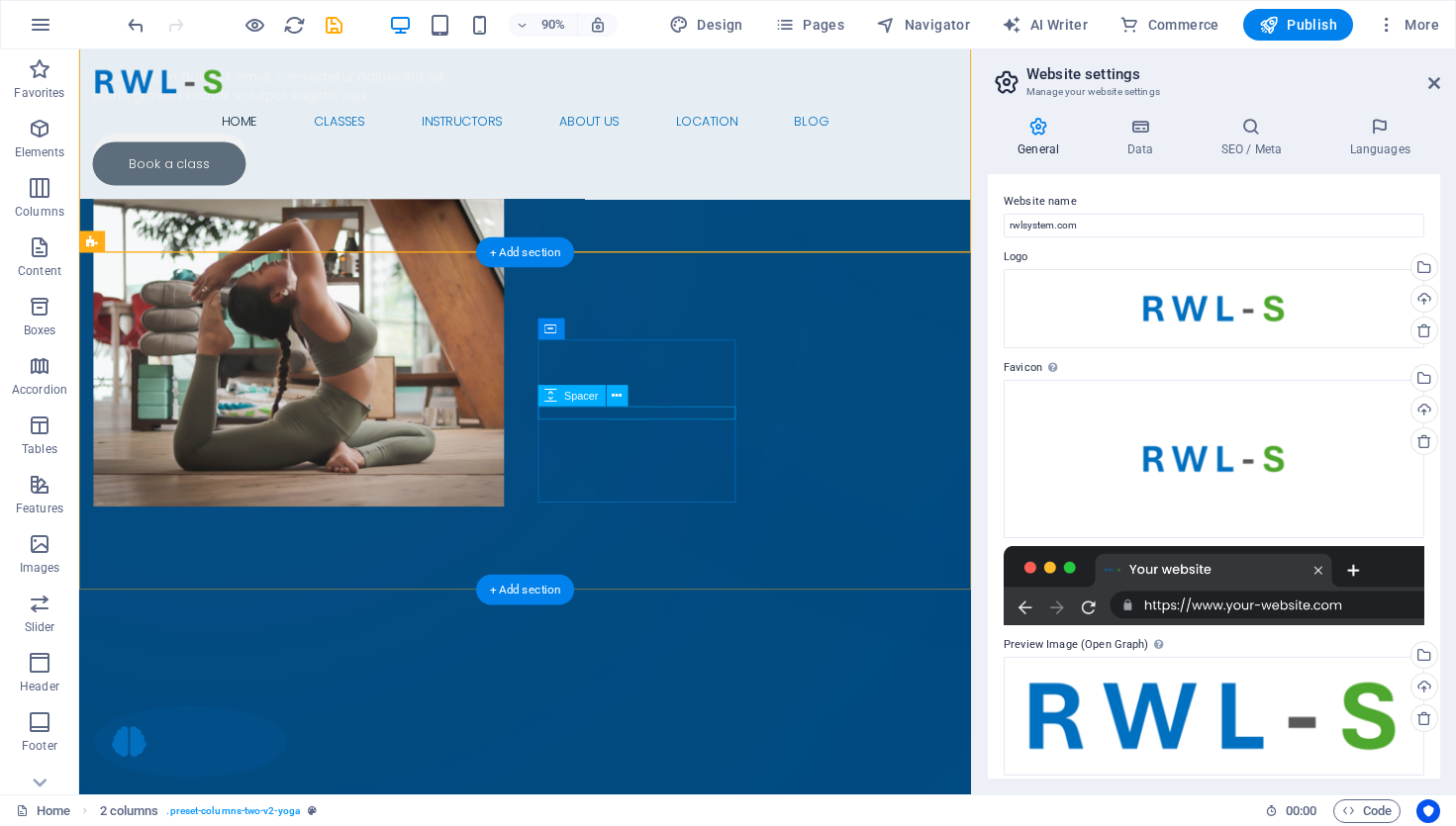 scroll, scrollTop: 0, scrollLeft: 0, axis: both 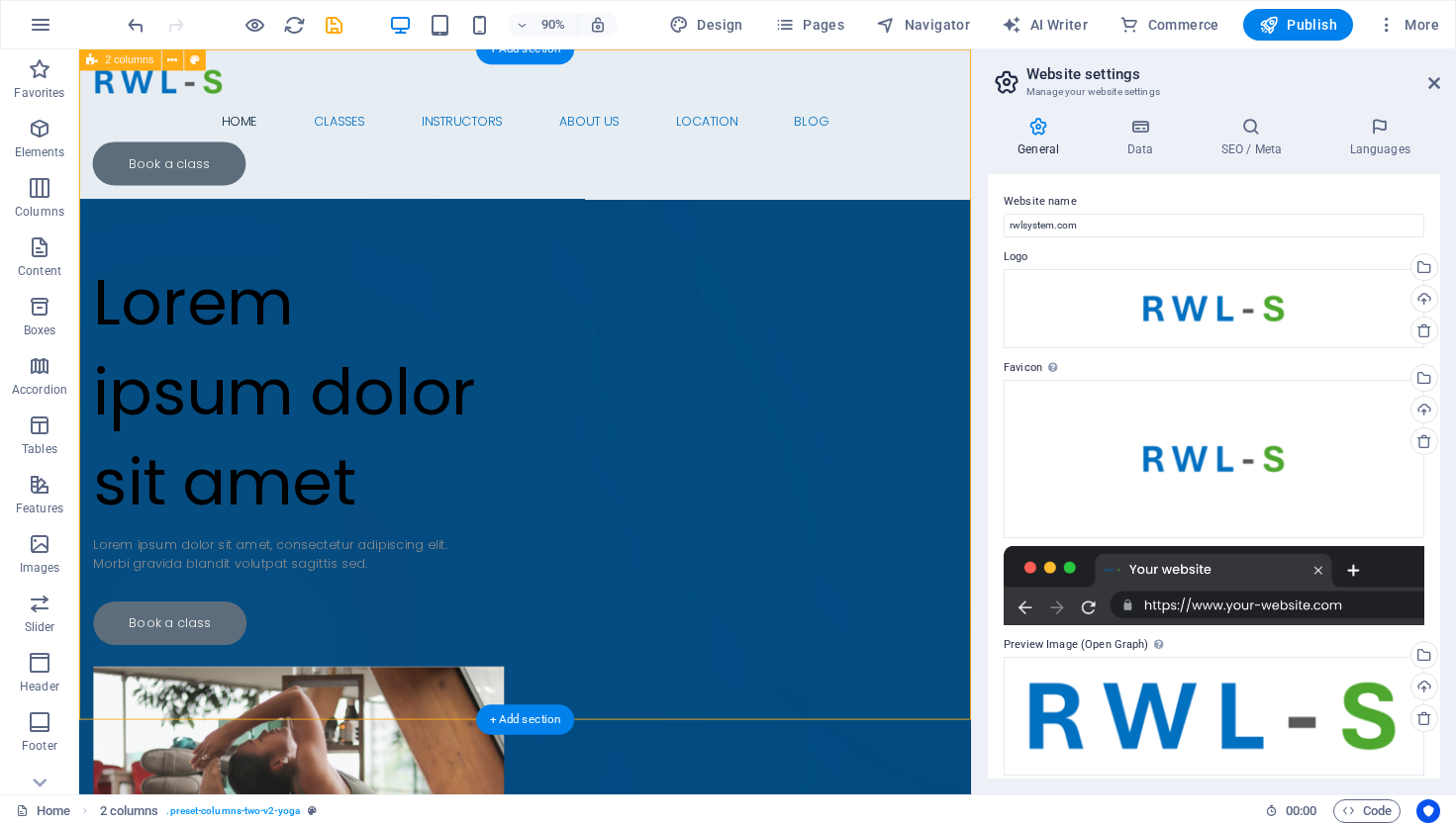 click on "Drop content here or  Add elements  Paste clipboard Lorem ipsum dolor sit amet Lorem ipsum dolor sit amet, consectetur adipiscing elit.  Morbi gravida blandit volutpat sagittis sed. Book a class" at bounding box center (574, 618) 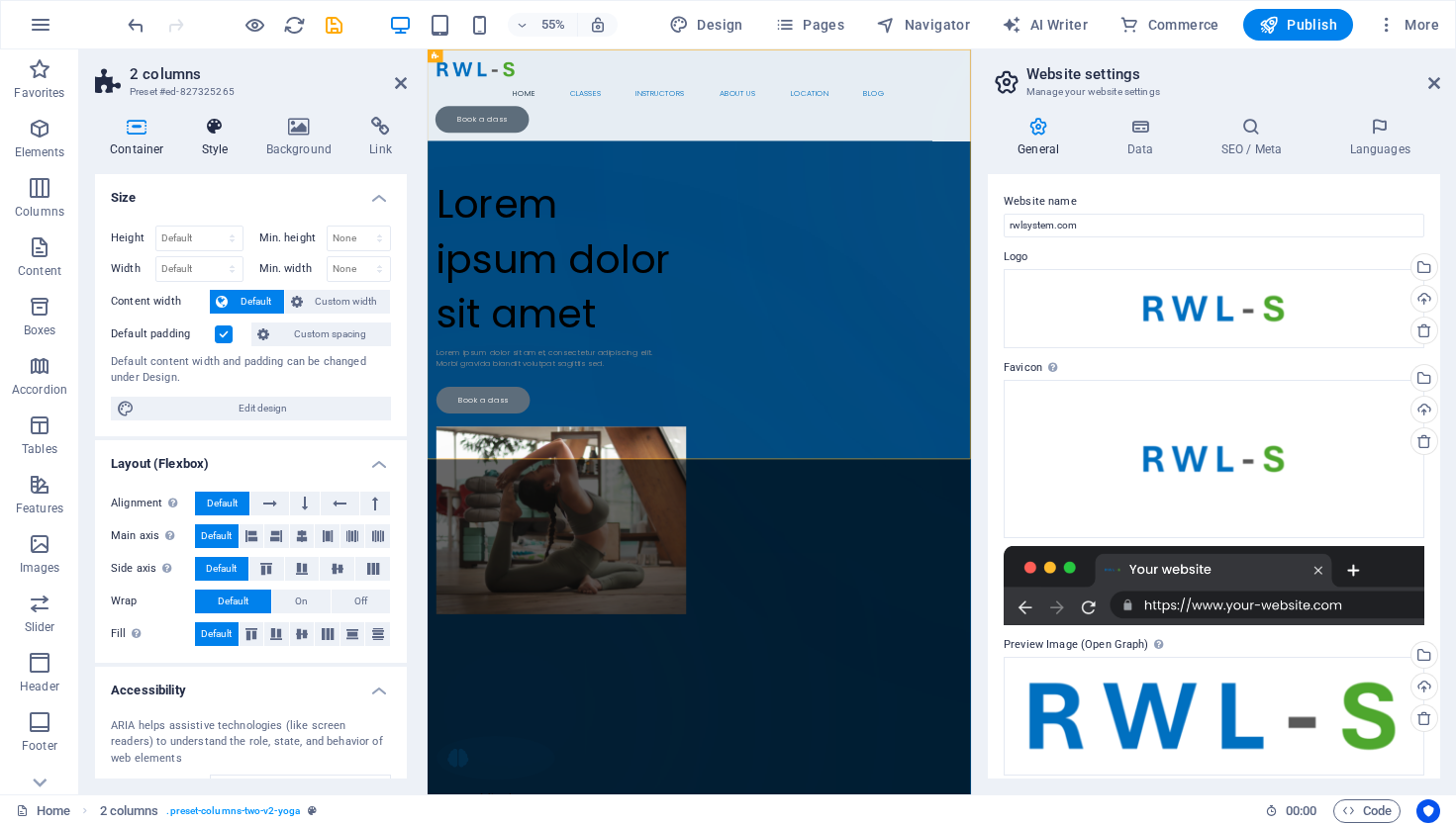 click at bounding box center [215, 127] 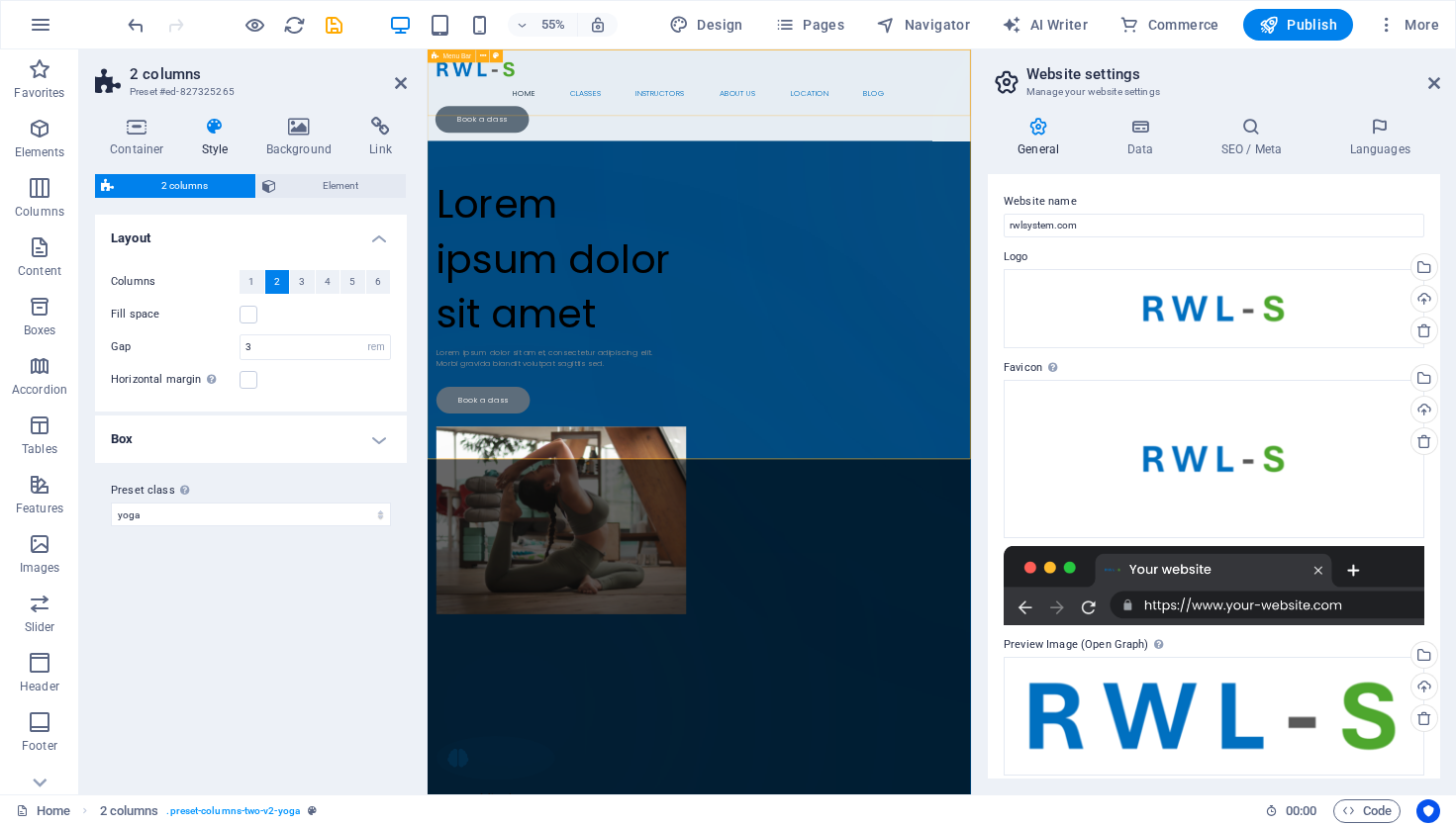 click on "Home Classes Instructors About Us Location     Blog Book a class" at bounding box center [922, 133] 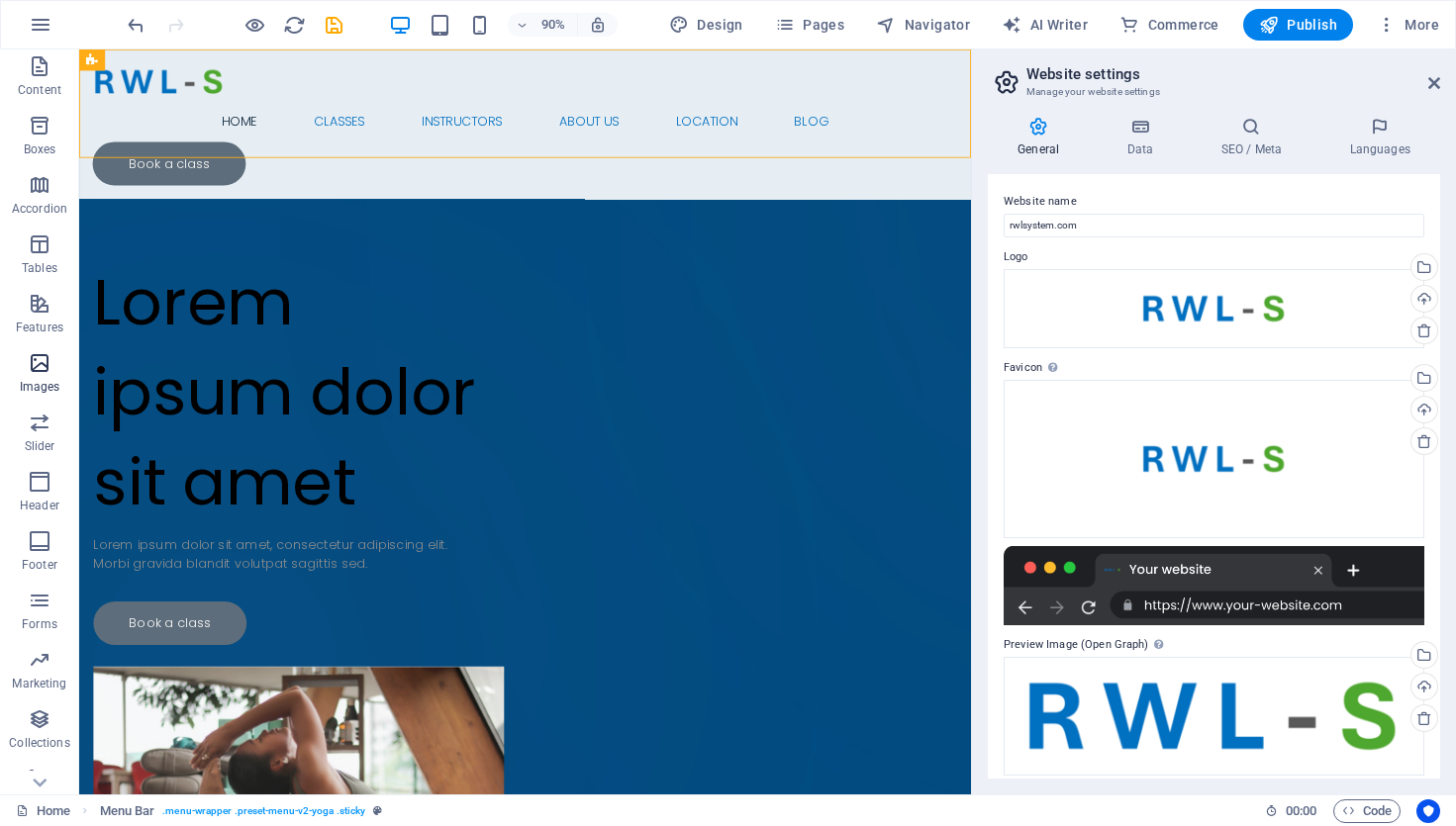 scroll, scrollTop: 205, scrollLeft: 0, axis: vertical 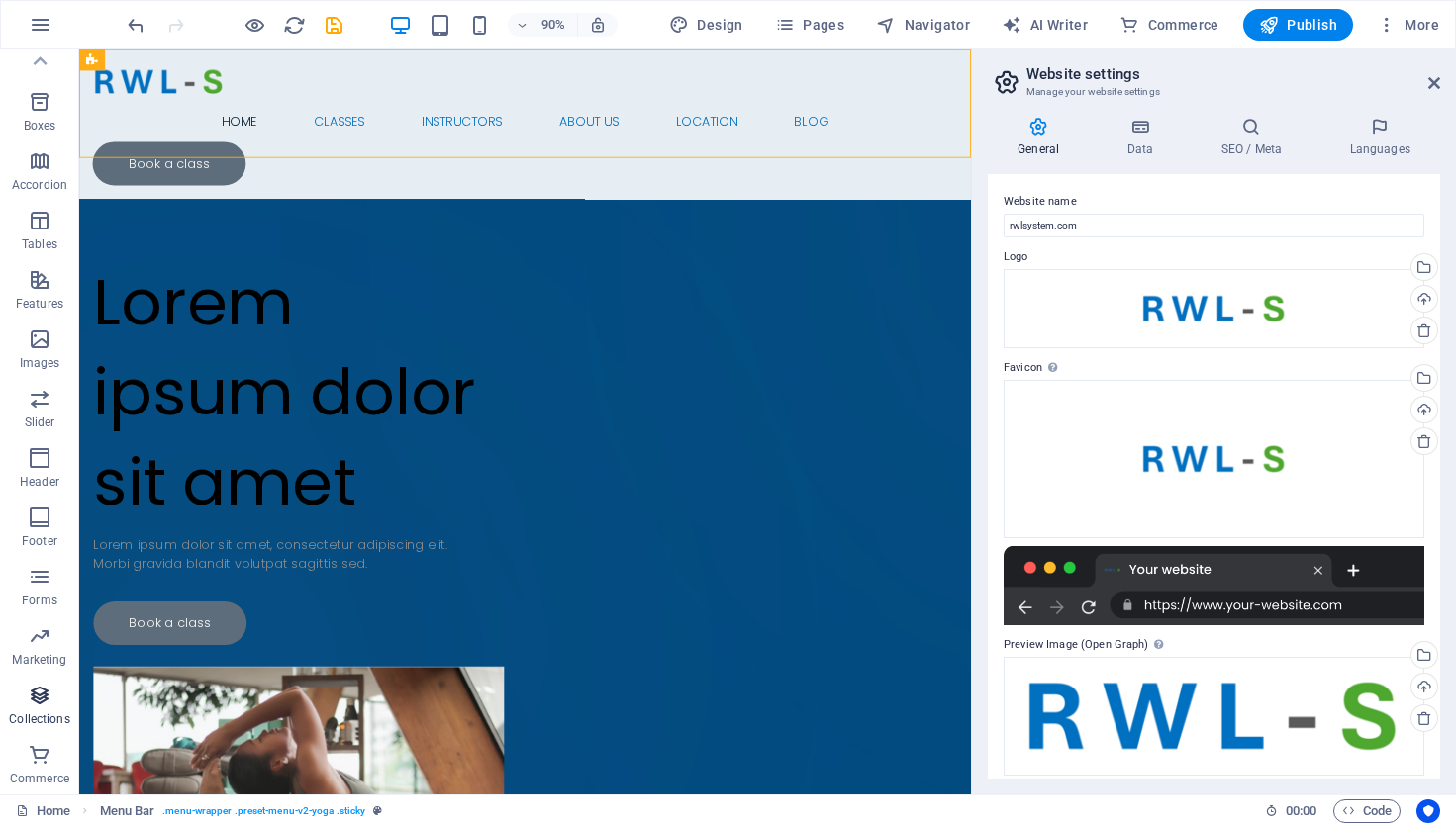 click on "Collections" at bounding box center (40, 707) 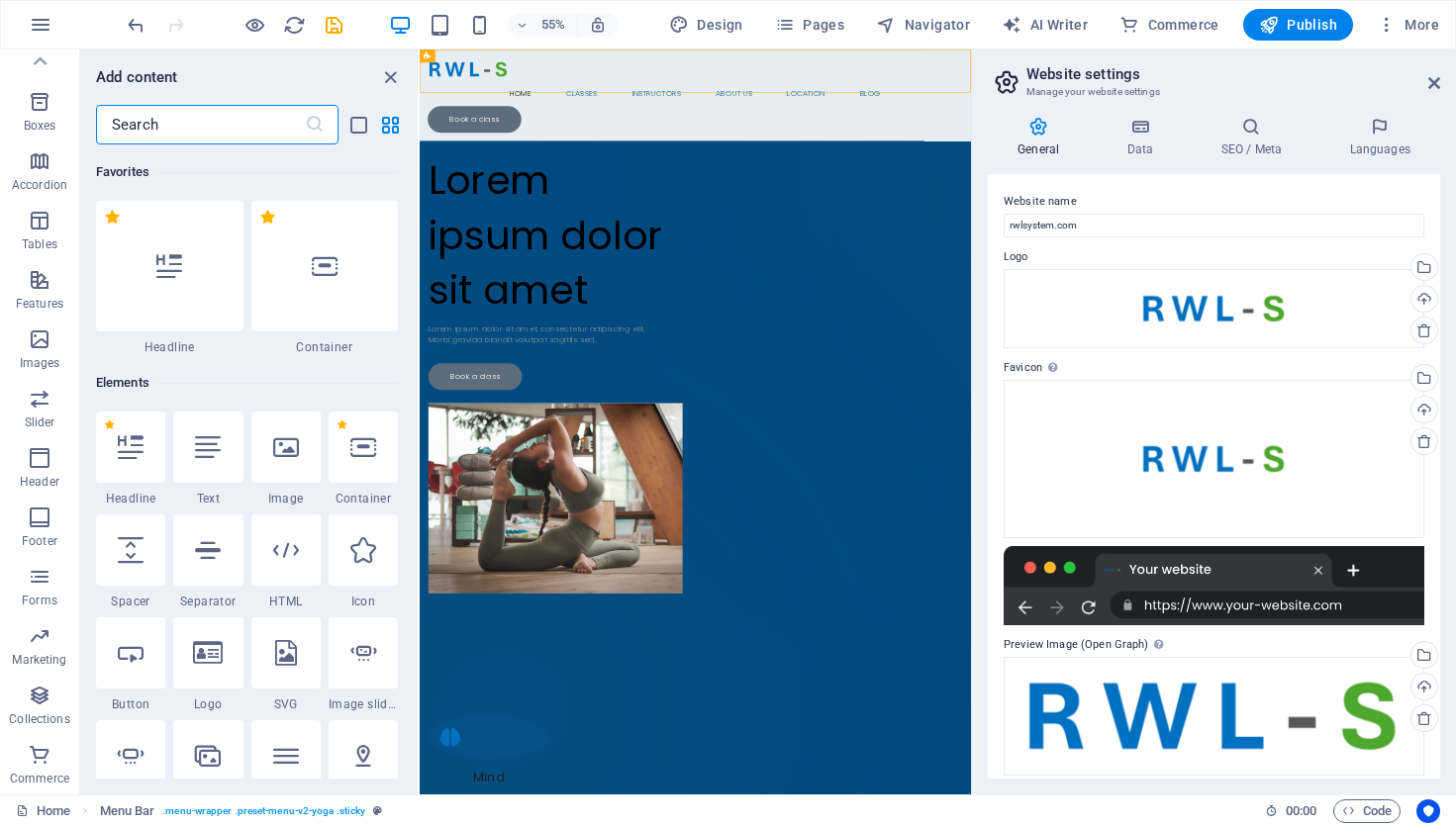 scroll, scrollTop: 18109, scrollLeft: 0, axis: vertical 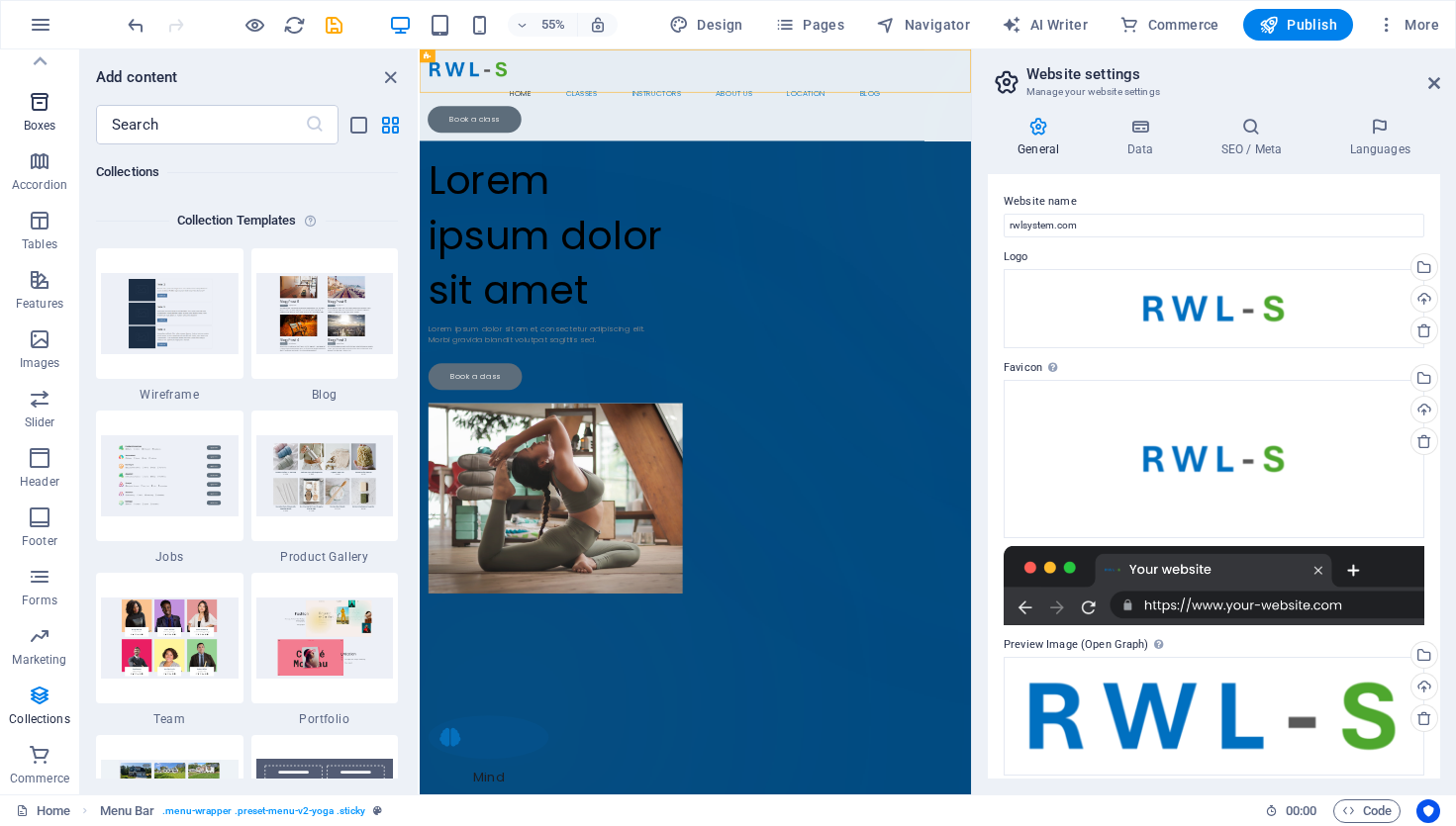 click at bounding box center [40, 102] 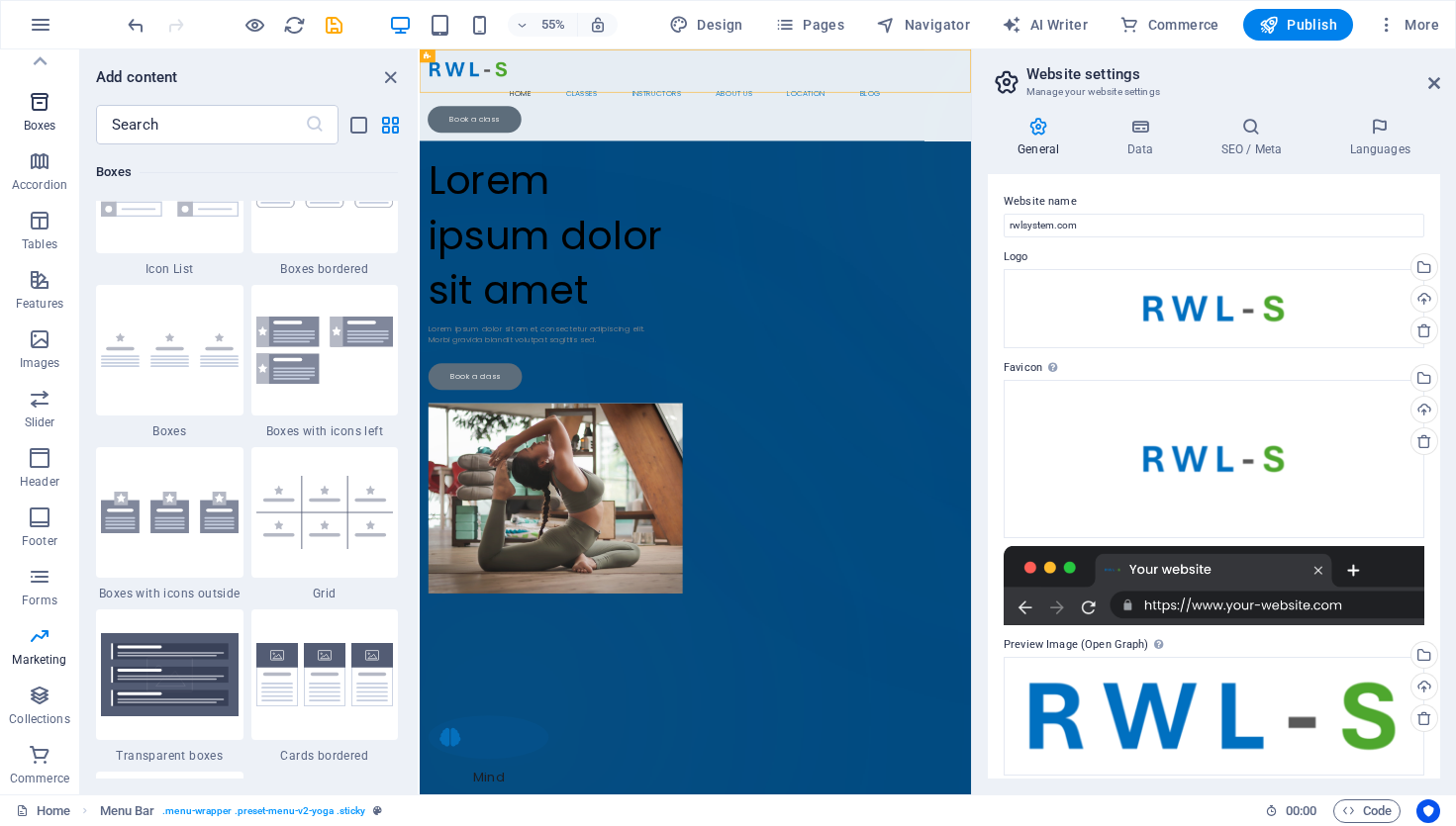 scroll, scrollTop: 5457, scrollLeft: 0, axis: vertical 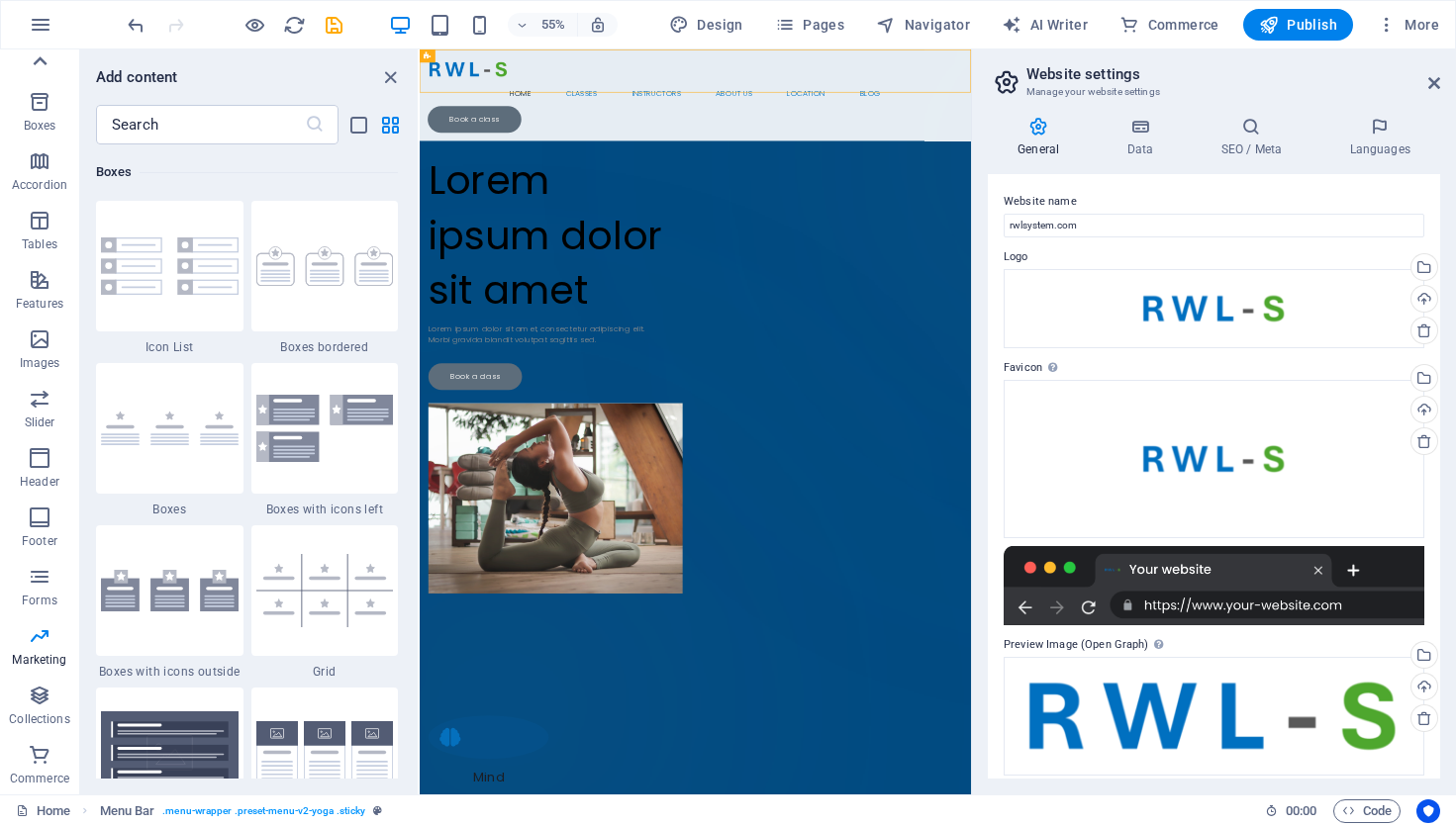 click 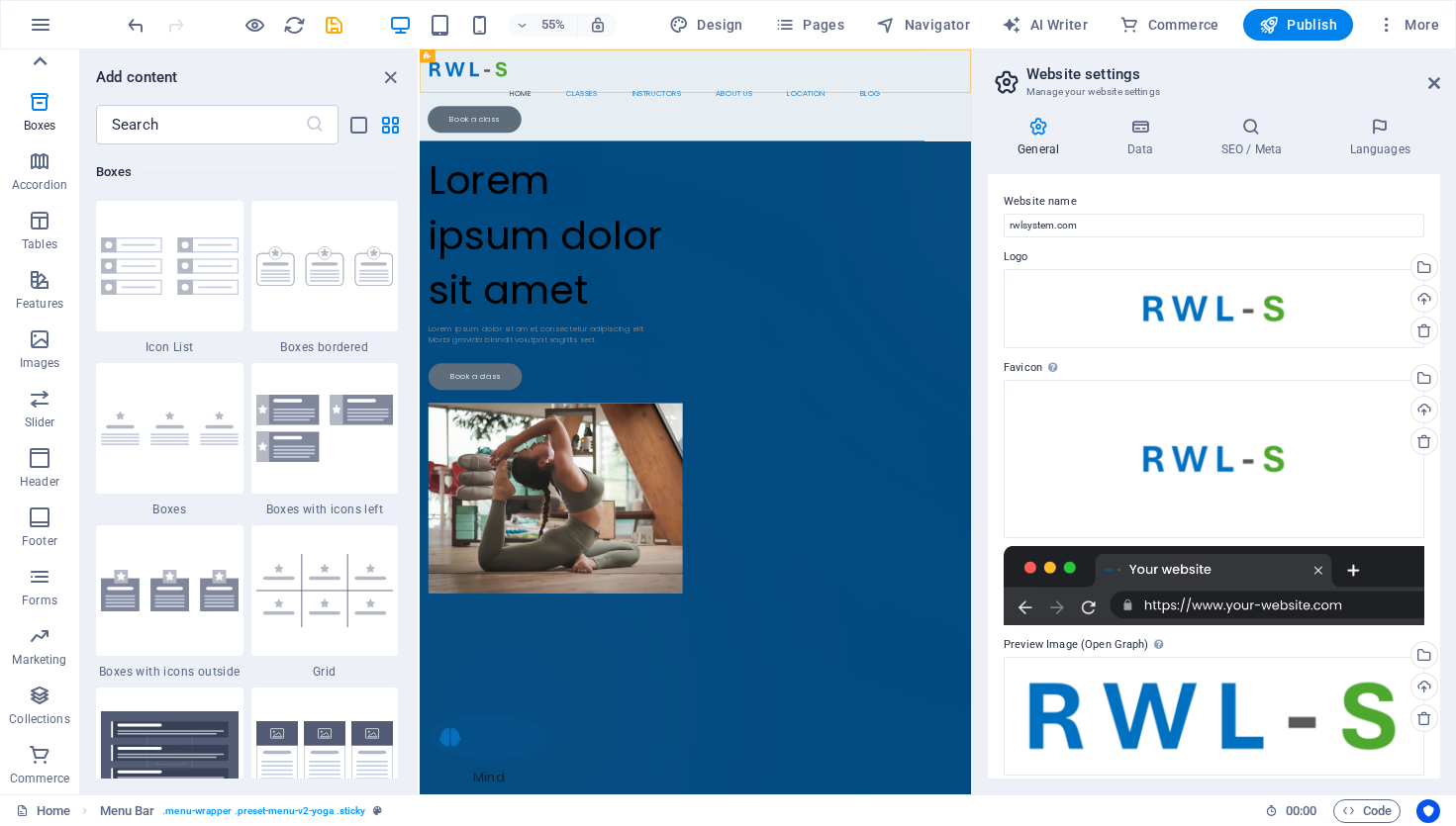 scroll, scrollTop: 0, scrollLeft: 0, axis: both 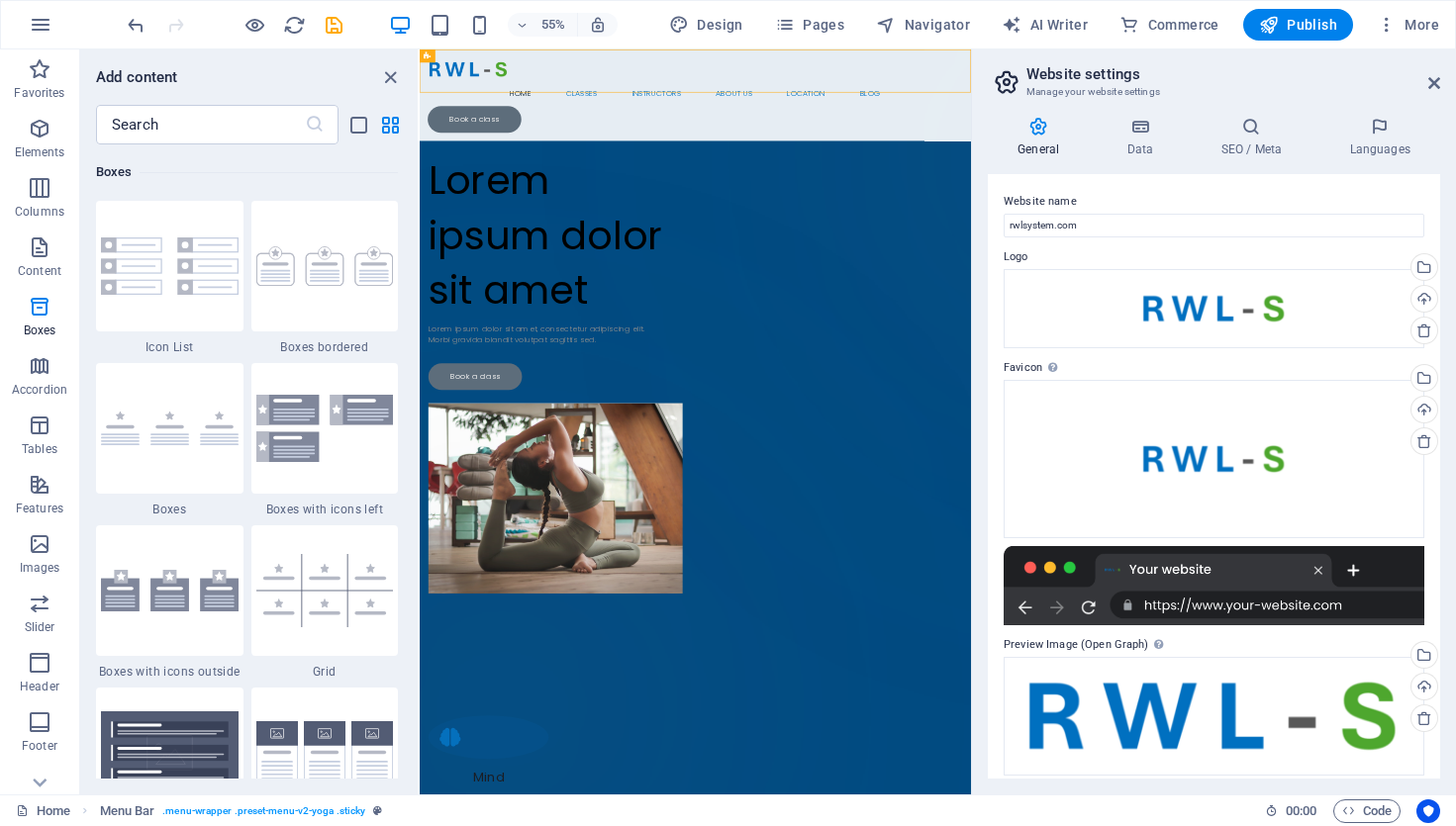 click at bounding box center (40, 69) 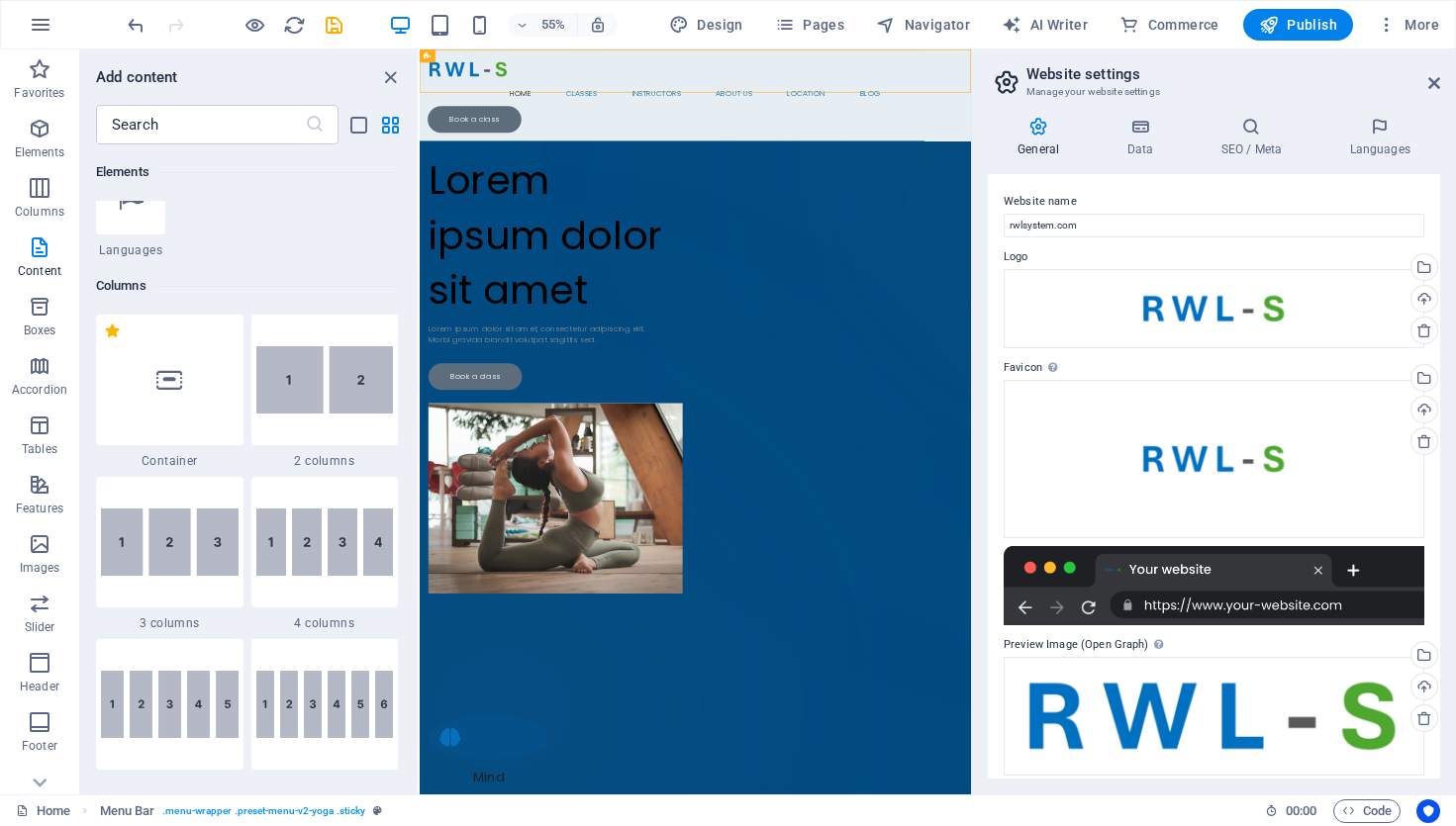scroll, scrollTop: 0, scrollLeft: 0, axis: both 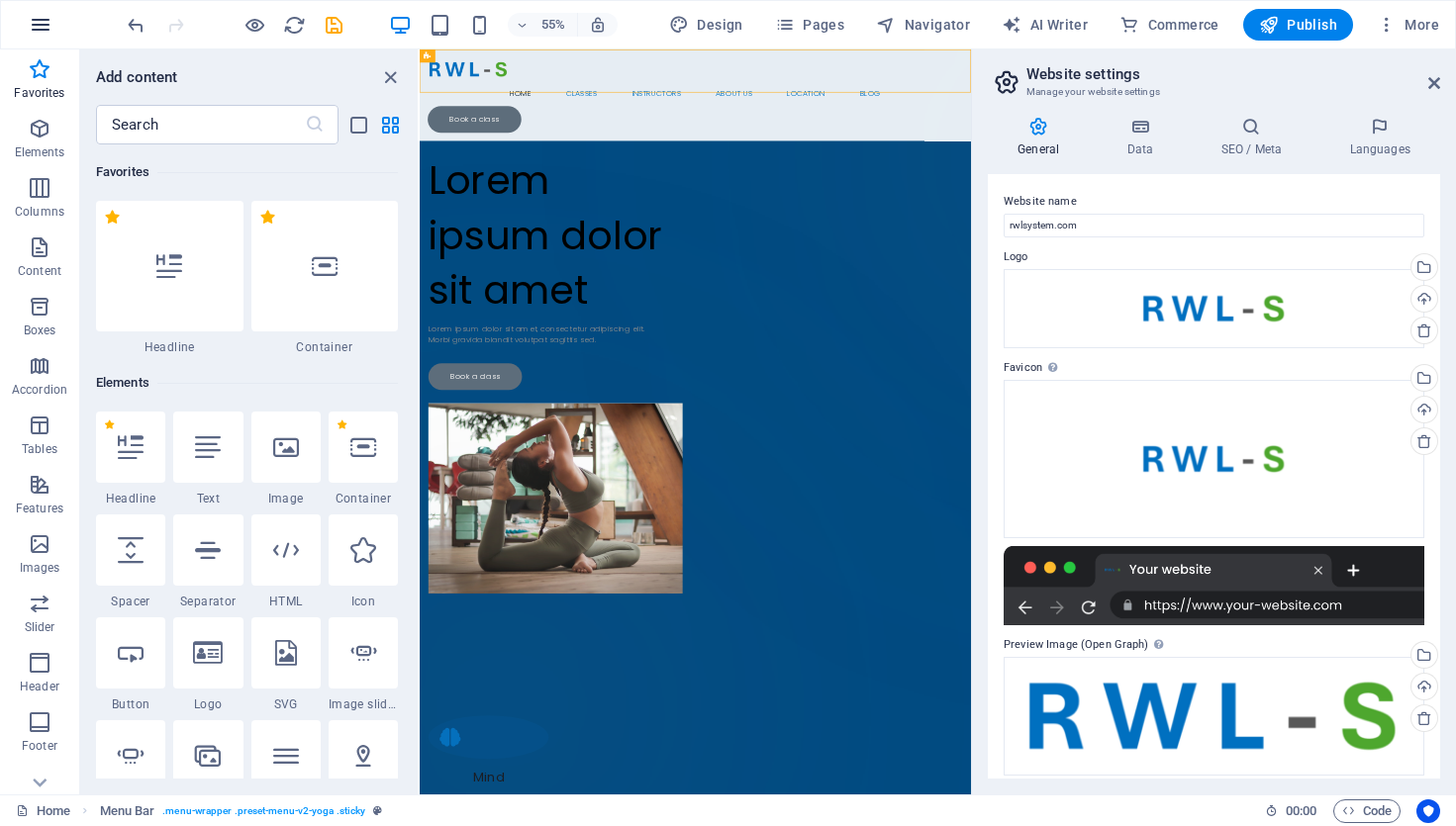 click at bounding box center [41, 25] 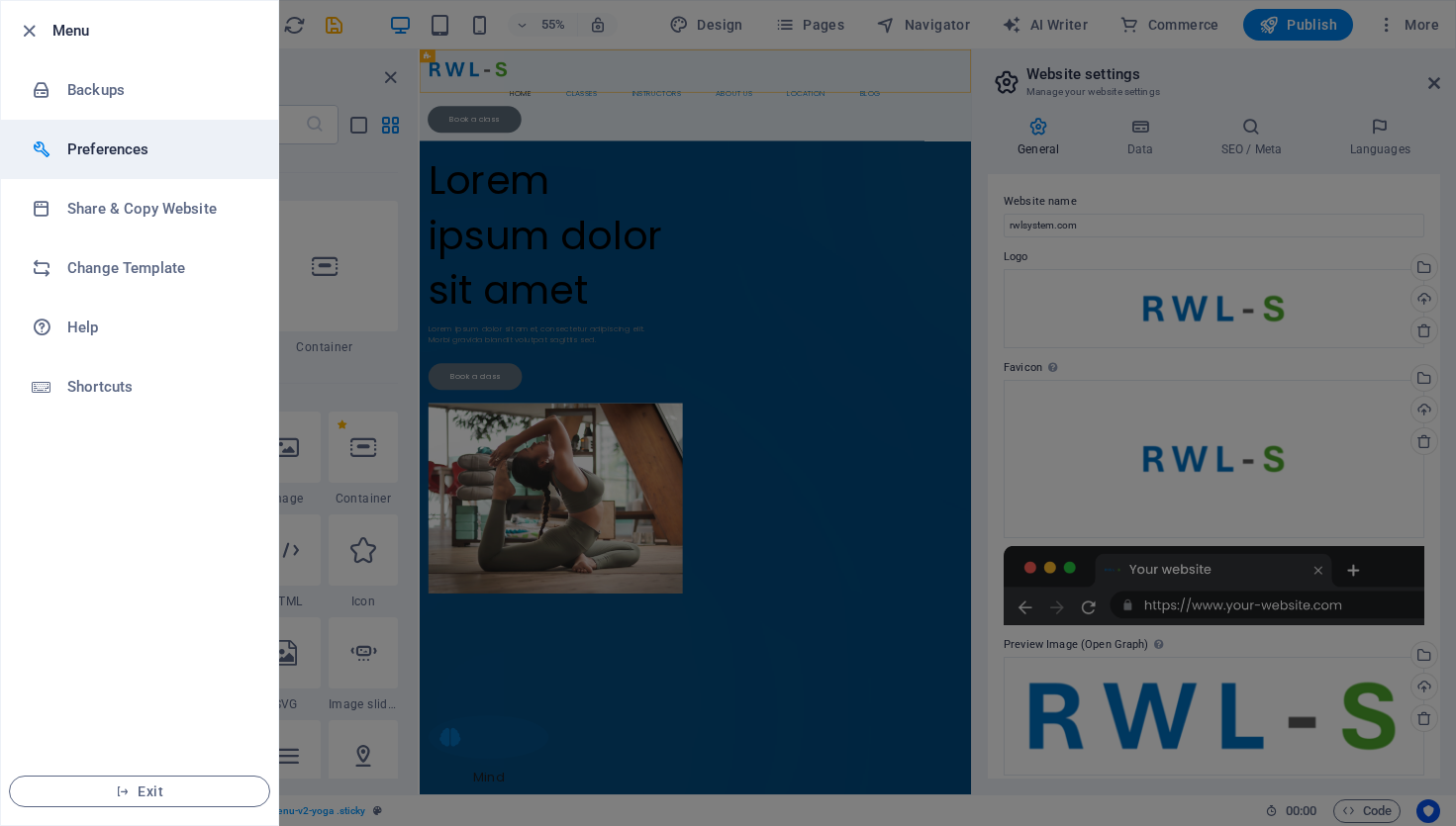 click on "Preferences" at bounding box center [158, 149] 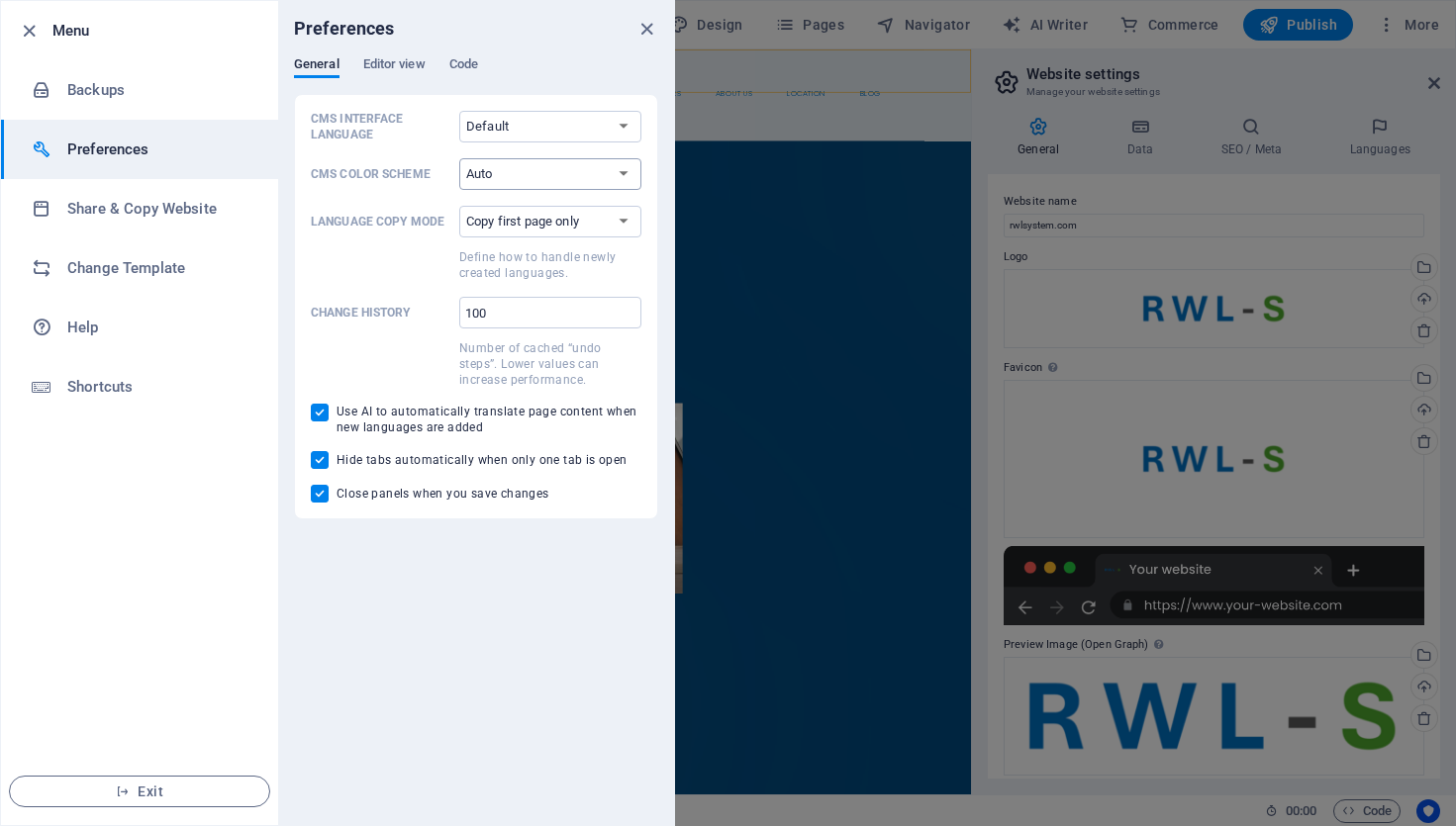 click on "Auto Dark Light" at bounding box center (550, 174) 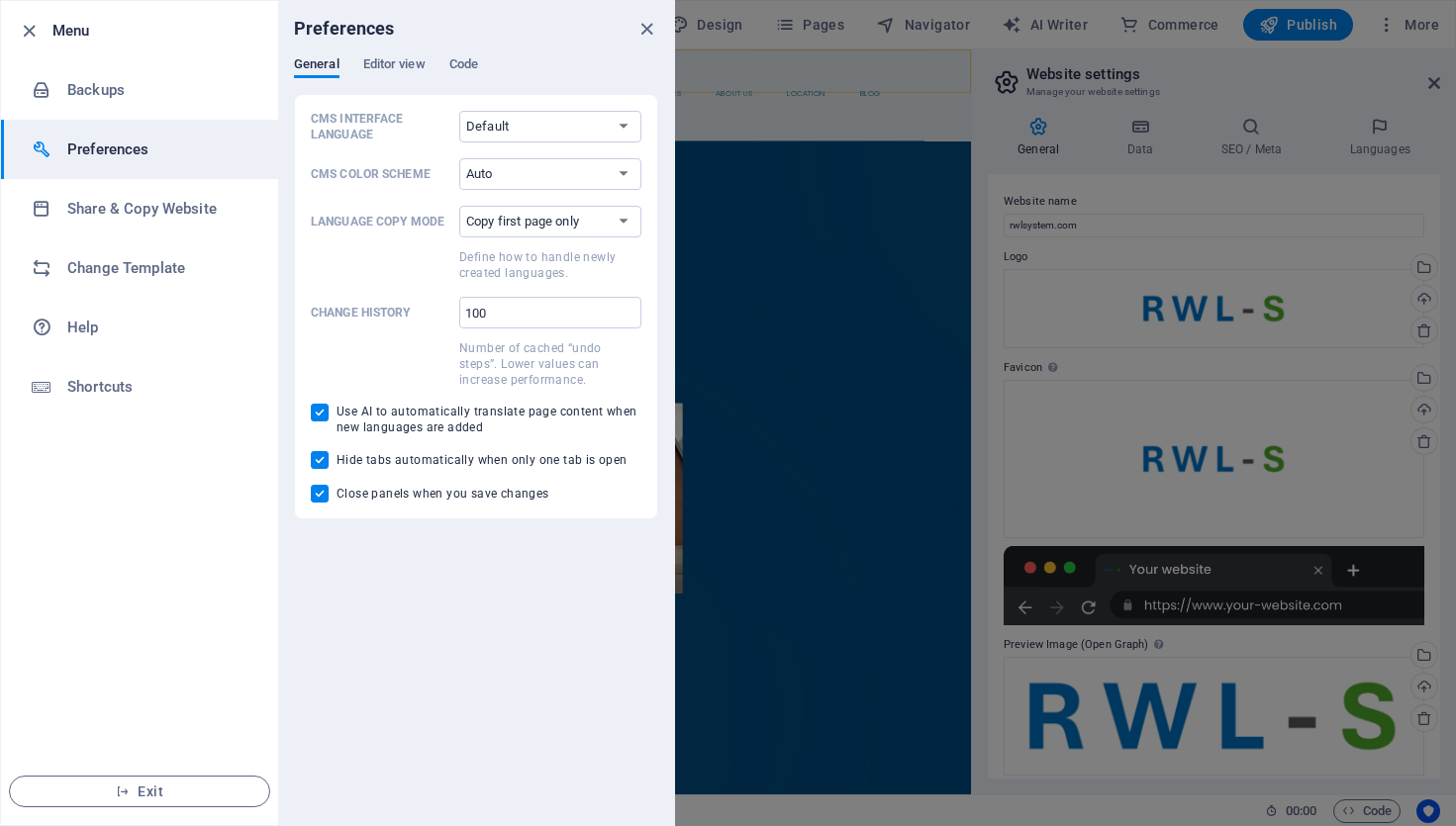 click on "Auto Dark Light" at bounding box center [550, 174] 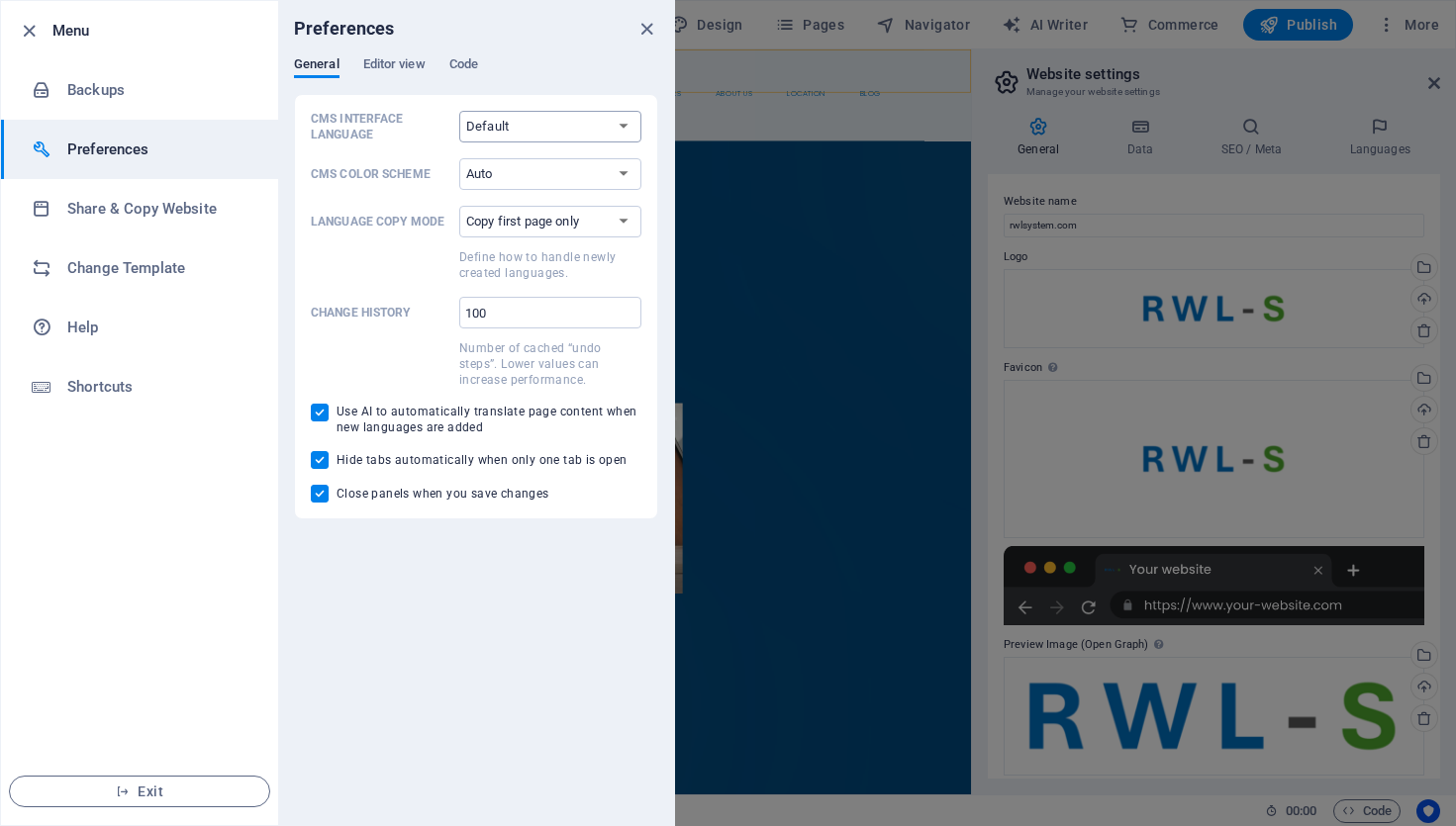 click on "Default Deutsch English Español Français Magyar Italiano Nederlands Polski Português русский язык Svenska Türkçe 日本語" at bounding box center (550, 127) 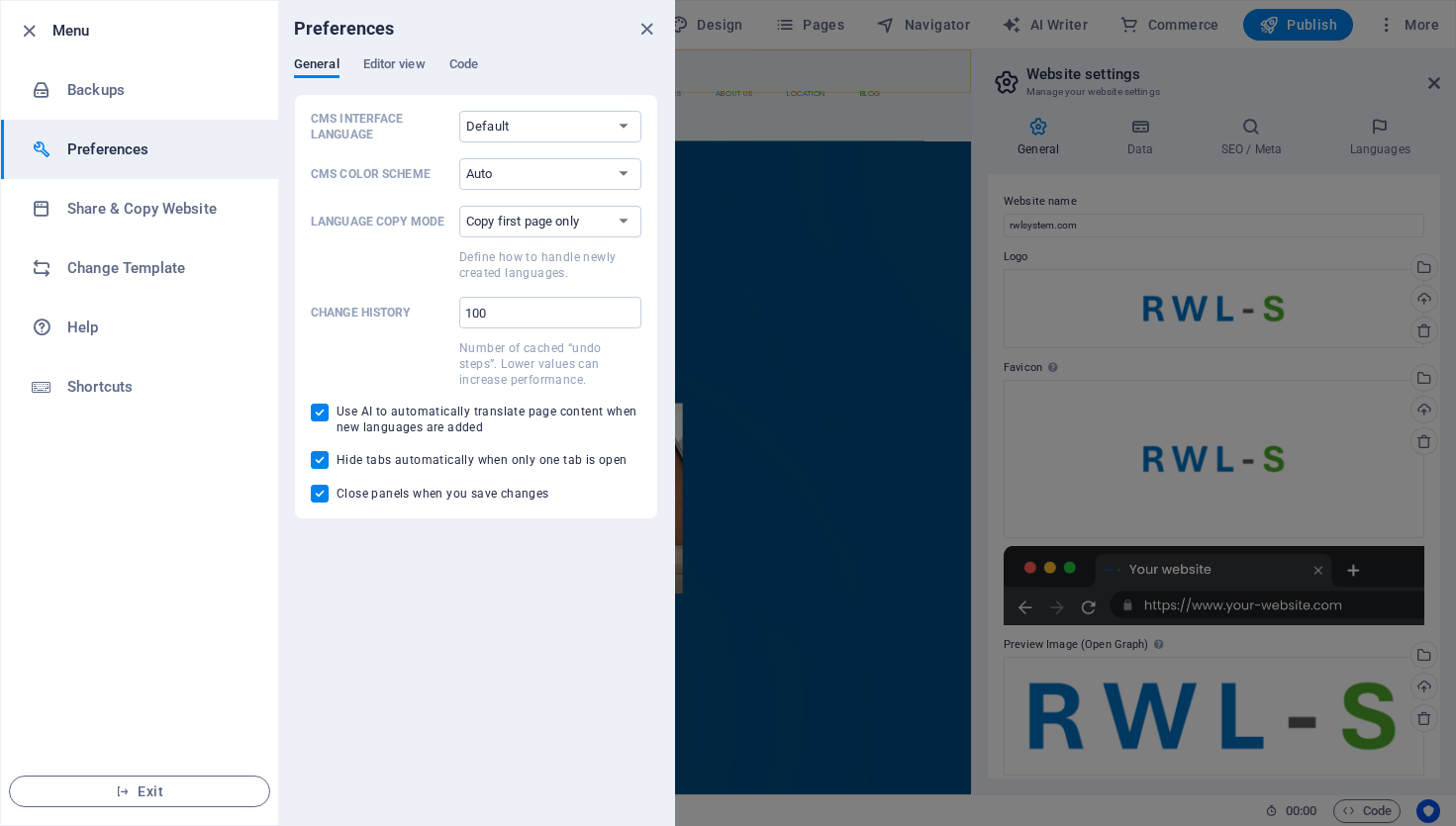 select on "en" 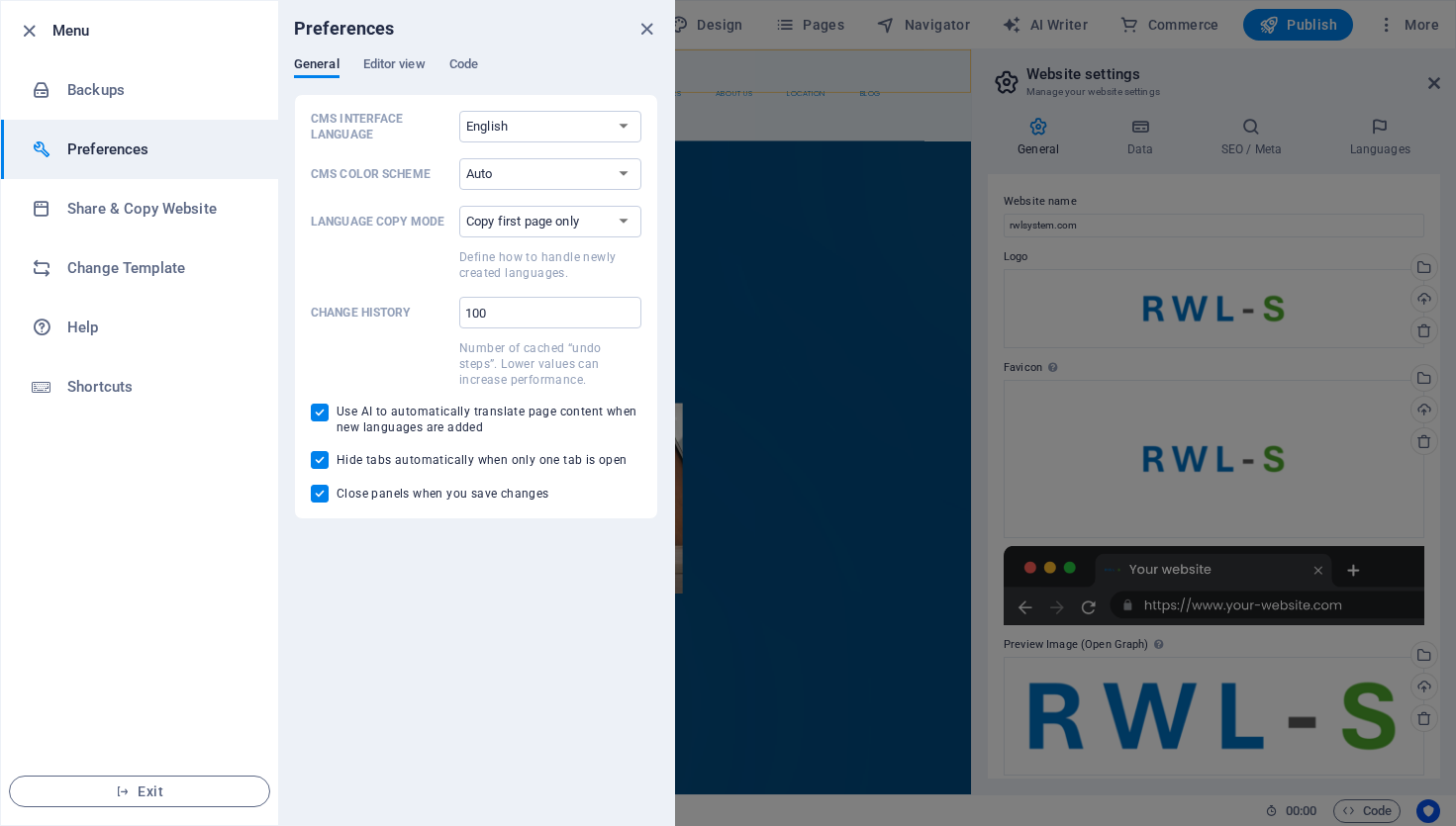 click on "Default Deutsch English Español Français Magyar Italiano Nederlands Polski Português русский язык Svenska Türkçe 日本語" at bounding box center [550, 127] 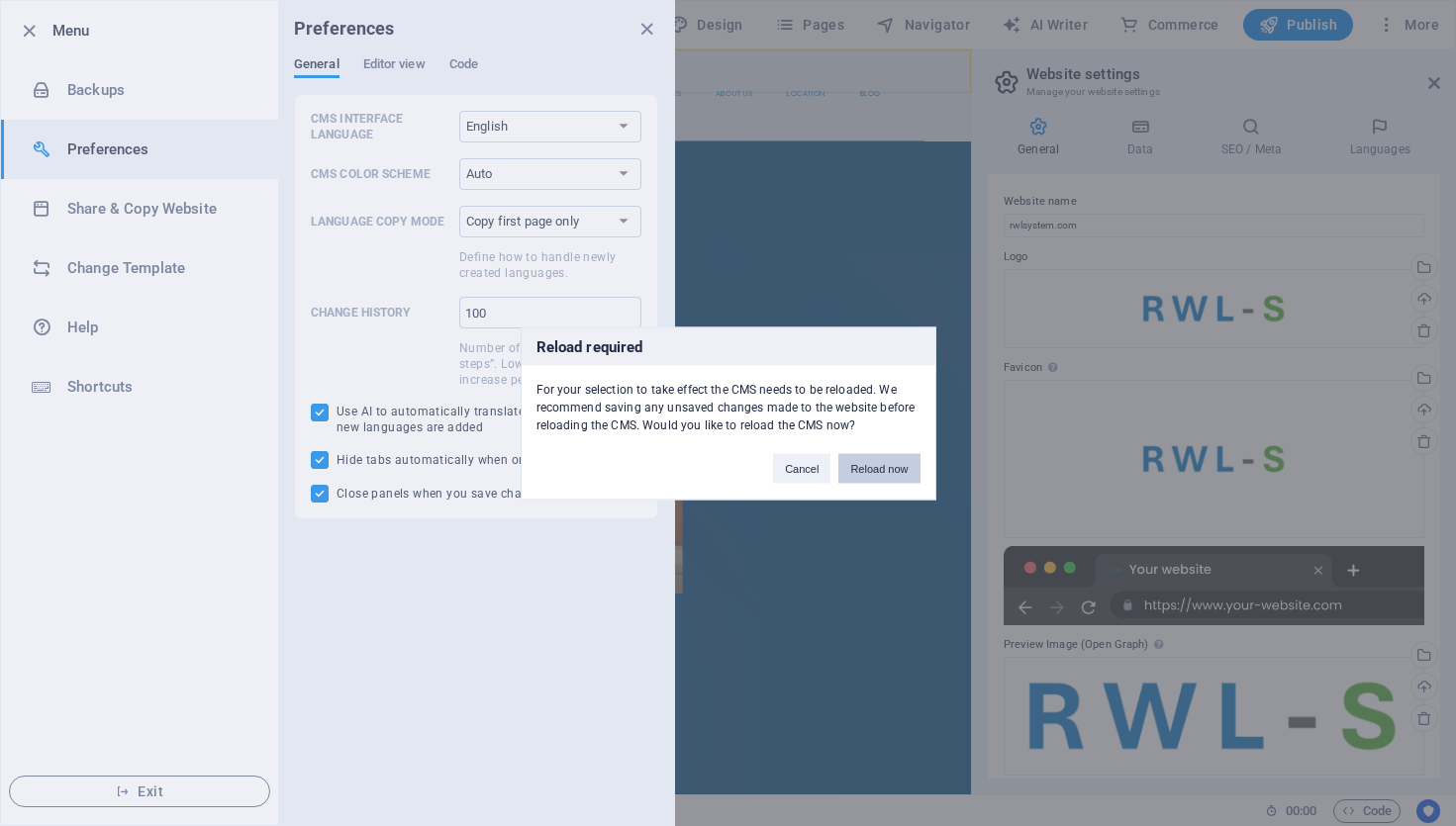 click on "Reload now" at bounding box center [879, 468] 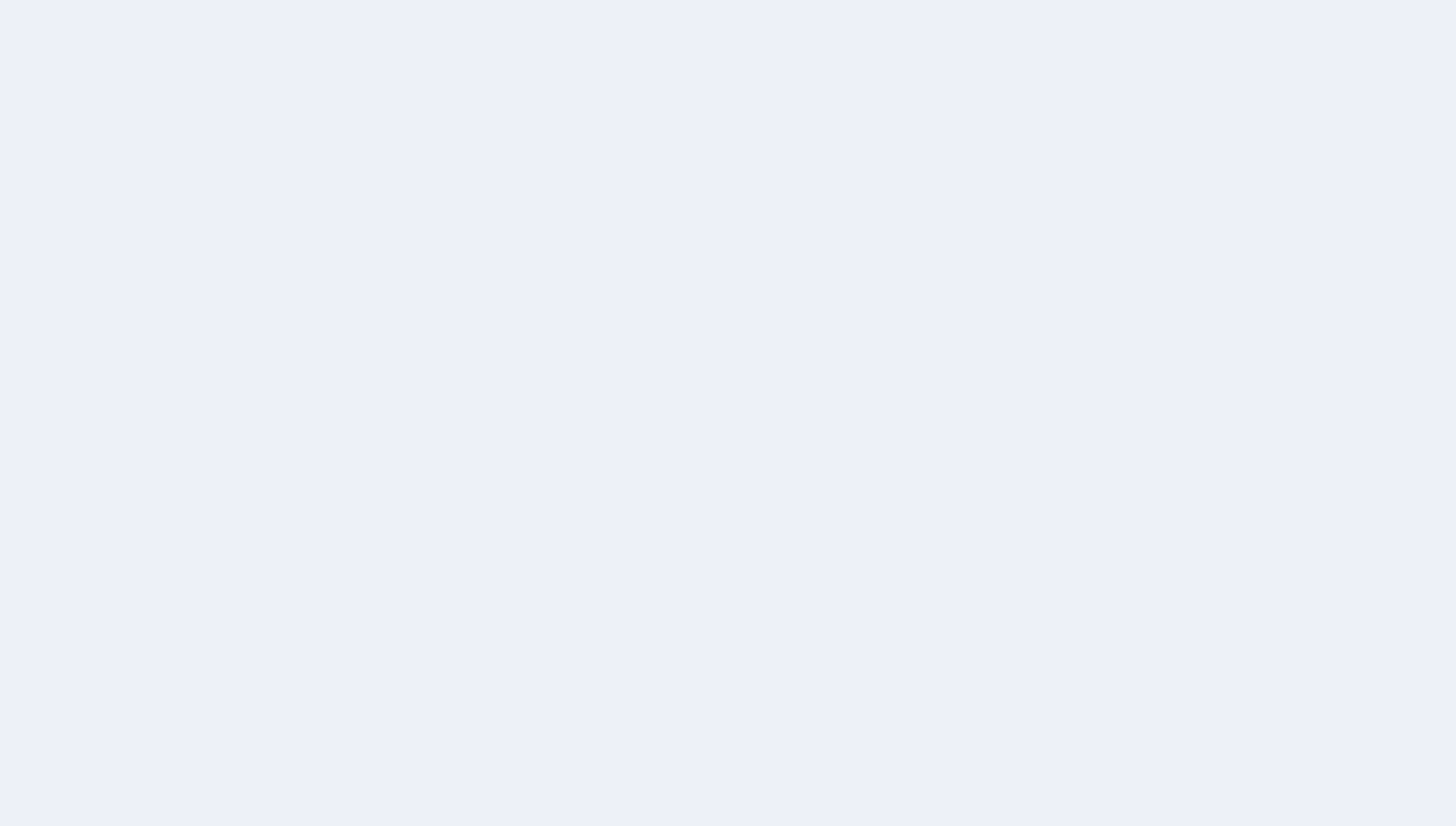 scroll, scrollTop: 0, scrollLeft: 0, axis: both 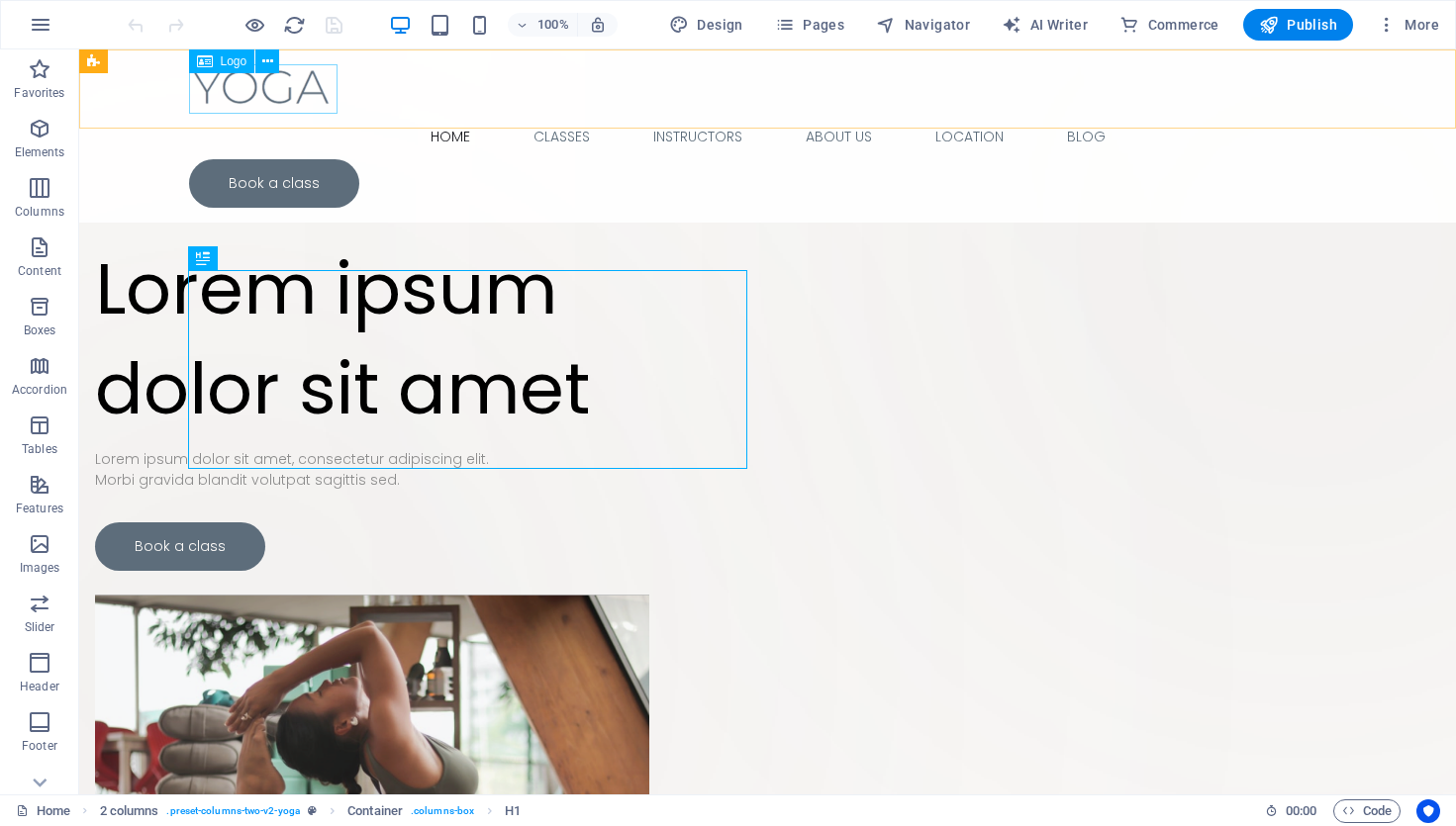 click at bounding box center [768, 89] 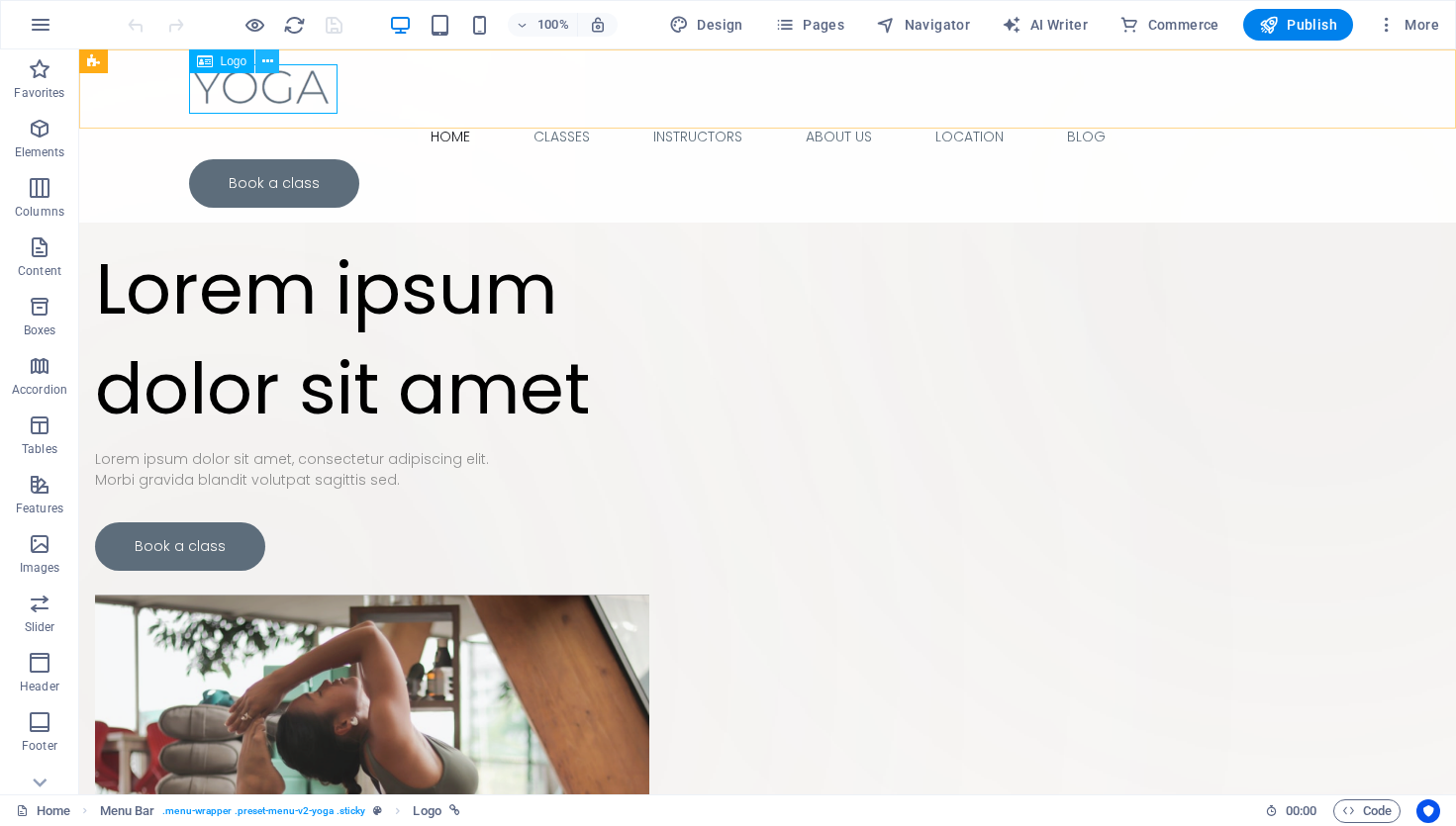 click at bounding box center [267, 61] 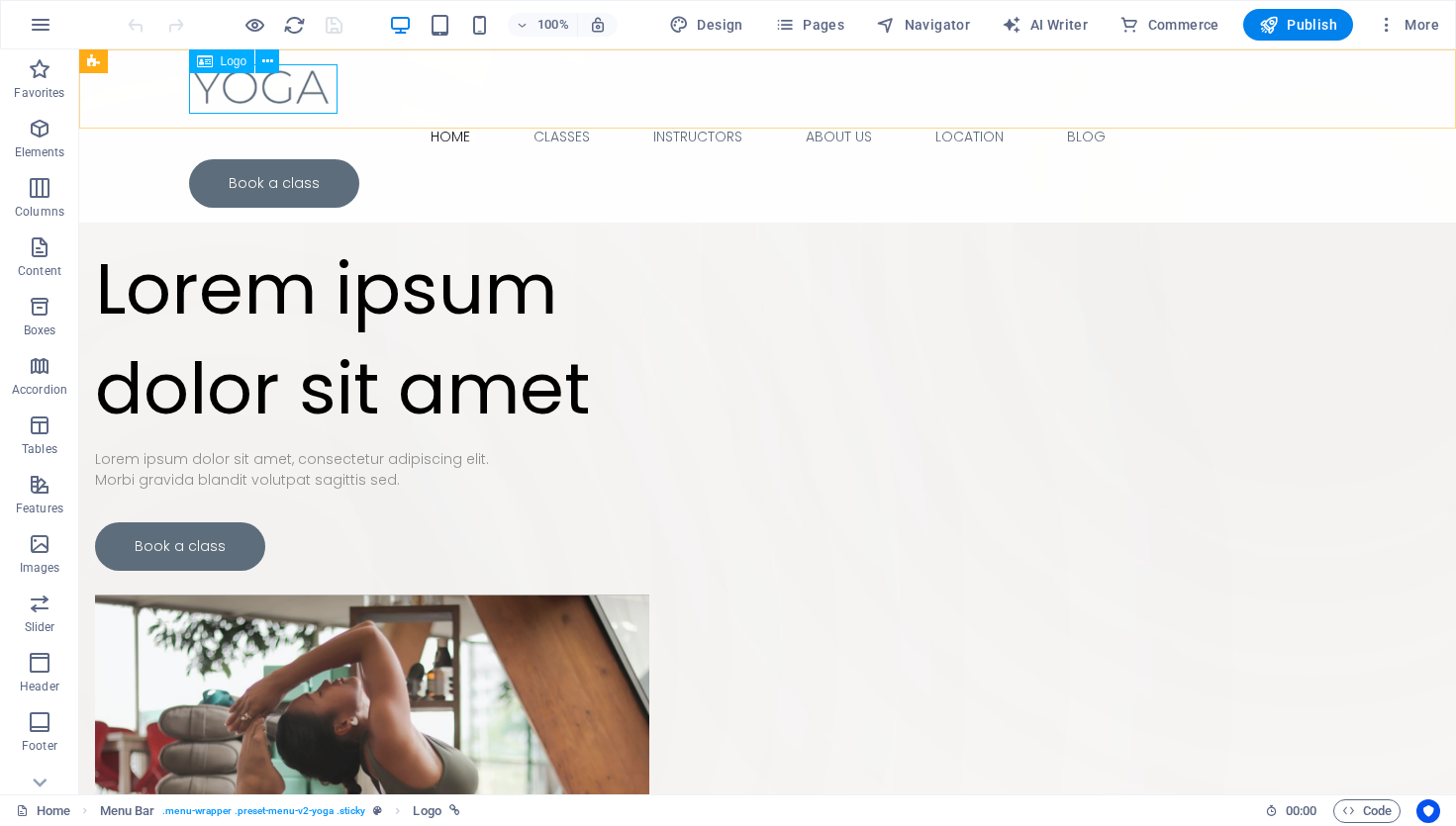 click at bounding box center [768, 89] 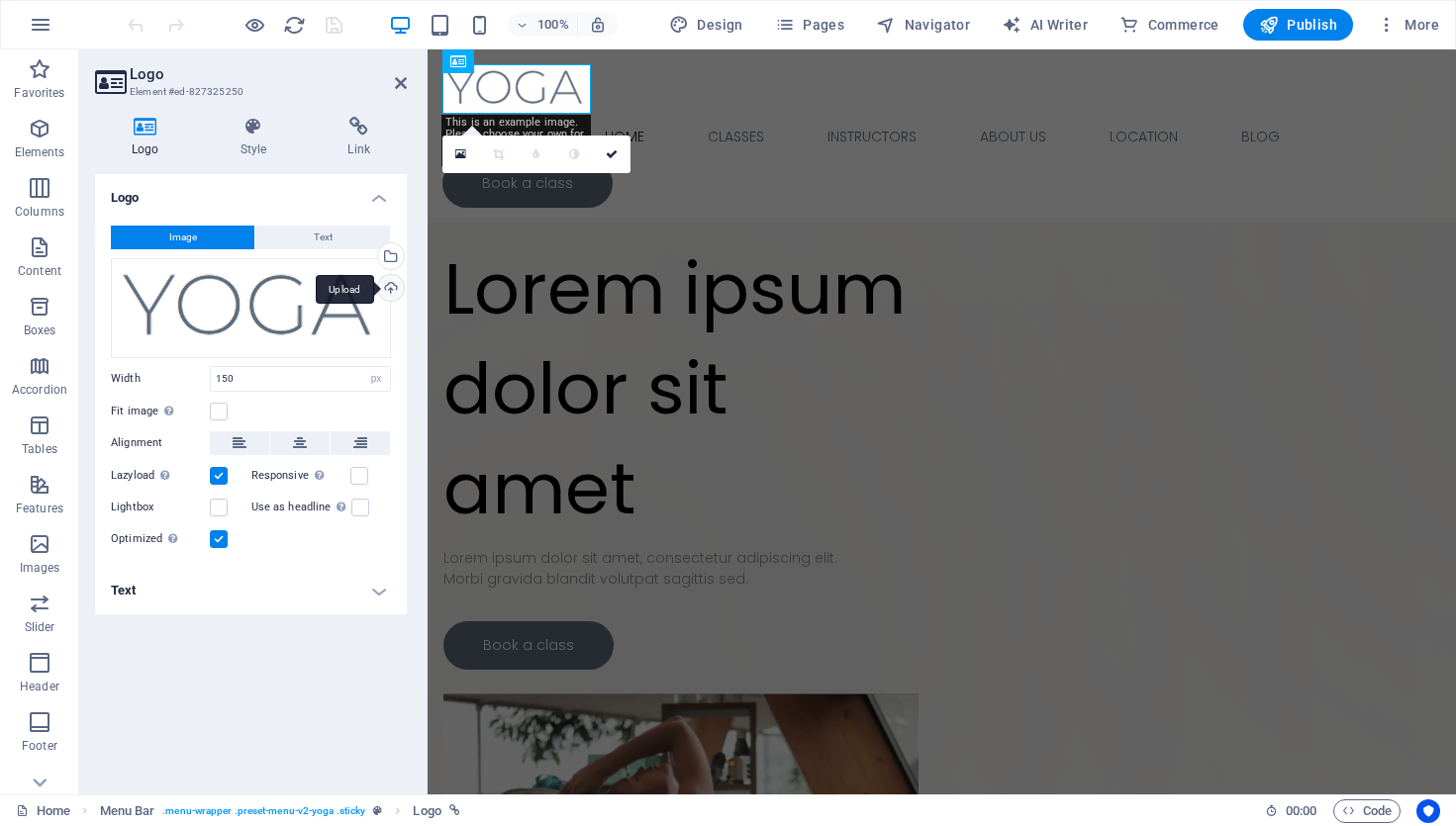 click on "Upload" at bounding box center (389, 290) 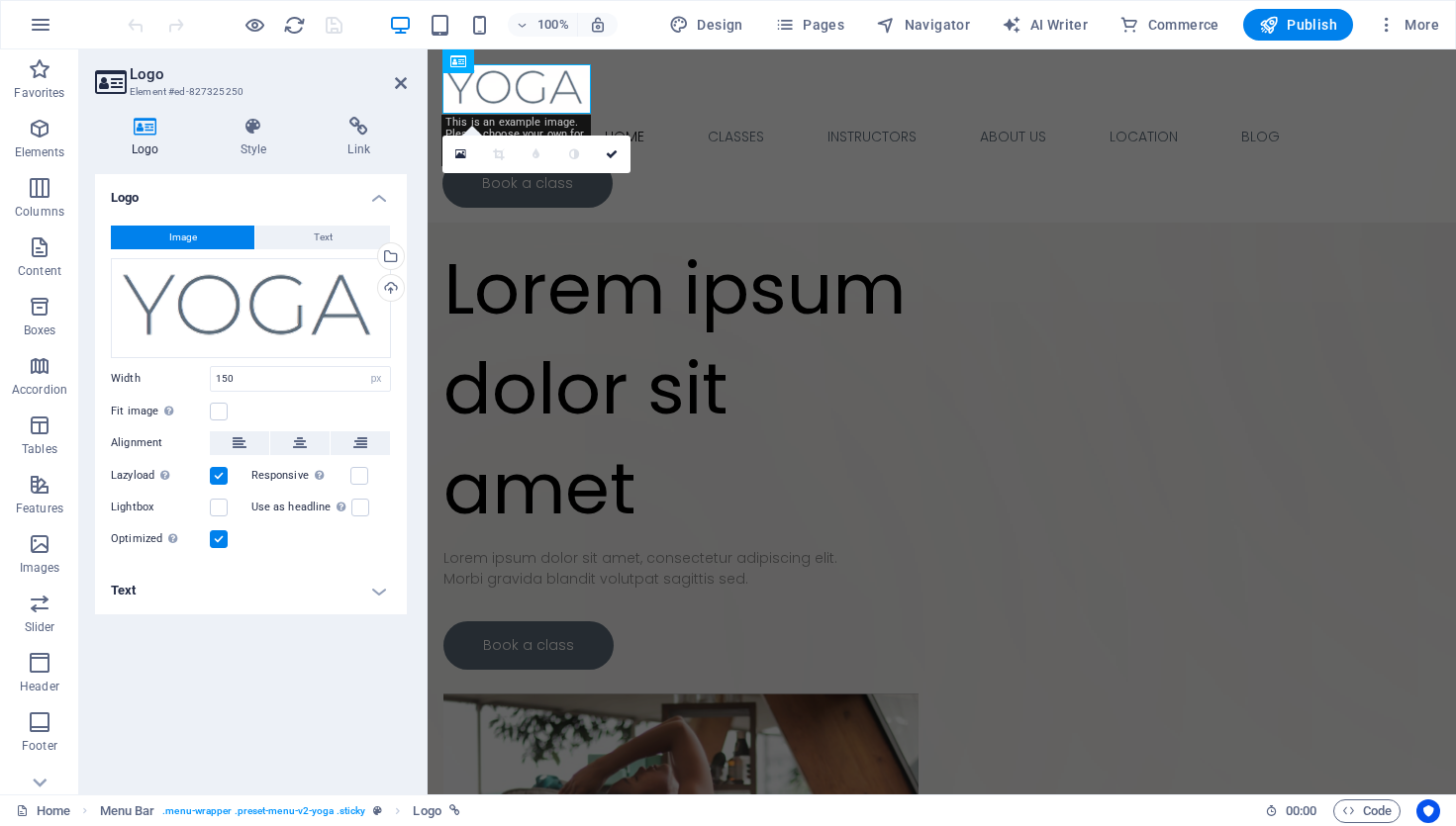 click on "Image Text Drag files here, click to choose files or select files from Files or our free stock photos & videos Select files from the file manager, stock photos, or upload file(s) Upload Width 150 Default auto px rem % em vh vw Fit image Automatically fit image to a fixed width and height Height Default auto px Alignment Lazyload Loading images after the page loads improves page speed. Responsive Automatically load retina image and smartphone optimized sizes. Lightbox Use as headline The image will be wrapped in an H1 headline tag. Useful for giving alternative text the weight of an H1 headline, e.g. for the logo. Leave unchecked if uncertain. Optimized Images are compressed to improve page speed. Position Direction Custom X offset 50 px rem % vh vw Y offset 50 px rem % vh vw Edit design" at bounding box center (250, 388) 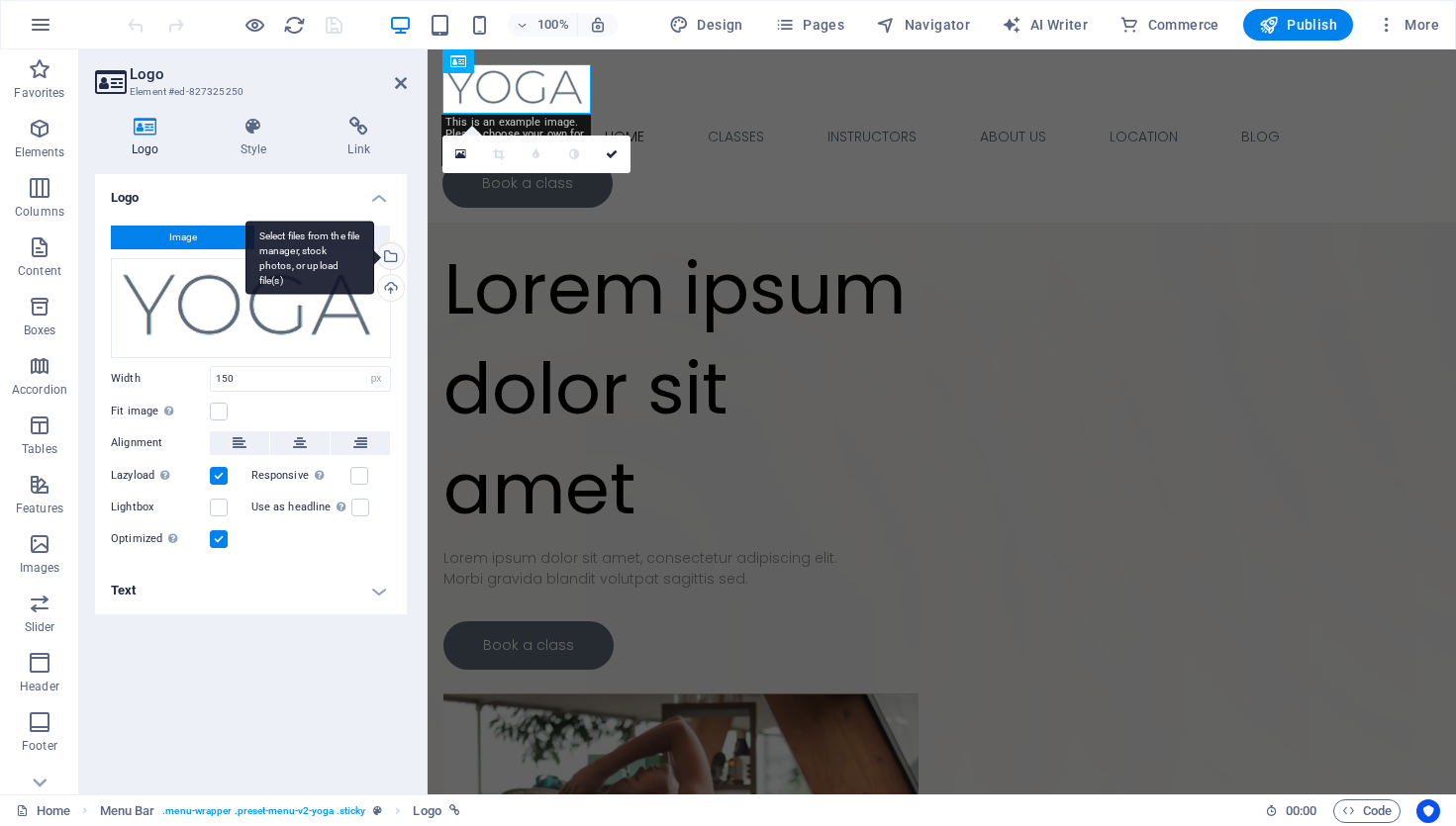 click on "Select files from the file manager, stock photos, or upload file(s)" at bounding box center [389, 258] 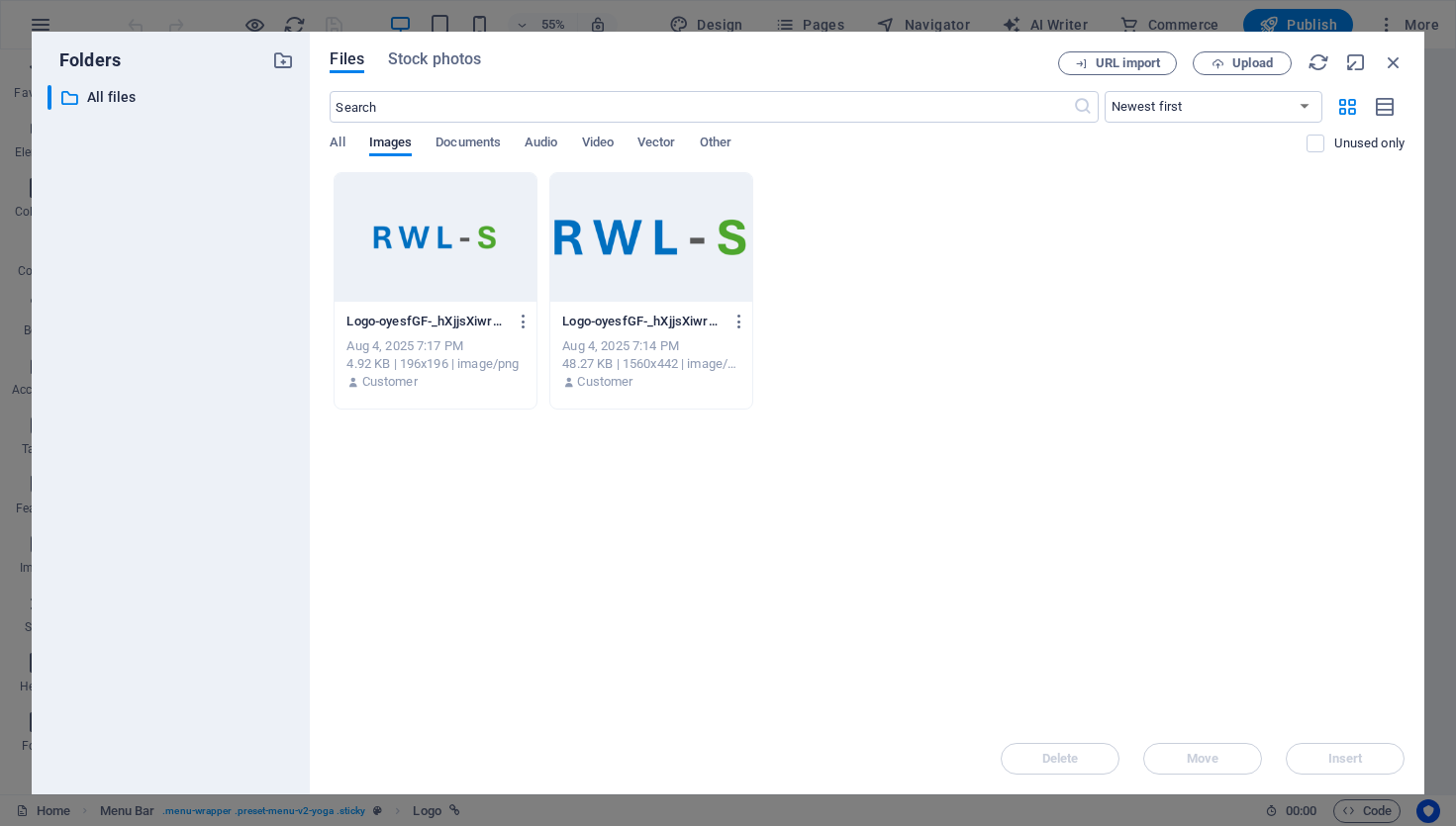 click at bounding box center [651, 237] 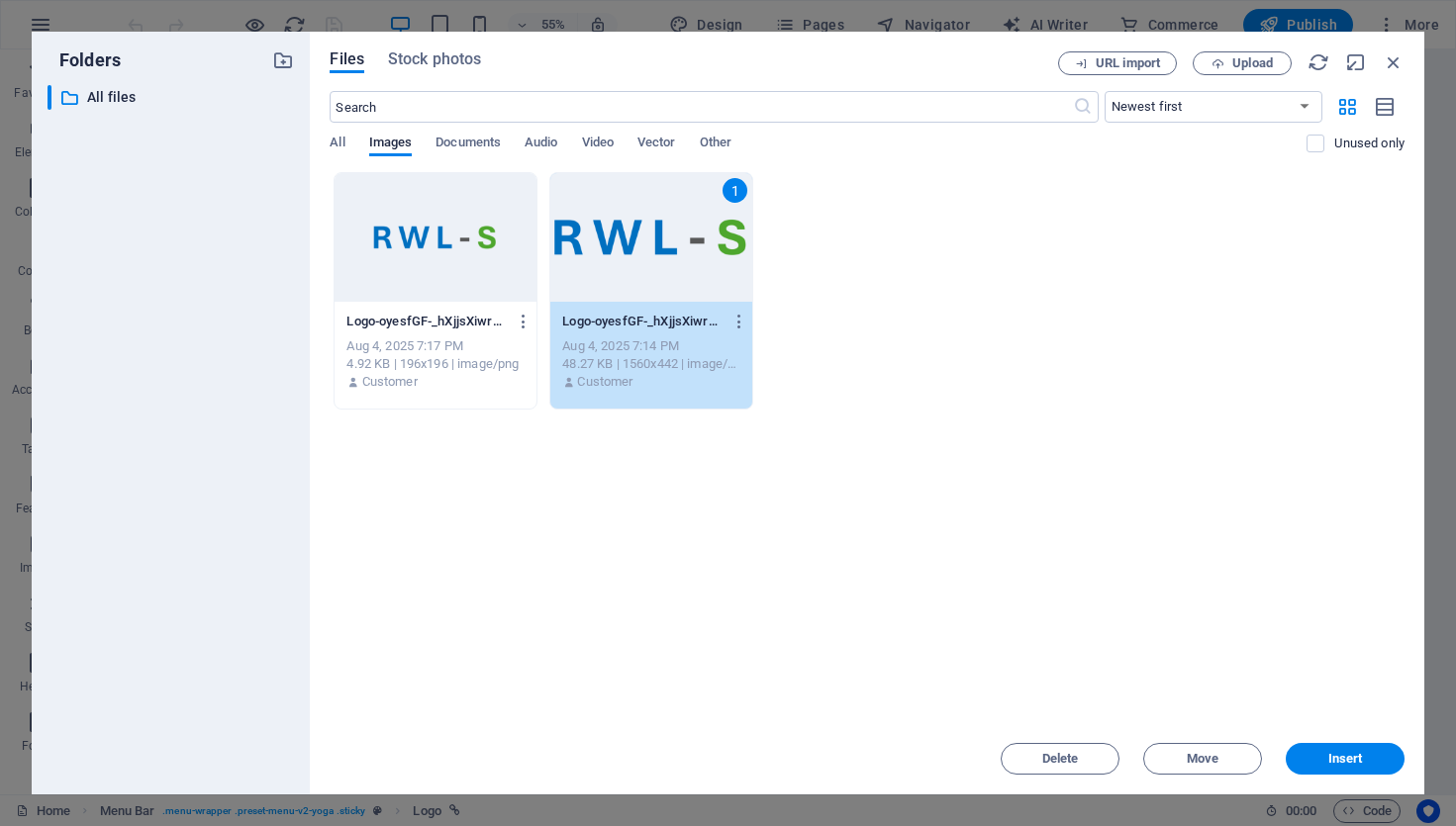 click on "1" at bounding box center (651, 237) 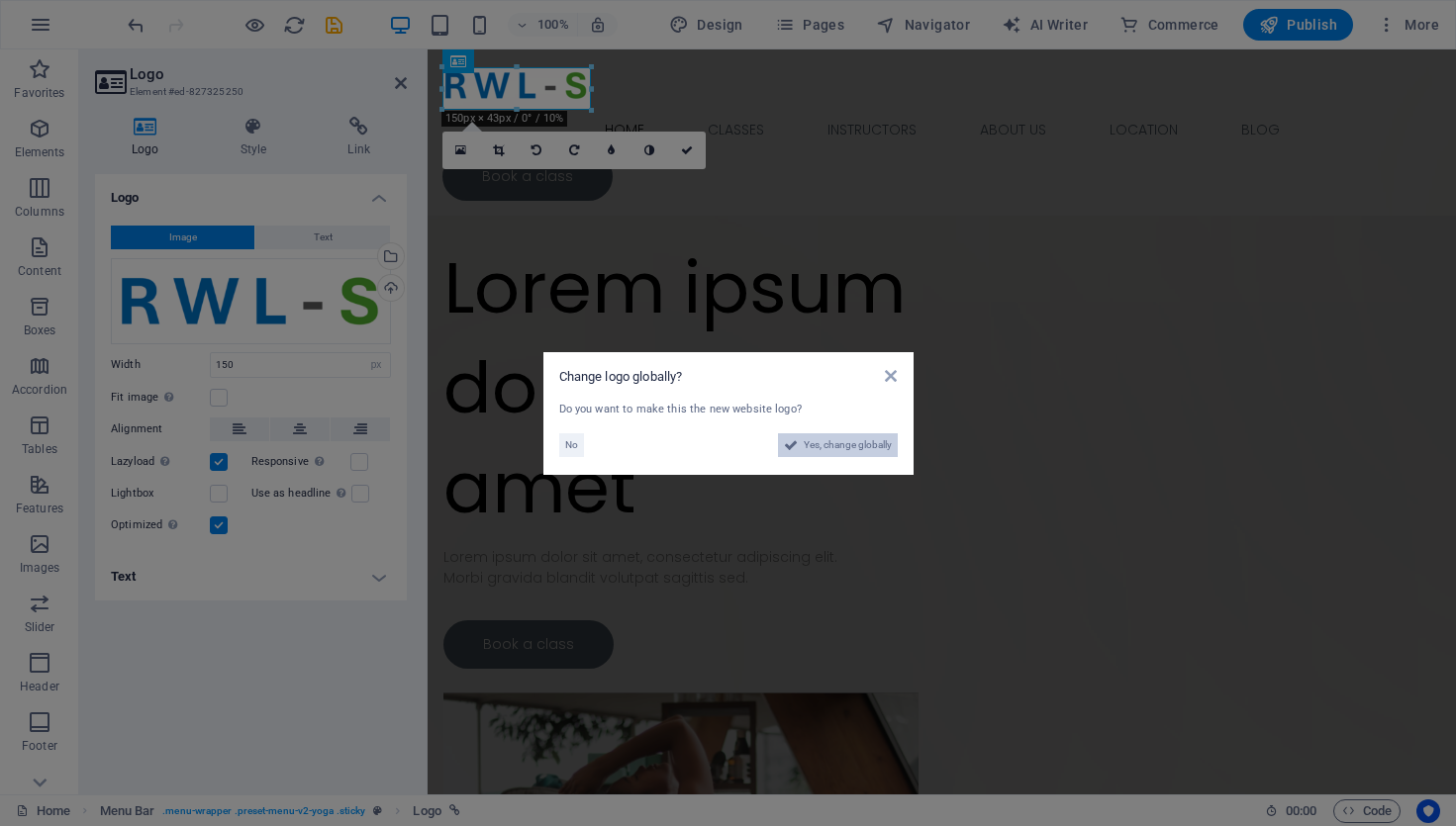 click on "Yes, change globally" at bounding box center [847, 445] 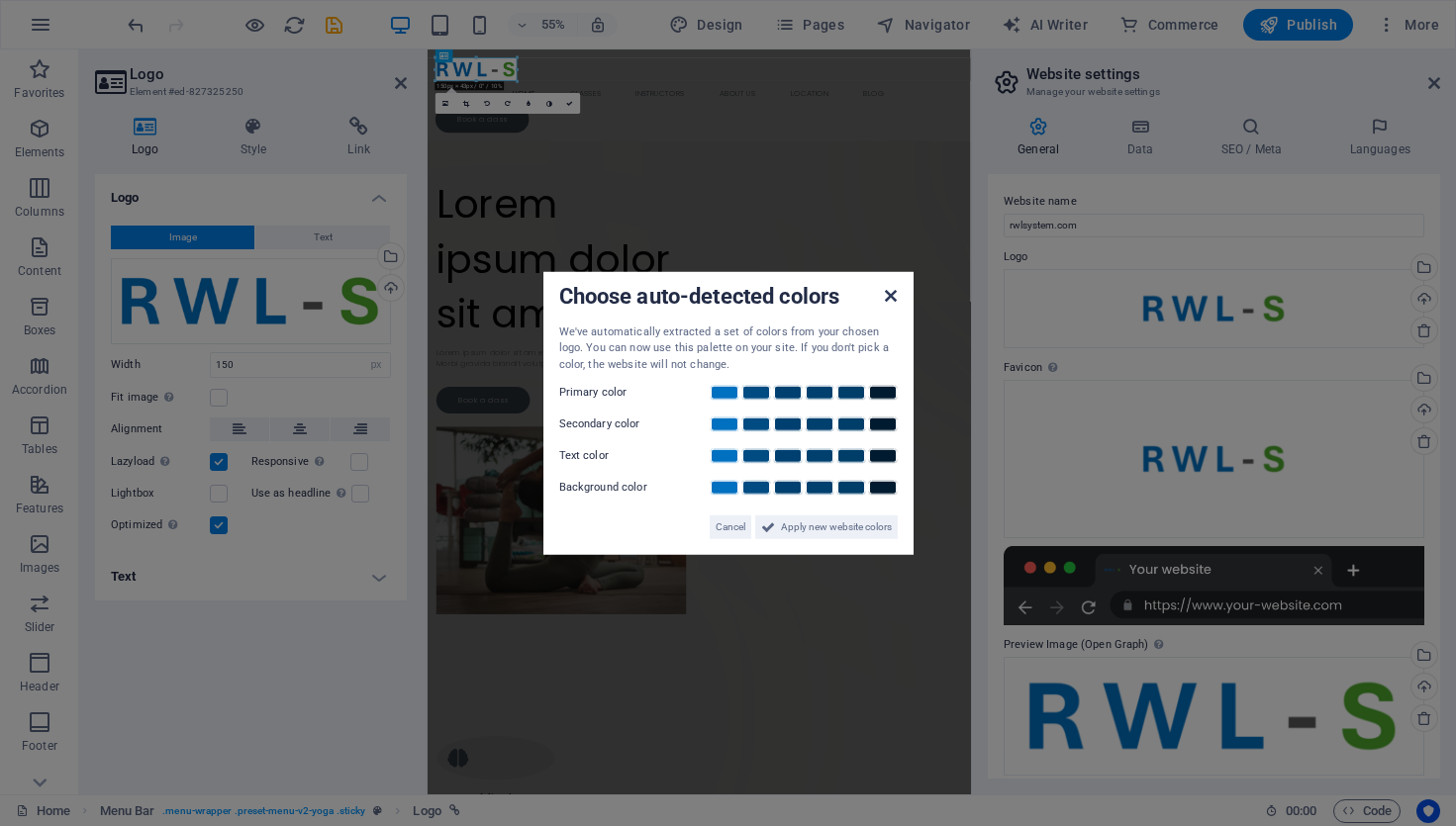 click at bounding box center (891, 295) 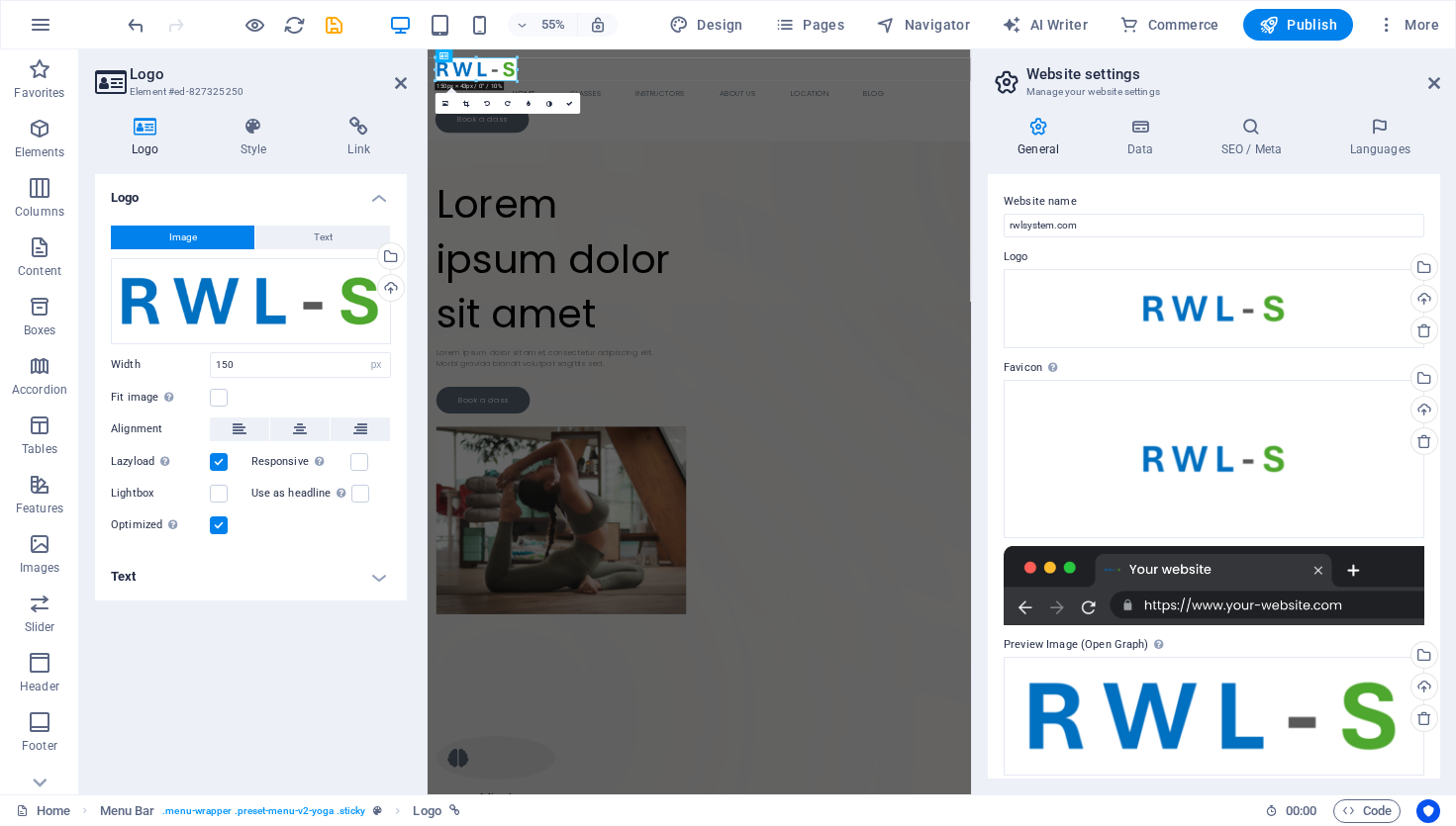 click on "Logo Style Link Logo Image Text Drag files here, click to choose files or select files from Files or our free stock photos & videos Select files from the file manager, stock photos, or upload file(s) Upload Width 150 Default auto px rem % em vh vw Fit image Automatically fit image to a fixed width and height Height Default auto px Alignment Lazyload Loading images after the page loads improves page speed. Responsive Automatically load retina image and smartphone optimized sizes. Lightbox Use as headline The image will be wrapped in an H1 headline tag. Useful for giving alternative text the weight of an H1 headline, e.g. for the logo. Leave unchecked if uncertain. Optimized Images are compressed to improve page speed. Position Direction Custom X offset 50 px rem % vh vw Y offset 50 px rem % vh vw Edit design Text Float No float Image left Image right Determine how text should behave around the image. Text Alternative text Image caption Paragraph Format Normal Heading 1 Heading 2 Heading 3 Heading 4 Heading 5 8" at bounding box center (250, 447) 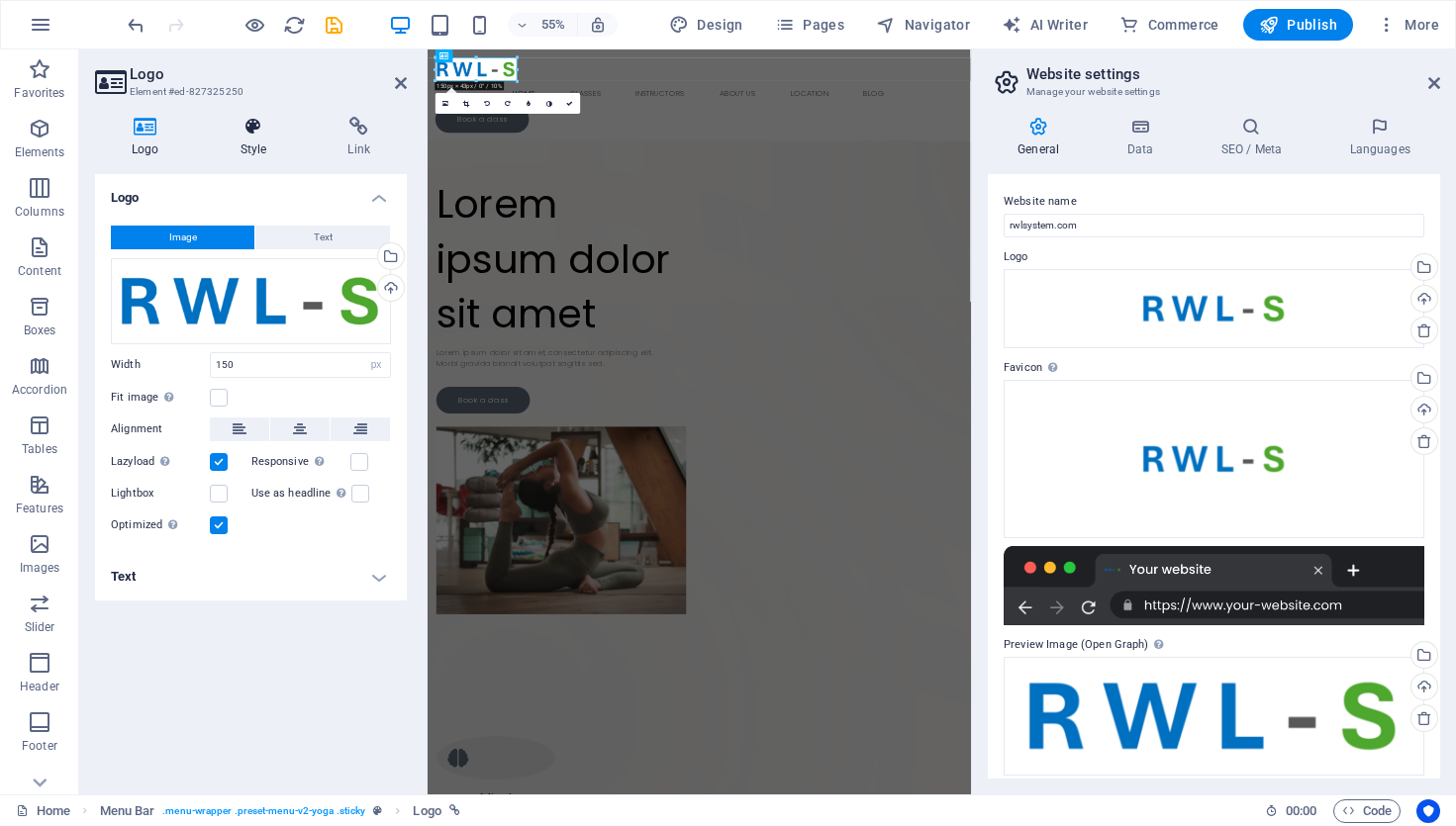 click at bounding box center [253, 127] 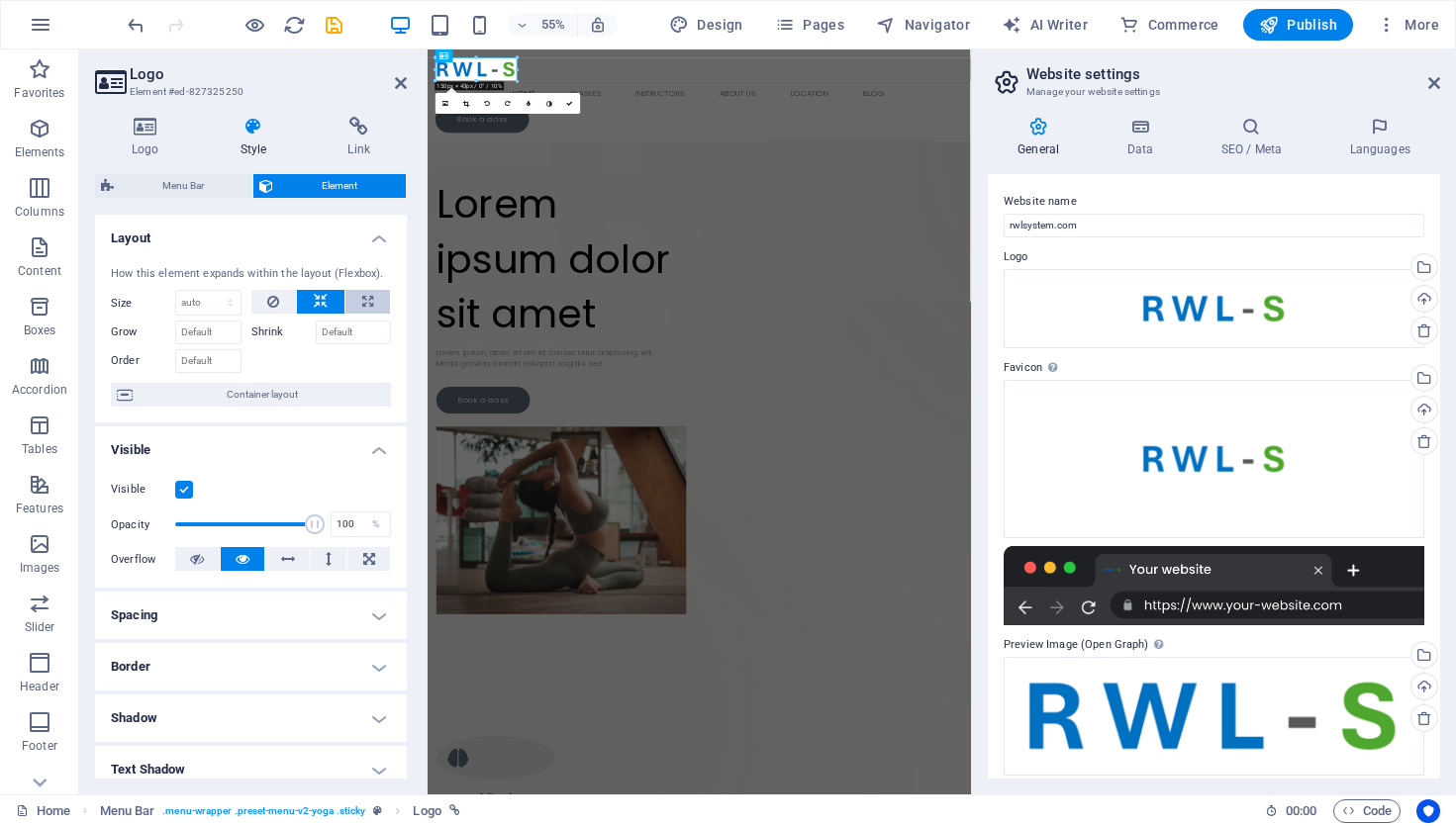 click at bounding box center [367, 302] 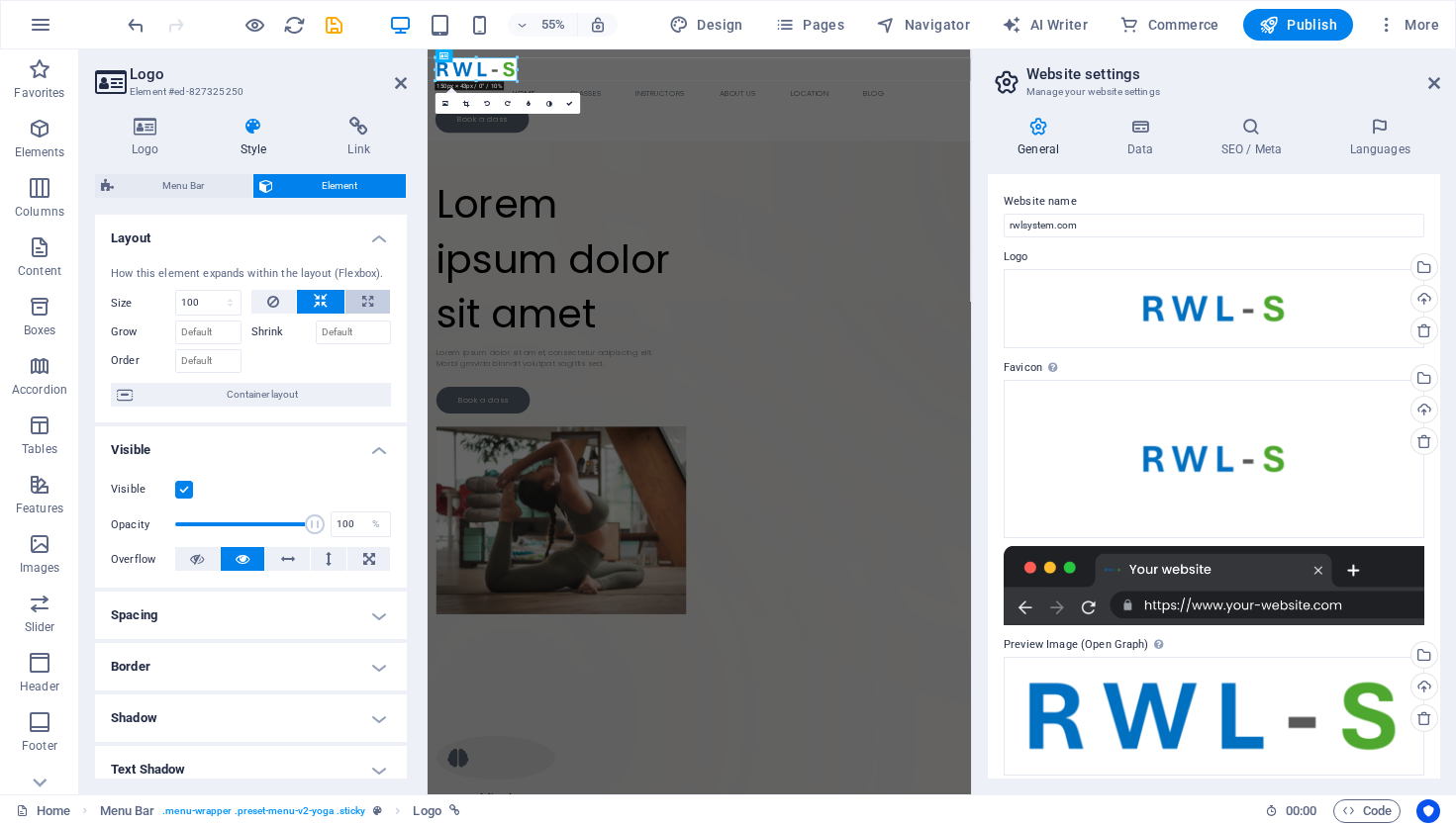 select on "%" 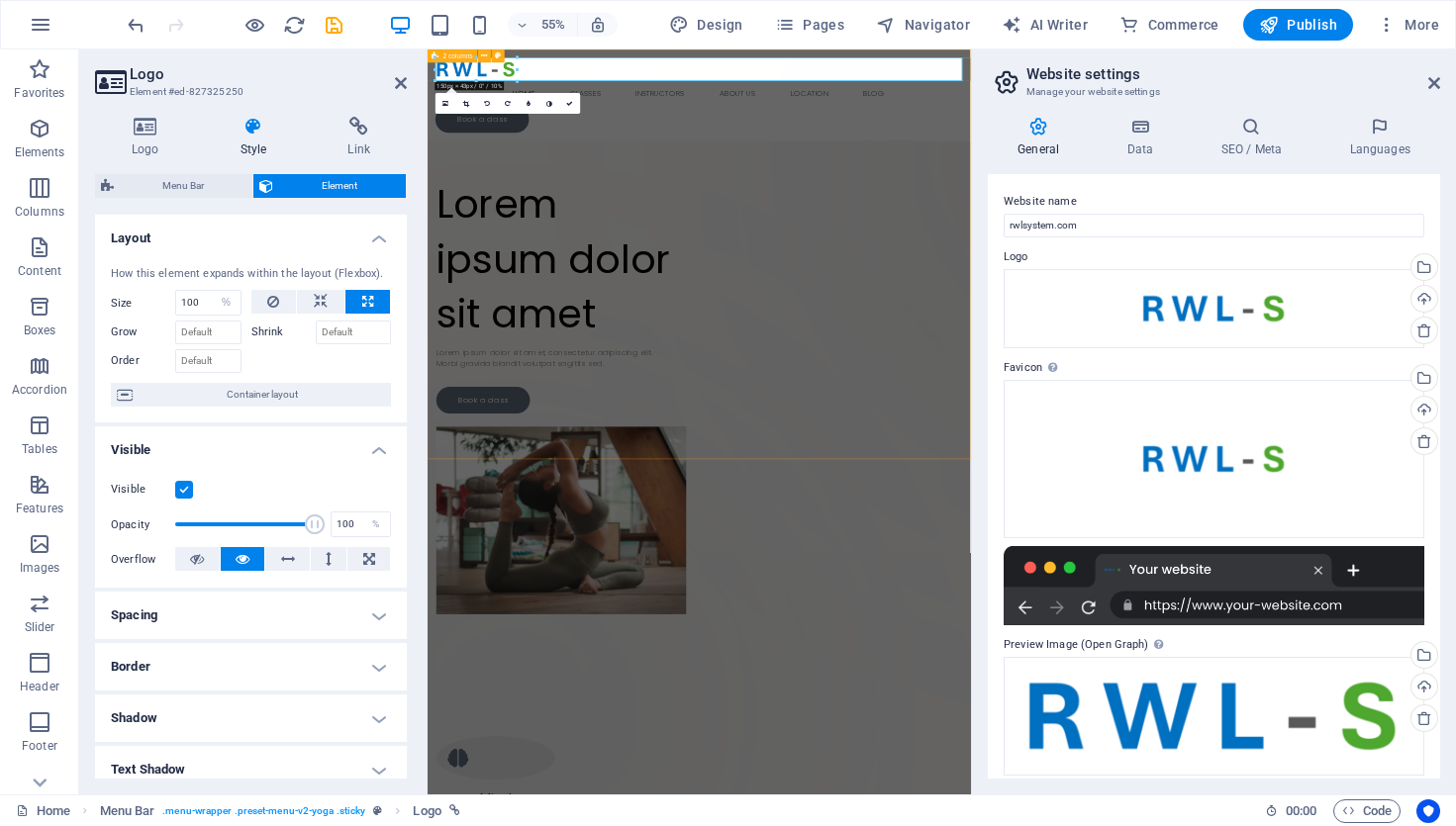 click on "Drop content here or  Add elements  Paste clipboard Lorem ipsum dolor sit amet Lorem ipsum dolor sit amet, consectetur adipiscing elit.  Morbi gravida blandit volutpat sagittis sed. Book a class" at bounding box center (922, 618) 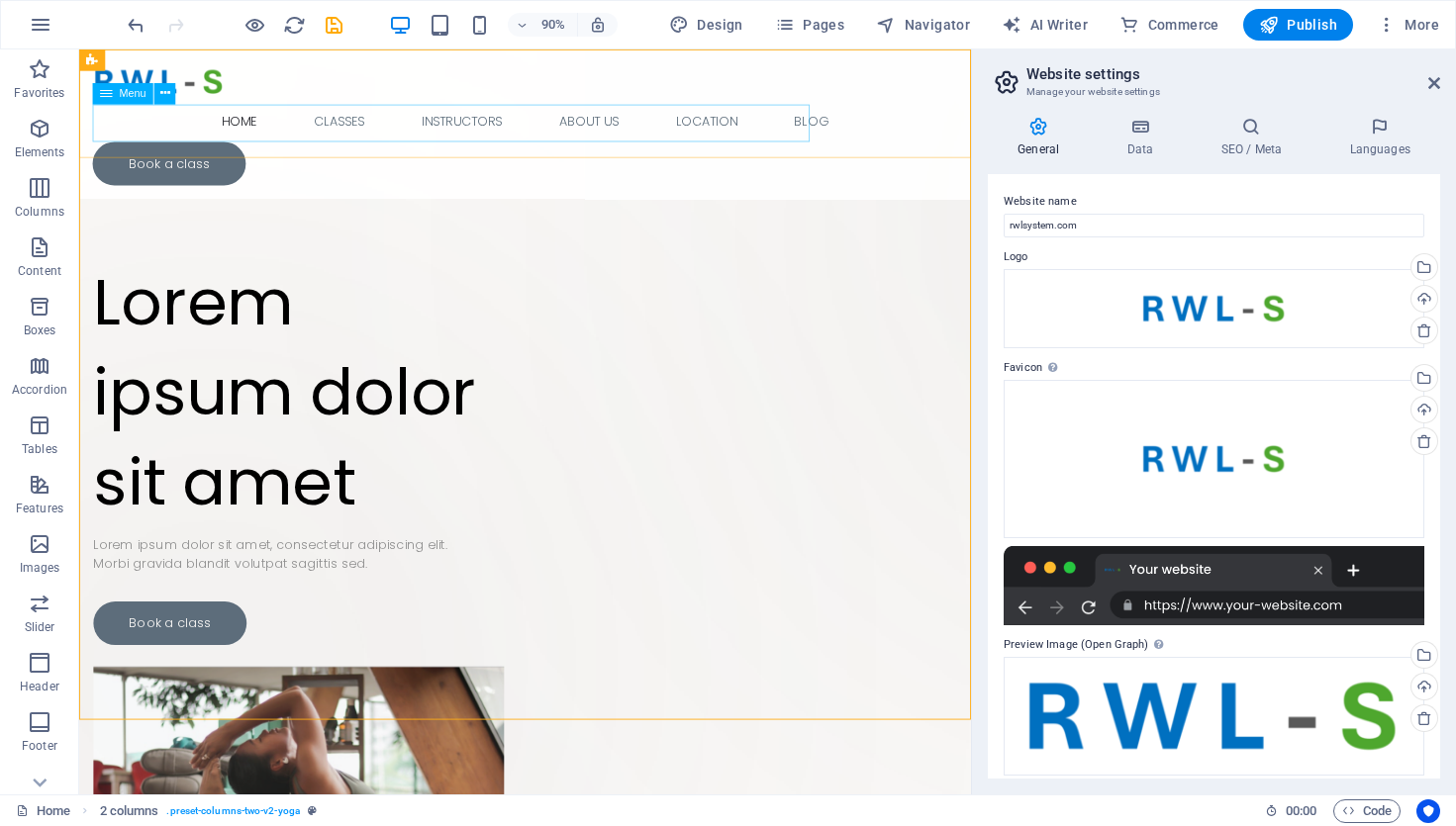 click on "Home Classes Instructors About Us Location     Blog" at bounding box center [574, 130] 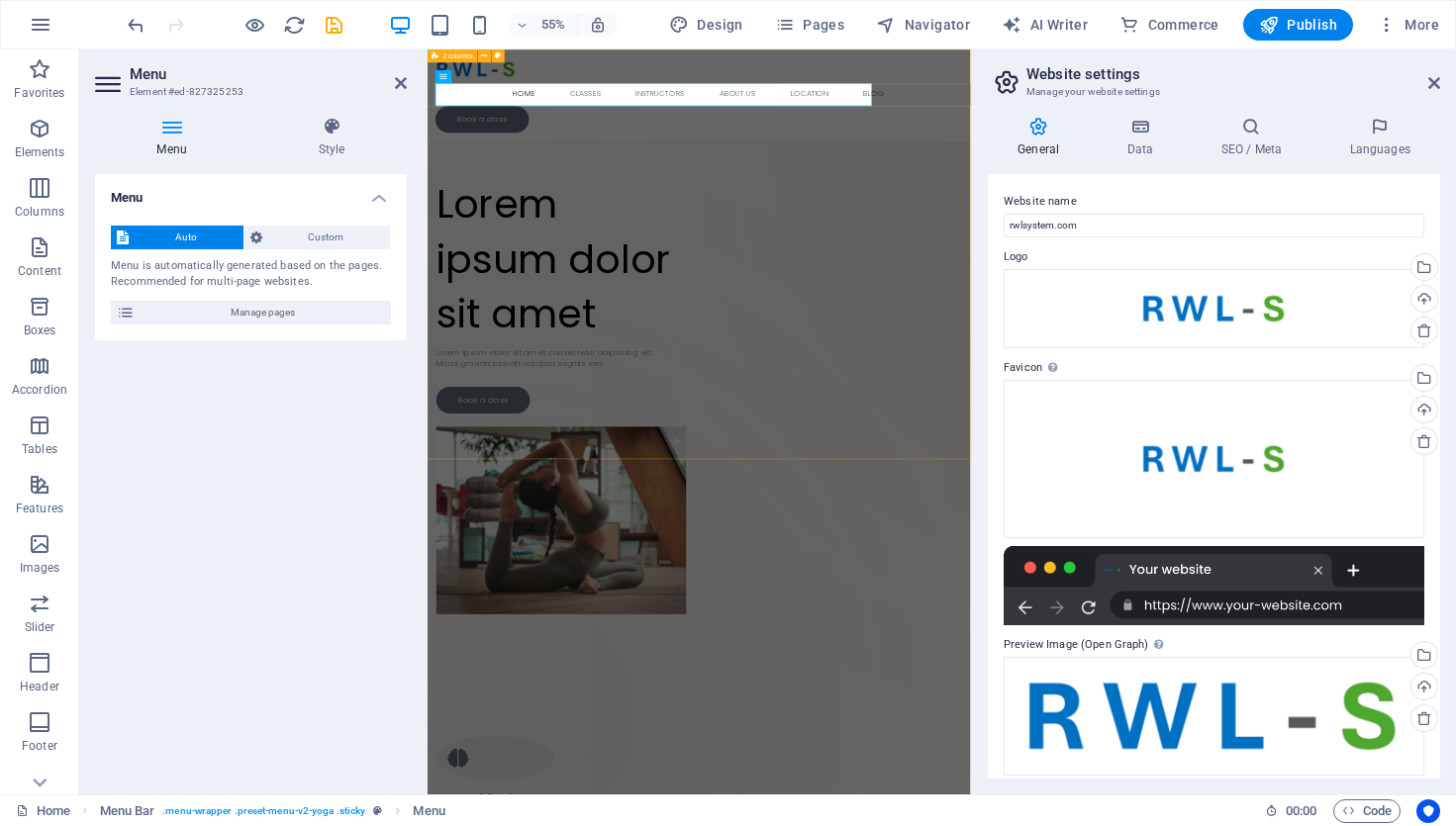 click on "Drop content here or  Add elements  Paste clipboard Lorem ipsum dolor sit amet Lorem ipsum dolor sit amet, consectetur adipiscing elit.  Morbi gravida blandit volutpat sagittis sed. Book a class" at bounding box center (922, 618) 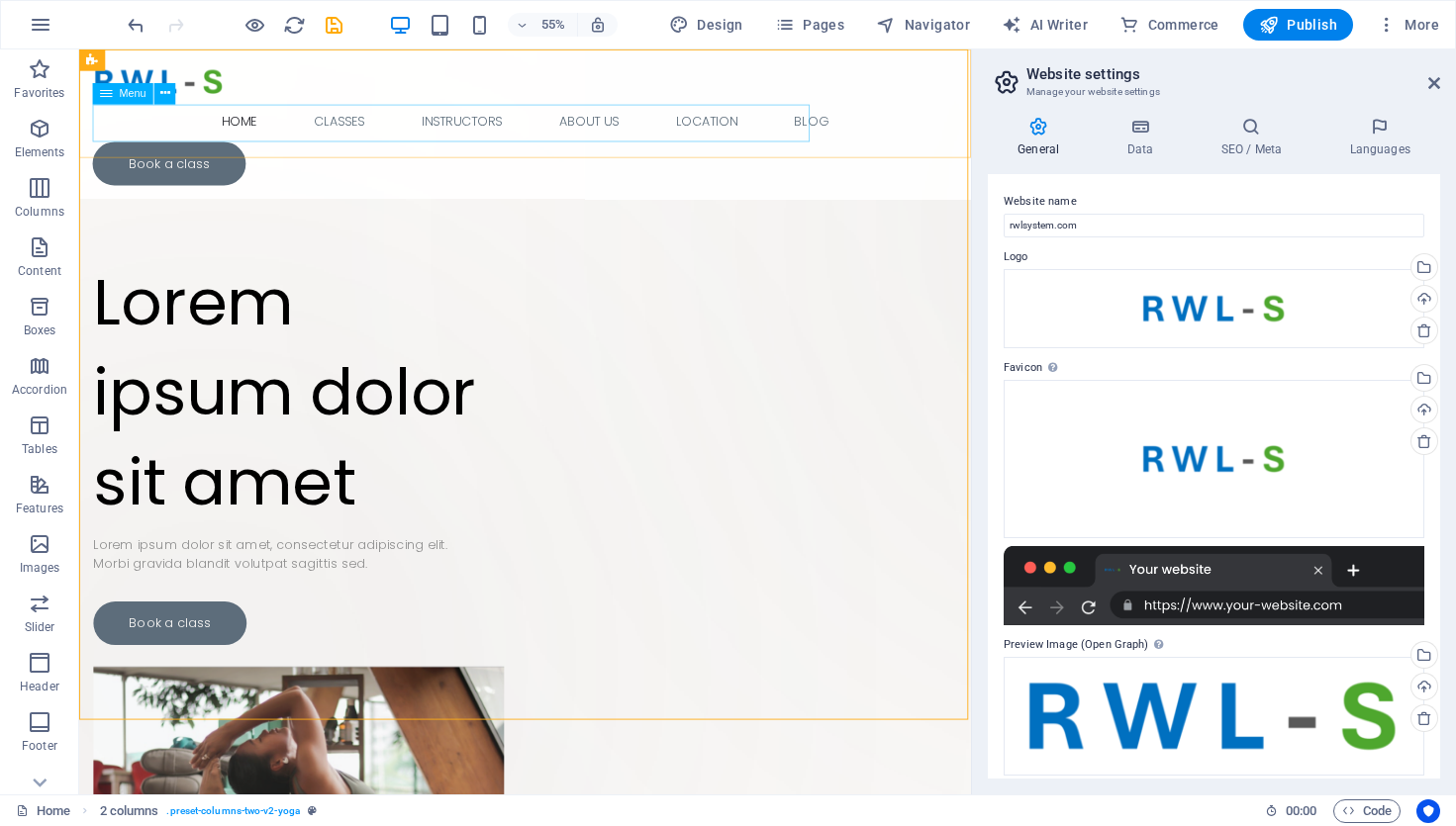 click on "Home Classes Instructors About Us Location     Blog" at bounding box center [574, 130] 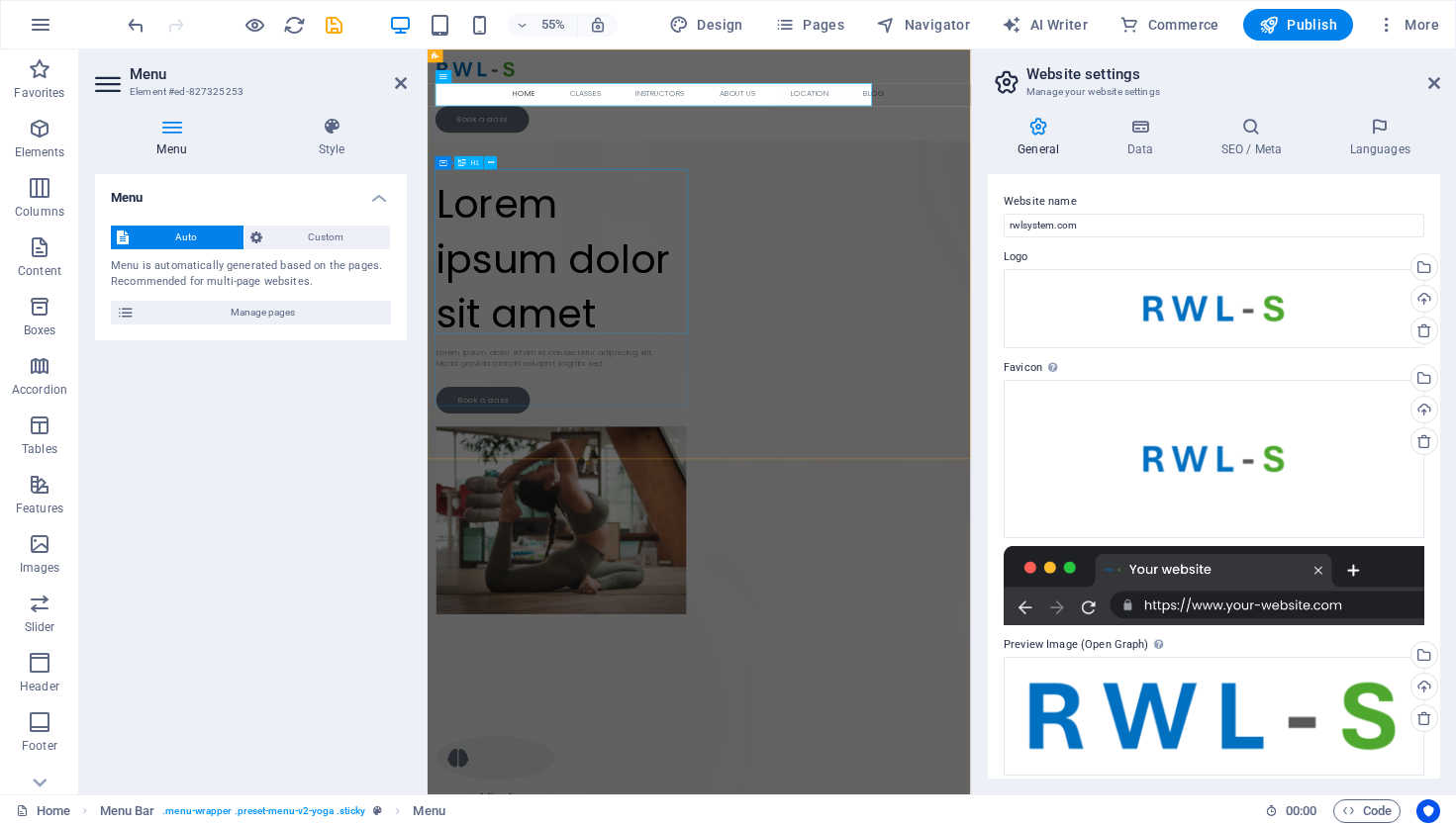 click on "Lorem ipsum dolor sit amet" at bounding box center (670, 430) 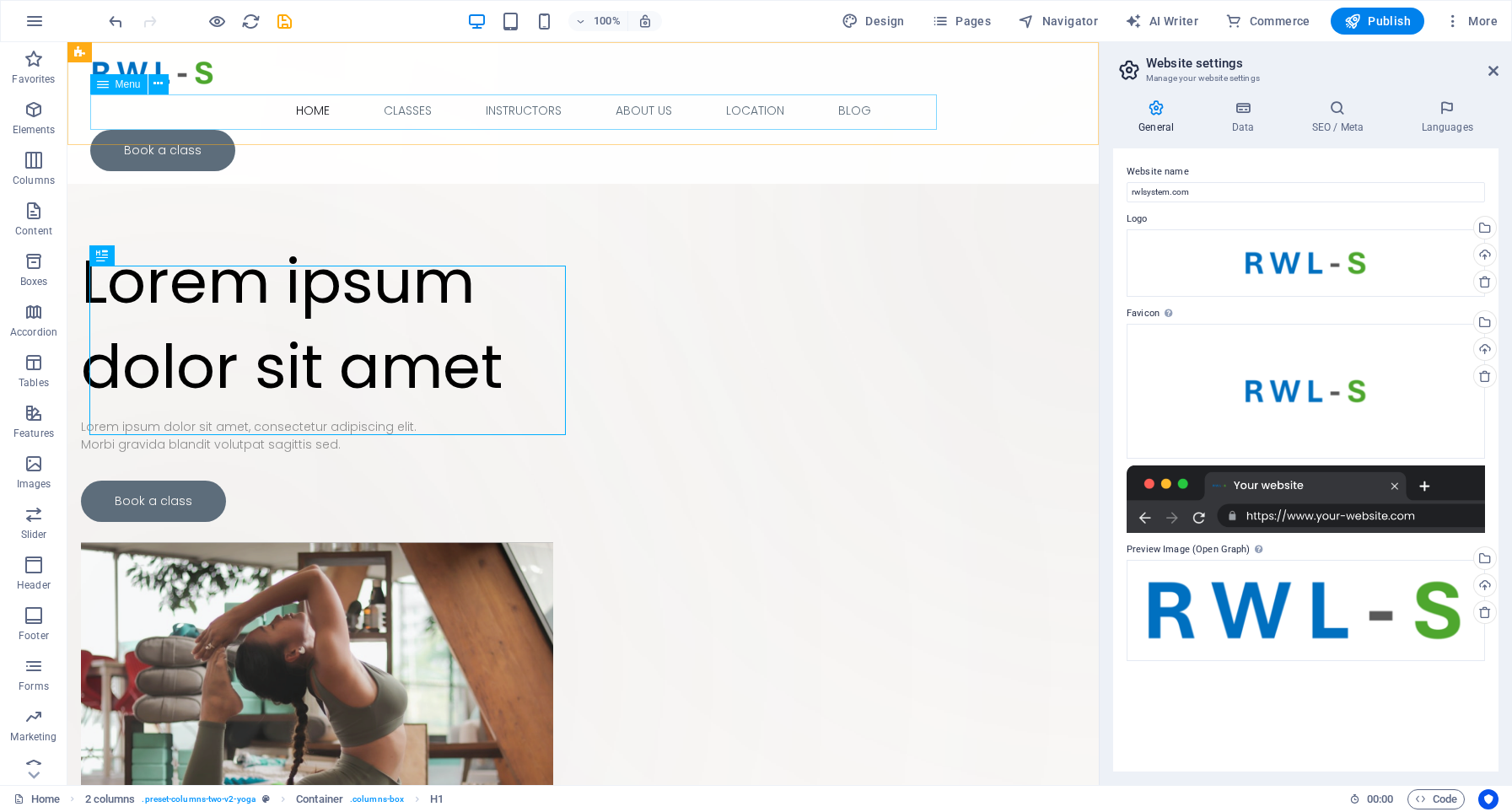 click on "Home Classes Instructors About Us Location     Blog" at bounding box center (584, 110) 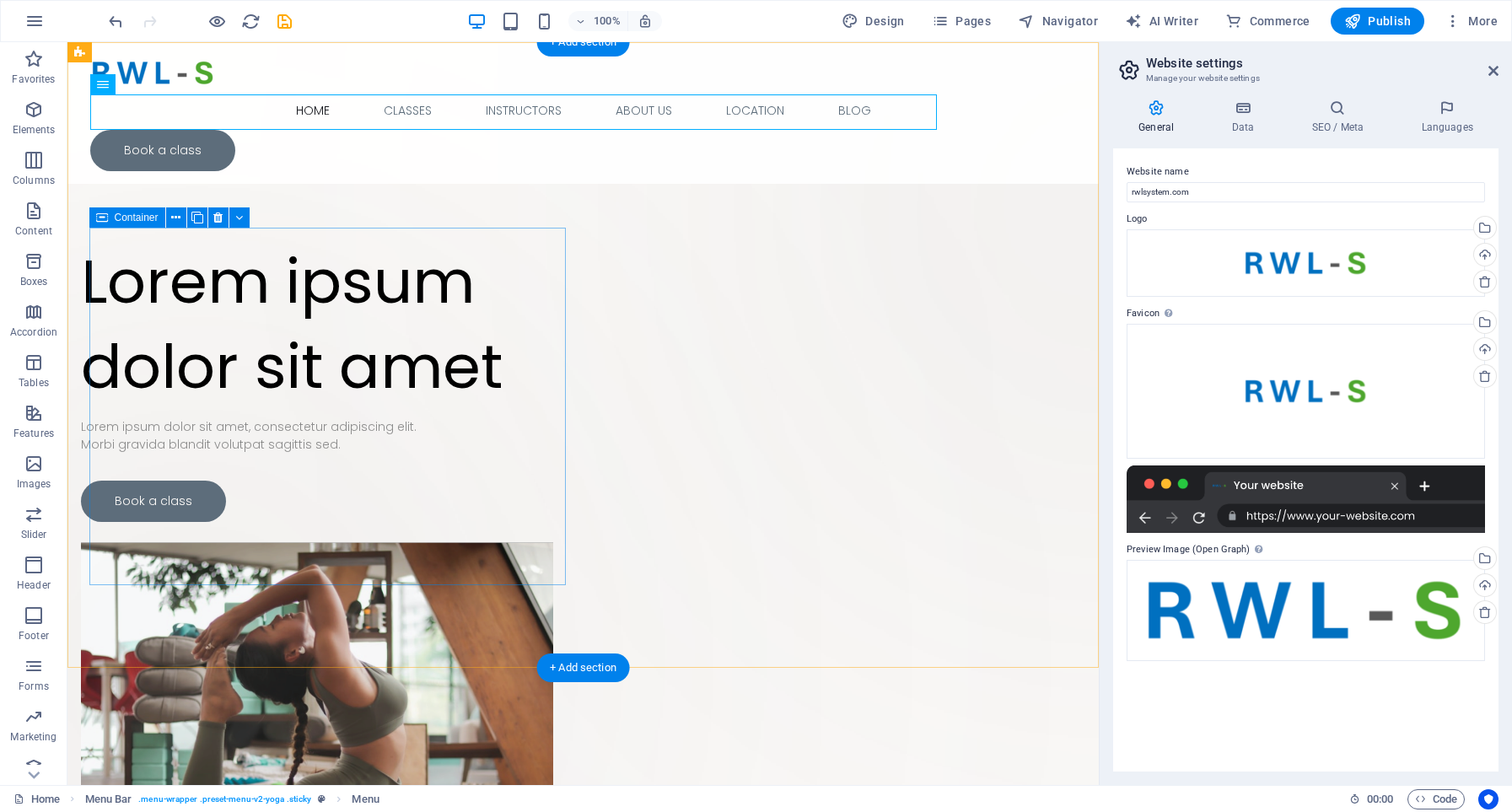 click on "Lorem ipsum dolor sit amet Lorem ipsum dolor sit amet, consectetur adipiscing elit.  Morbi gravida blandit volutpat sagittis sed. Book a class" at bounding box center (317, 380) 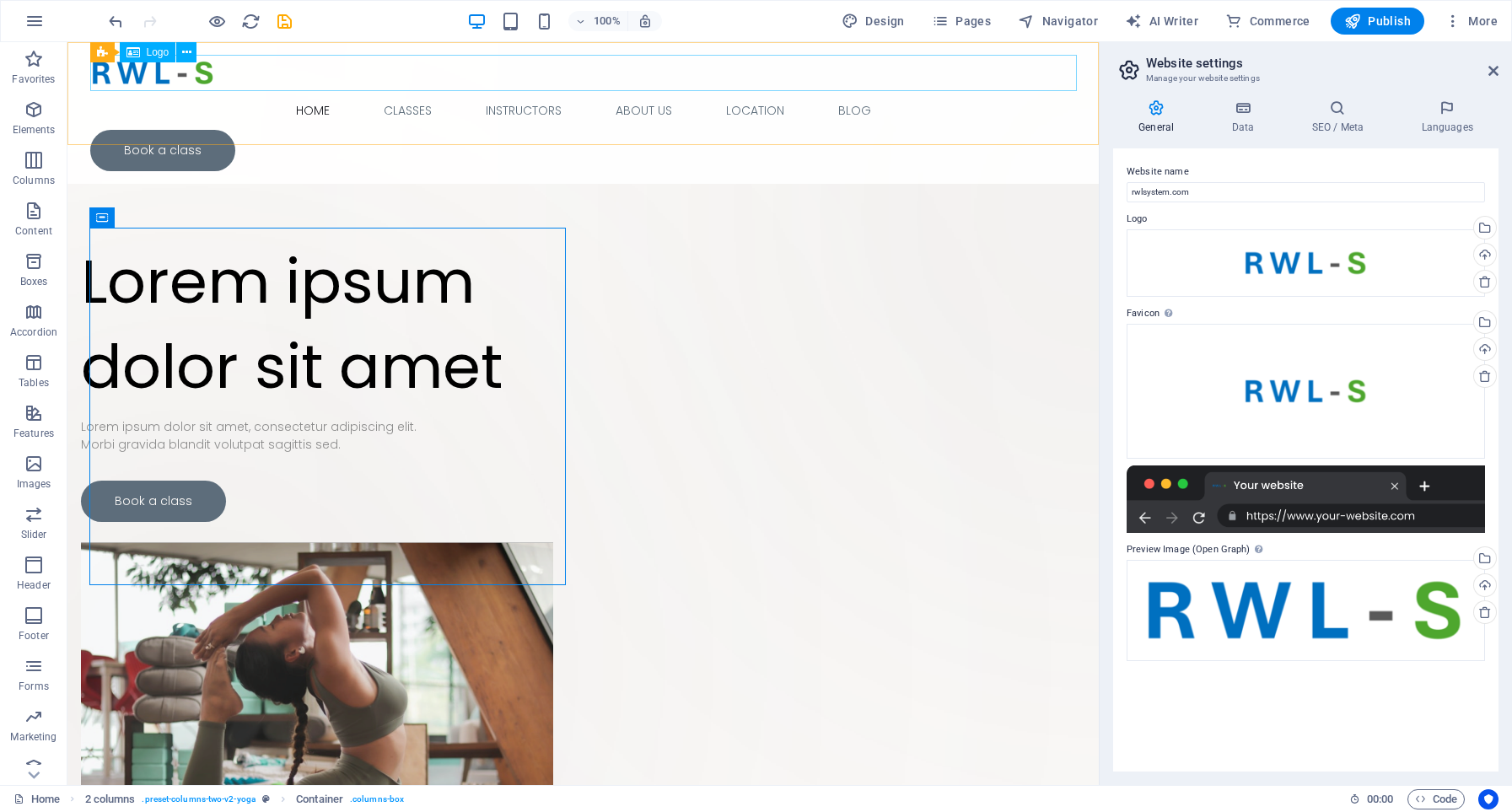 click at bounding box center (584, 73) 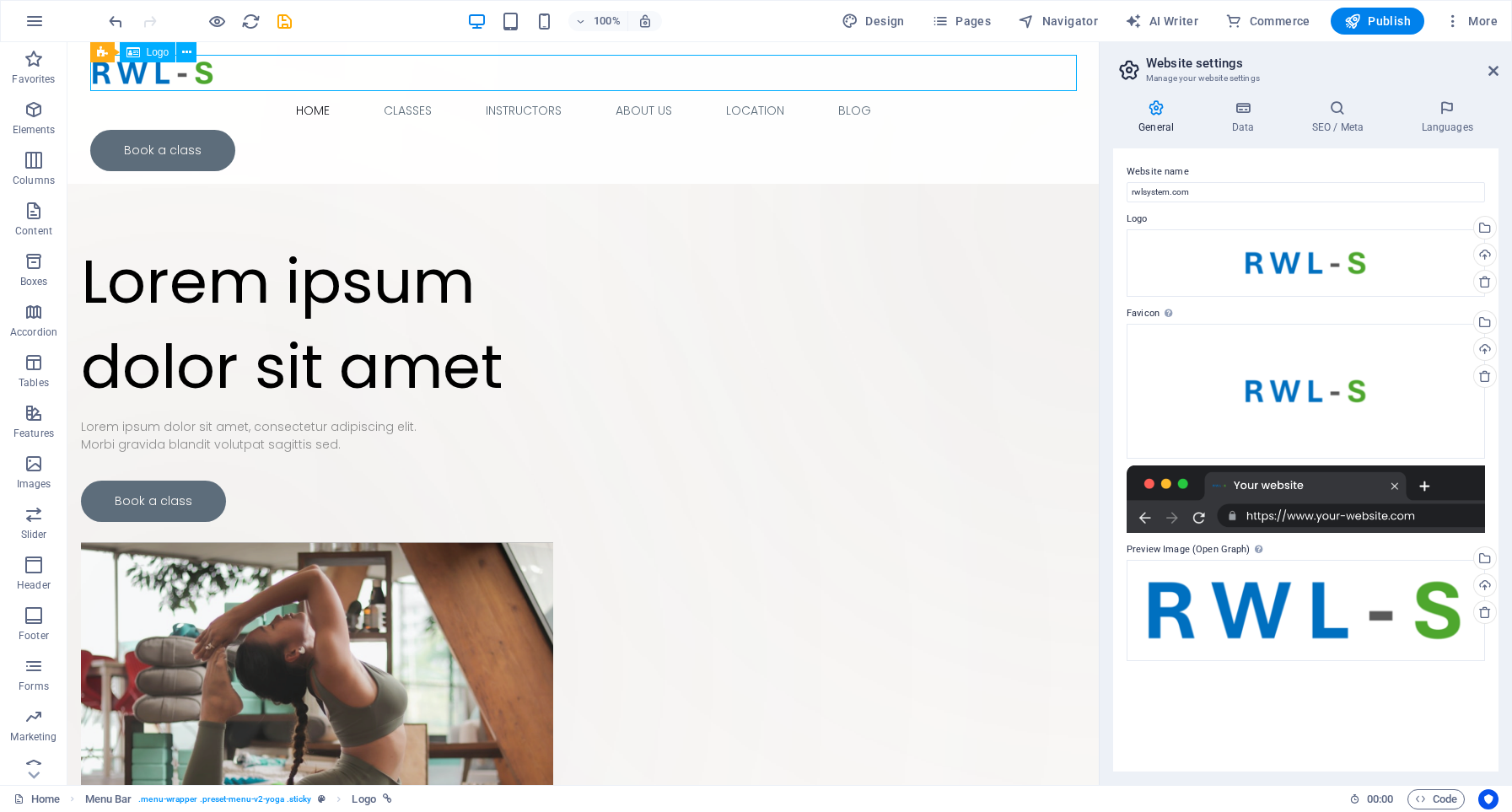 click at bounding box center (584, 73) 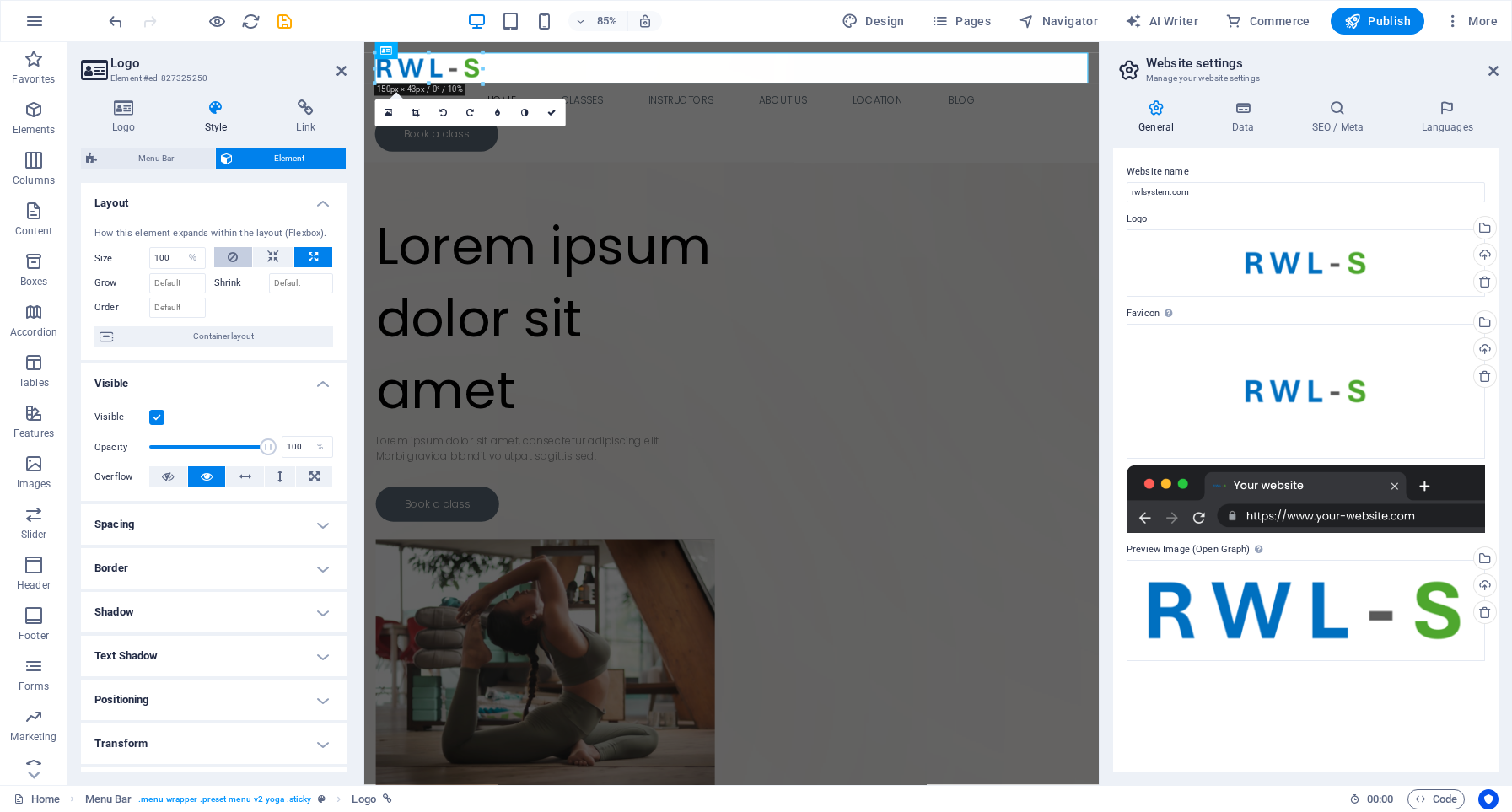 click at bounding box center (234, 257) 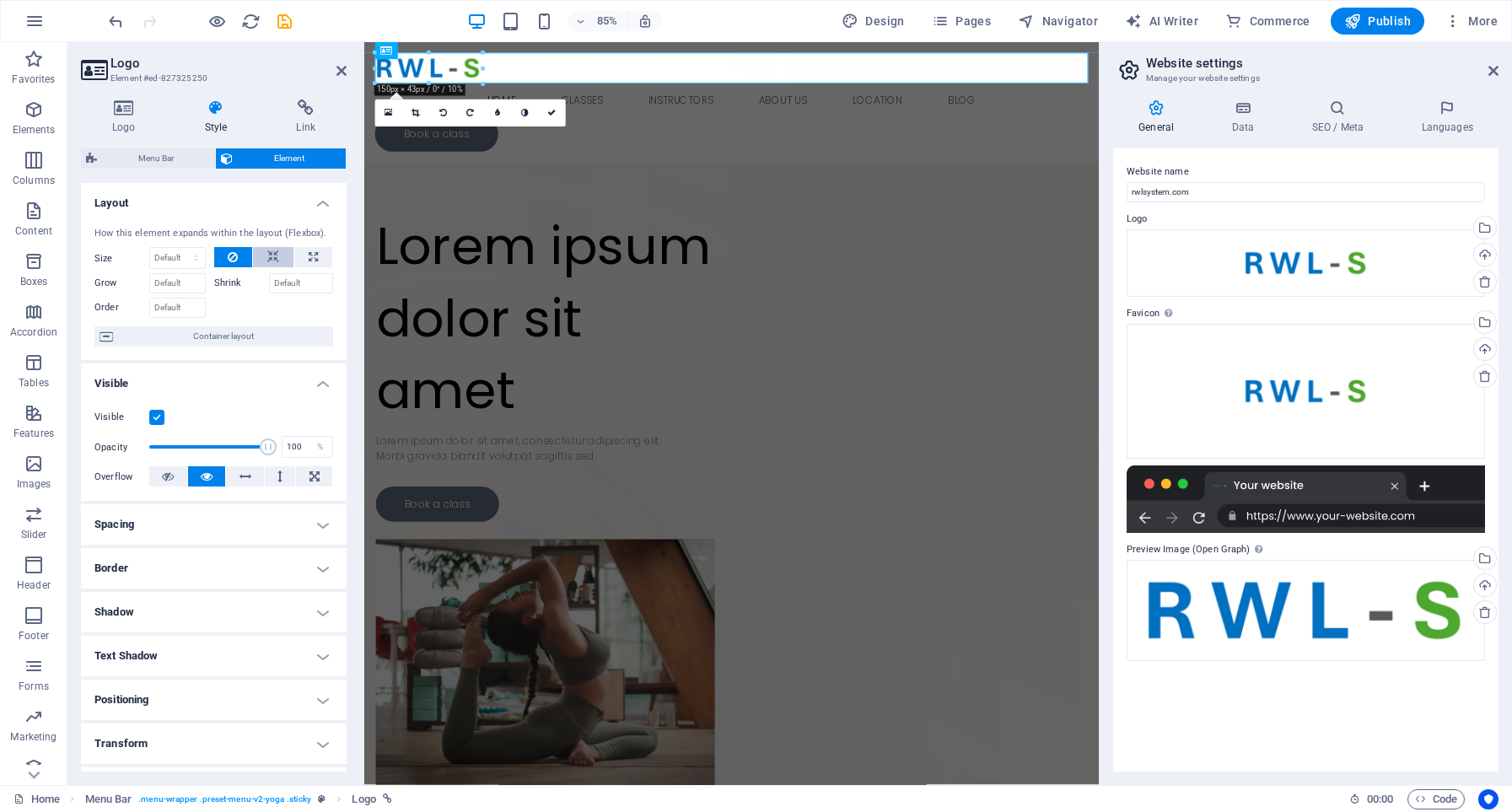 click at bounding box center [273, 257] 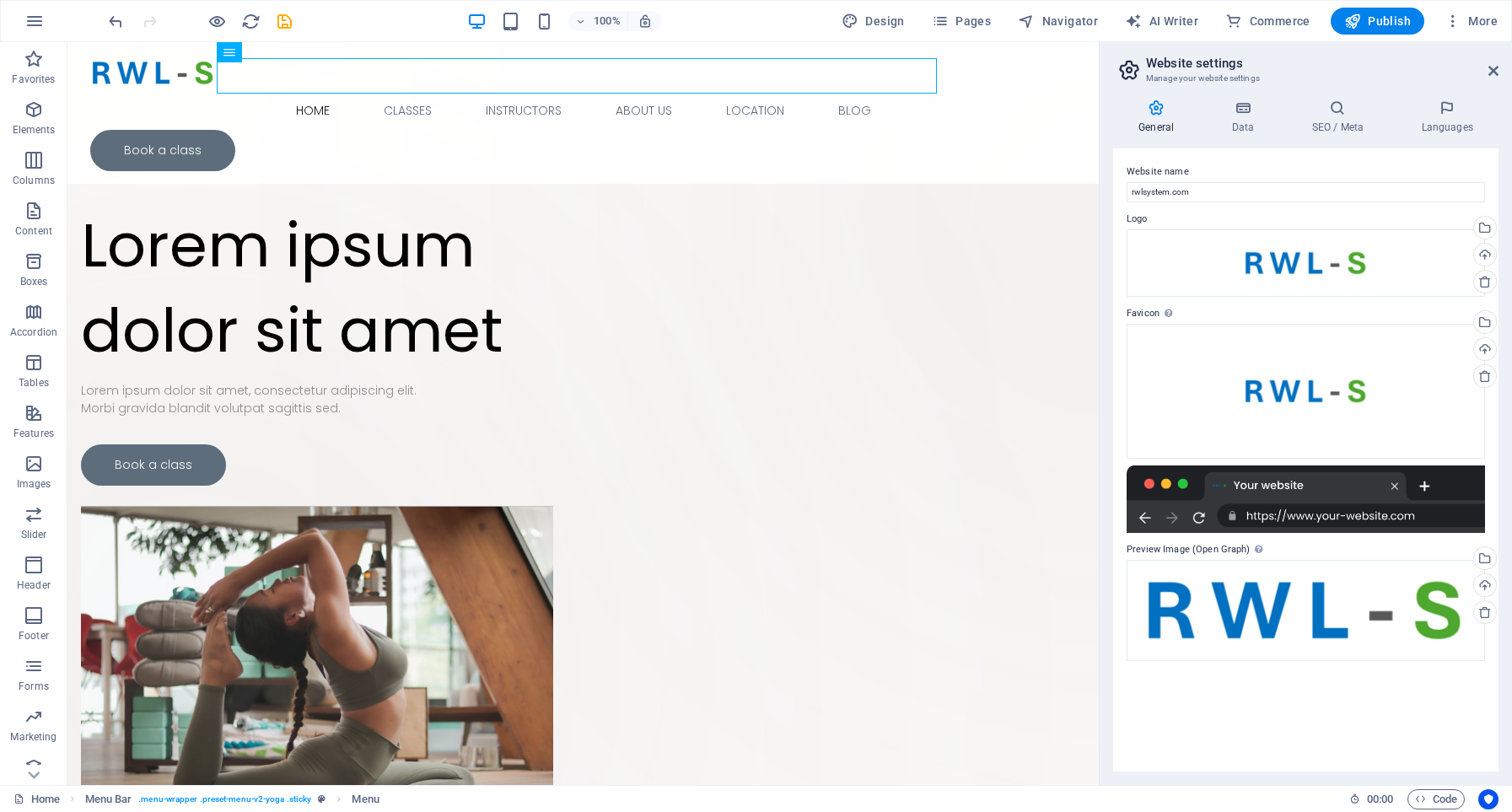 drag, startPoint x: 249, startPoint y: 88, endPoint x: 542, endPoint y: 81, distance: 293.08361 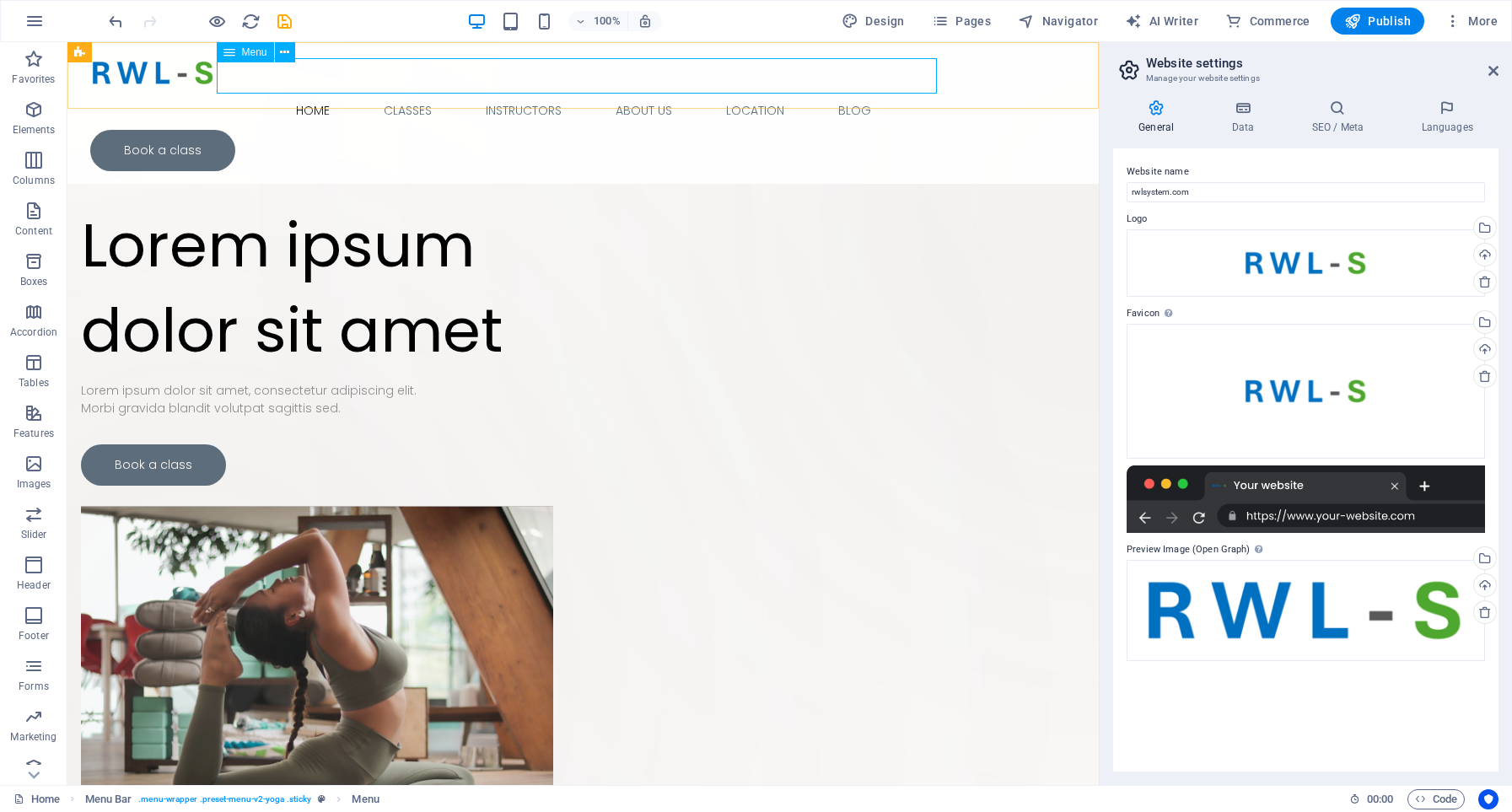 click on "Home Classes Instructors About Us Location     Blog" at bounding box center (584, 110) 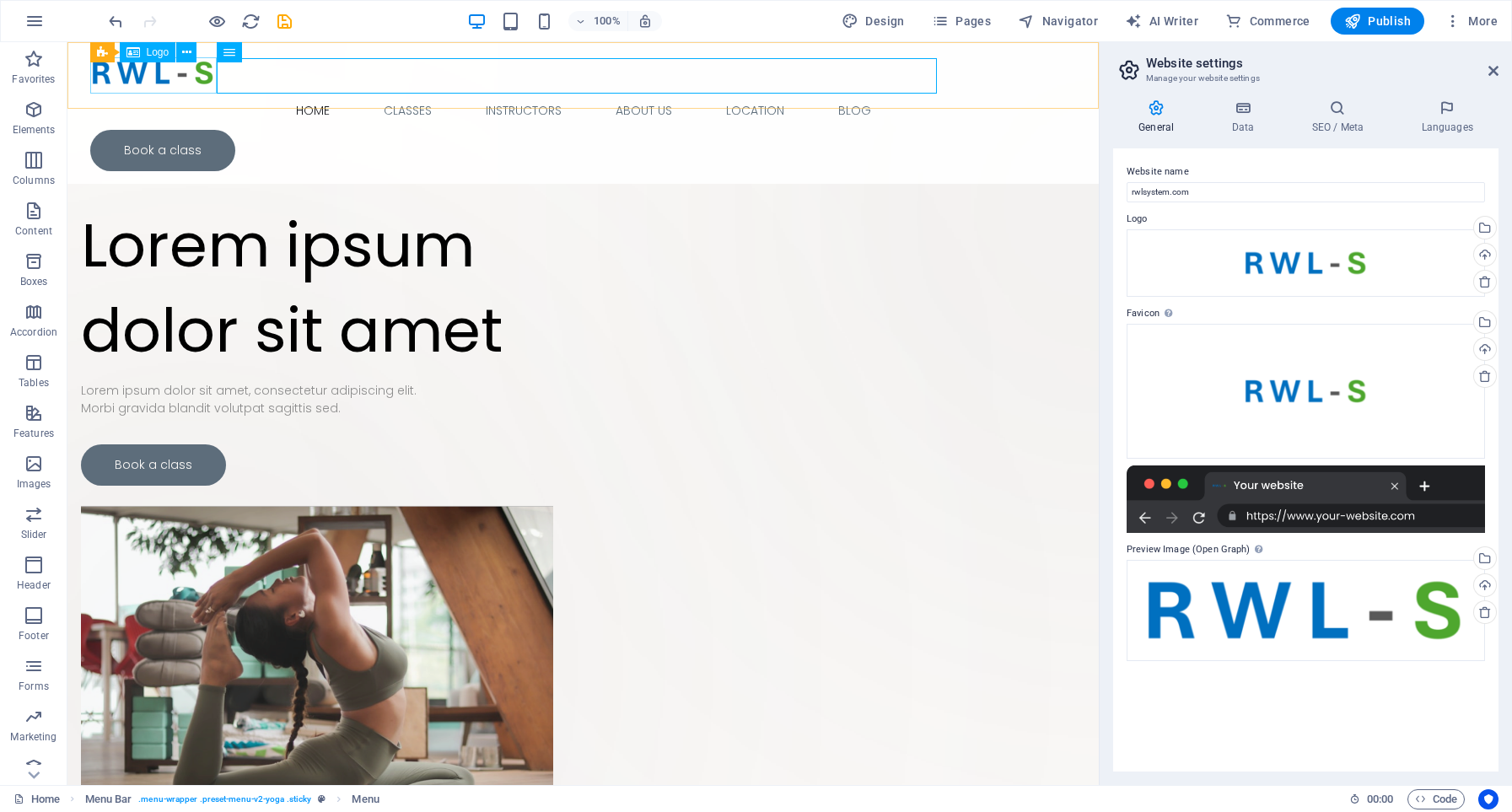 click at bounding box center (584, 73) 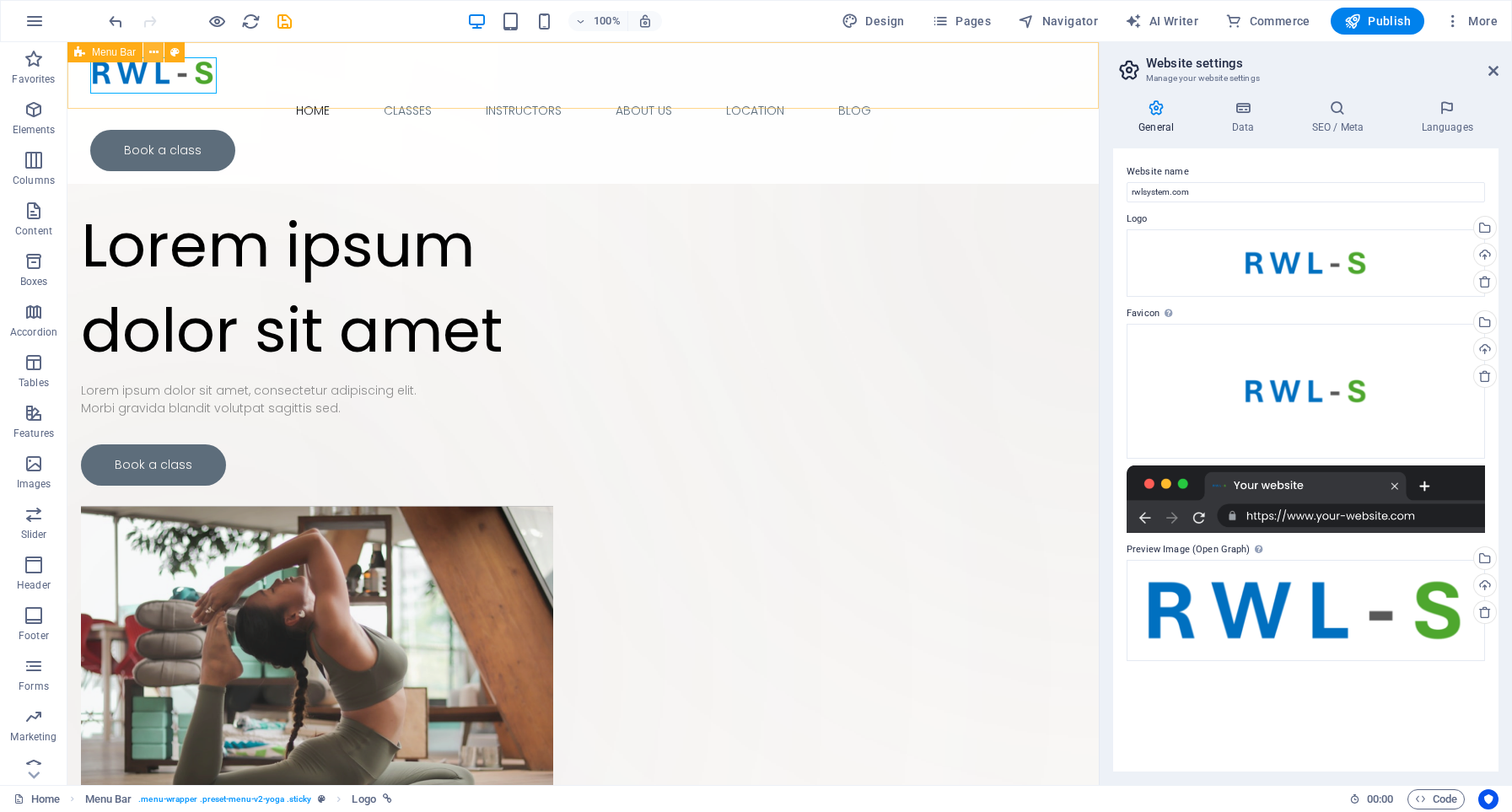 click at bounding box center [153, 52] 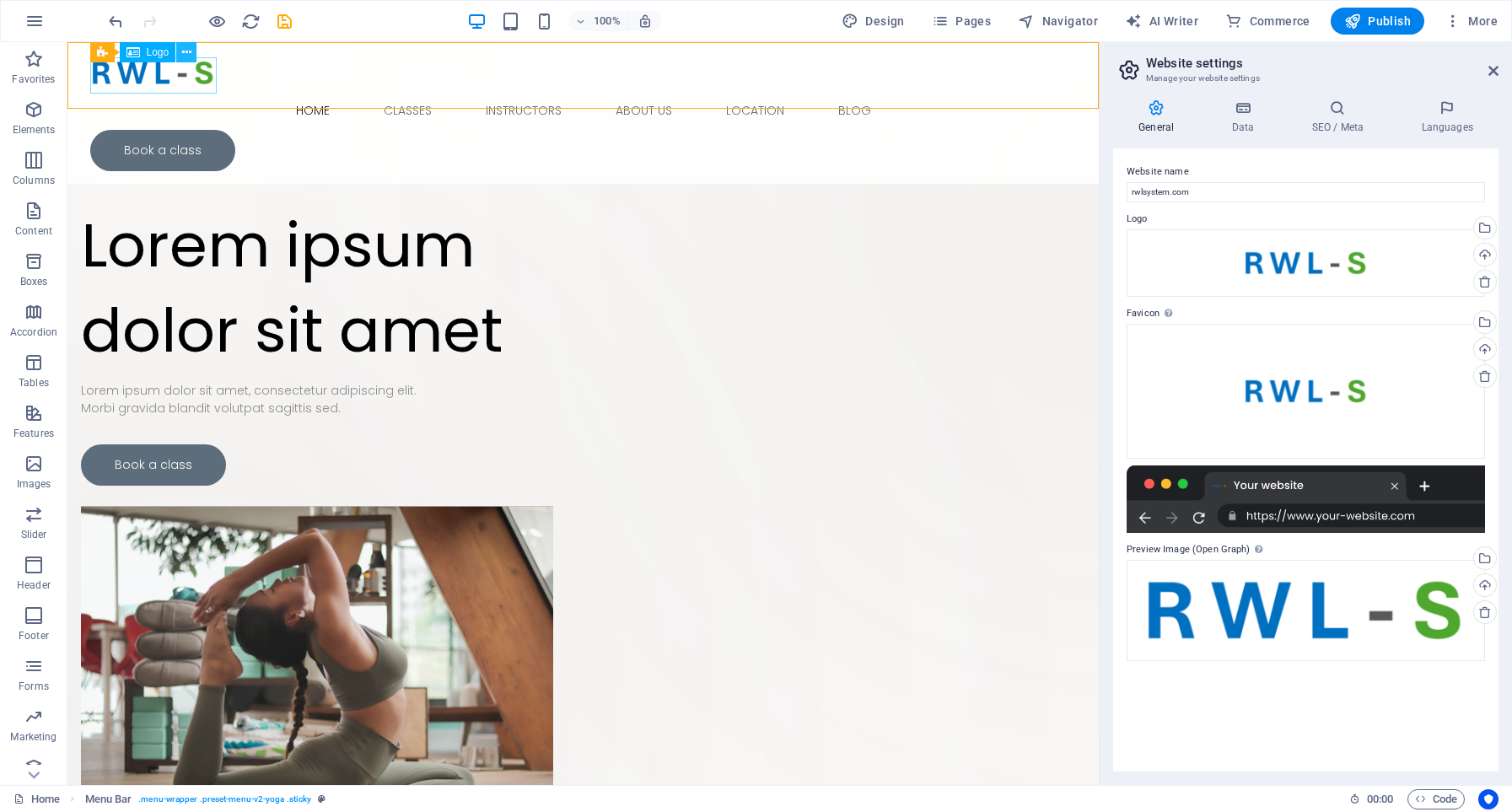 click at bounding box center [186, 52] 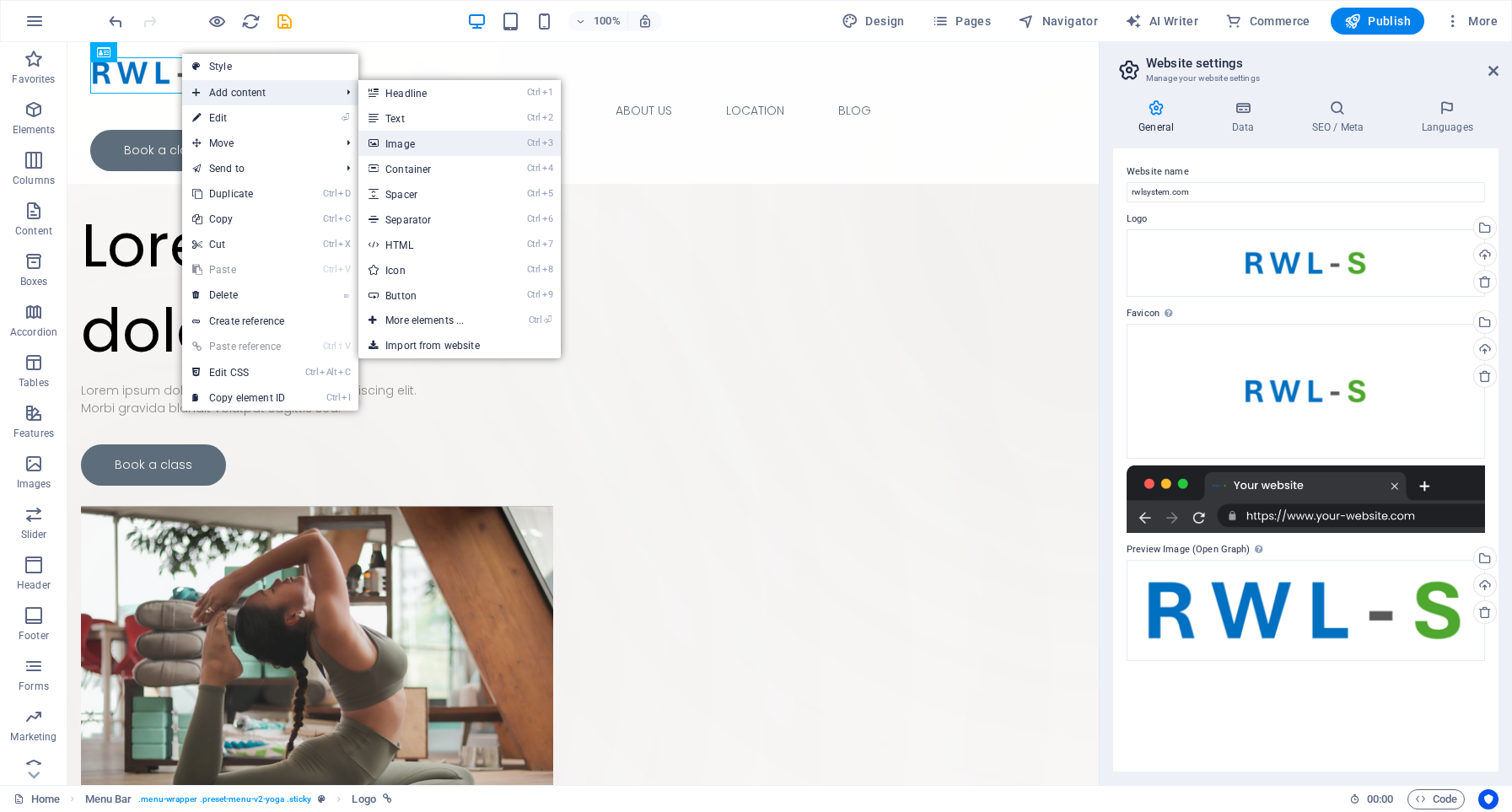 click on "Ctrl 3  Image" at bounding box center (428, 143) 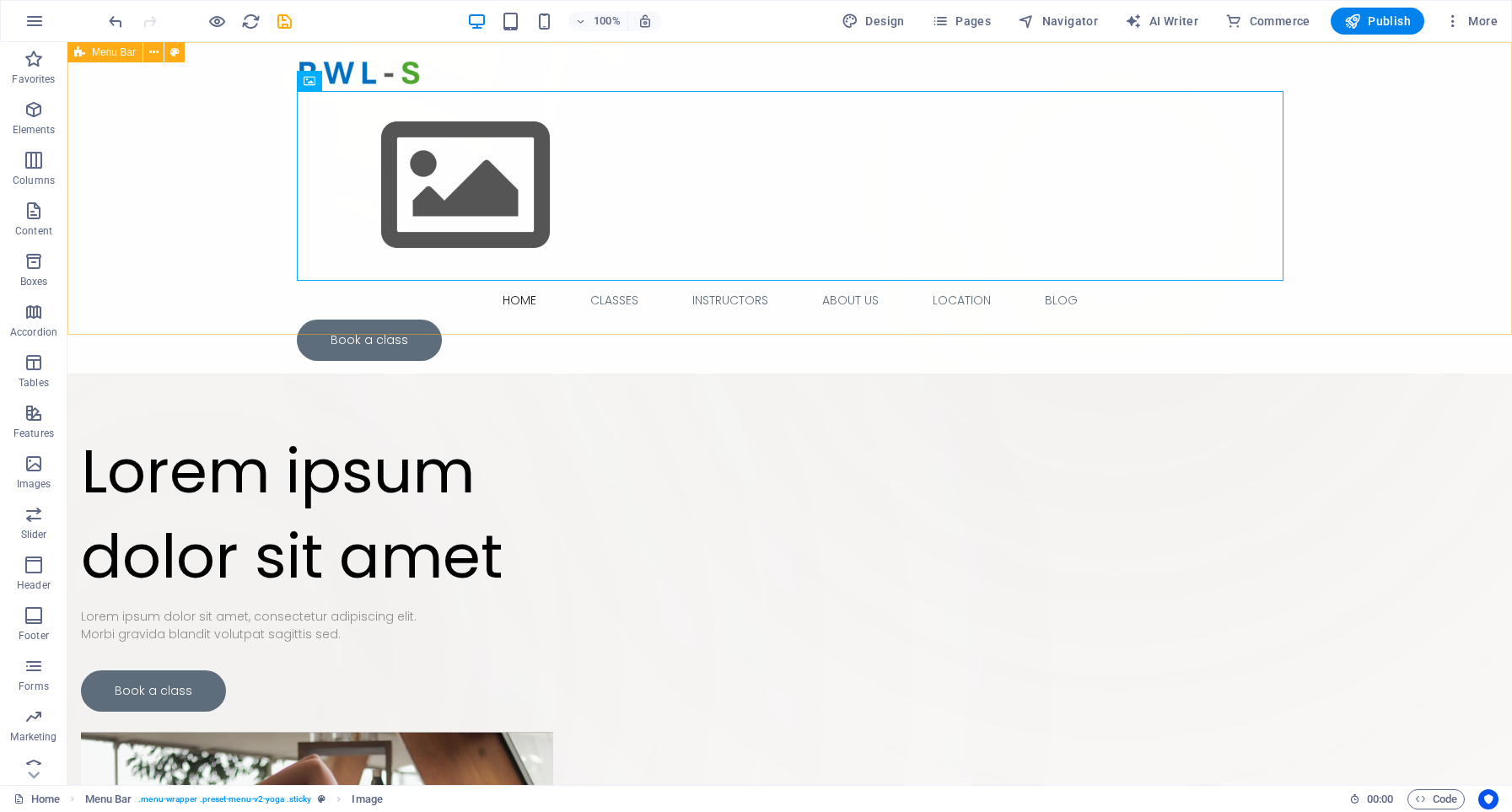 click on "Home Classes Instructors About Us Location     Blog Book a class" at bounding box center (789, 207) 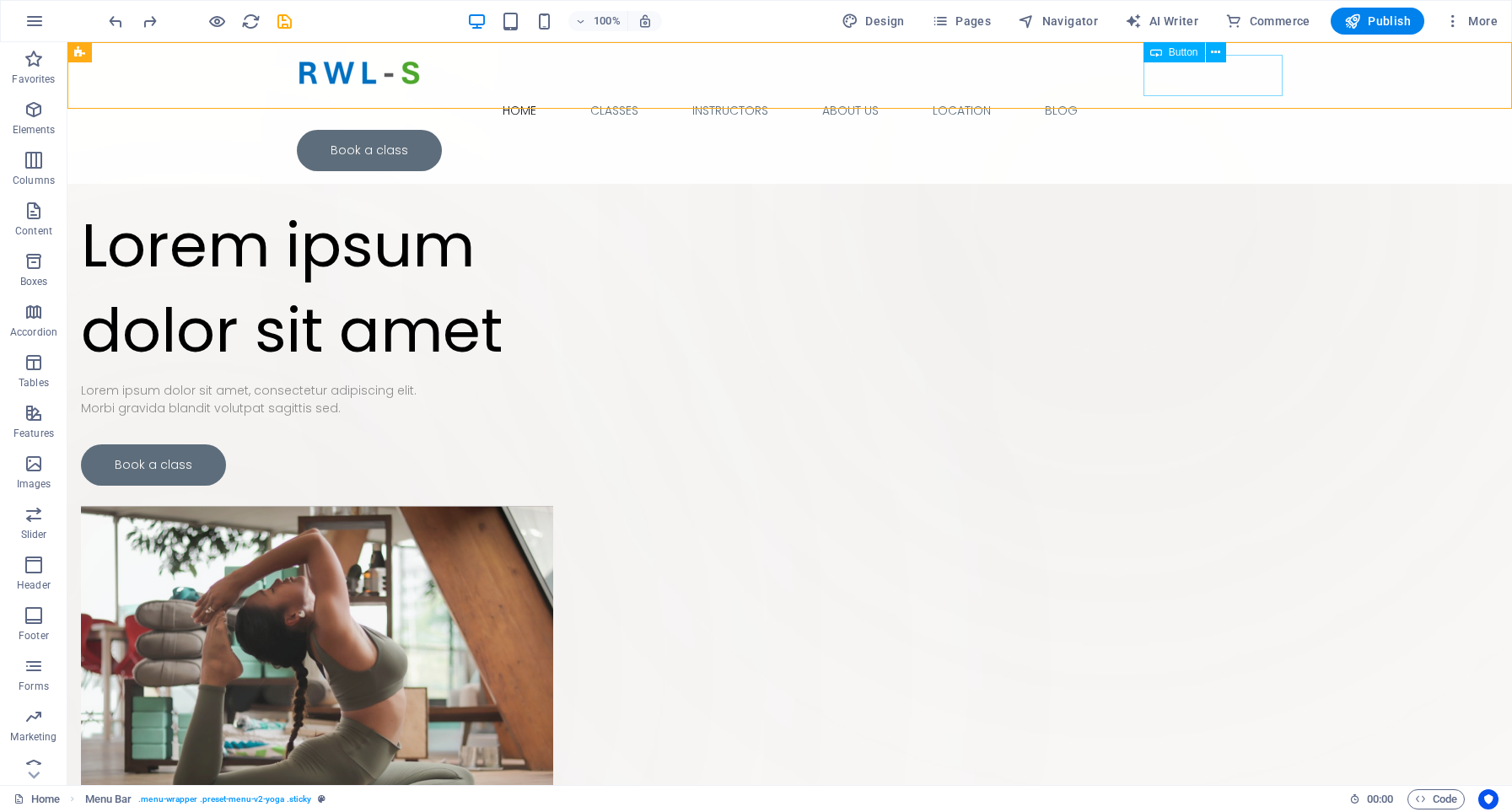 click on "Book a class" at bounding box center (790, 150) 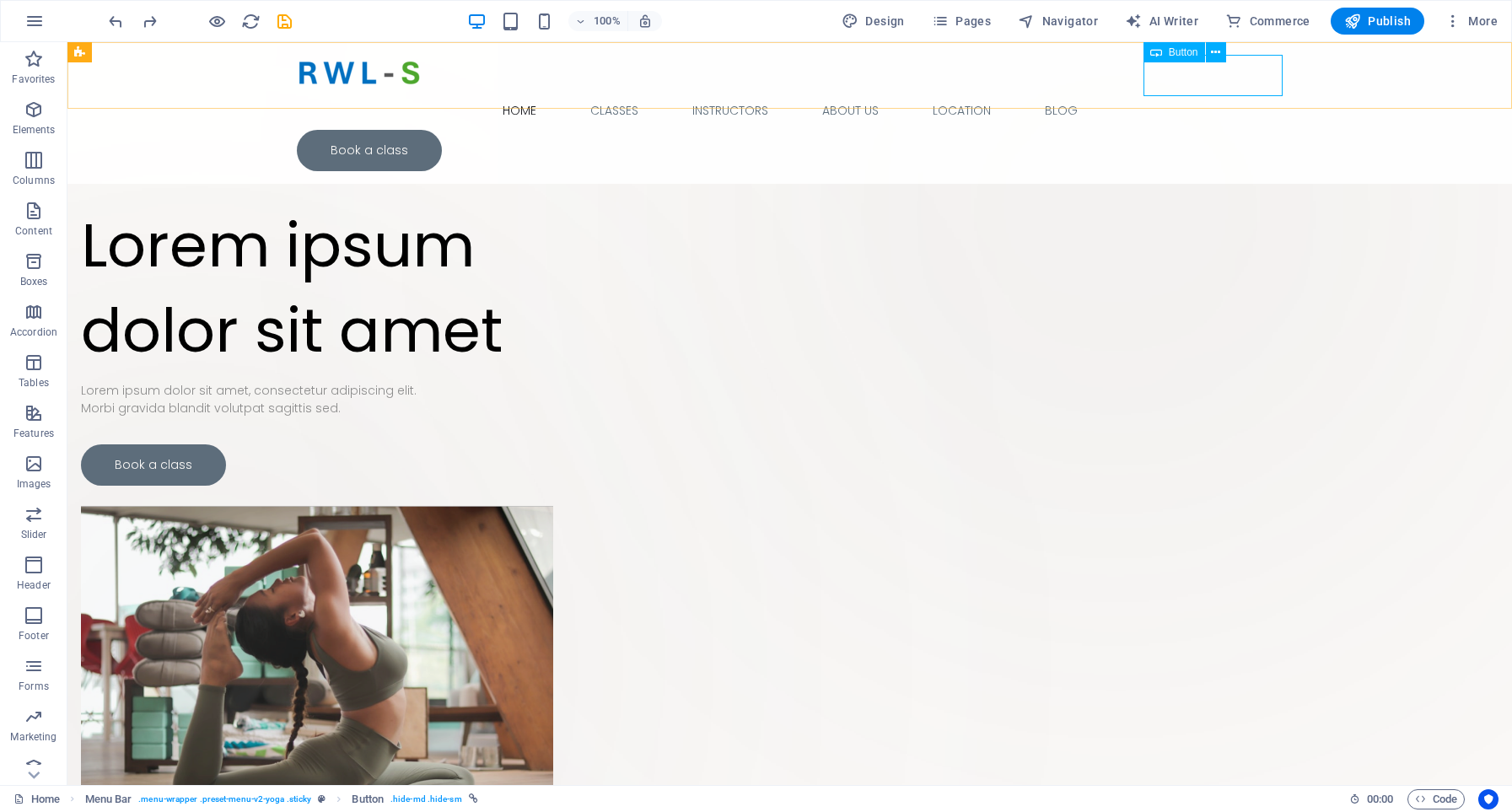 click on "Button" at bounding box center [1174, 52] 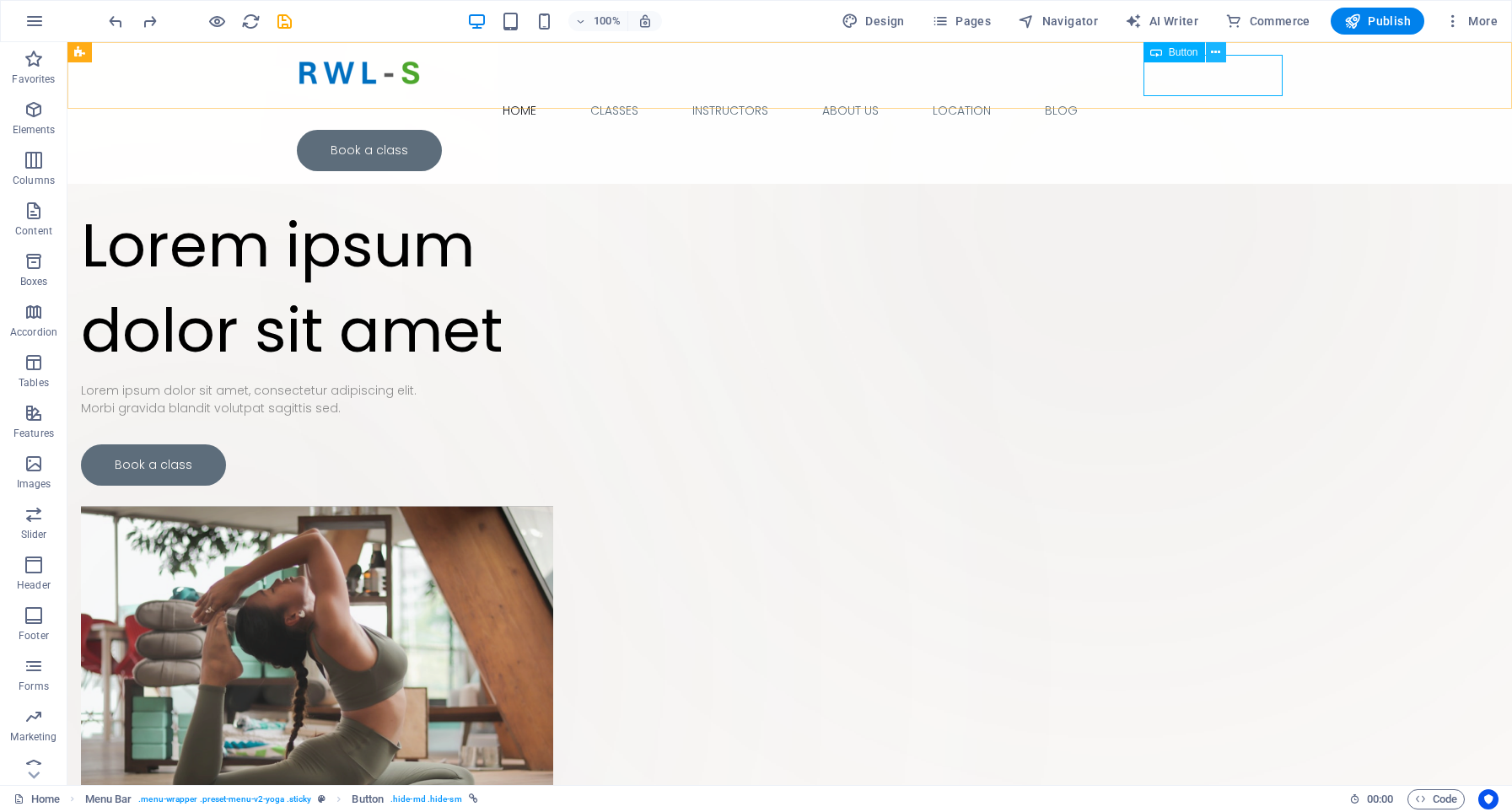 click at bounding box center (1215, 52) 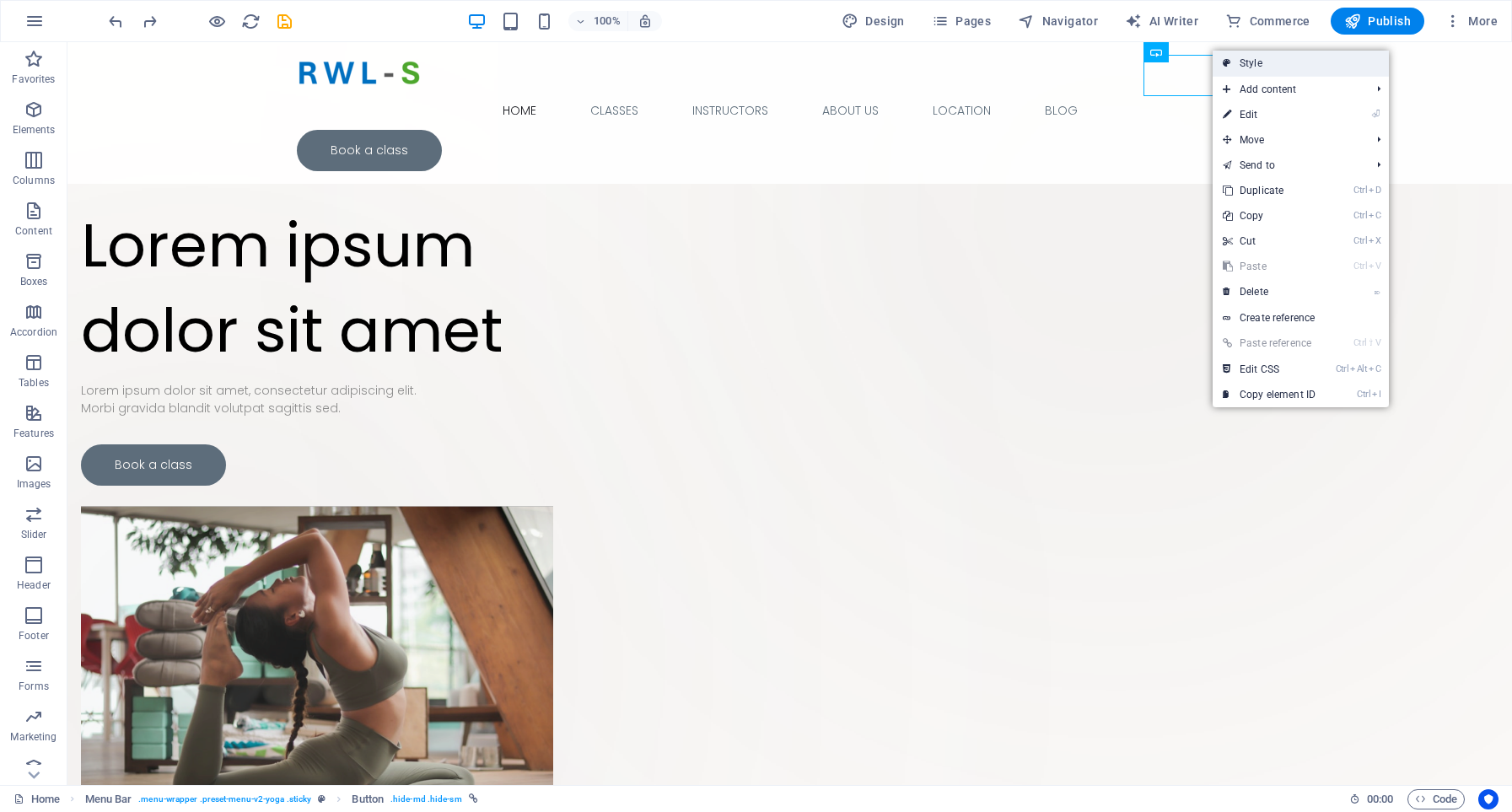 click on "Style" at bounding box center [1300, 63] 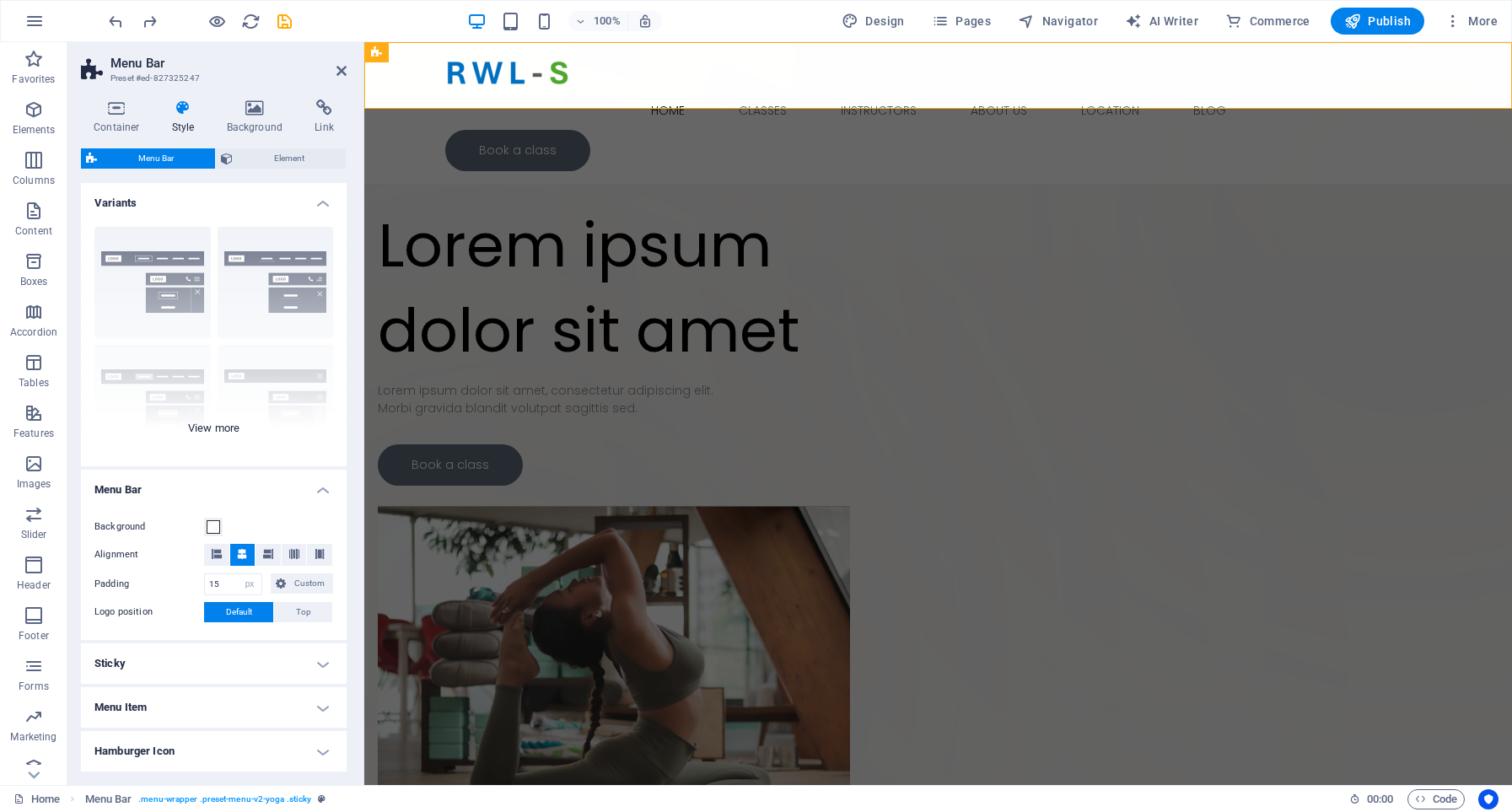 scroll, scrollTop: 104, scrollLeft: 0, axis: vertical 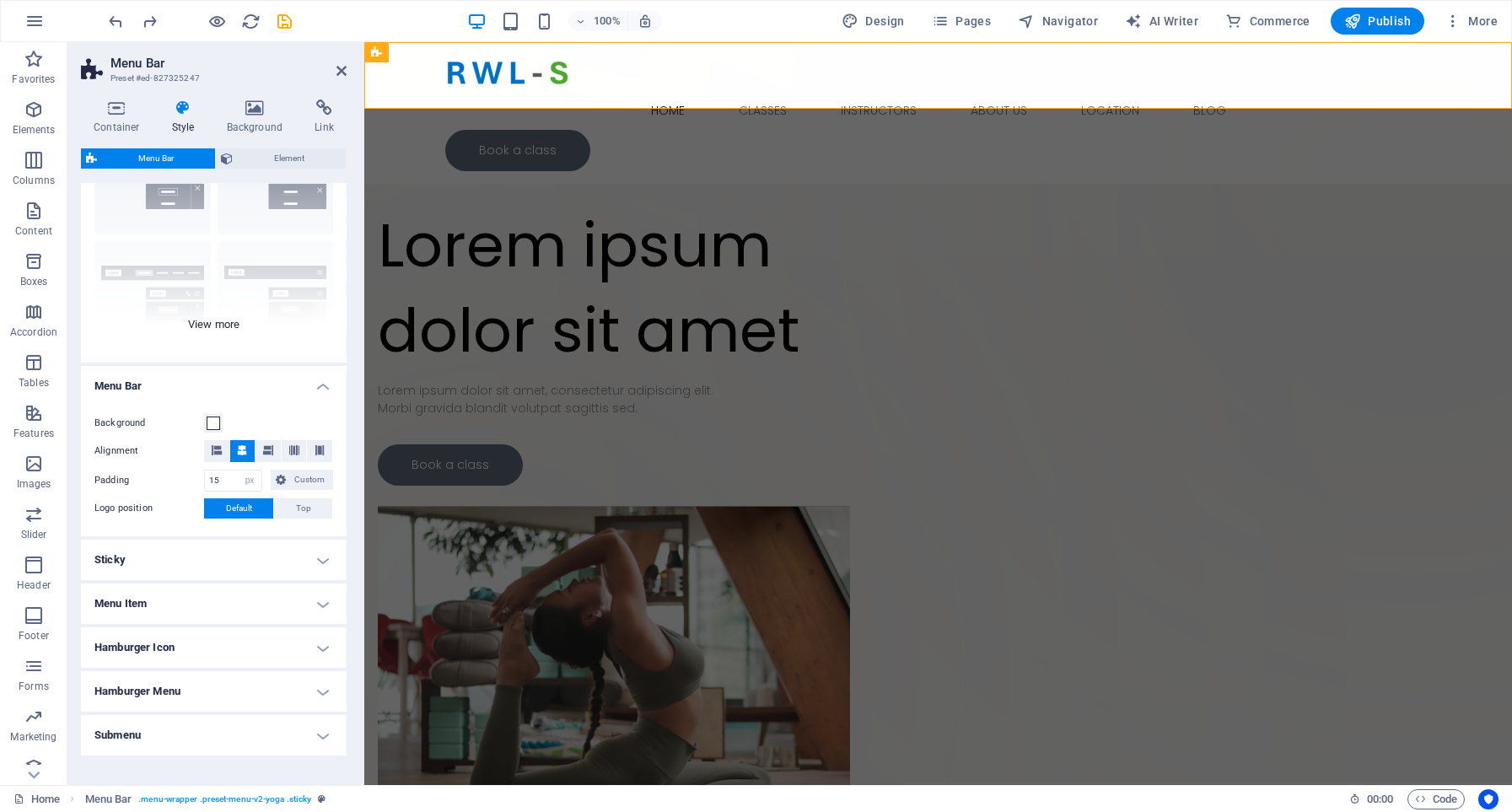 click on "Border Centered Default Fixed Loki Trigger Wide XXL" at bounding box center [213, 236] 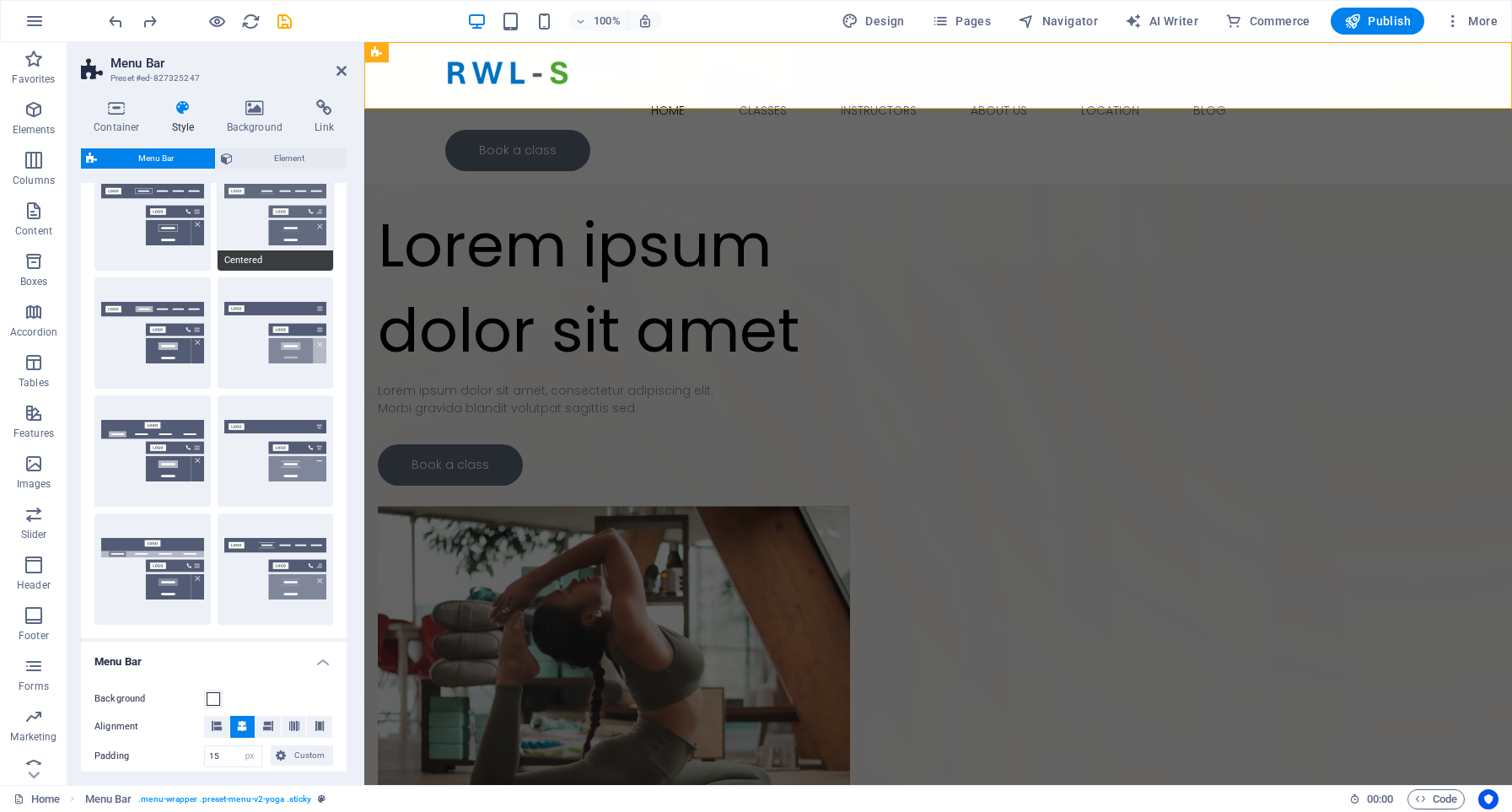 scroll, scrollTop: 0, scrollLeft: 0, axis: both 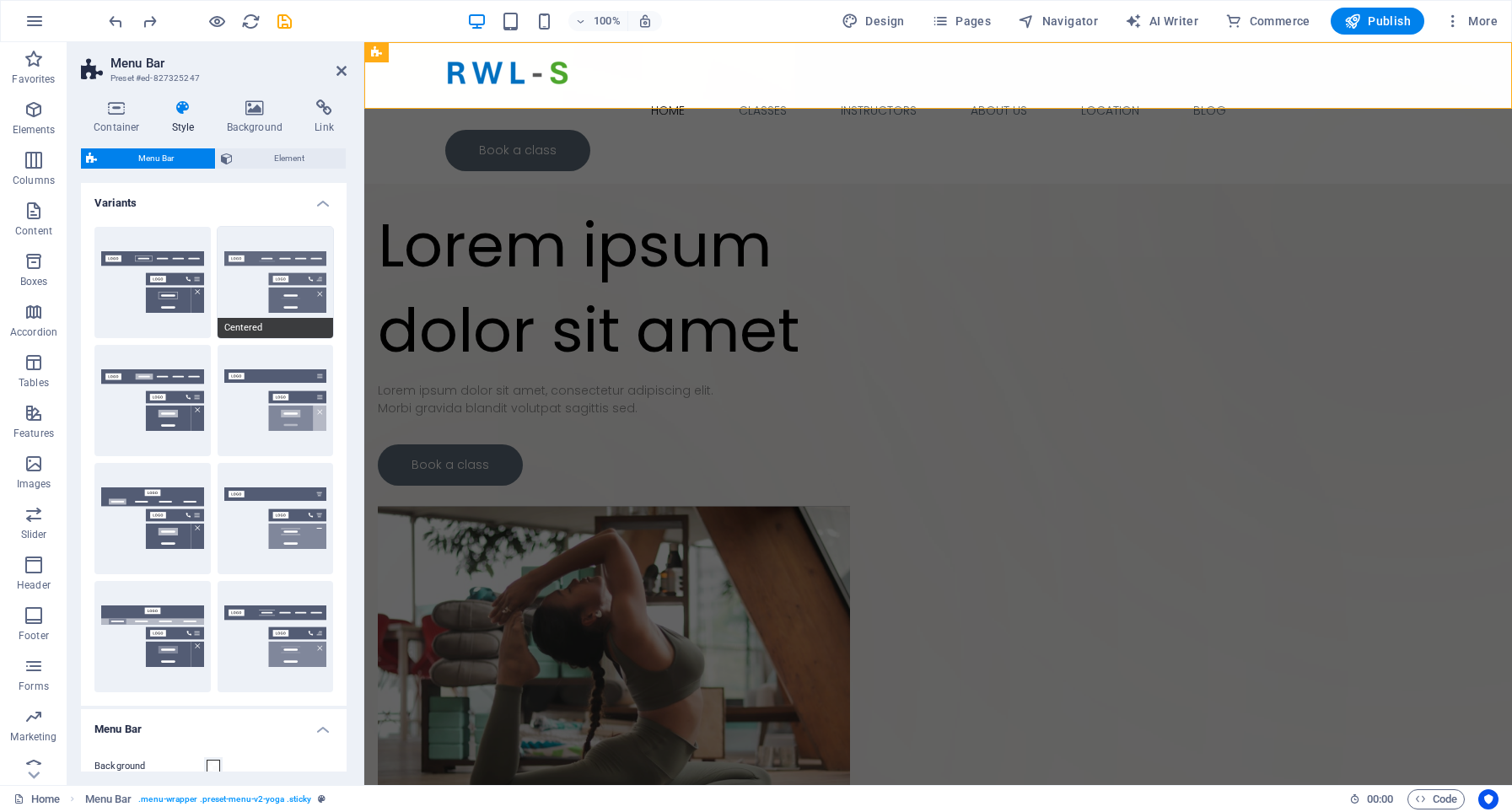 click on "Centered" at bounding box center (276, 282) 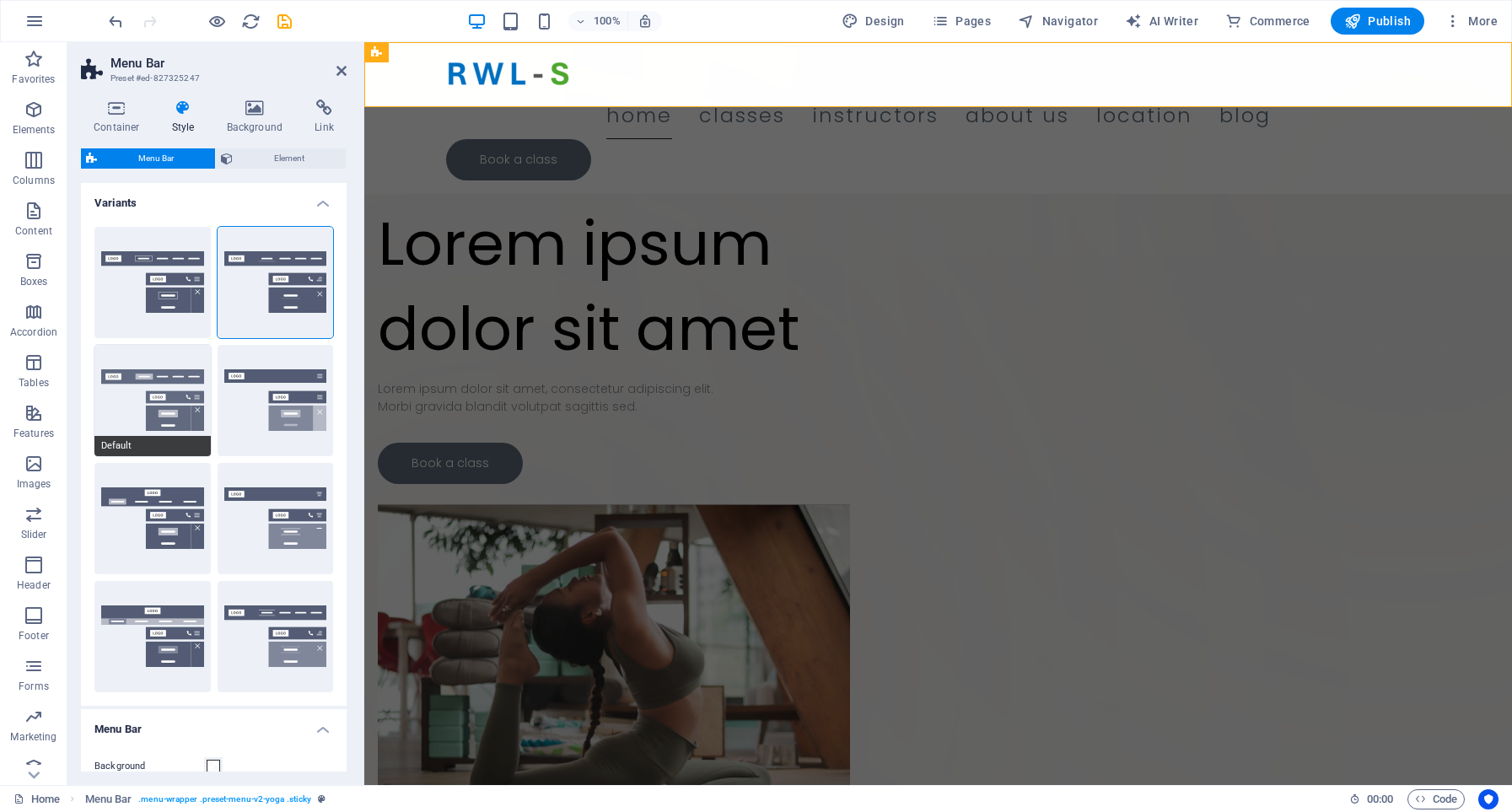 click on "Default" at bounding box center [153, 401] 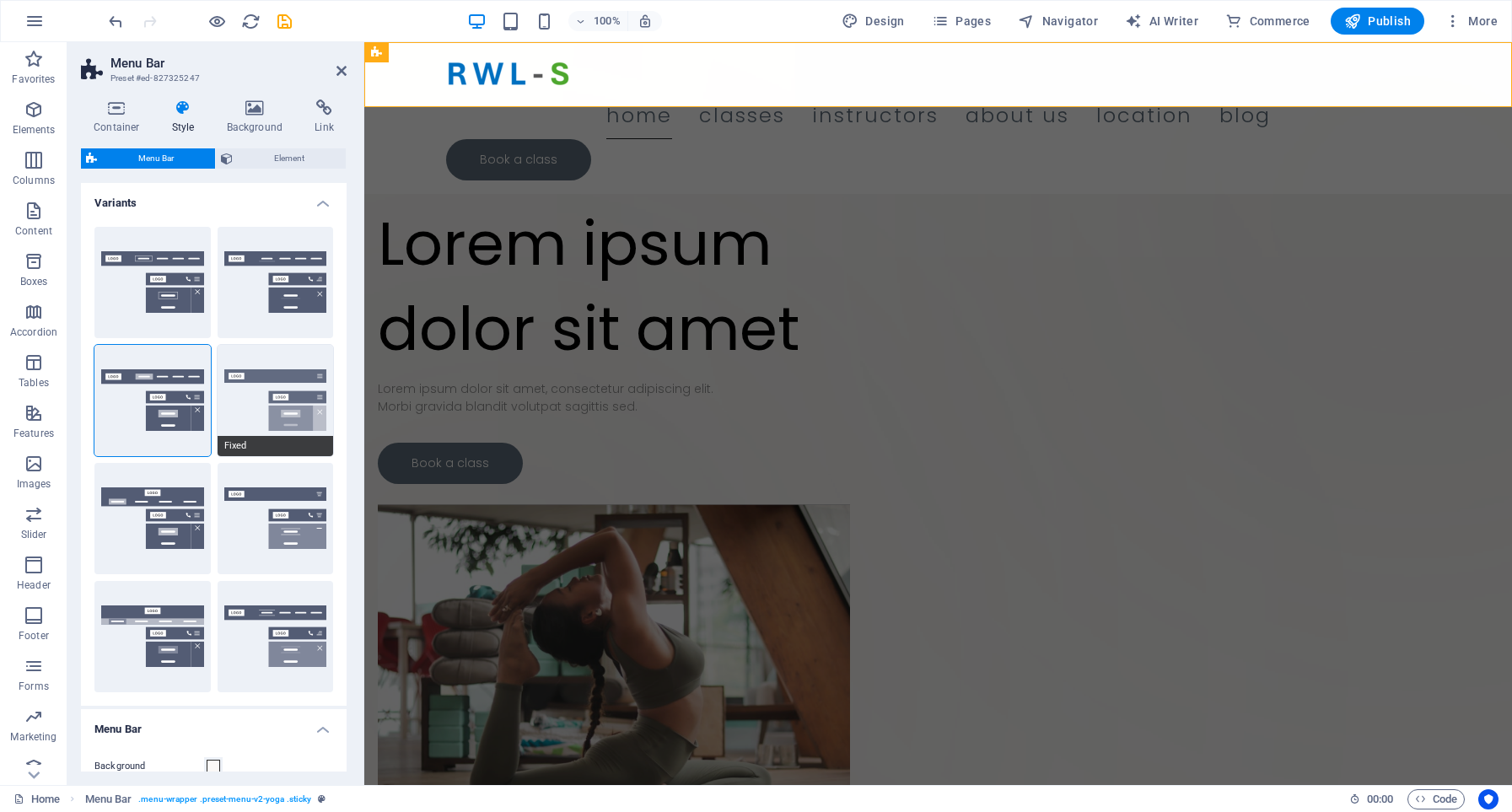 click on "Fixed" at bounding box center [276, 401] 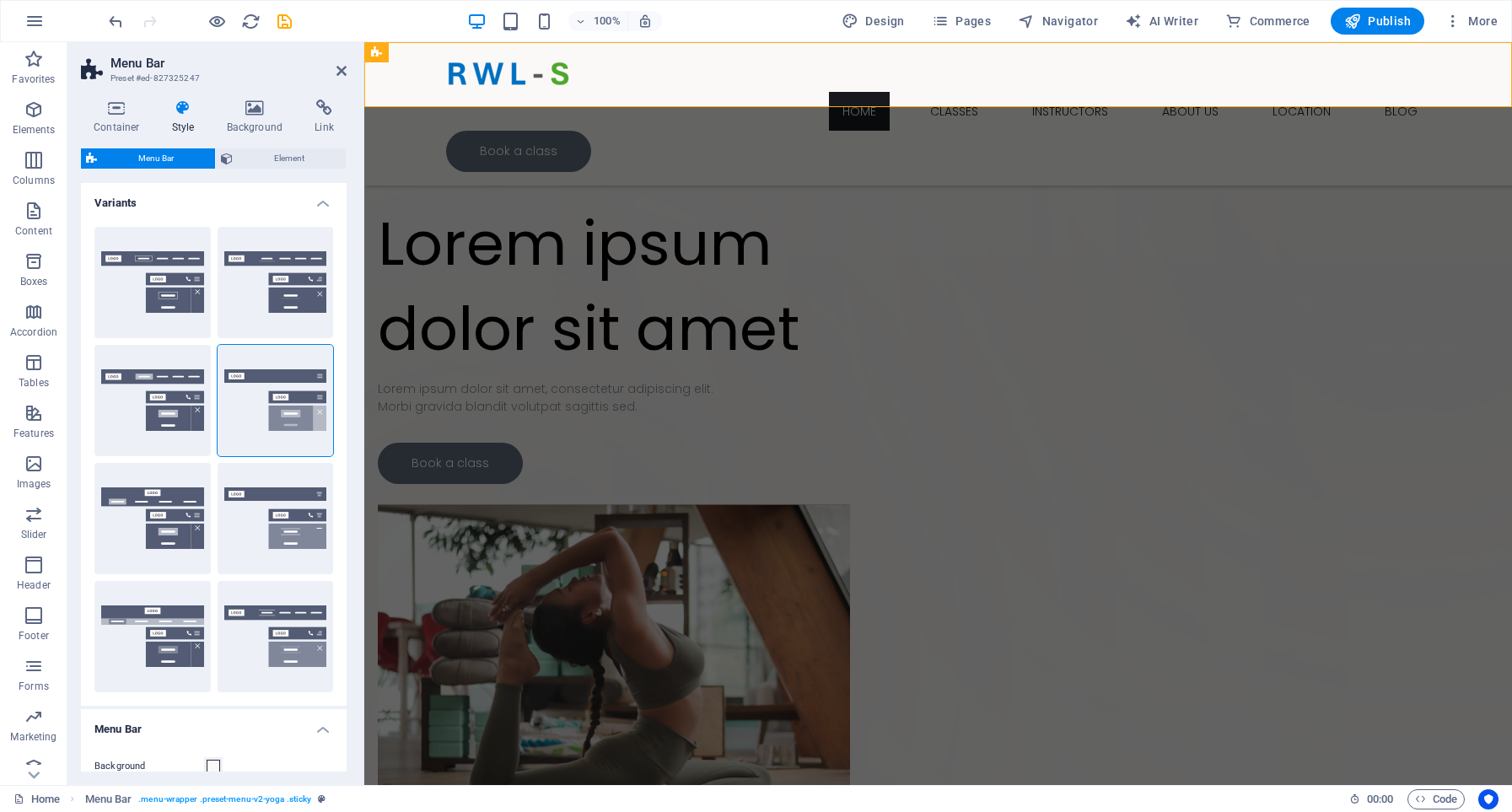 click on "Border Centered Default Fixed Loki Trigger Wide XXL" at bounding box center (213, 460) 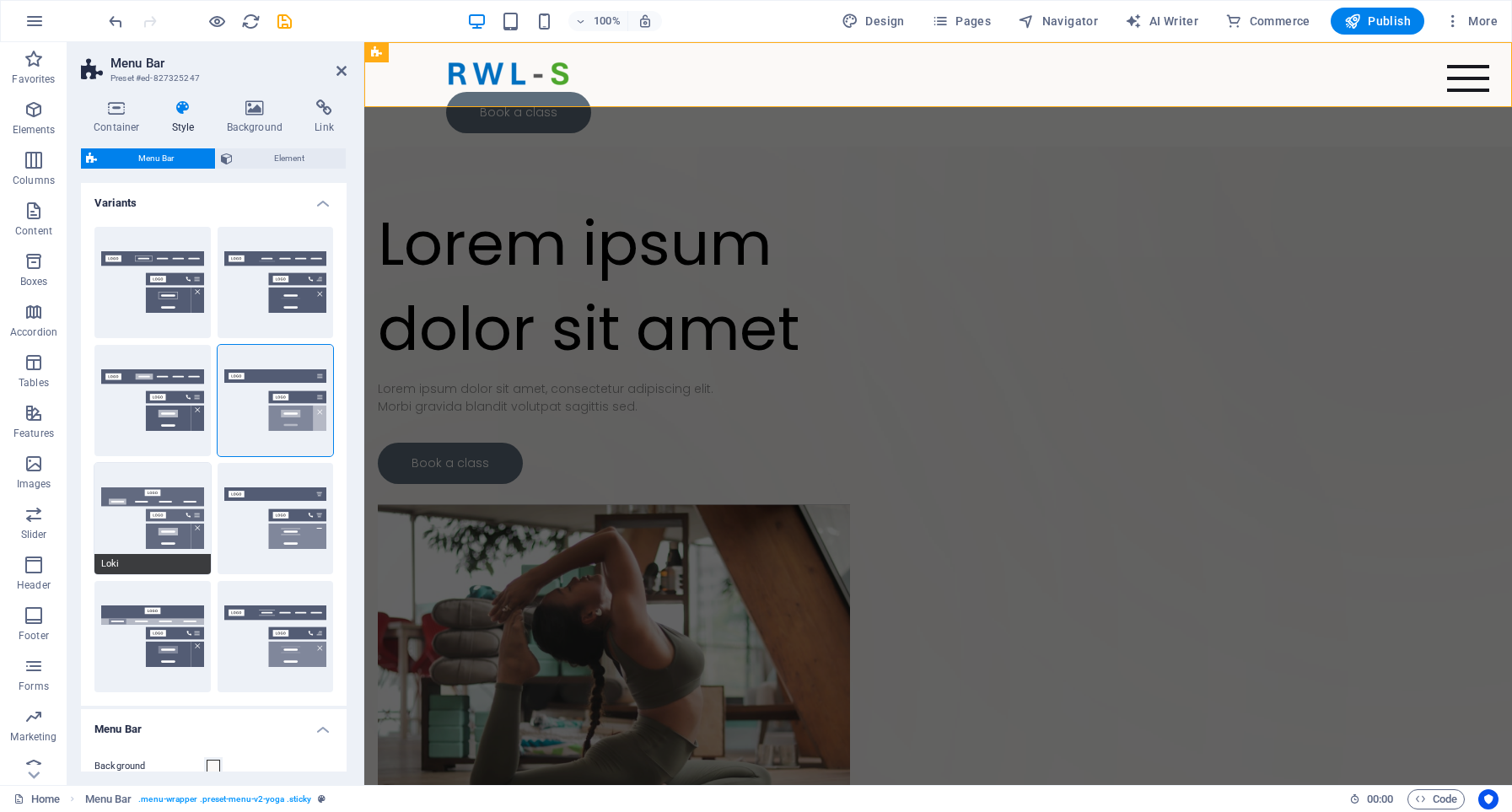 click on "Loki" at bounding box center (153, 519) 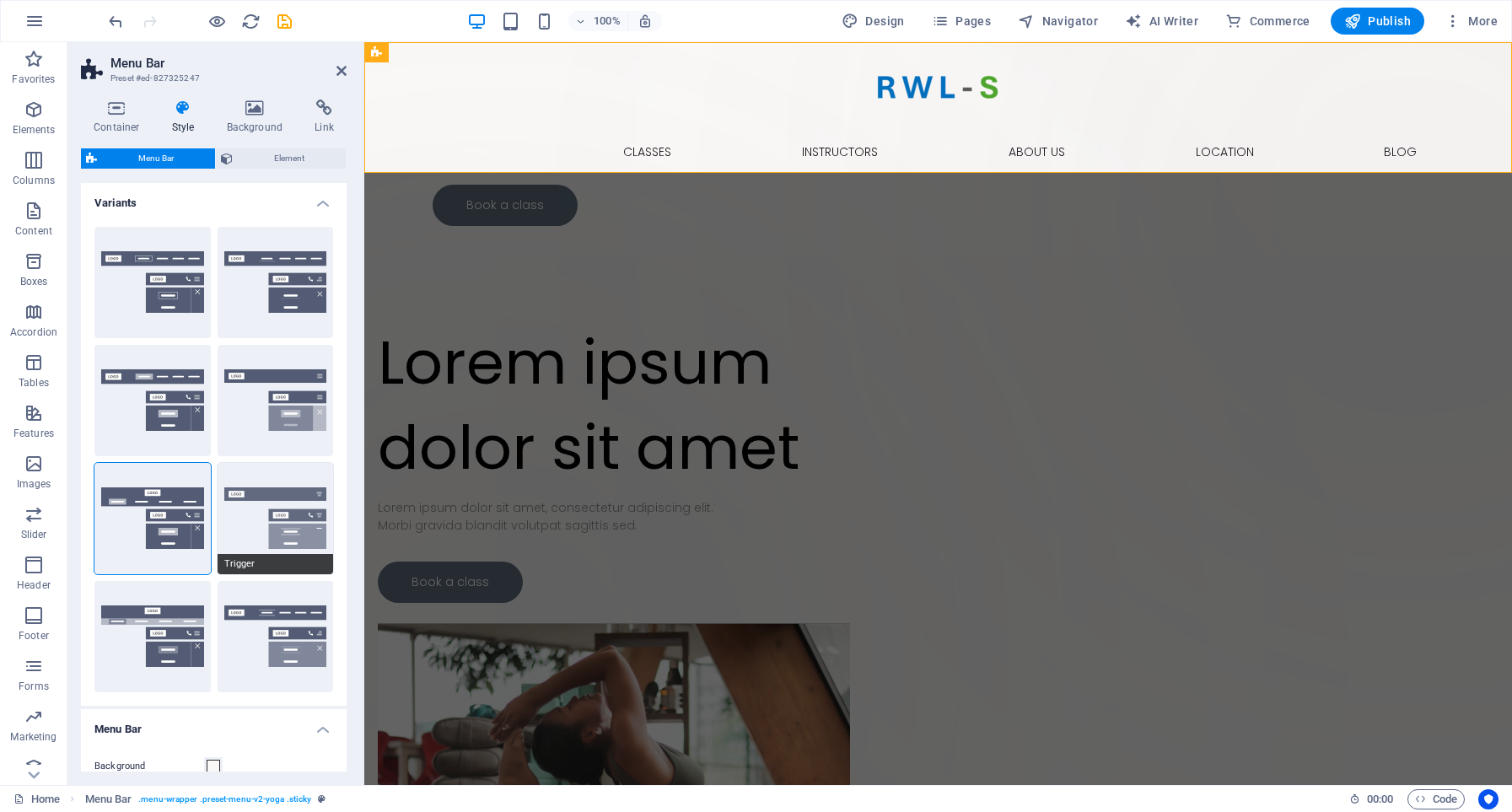 click on "Trigger" at bounding box center (276, 519) 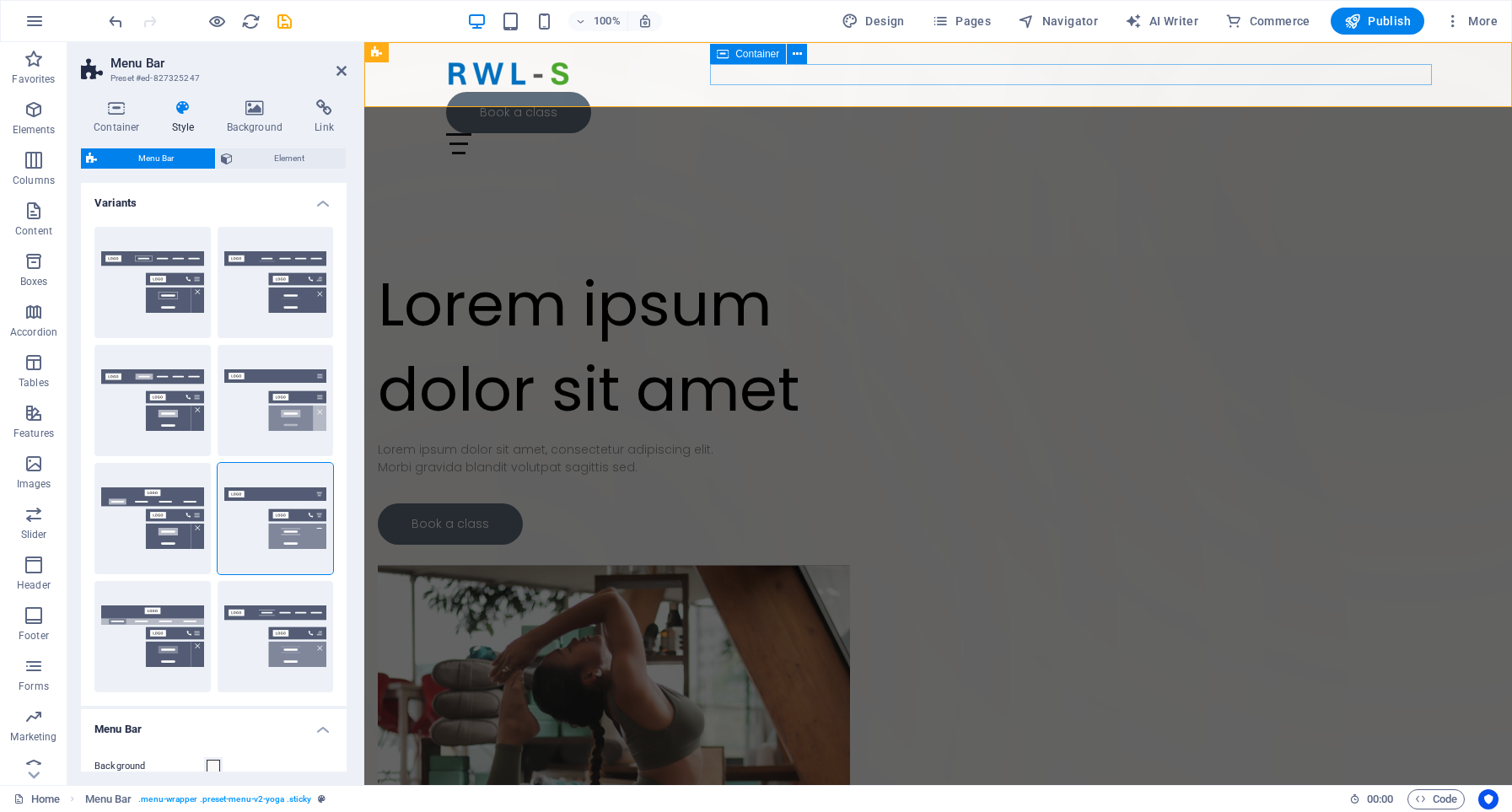 click at bounding box center (939, 143) 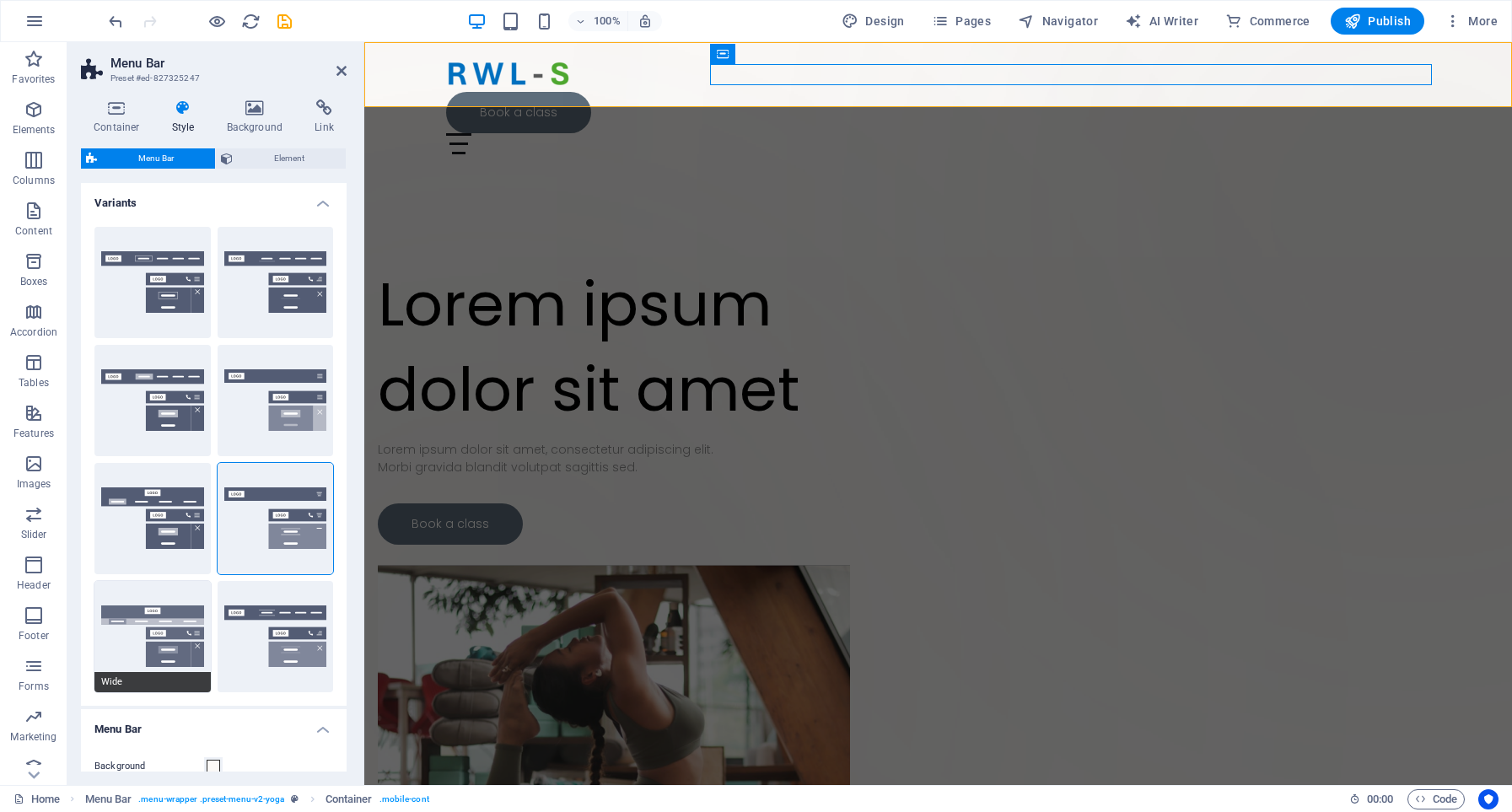 click on "Wide" at bounding box center (153, 637) 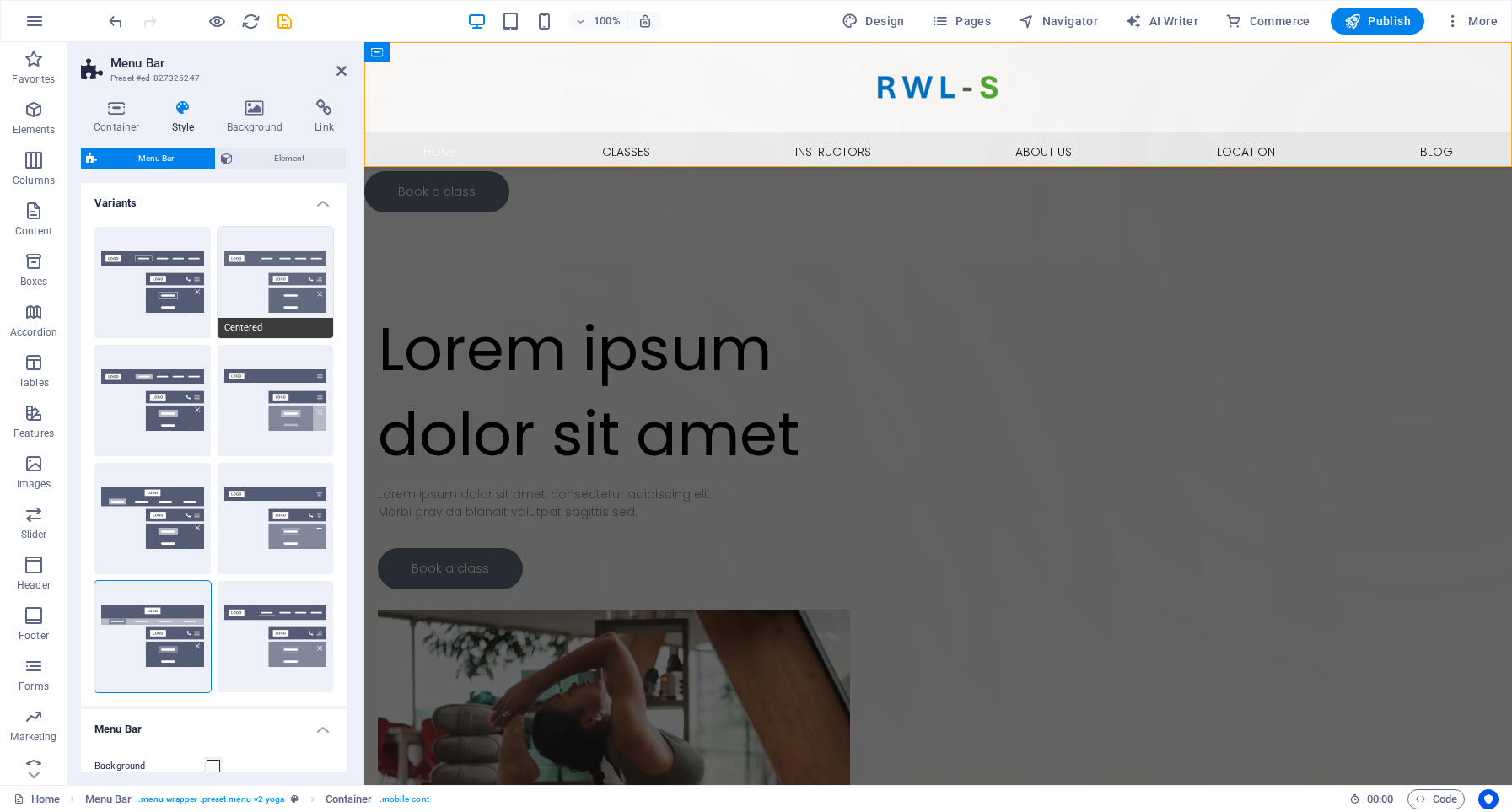 click on "Centered" at bounding box center (276, 282) 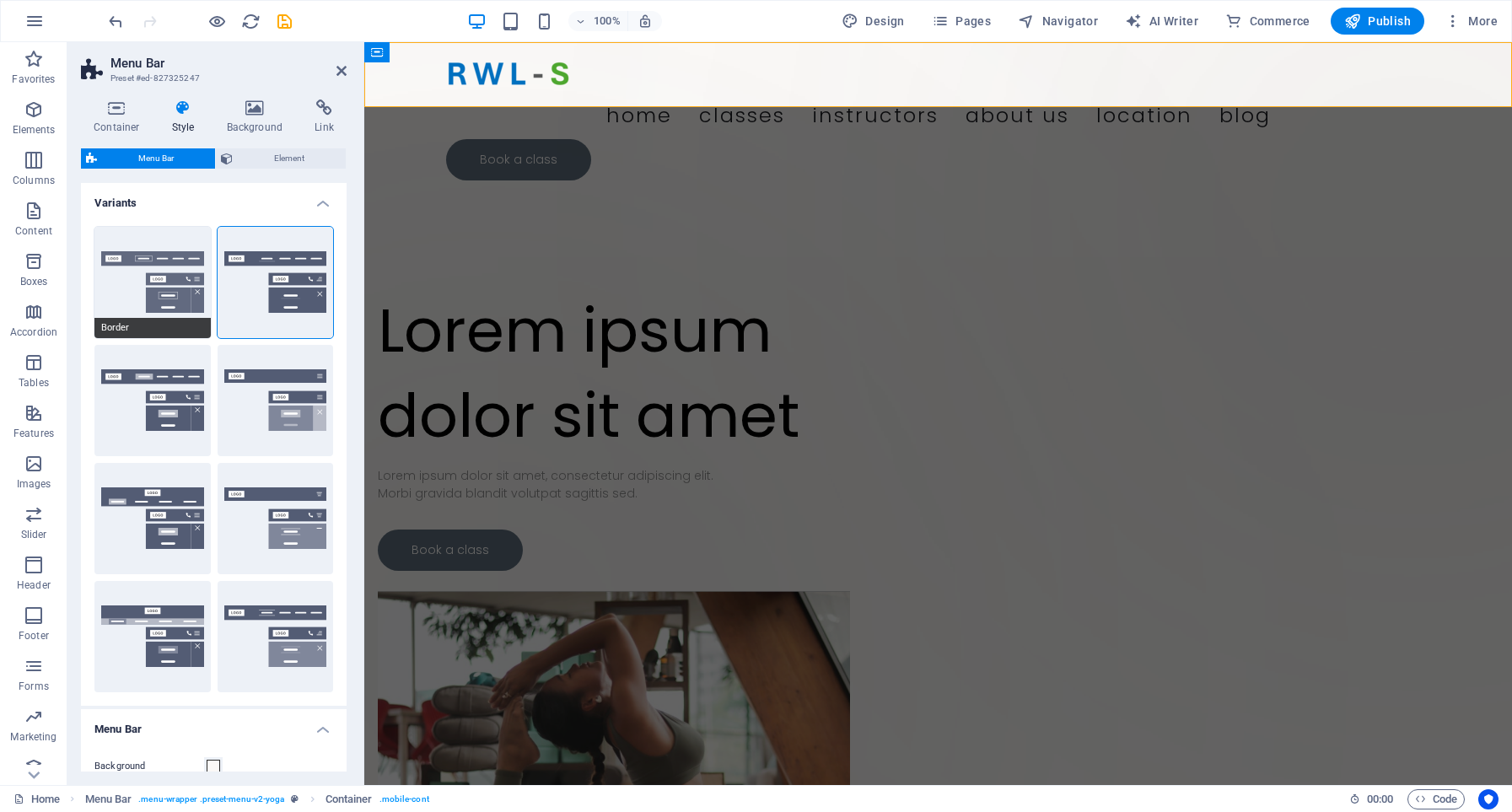 click on "Border" at bounding box center [153, 282] 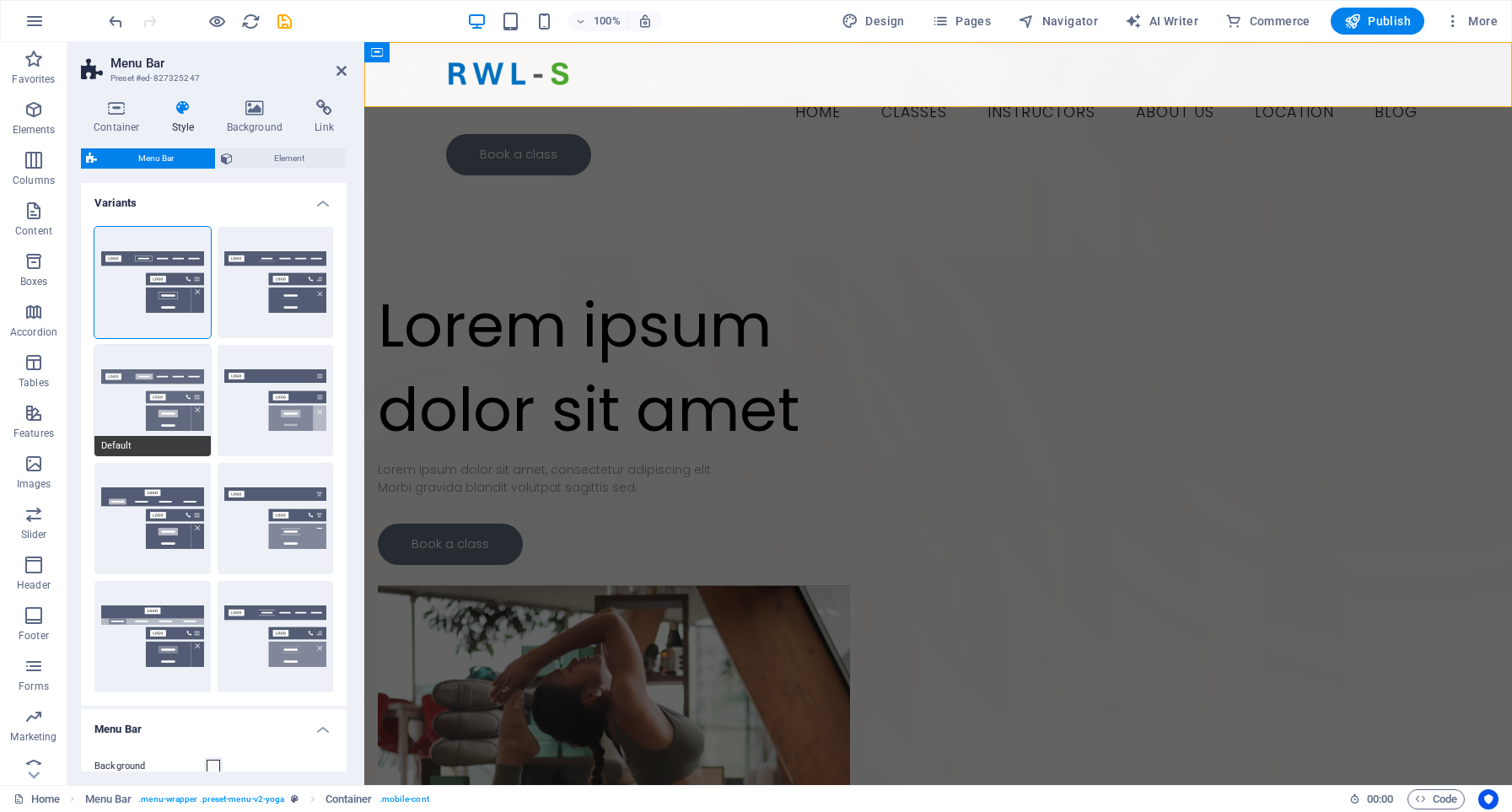 click on "Default" at bounding box center (153, 401) 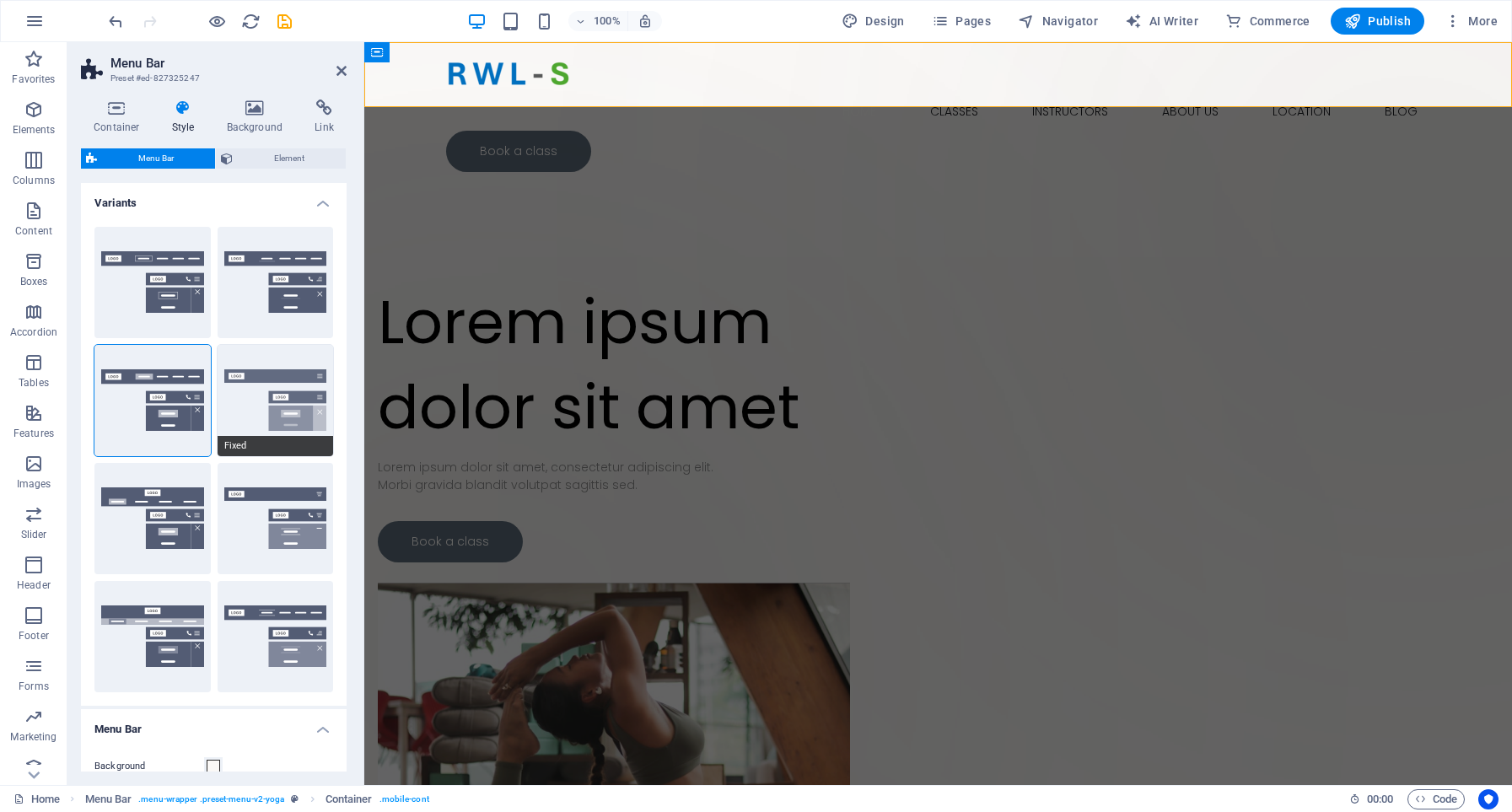 click on "Fixed" at bounding box center (276, 401) 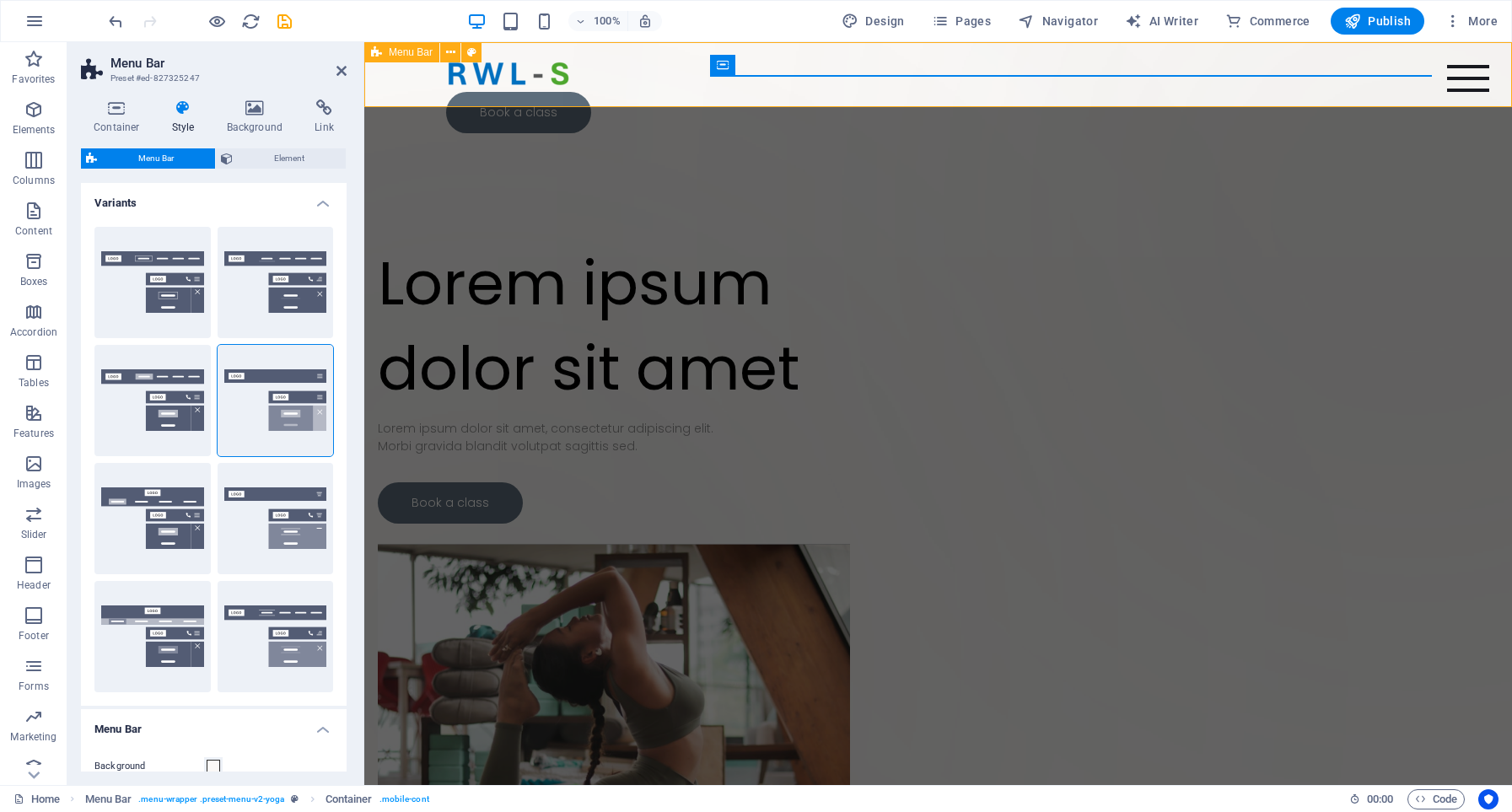 click on "Home Classes Instructors About Us Location     Blog Book a class" at bounding box center (938, 94) 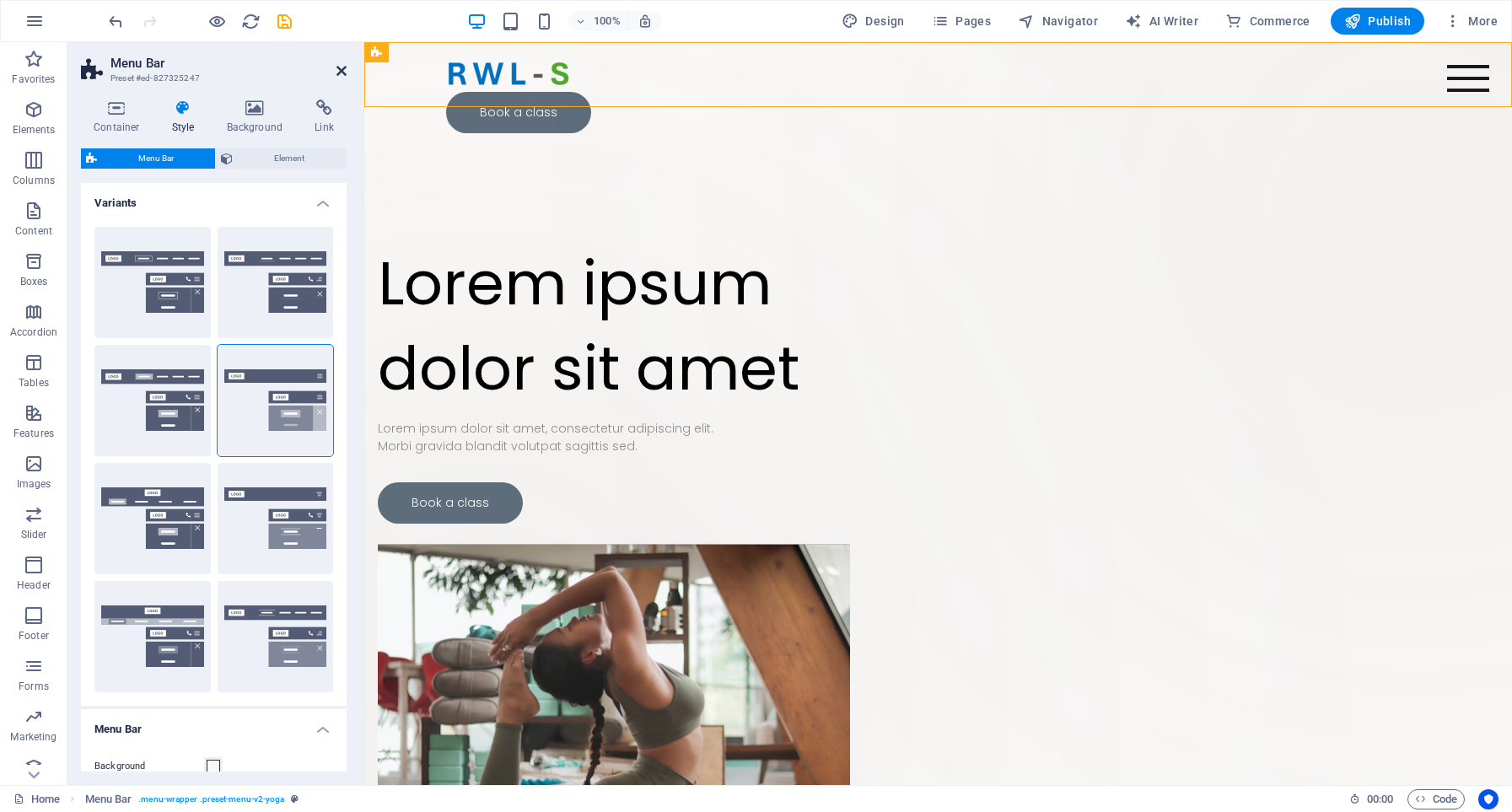 click at bounding box center (342, 71) 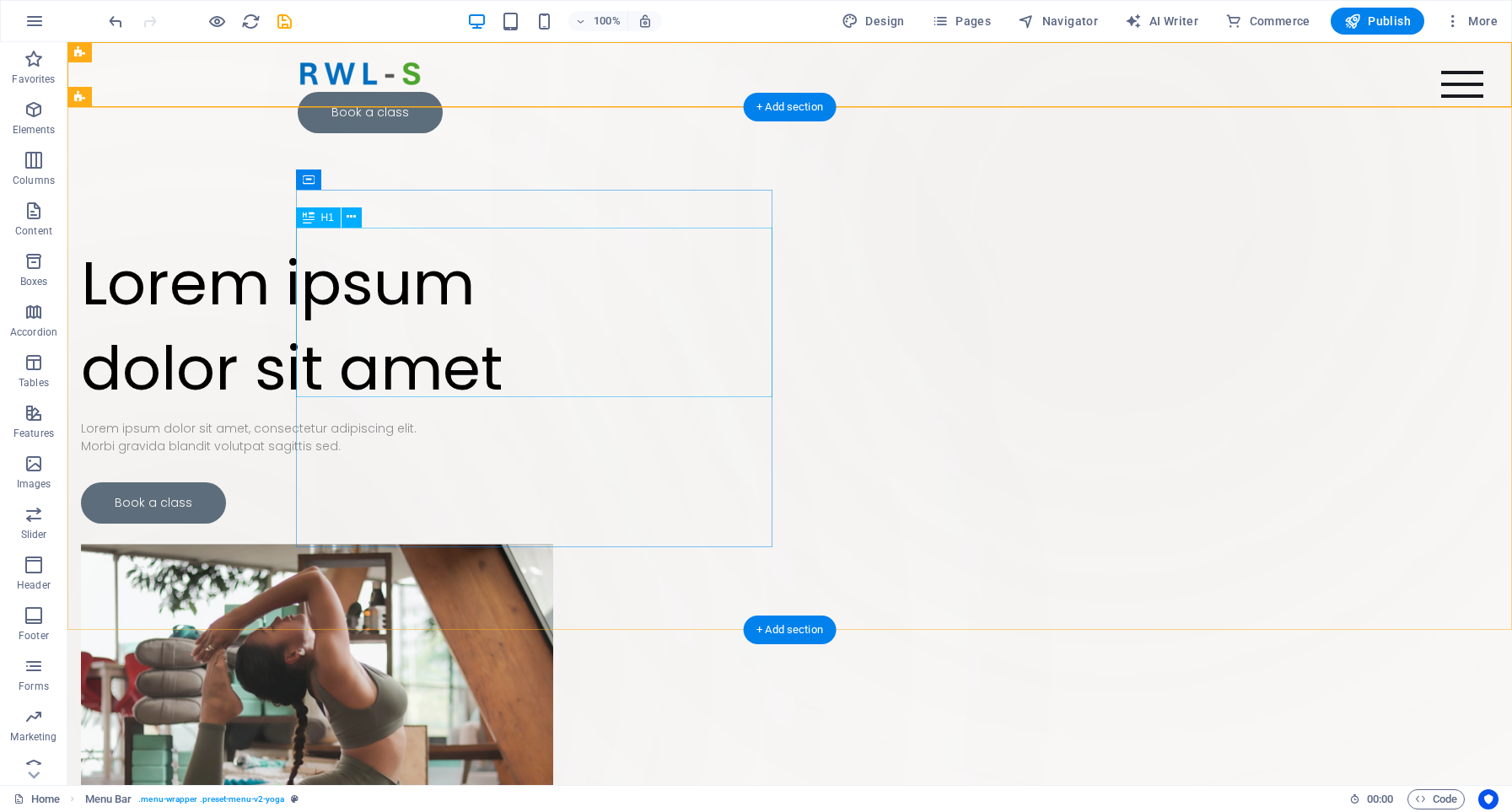 click on "Lorem ipsum dolor sit amet" at bounding box center (317, 326) 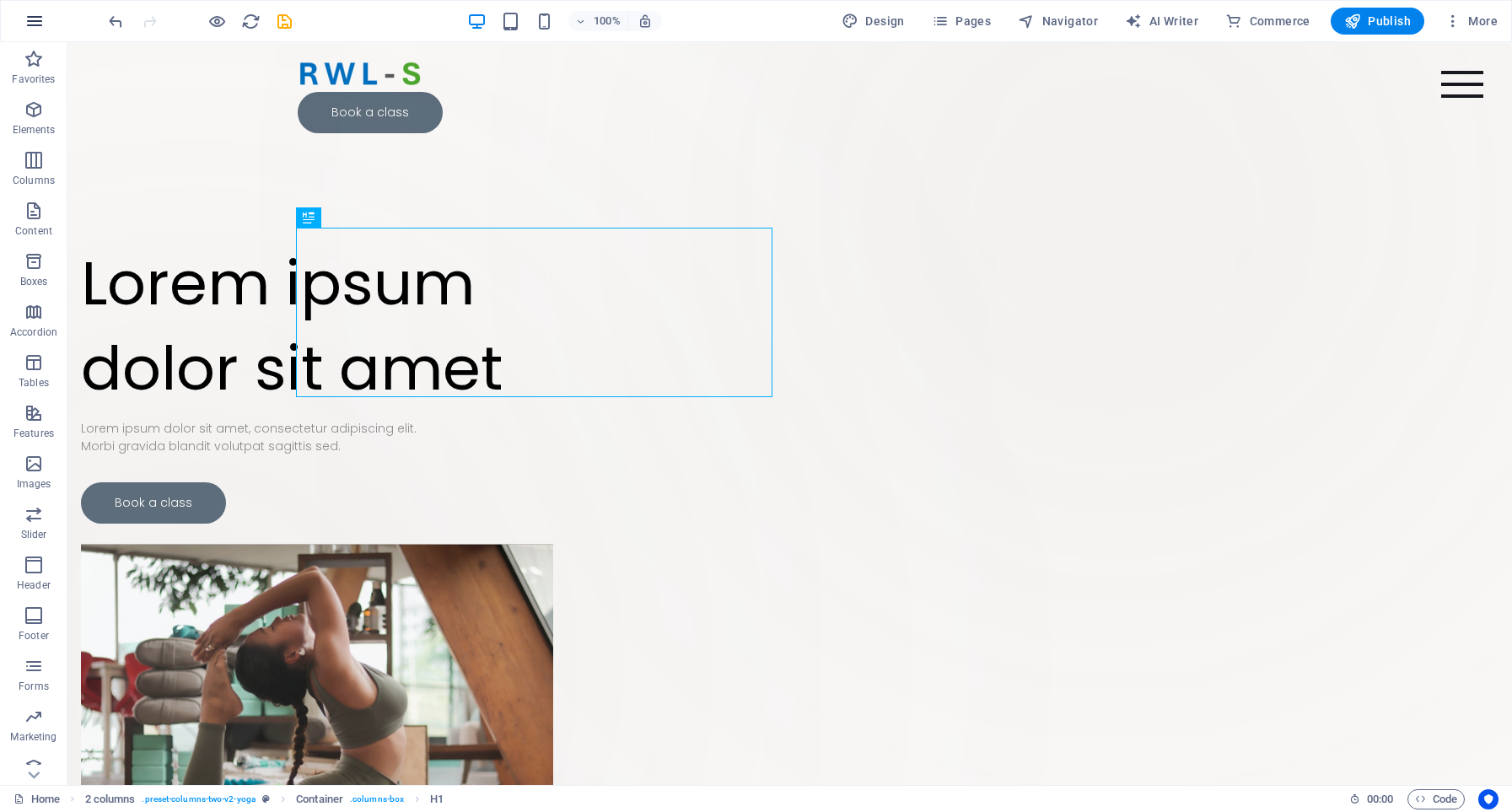 click at bounding box center (35, 21) 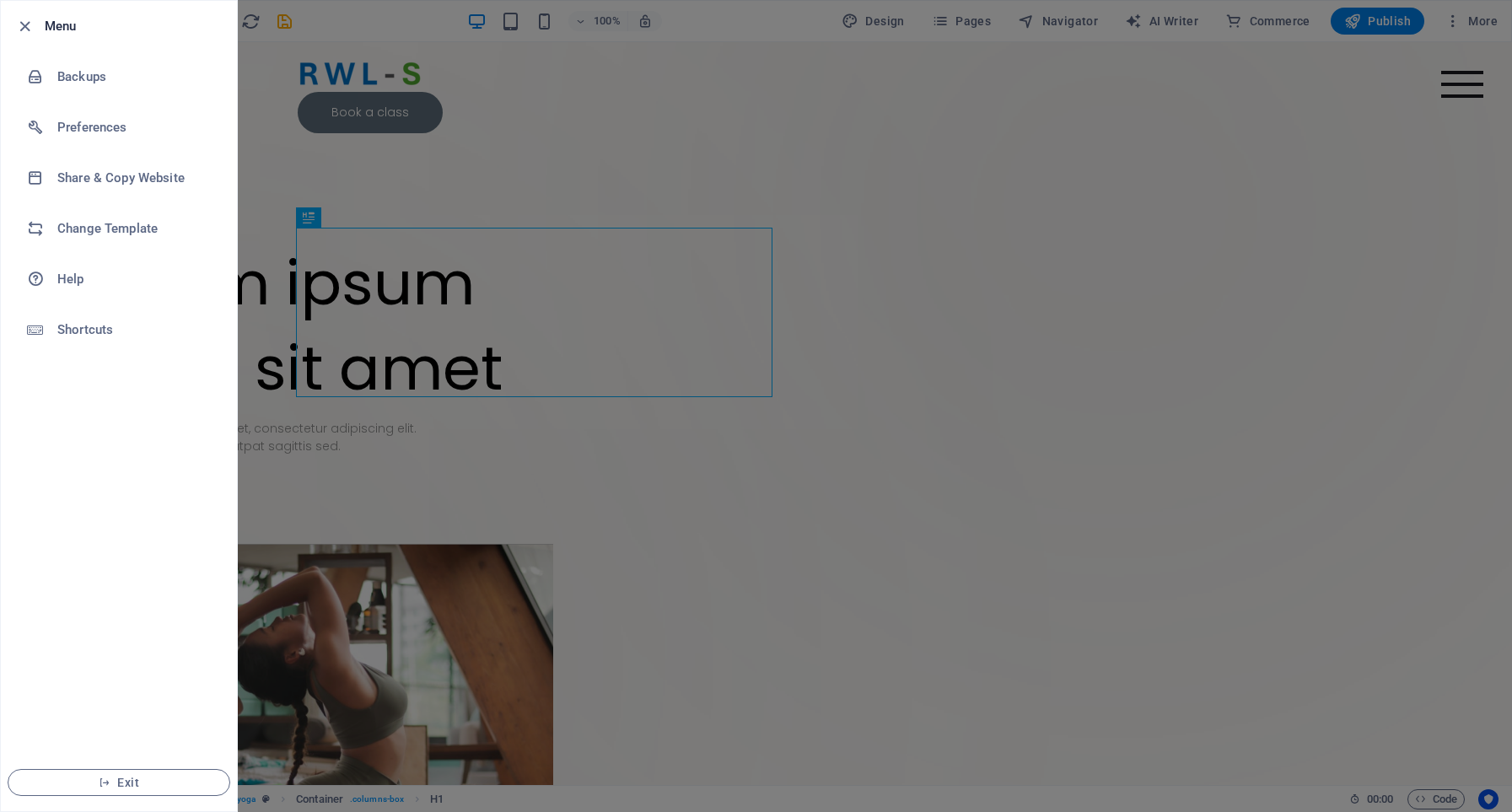 click at bounding box center [756, 406] 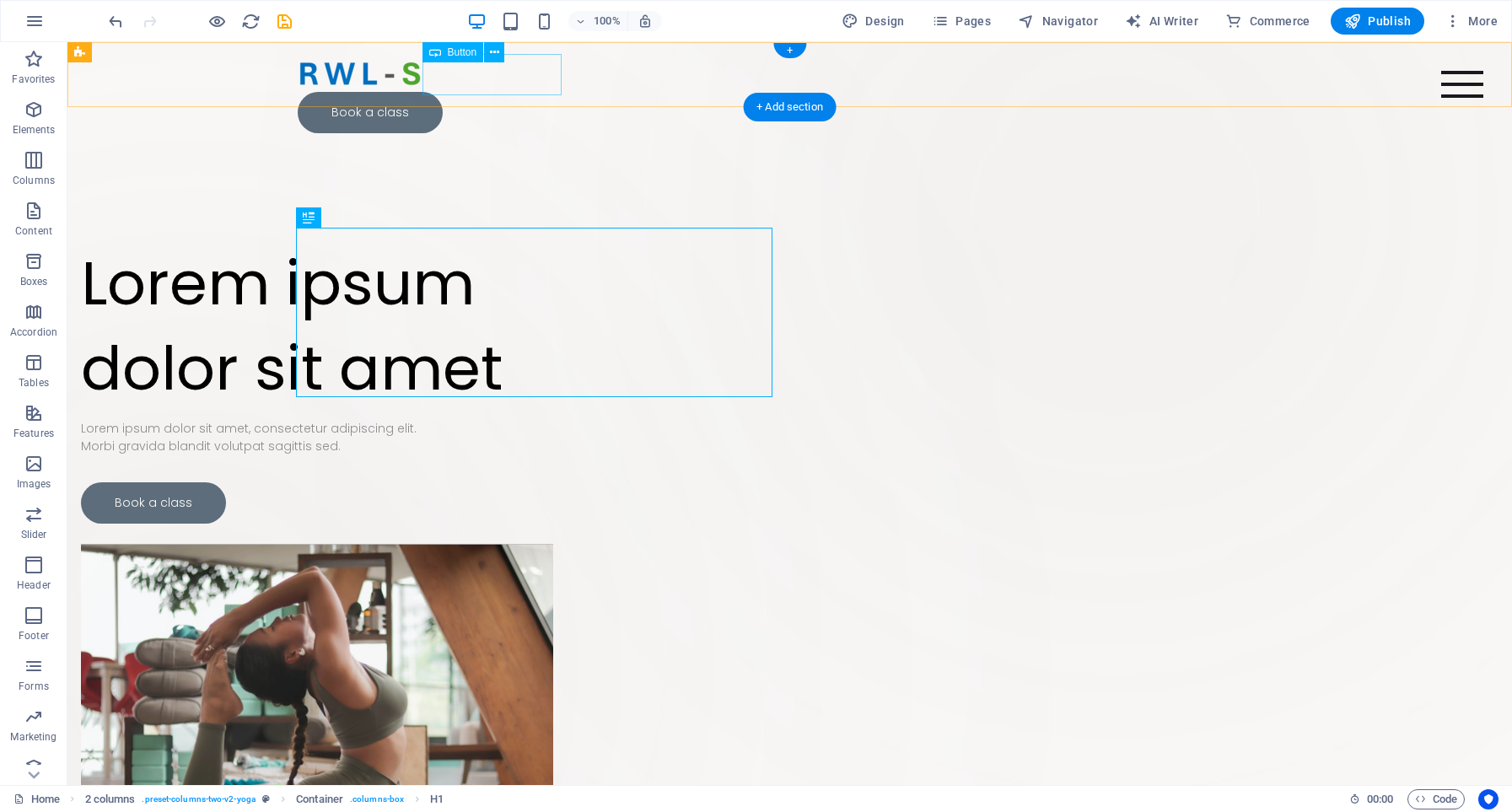 click on "Book a class" at bounding box center [790, 112] 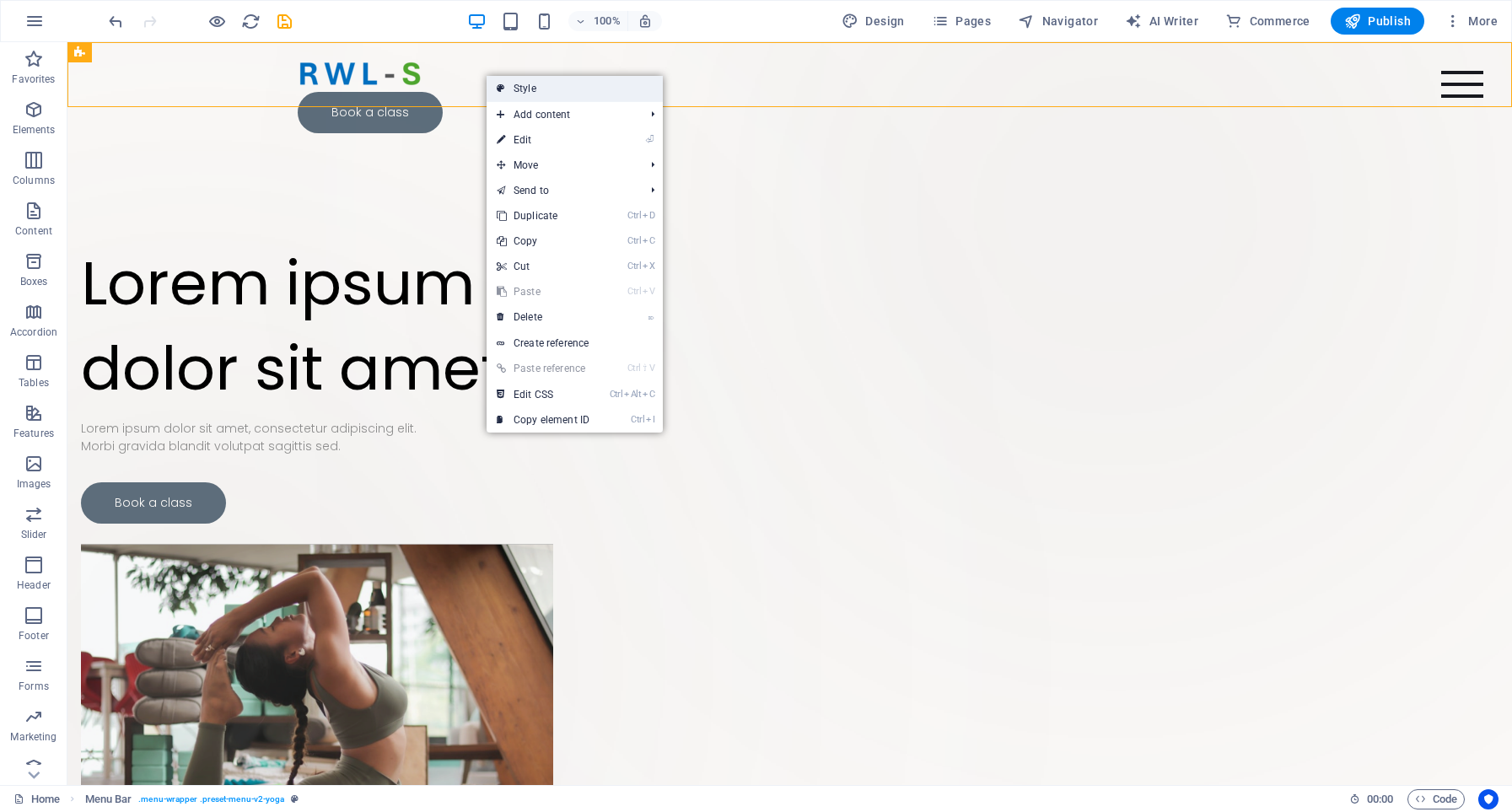 click on "Style" at bounding box center [574, 89] 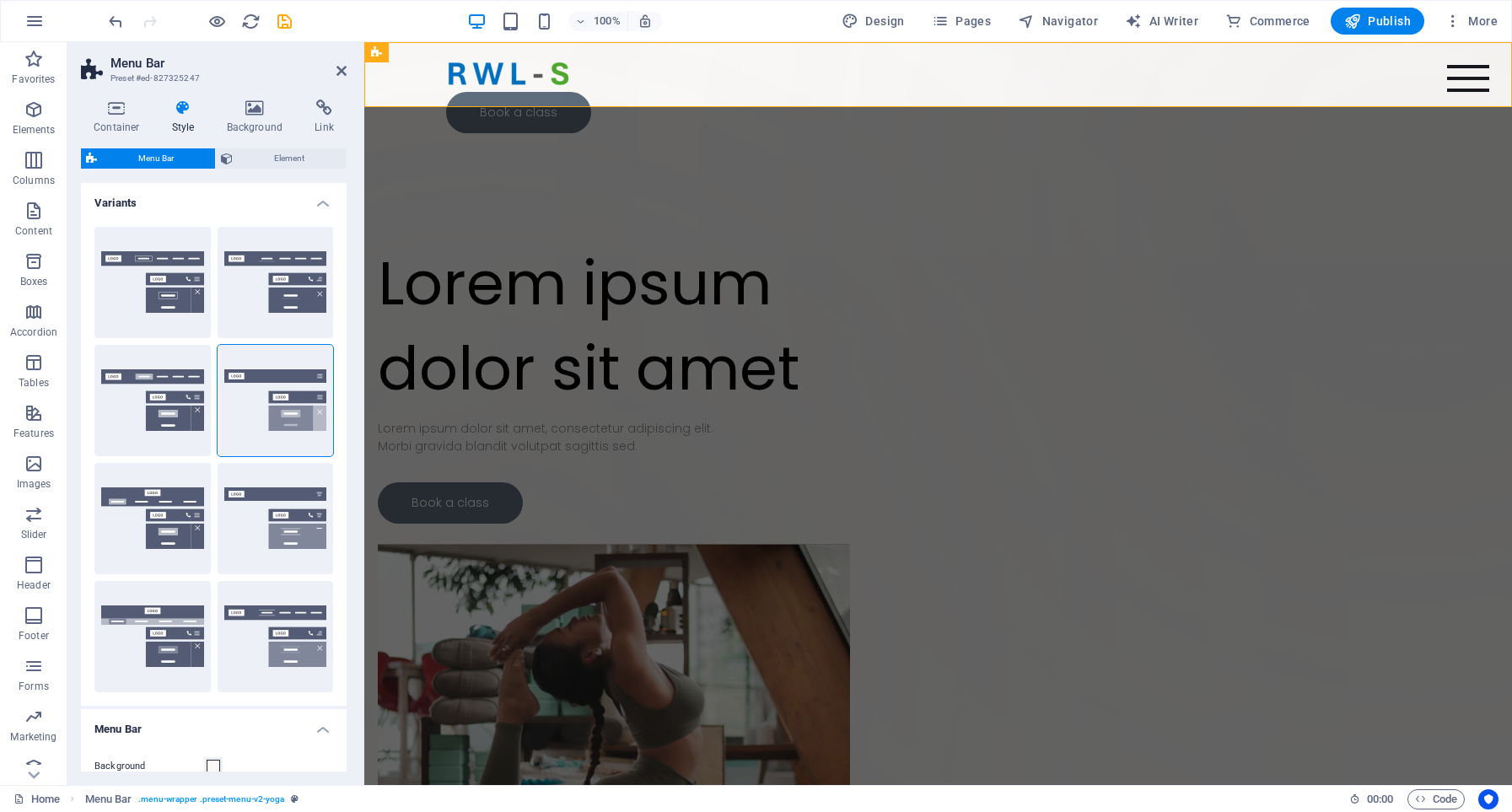 drag, startPoint x: 326, startPoint y: 217, endPoint x: 323, endPoint y: 202, distance: 15.297059 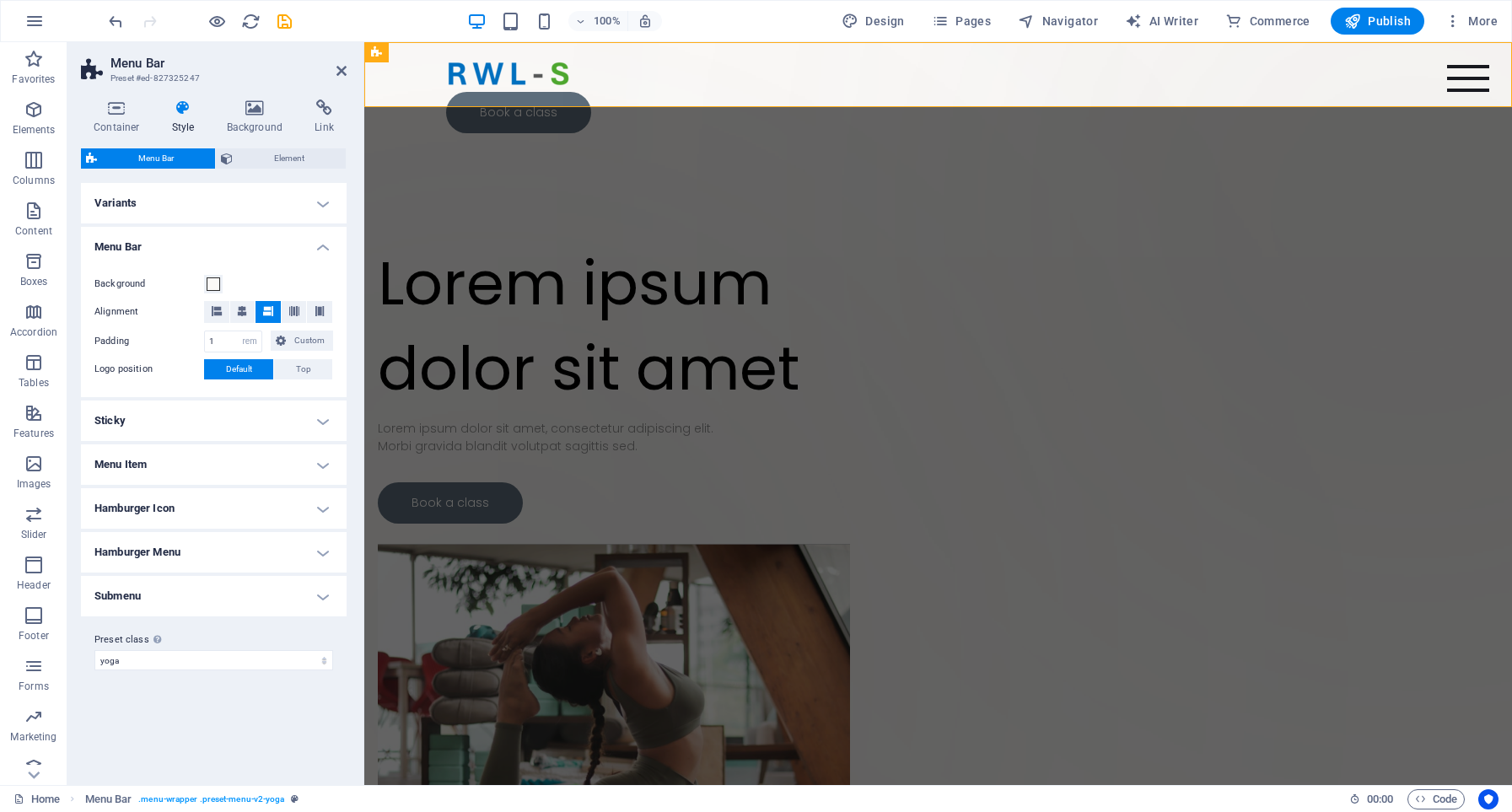 click on "Variants" at bounding box center (213, 203) 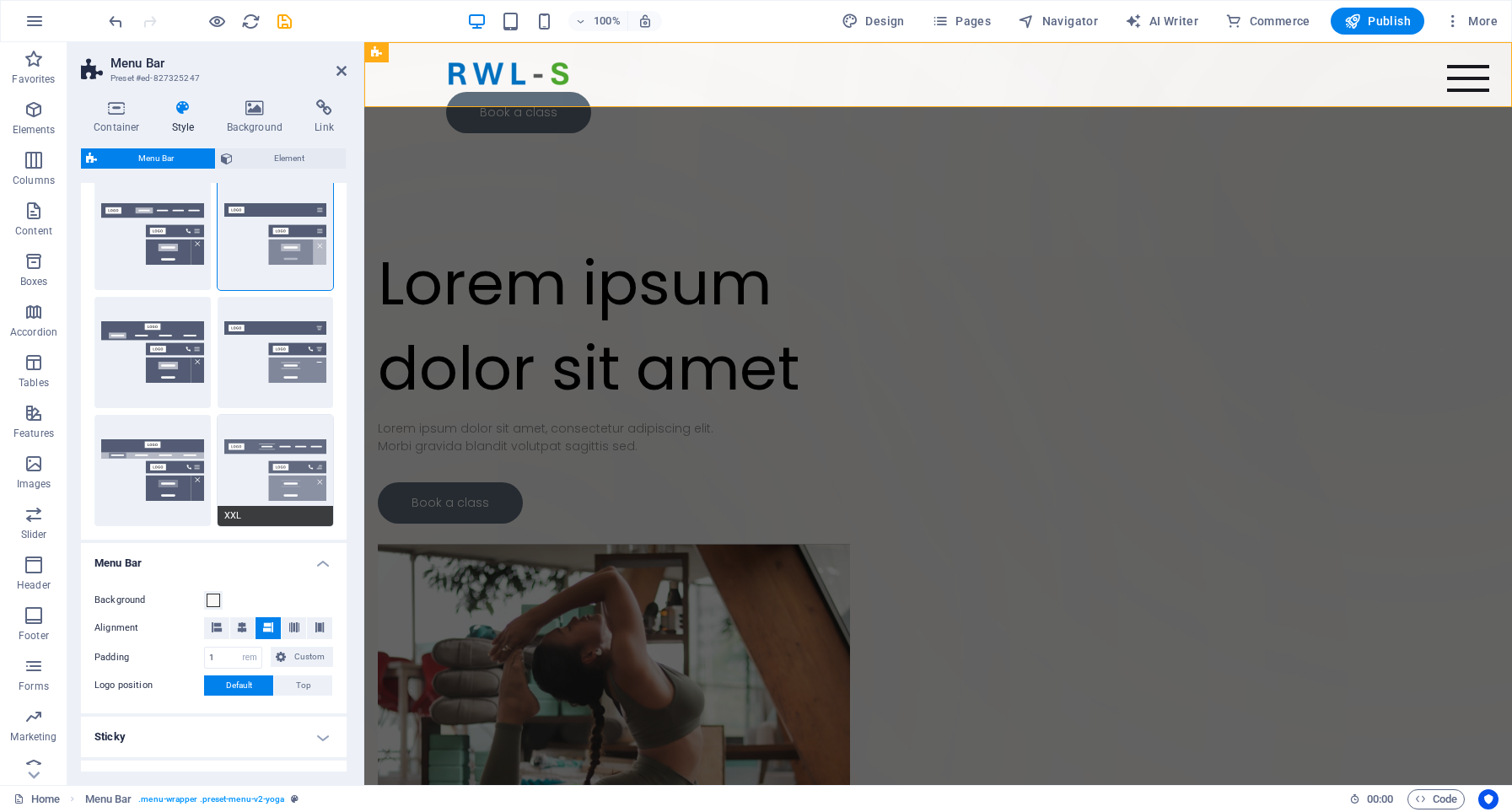 scroll, scrollTop: 165, scrollLeft: 0, axis: vertical 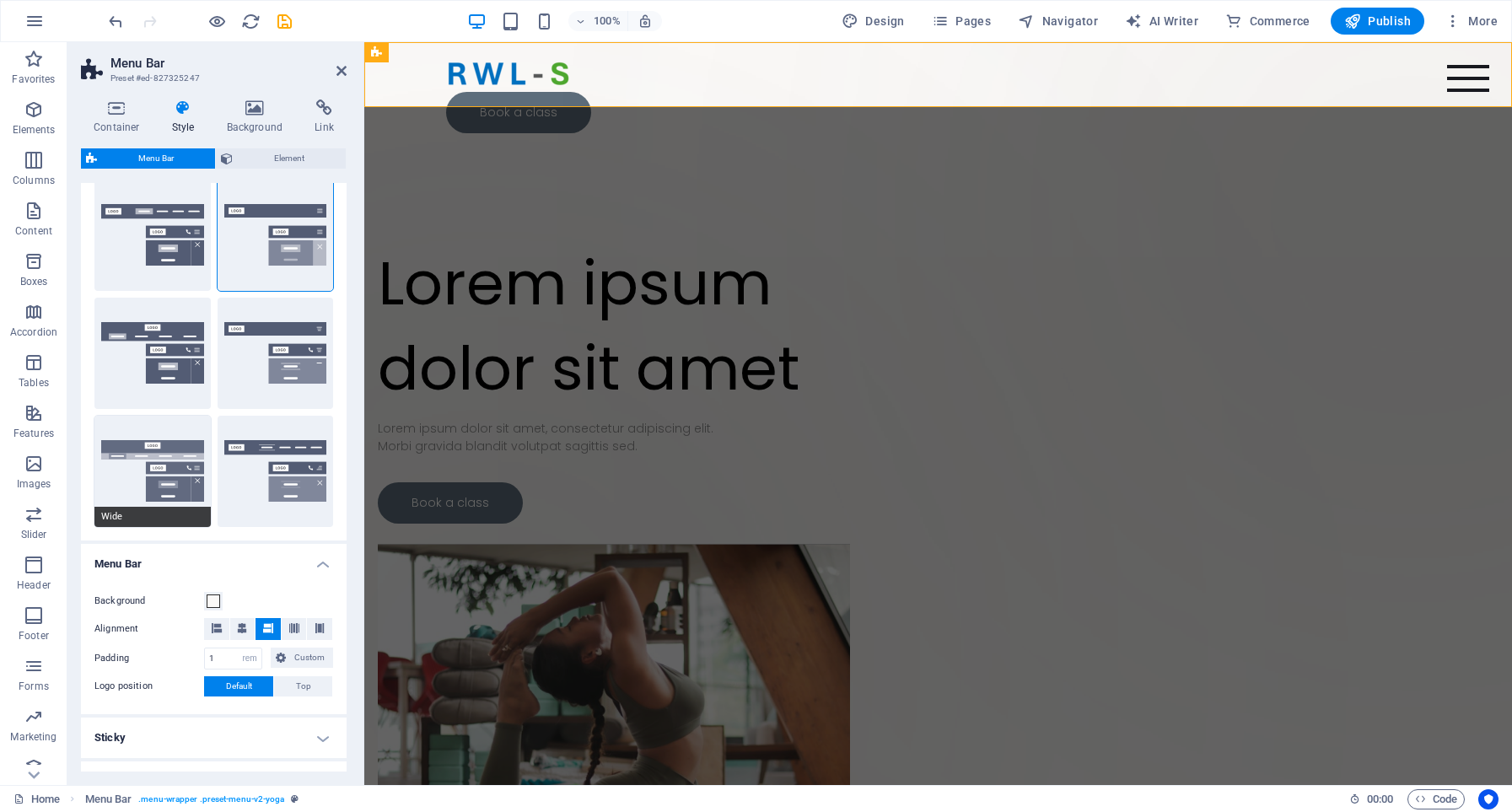 click on "Wide" at bounding box center (153, 471) 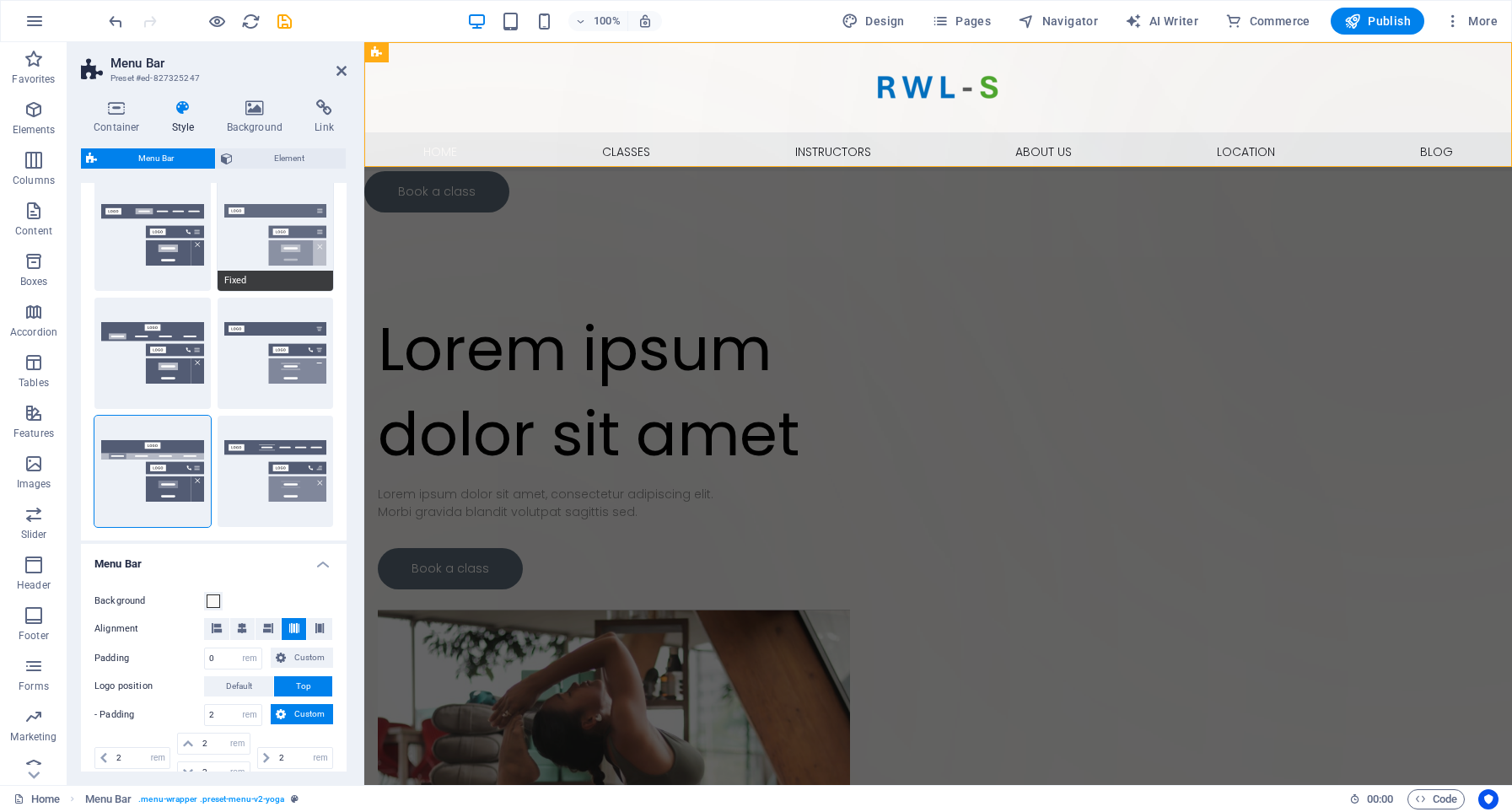 click on "Fixed" at bounding box center (276, 235) 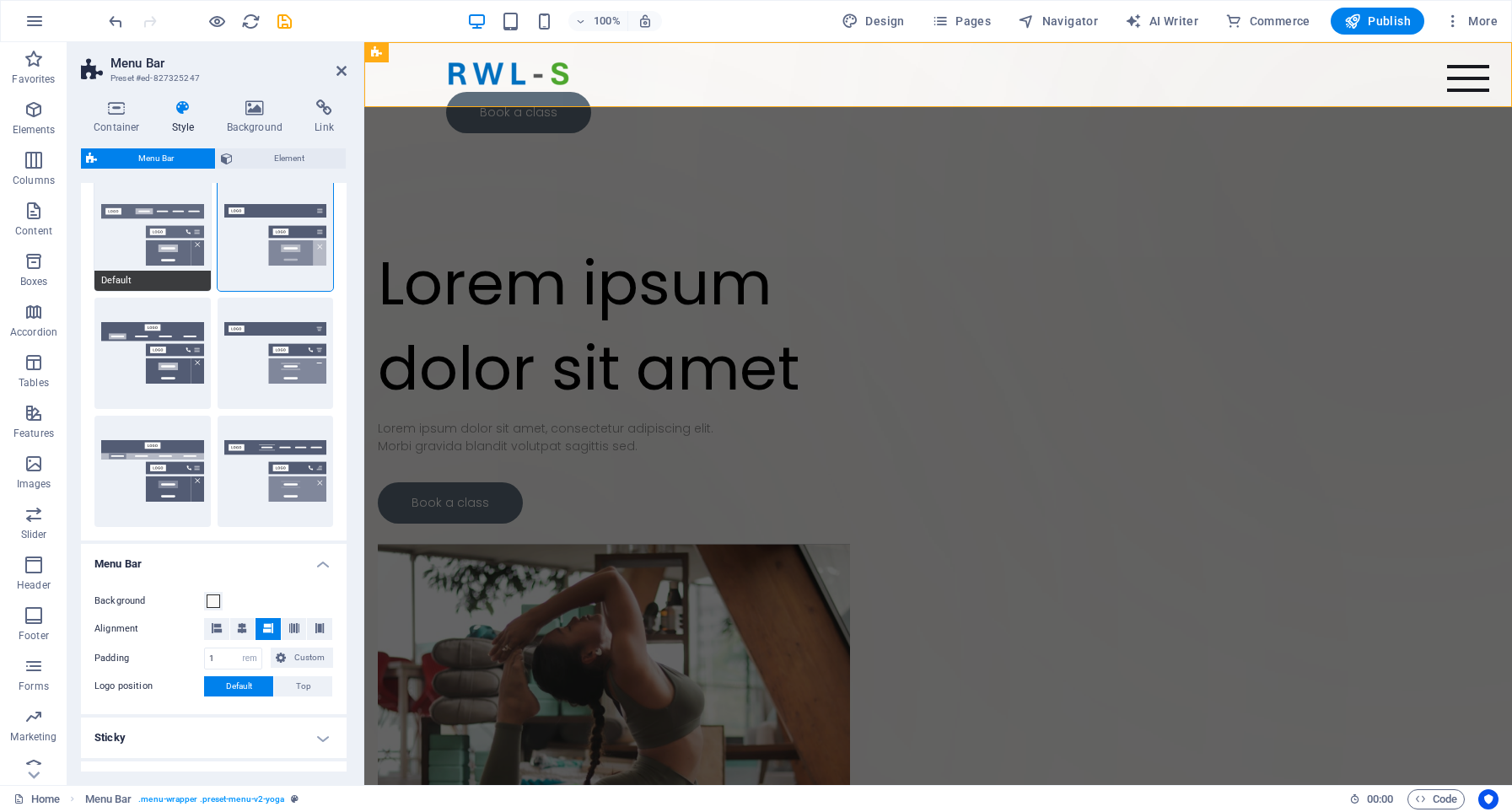 click on "Default" at bounding box center (153, 235) 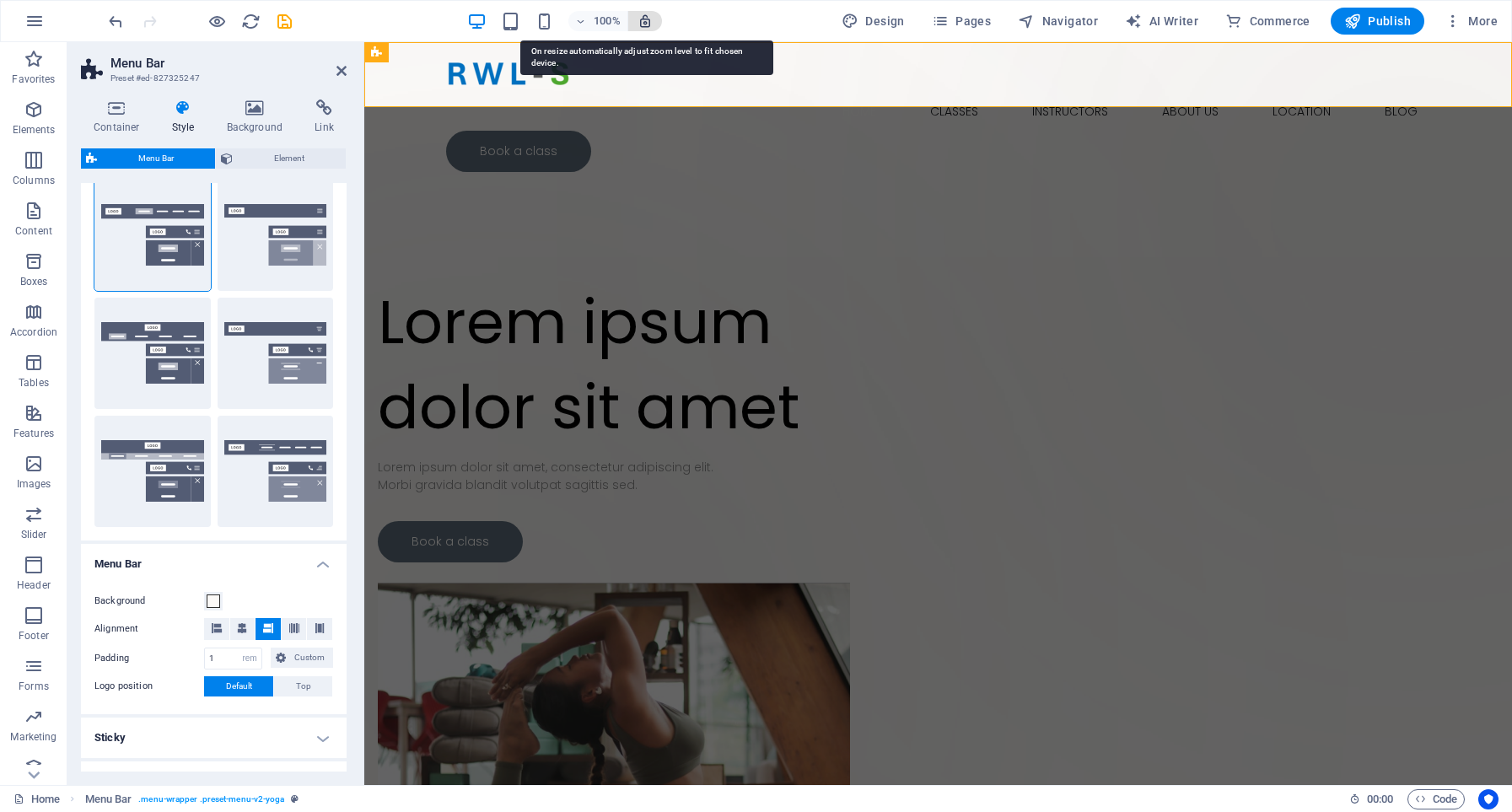 click at bounding box center [645, 21] 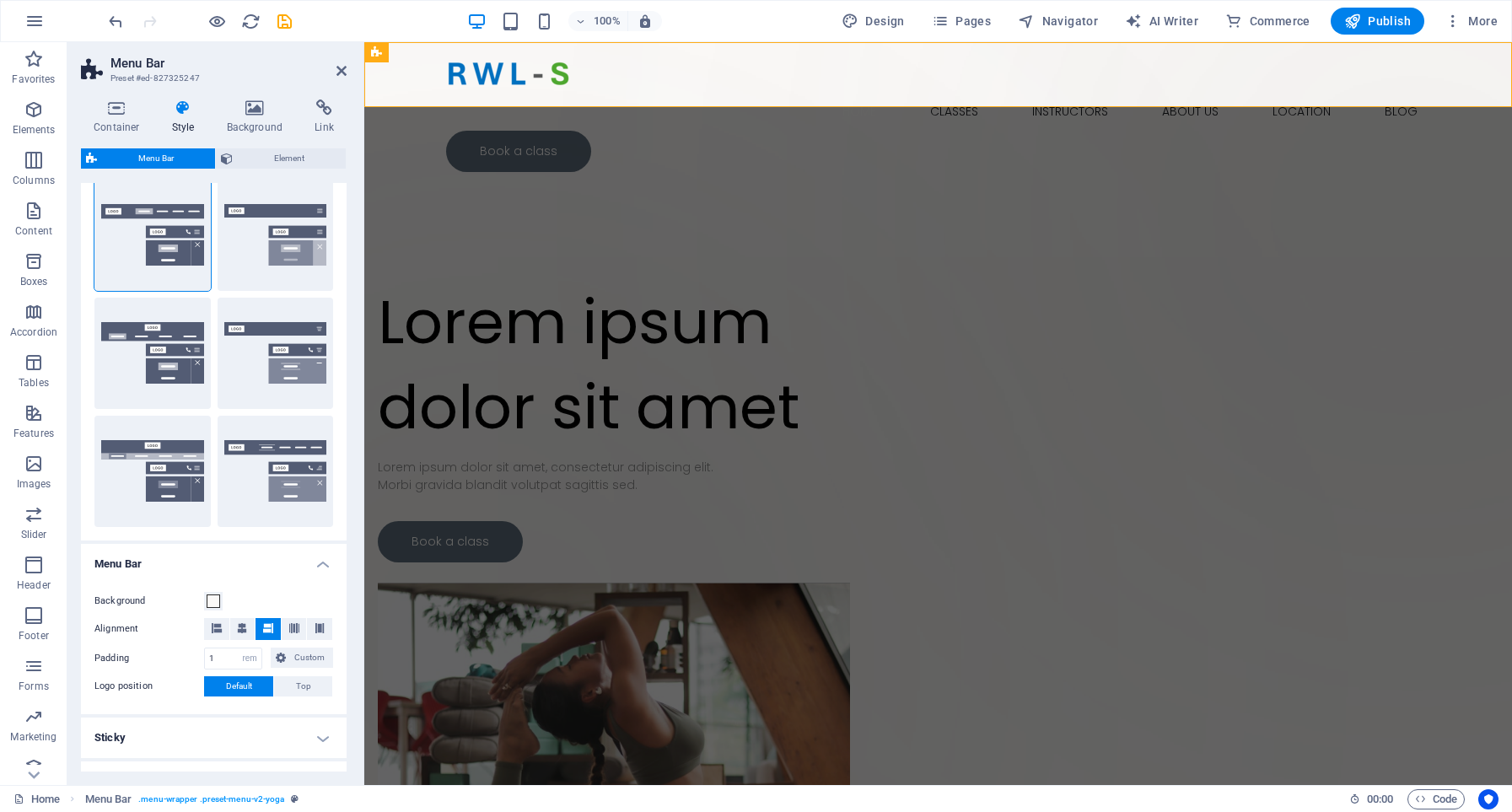 click on "100% Design Pages Navigator AI Writer Commerce Publish More" at bounding box center (804, 21) 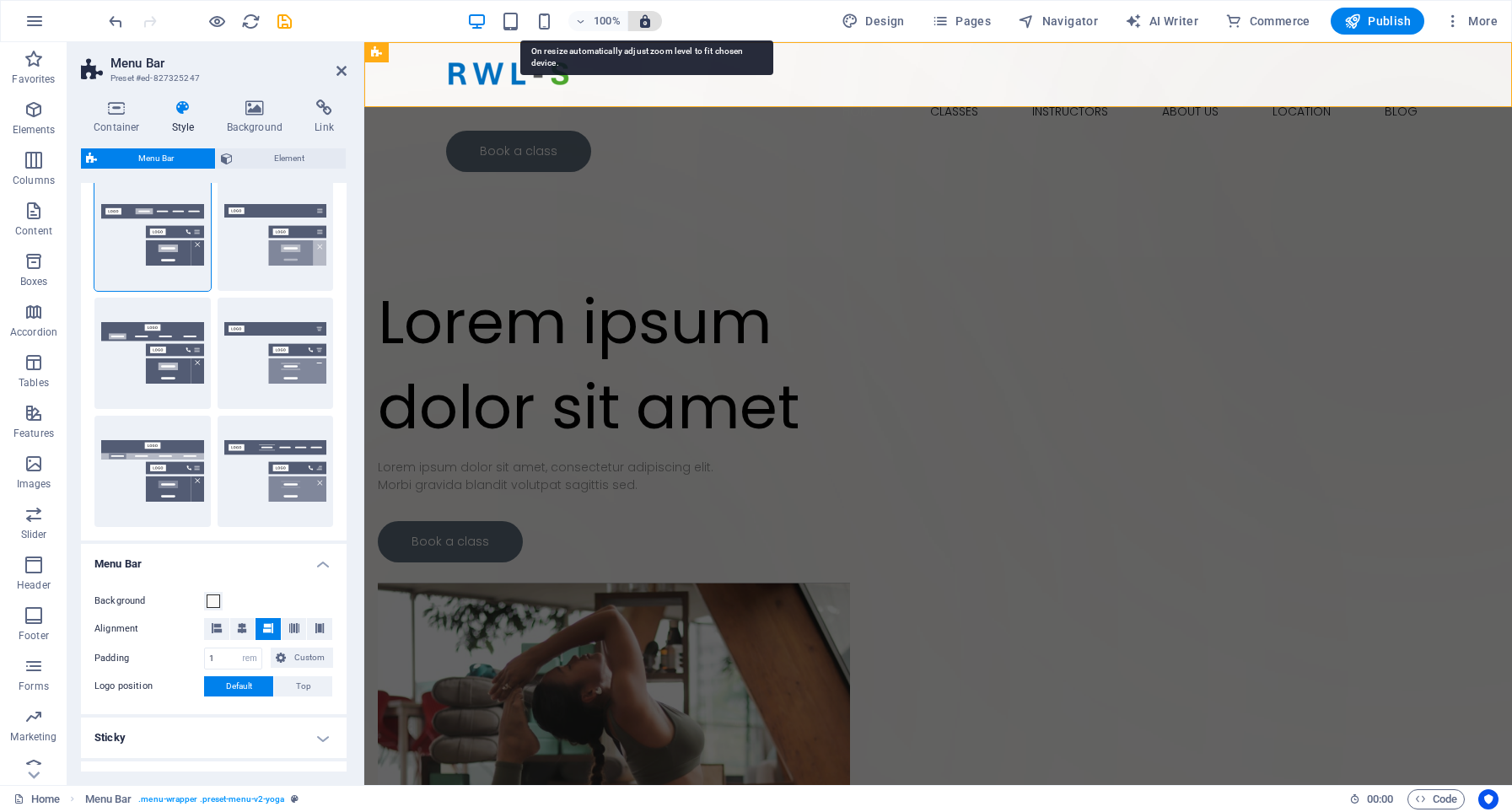 click at bounding box center [645, 21] 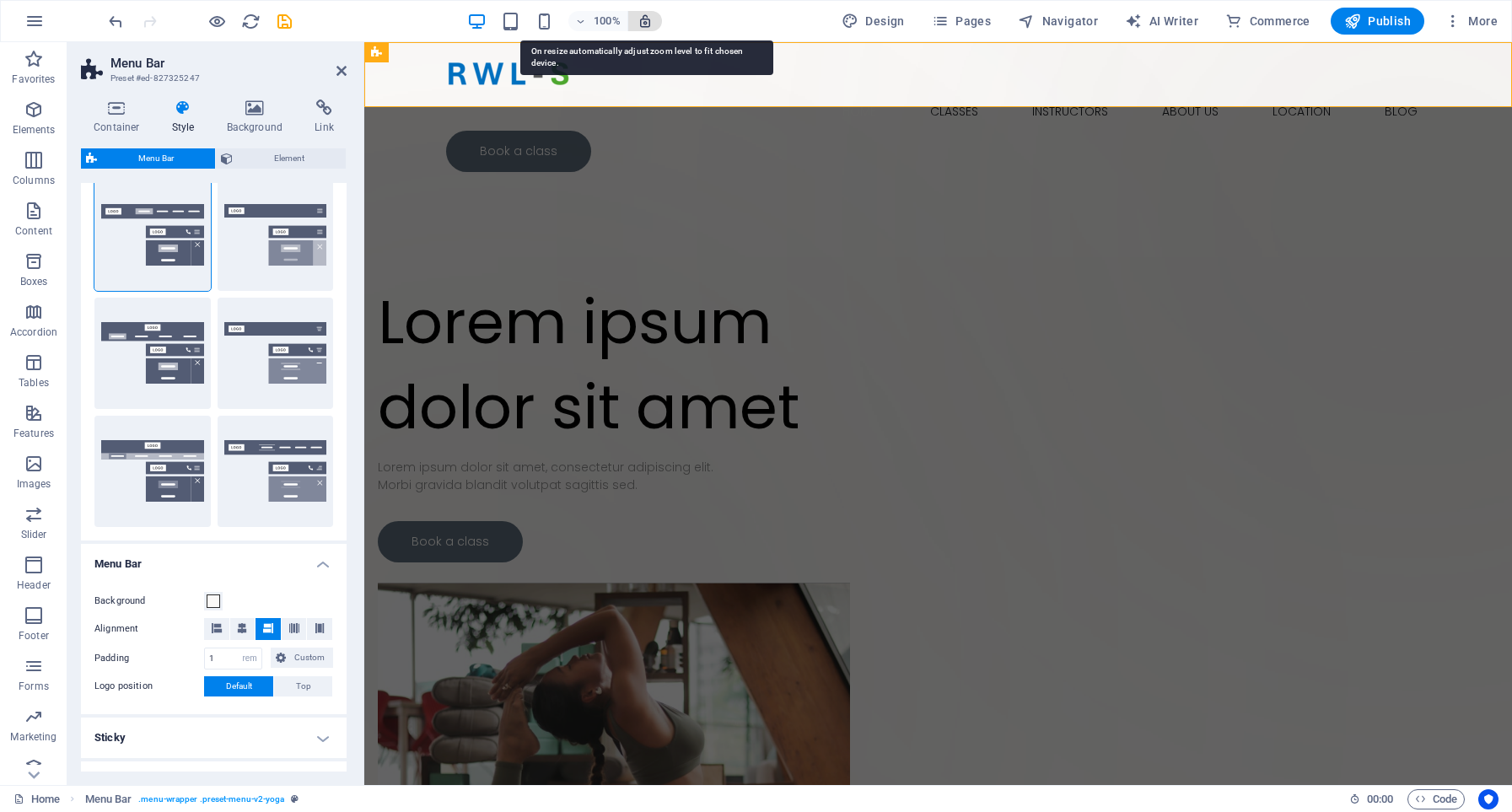 click at bounding box center (645, 21) 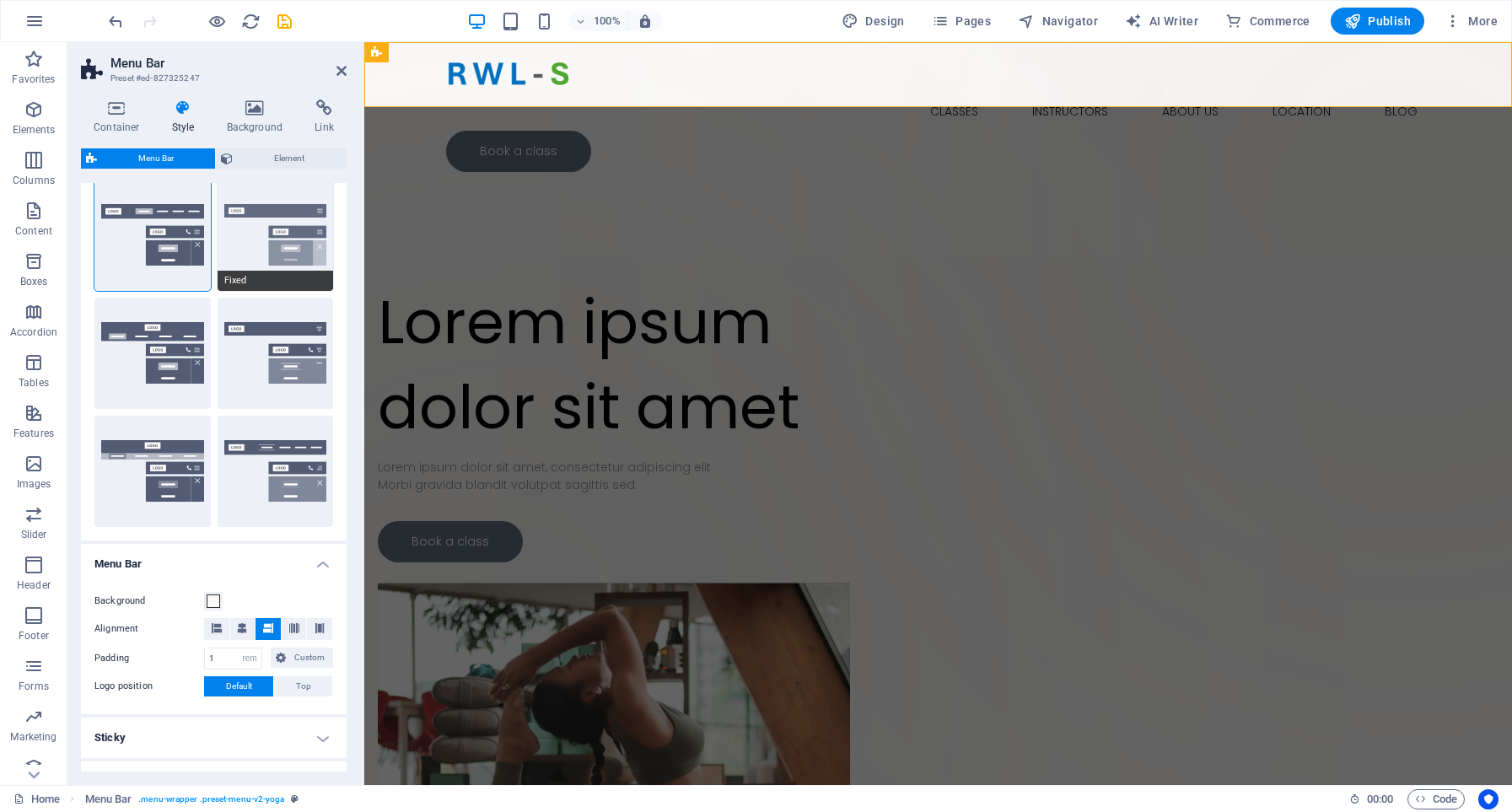 scroll, scrollTop: 0, scrollLeft: 0, axis: both 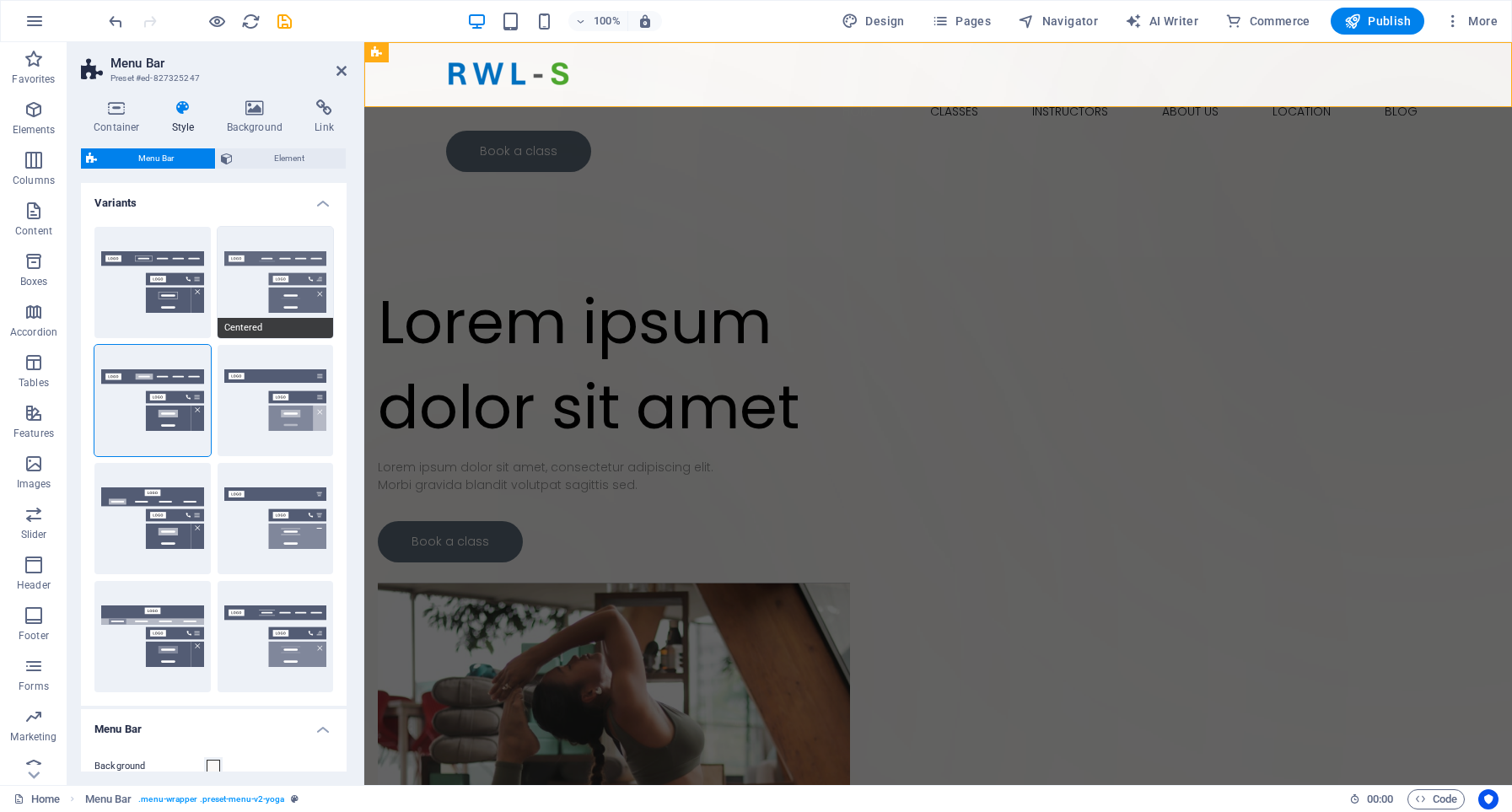 click on "Centered" at bounding box center (276, 282) 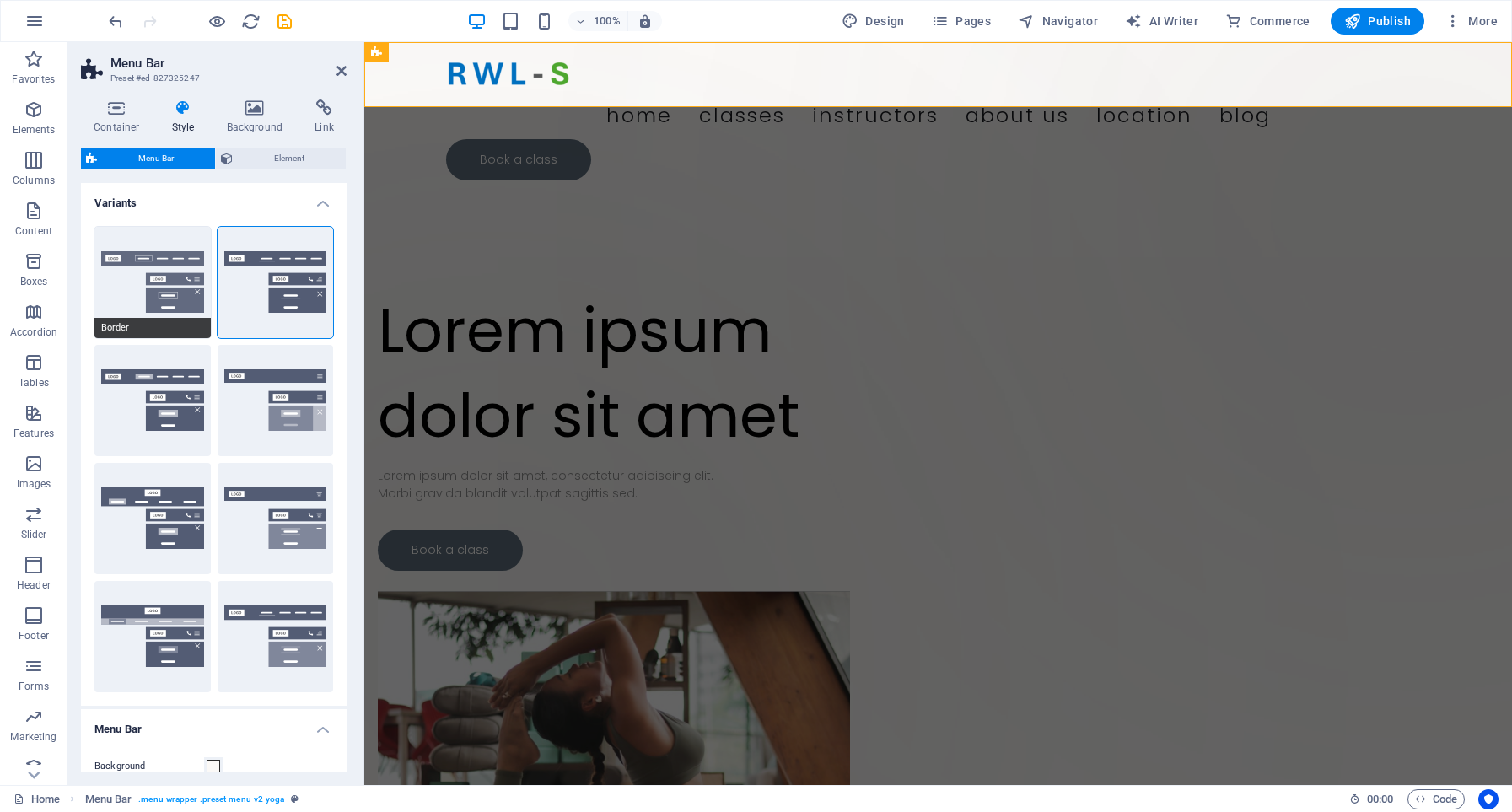 click on "Border" at bounding box center (153, 282) 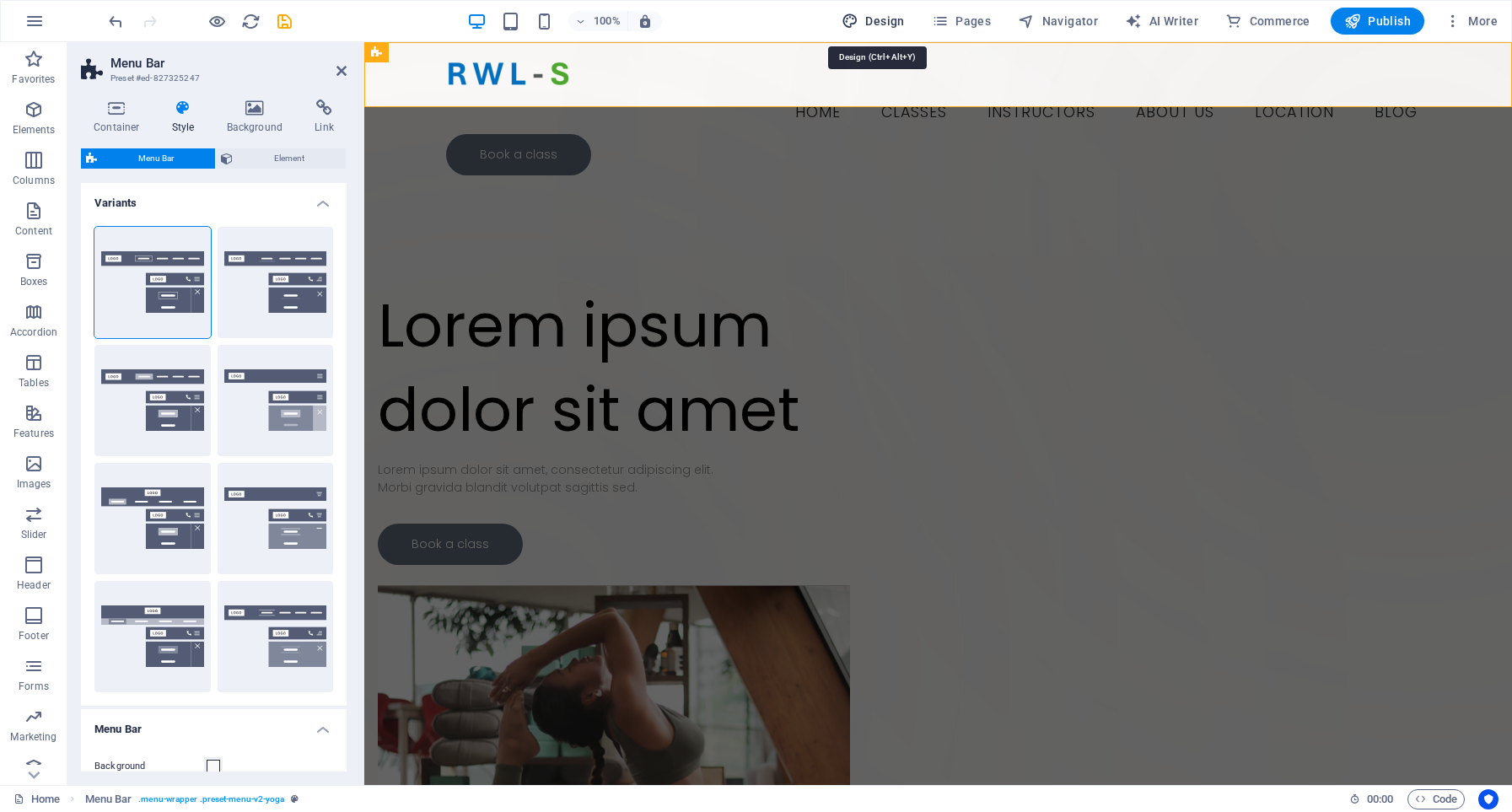 click on "Design" at bounding box center (873, 21) 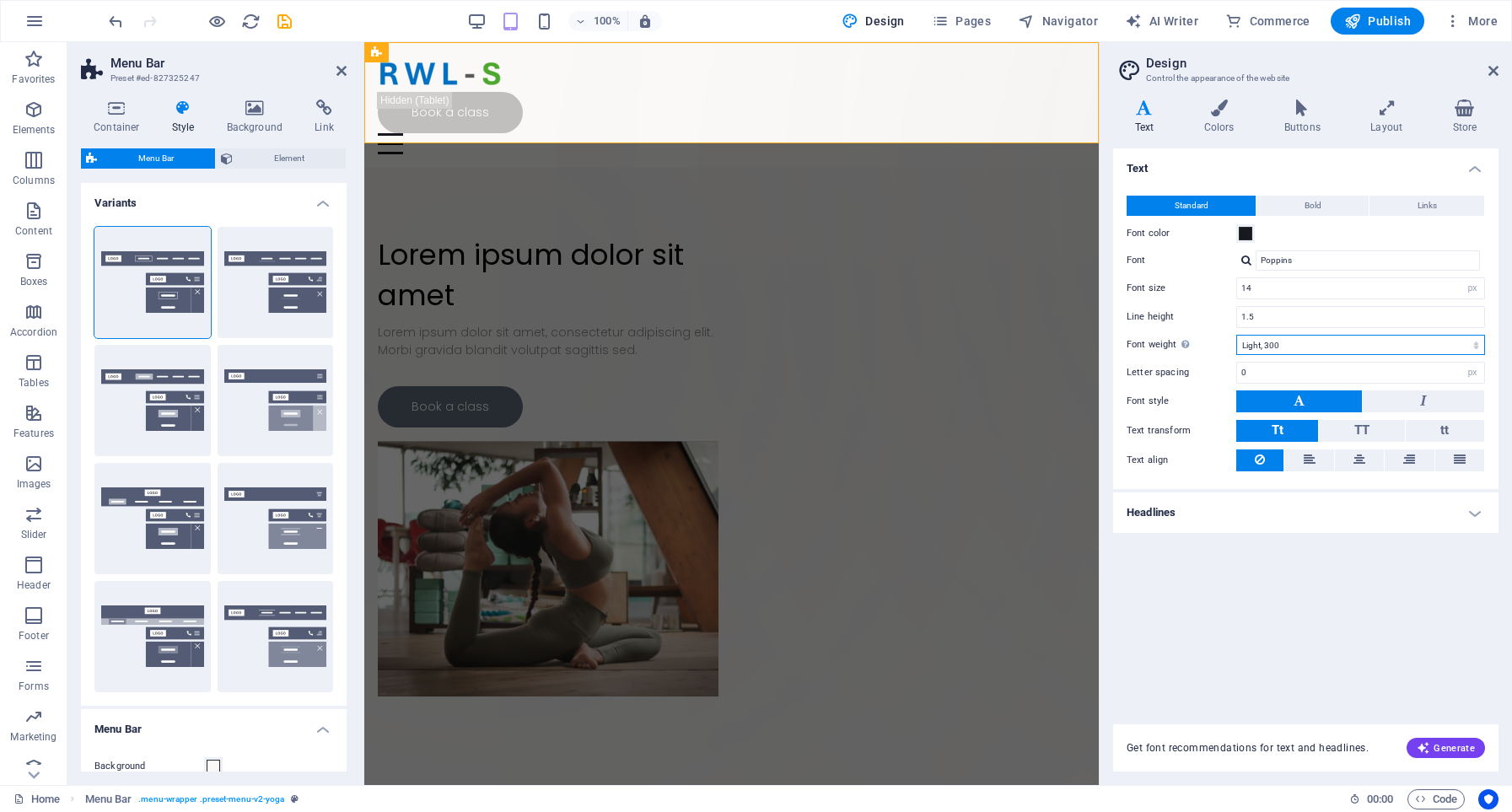 click on "Thin, 100 Extra-light, 200 Light, 300 Regular, 400 Medium, 500 Semi-bold, 600 Bold, 700 Extra-bold, 800 Black, 900" at bounding box center (1360, 345) 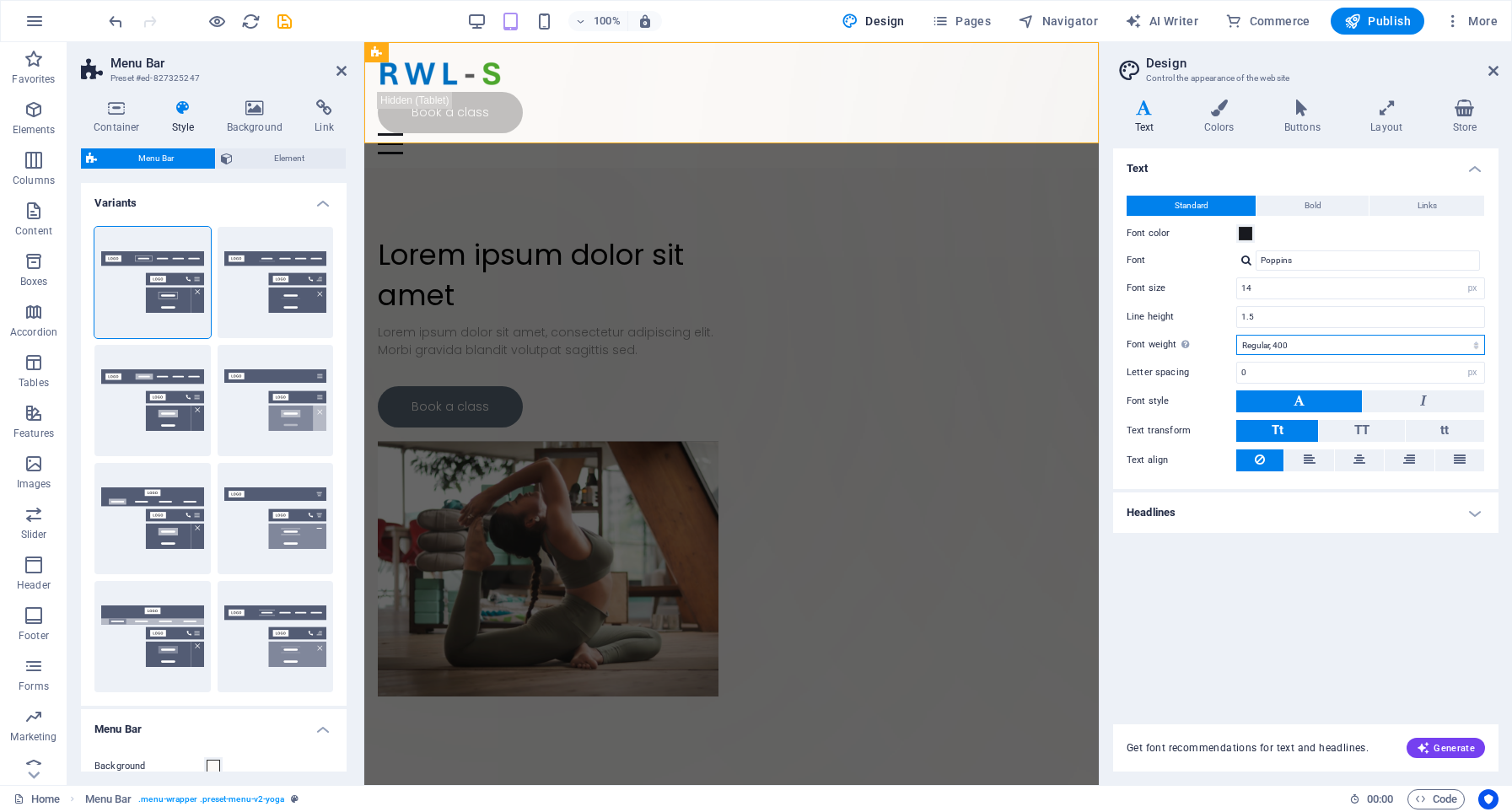 click on "Thin, 100 Extra-light, 200 Light, 300 Regular, 400 Medium, 500 Semi-bold, 600 Bold, 700 Extra-bold, 800 Black, 900" at bounding box center [1360, 345] 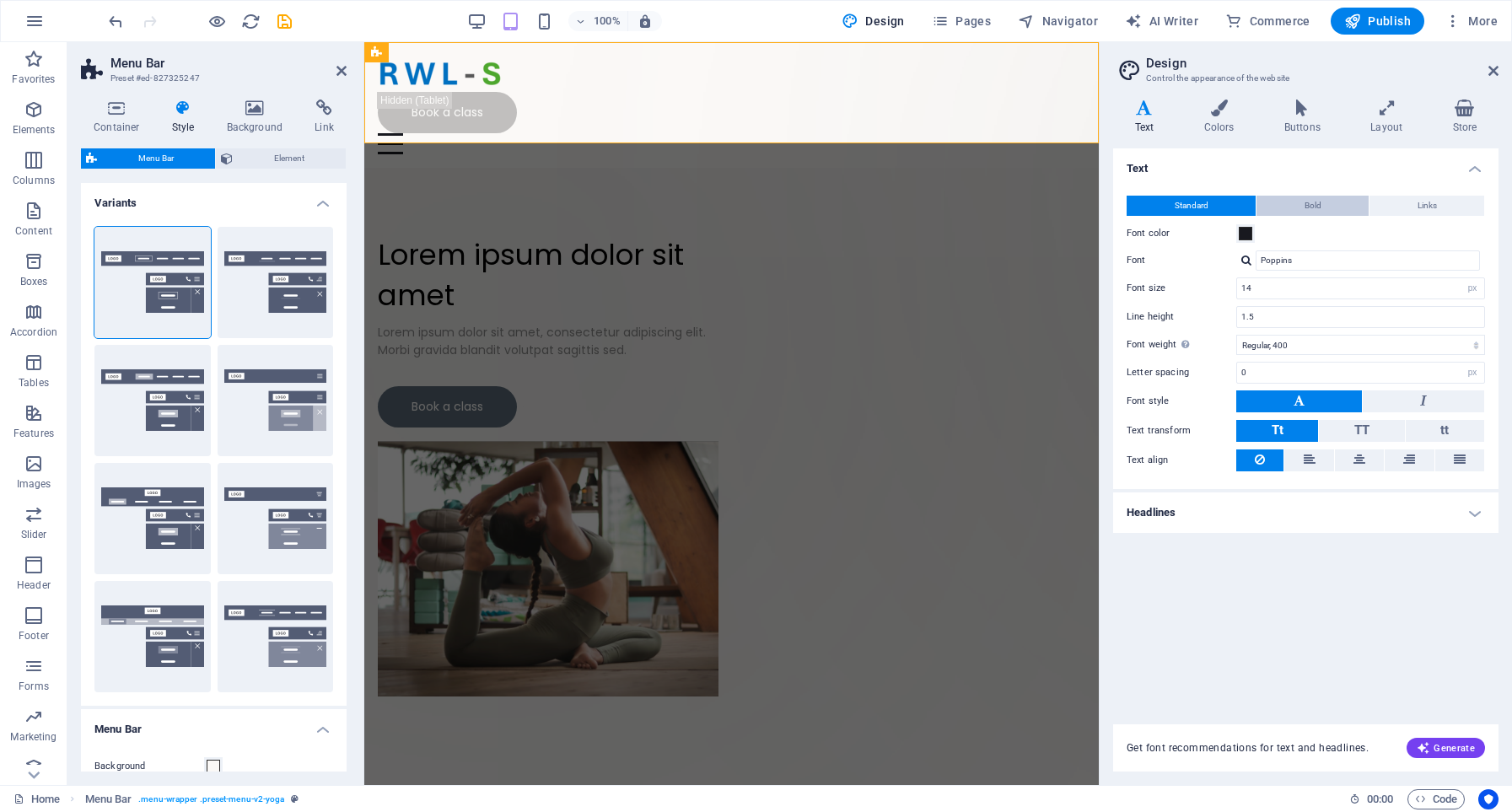 click on "Bold" at bounding box center [1312, 206] 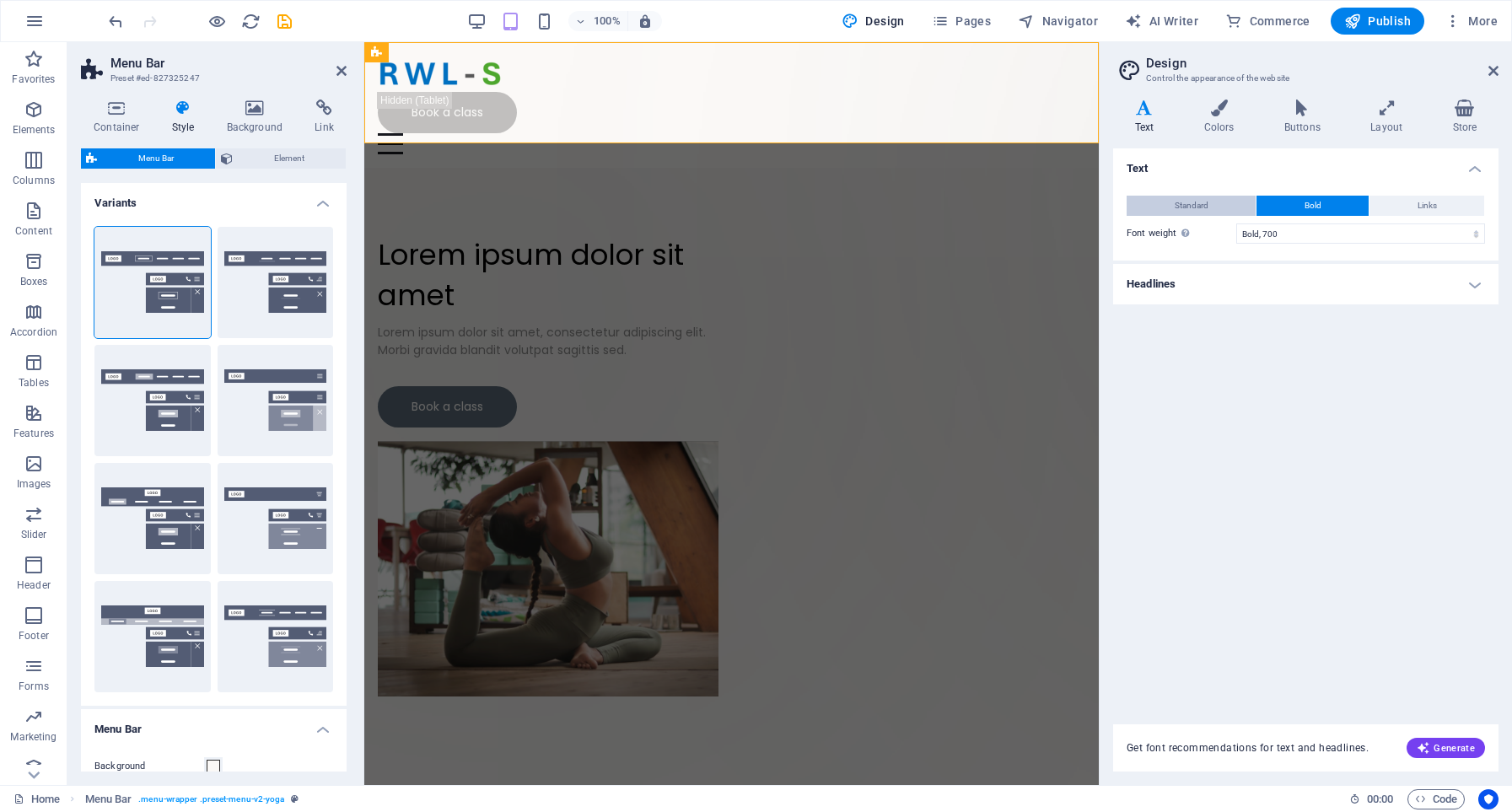 click on "Standard" at bounding box center (1192, 206) 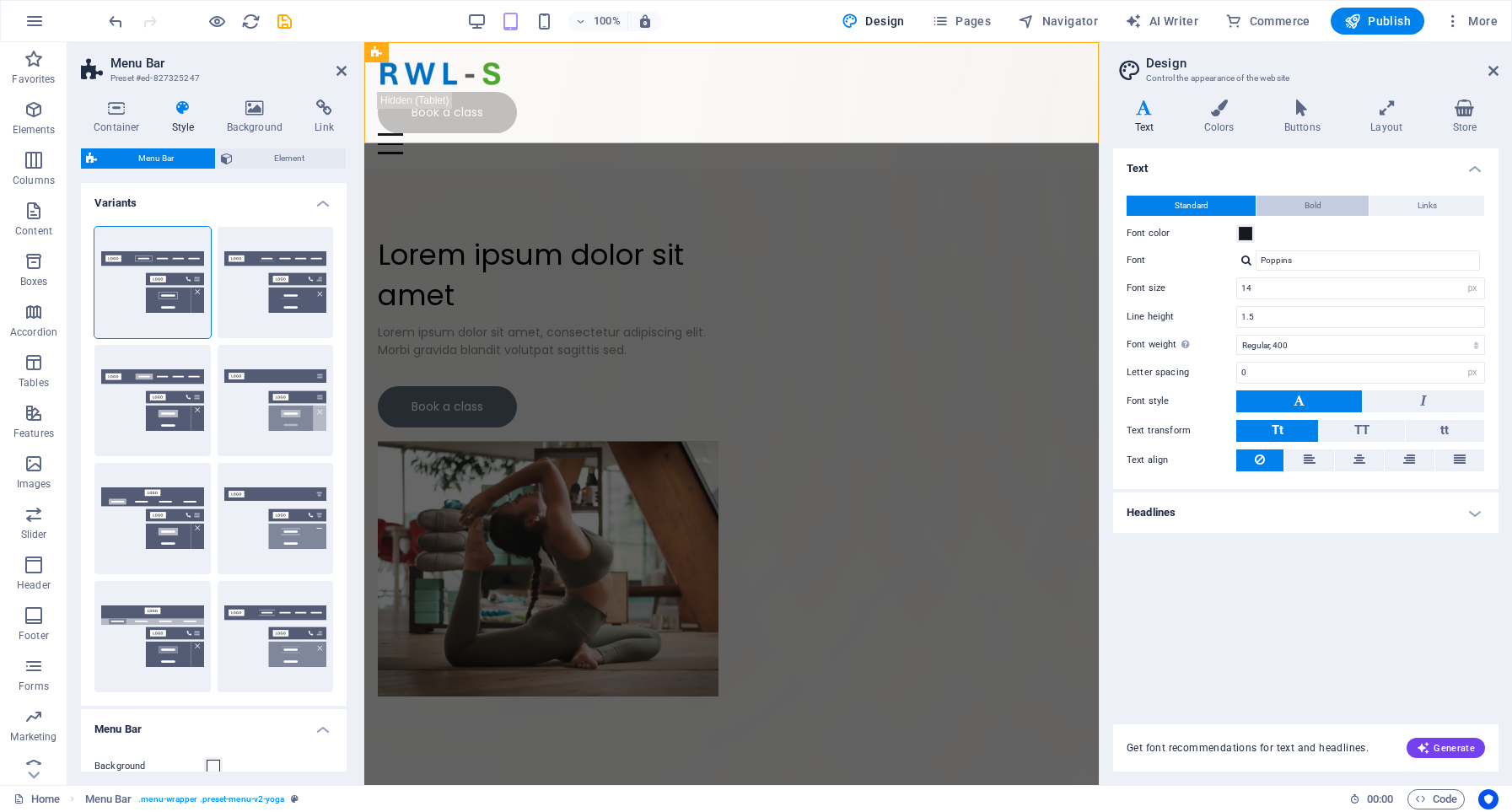 click on "Bold" at bounding box center (1312, 206) 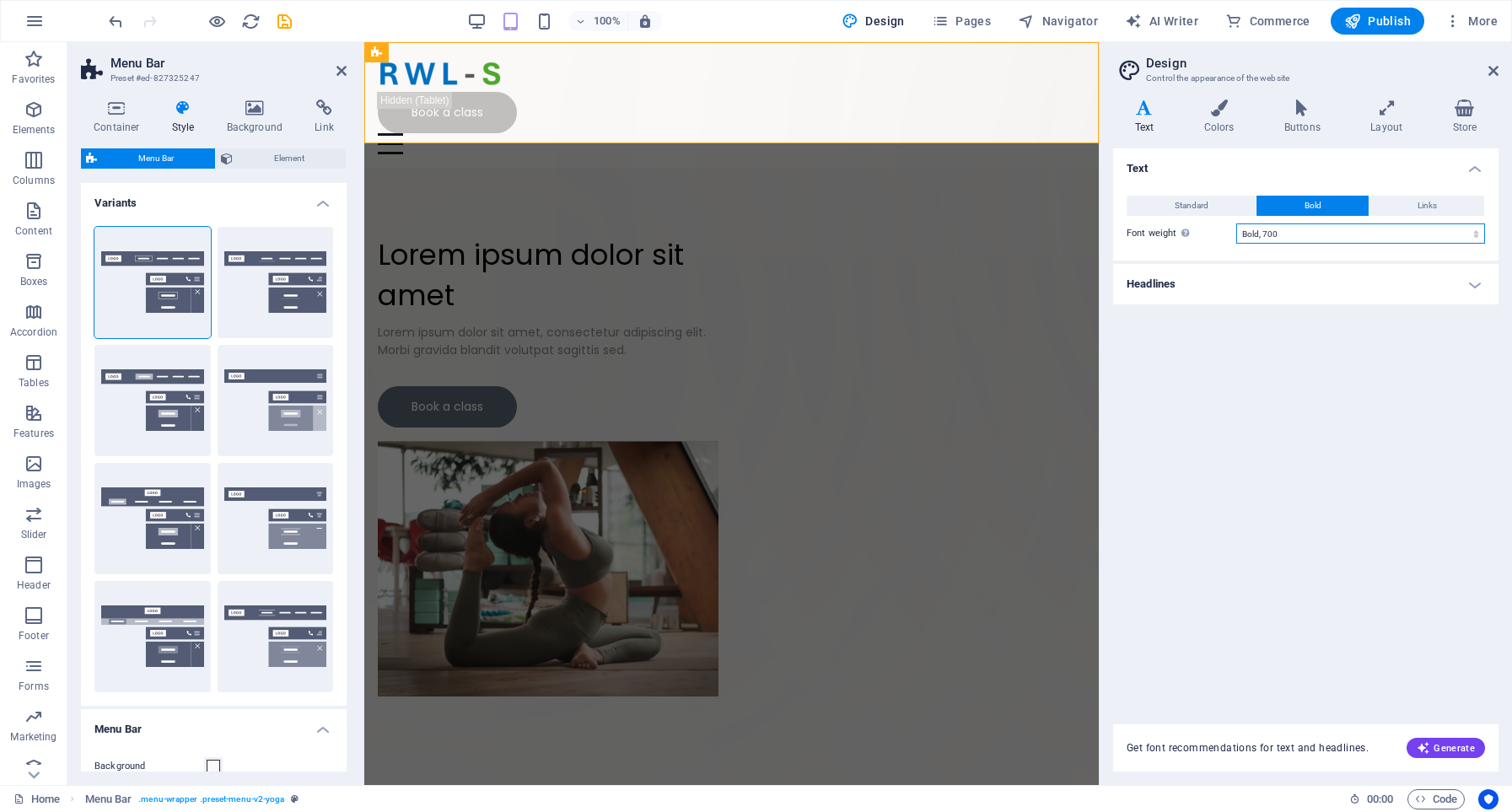 click on "Thin, 100 Extra-light, 200 Light, 300 Regular, 400 Medium, 500 Semi-bold, 600 Bold, 700 Extra-bold, 800 Black, 900" at bounding box center [1360, 234] 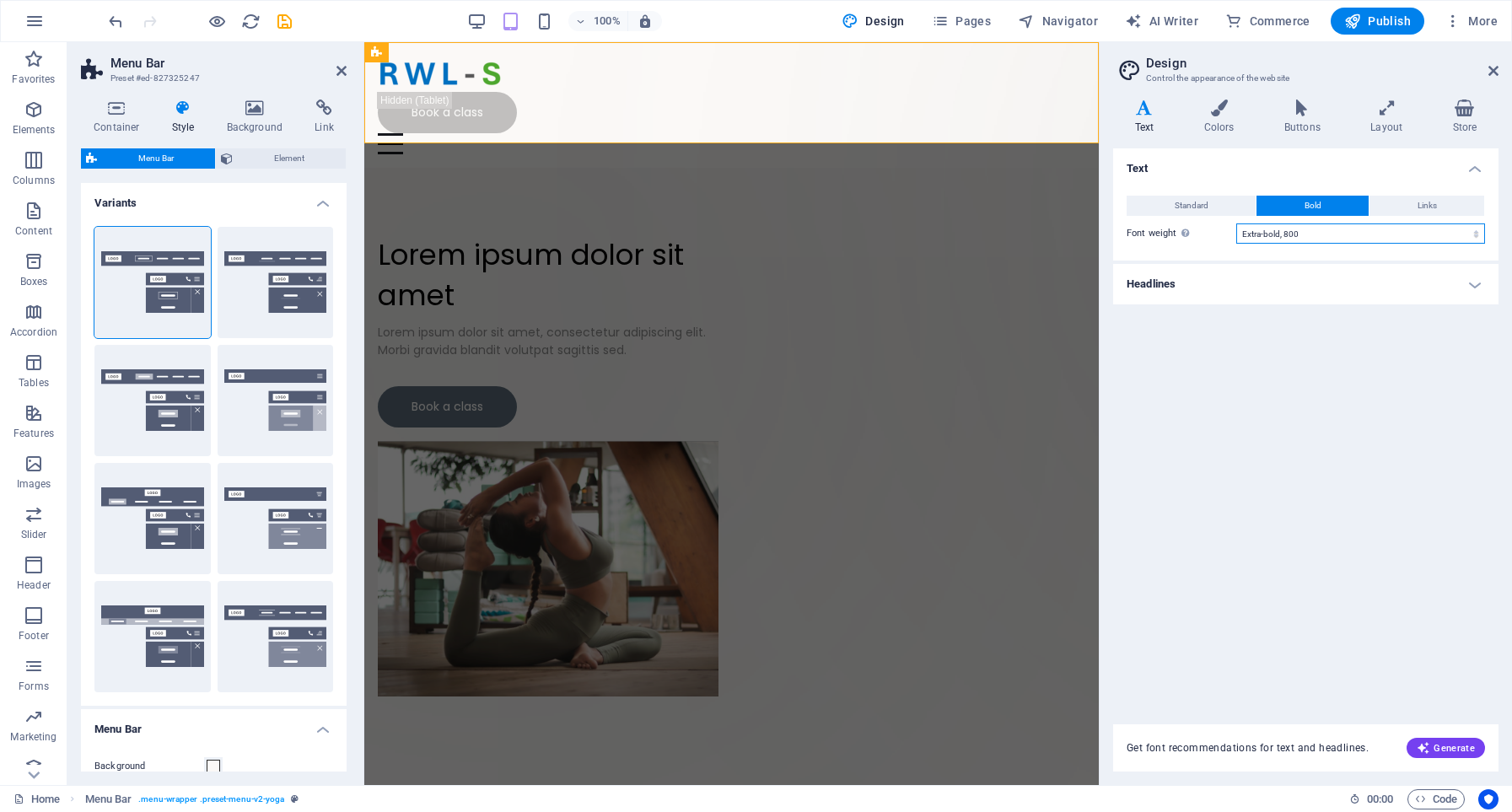 click on "Thin, 100 Extra-light, 200 Light, 300 Regular, 400 Medium, 500 Semi-bold, 600 Bold, 700 Extra-bold, 800 Black, 900" at bounding box center (1360, 234) 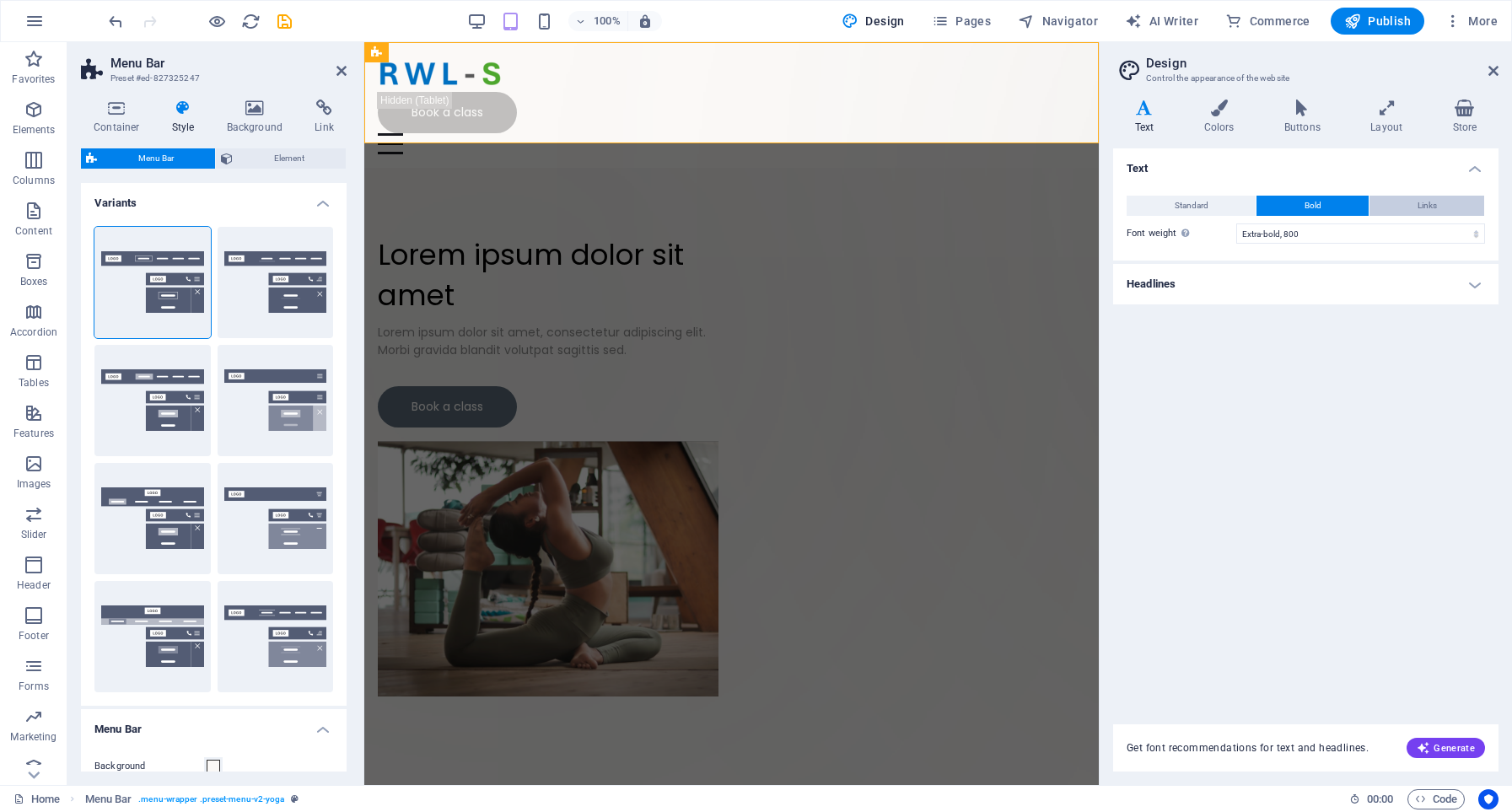 click on "Links" at bounding box center (1427, 206) 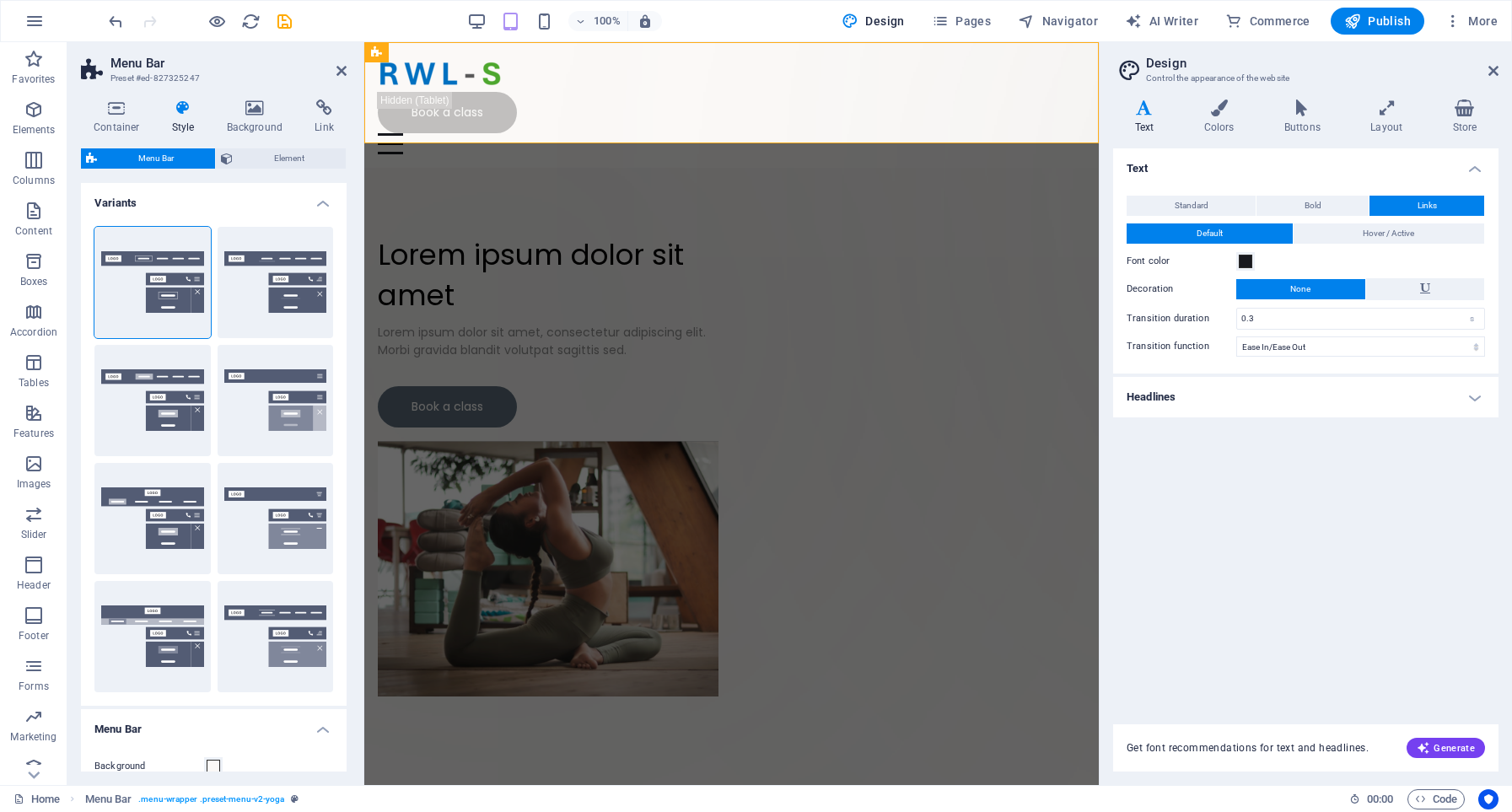 click on "Links" at bounding box center (1427, 206) 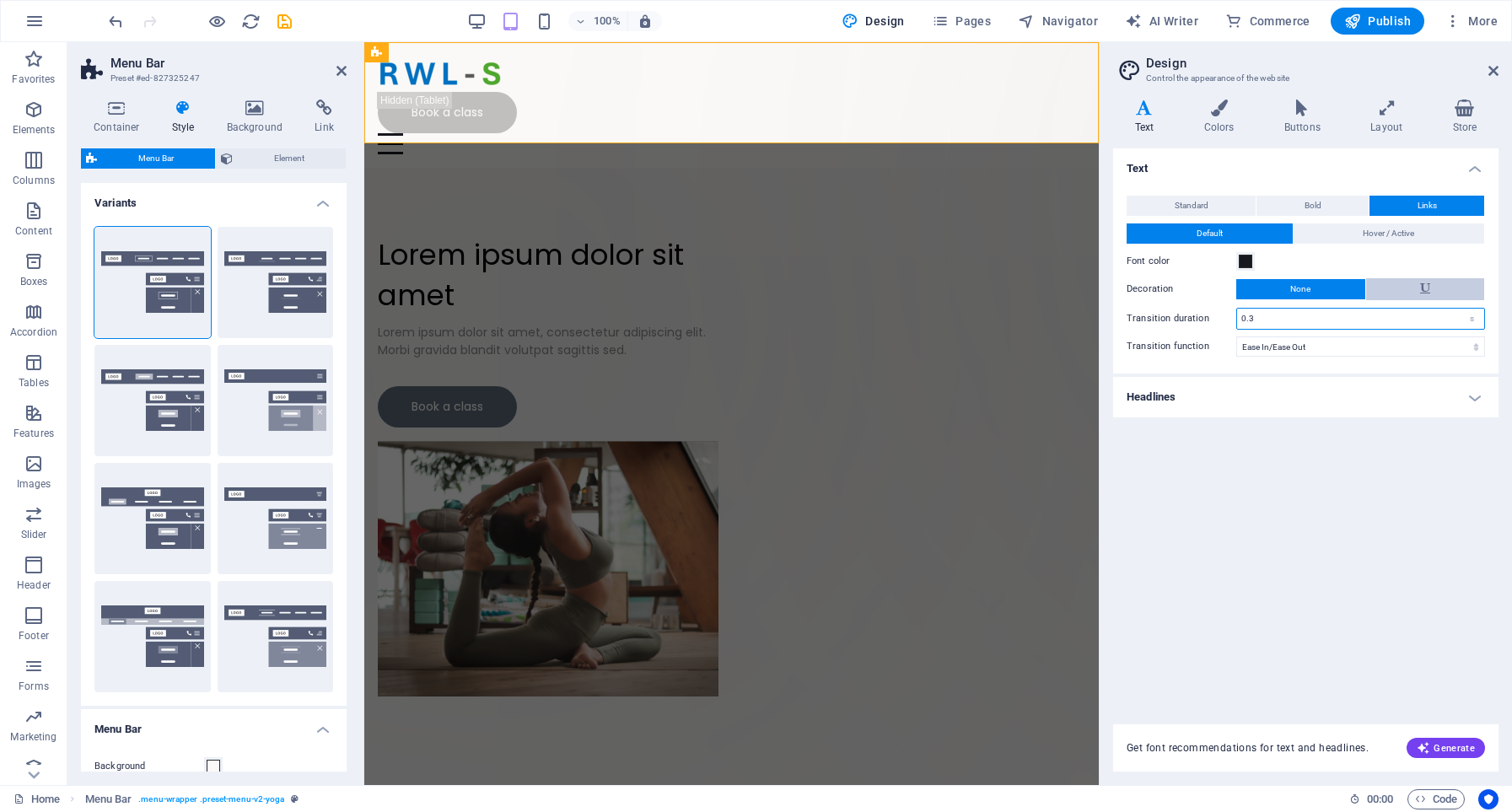 click on "Standard Bold Links Font color Font Poppins Font size 14 rem px Line height 1.5 Font weight To display the font weight correctly, it may need to be enabled.  Manage Fonts Thin, 100 Extra-light, 200 Light, 300 Regular, 400 Medium, 500 Semi-bold, 600 Bold, 700 Extra-bold, 800 Black, 900 Letter spacing 0 rem px Font style Text transform Tt TT tt Text align Font weight To display the font weight correctly, it may need to be enabled.  Manage Fonts Thin, 100 Extra-light, 200 Light, 300 Regular, 400 Medium, 500 Semi-bold, 600 Bold, 700 Extra-bold, 800 Black, 900 Default Hover / Active Font color Font color Decoration None Decoration None Transition duration 0.3 s Transition function Ease Ease In Ease Out Ease In/Ease Out Linear" at bounding box center (1305, 276) 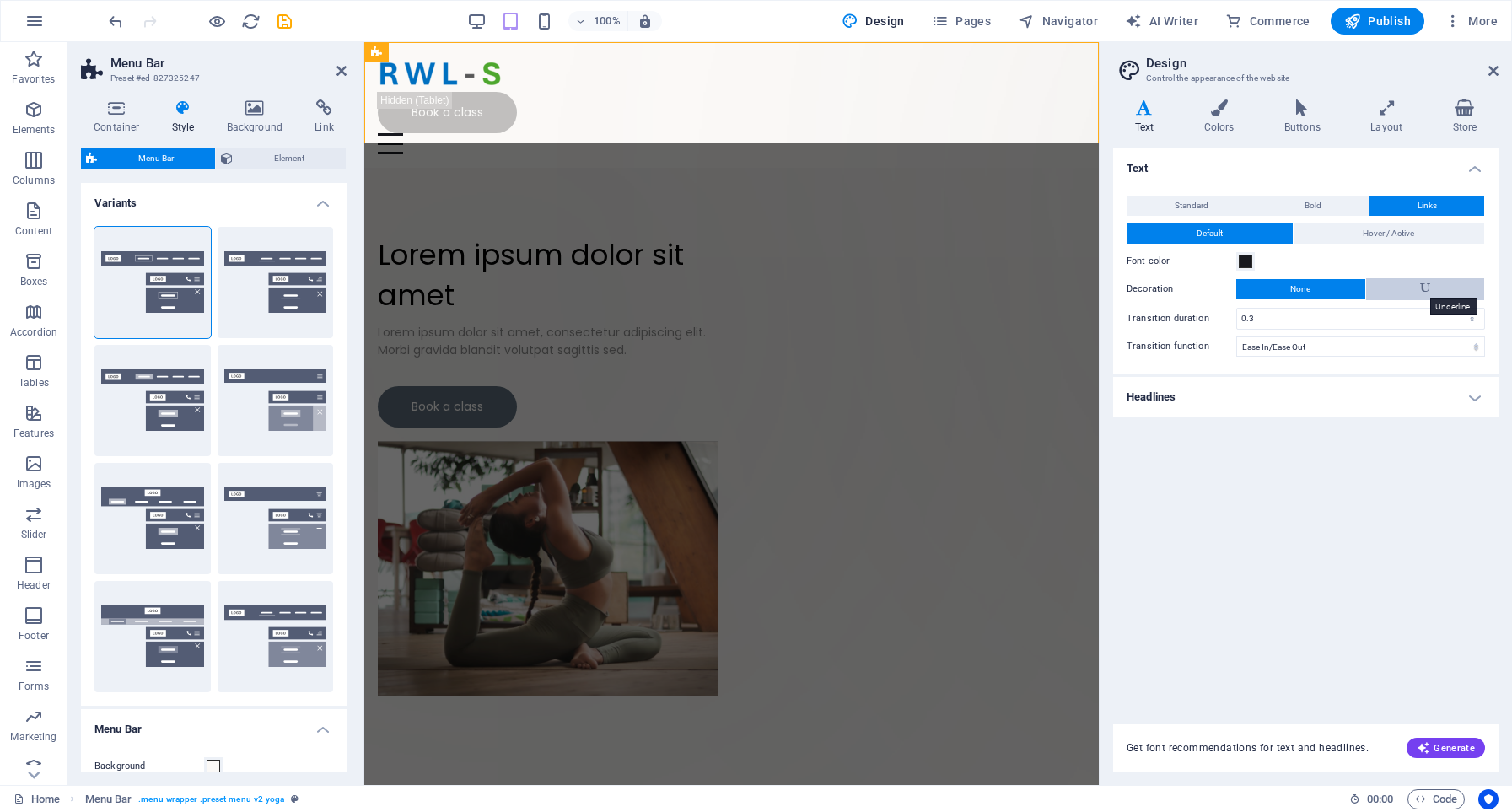 click at bounding box center (1425, 288) 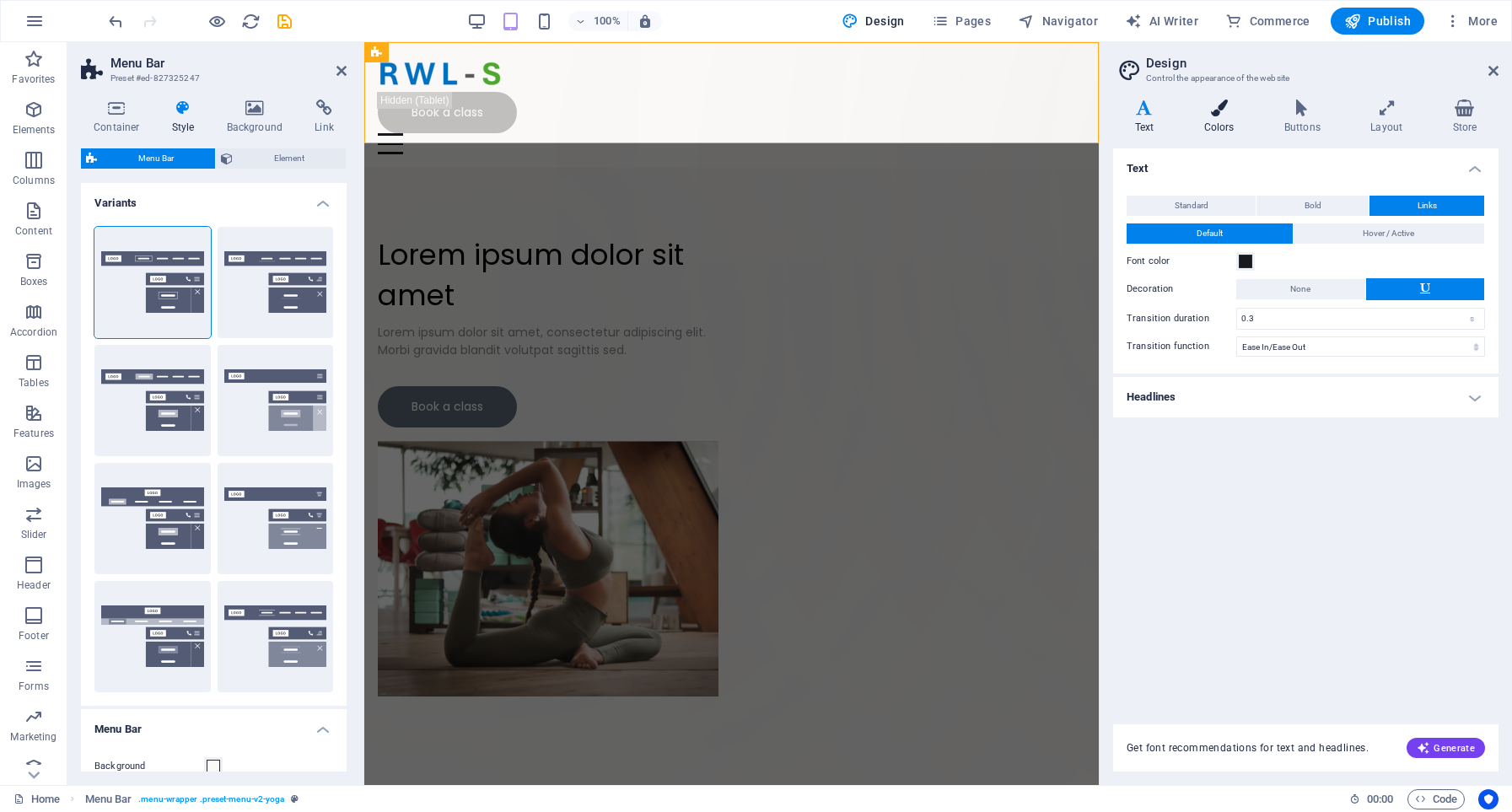 click on "Colors" at bounding box center (1222, 117) 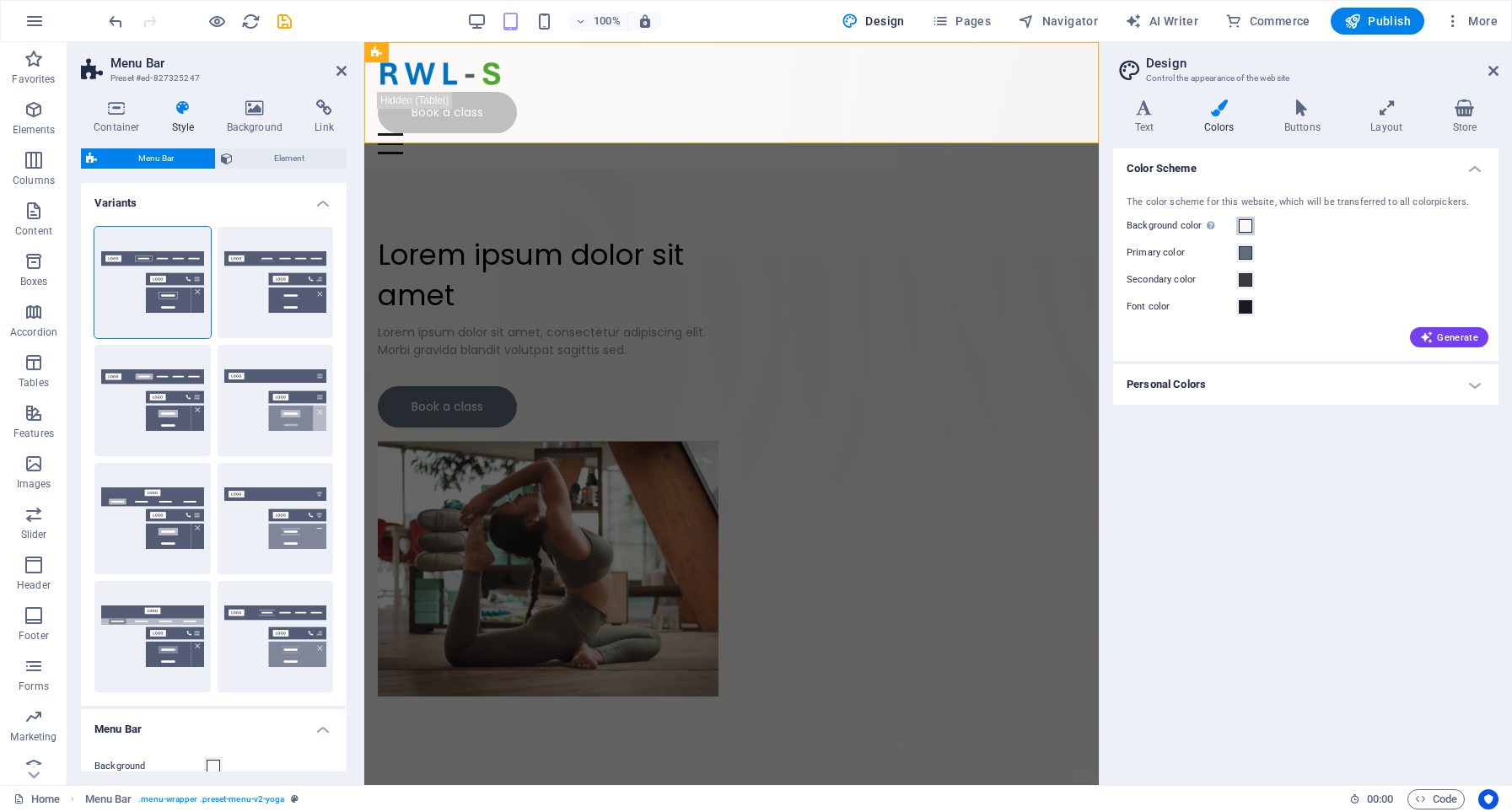 click at bounding box center (1246, 226) 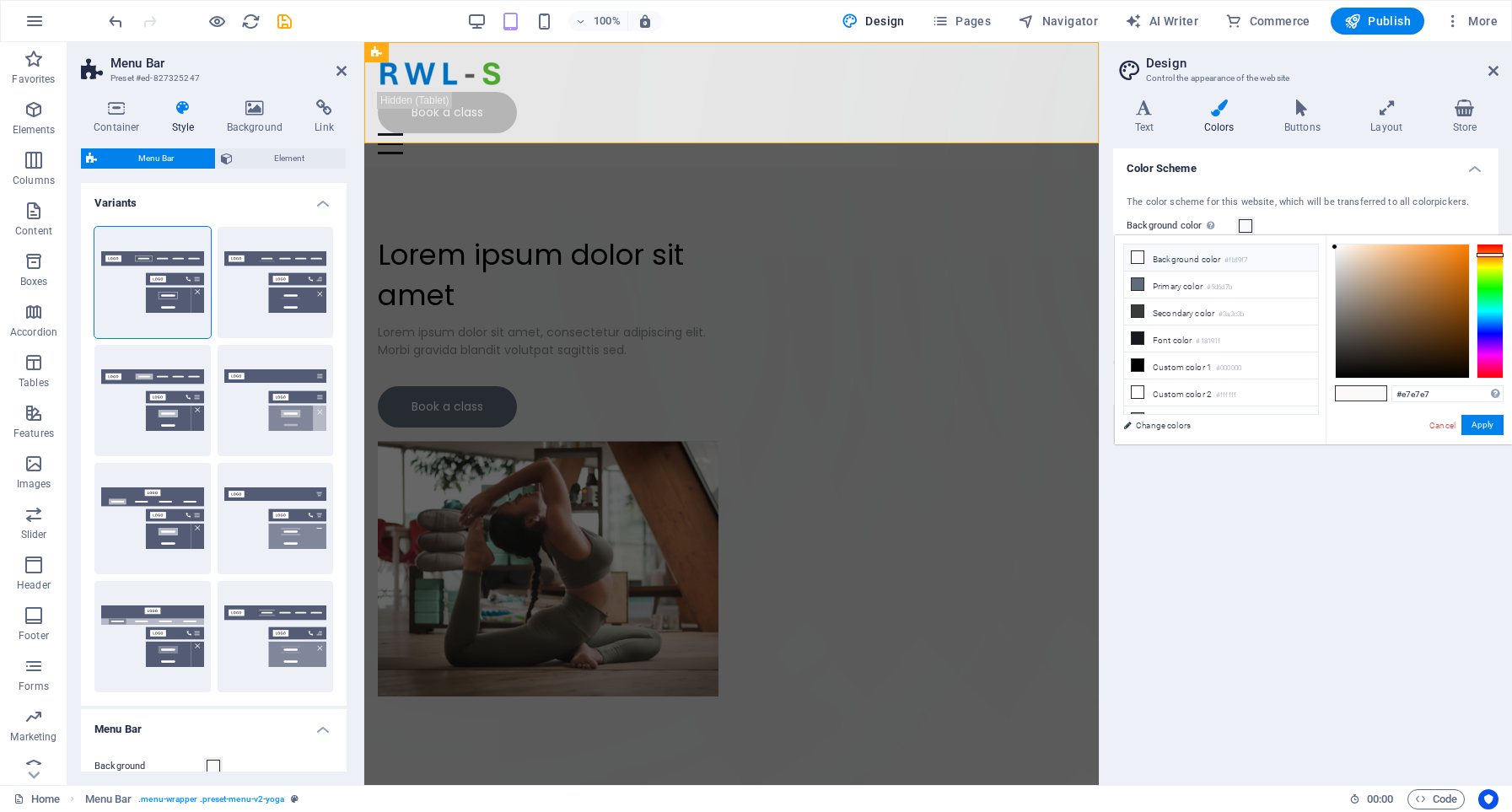 drag, startPoint x: 1342, startPoint y: 250, endPoint x: 1301, endPoint y: 247, distance: 41.10961 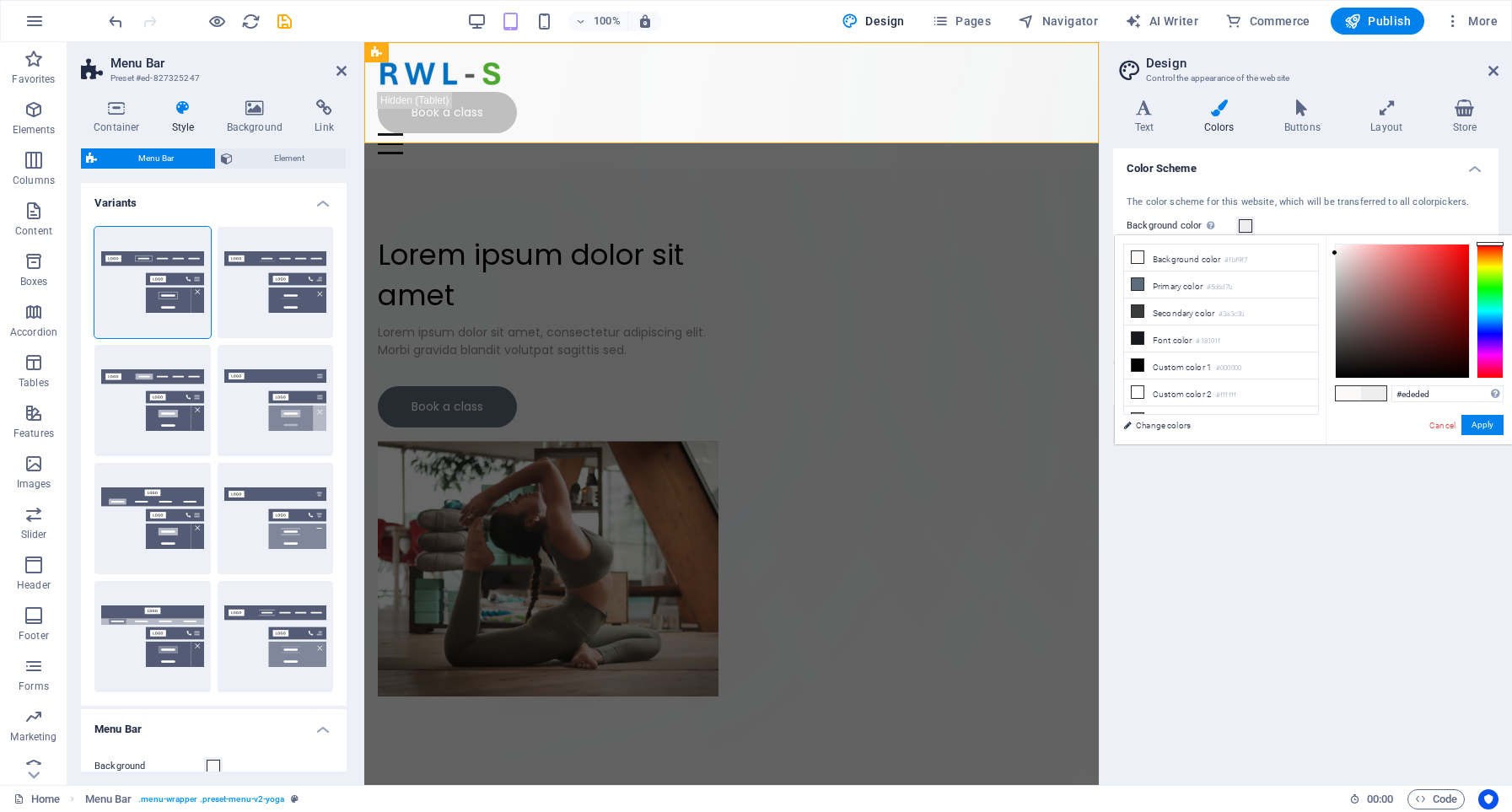 type on "#ececec" 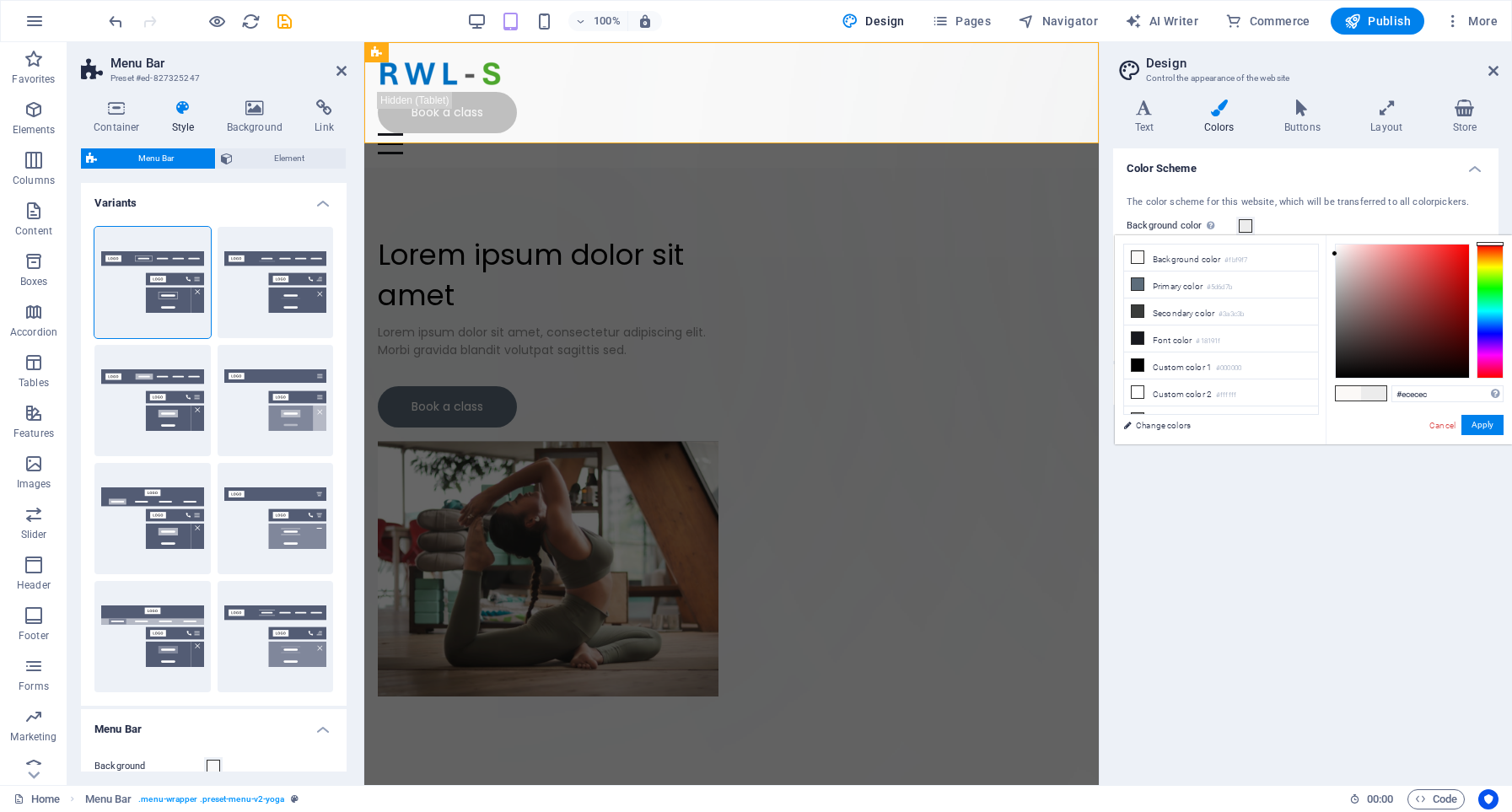 click at bounding box center (1334, 253) 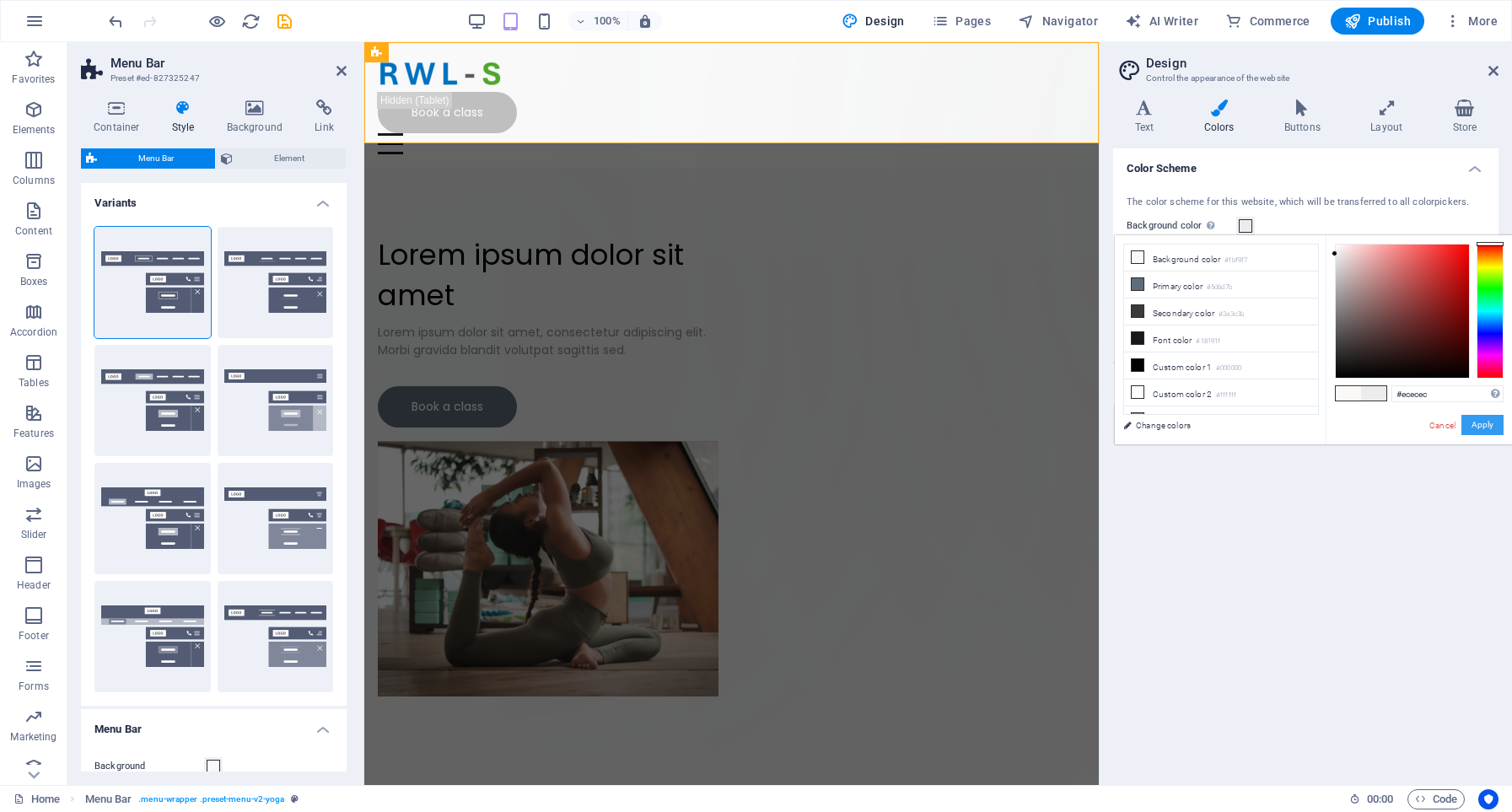 click on "Apply" at bounding box center (1482, 425) 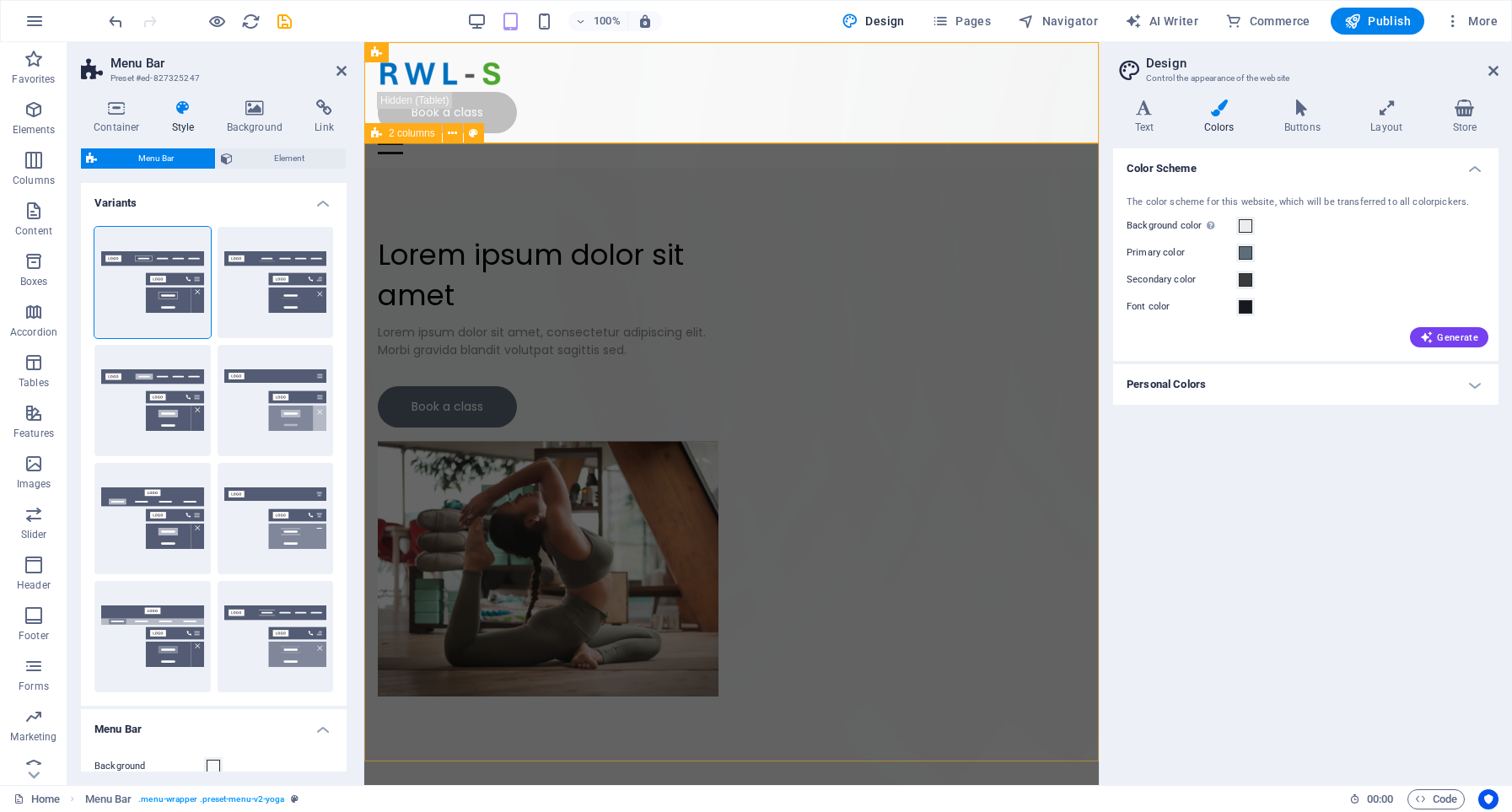 click on "Drop content here or  Add elements  Paste clipboard Lorem ipsum dolor sit amet Lorem ipsum dolor sit amet, consectetur adipiscing elit.  Morbi gravida blandit volutpat sagittis sed. Book a class" at bounding box center (731, 465) 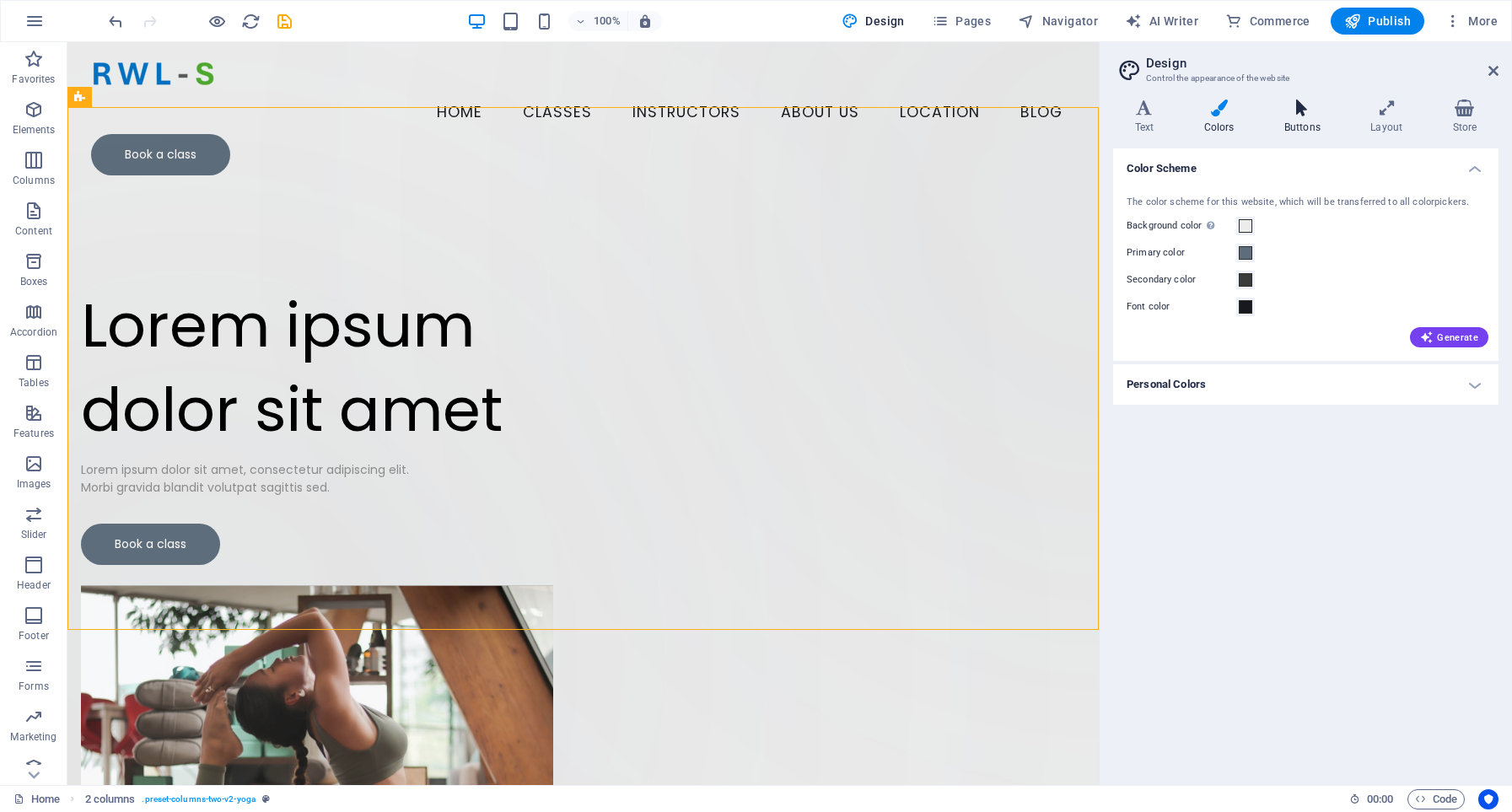 click at bounding box center [1302, 108] 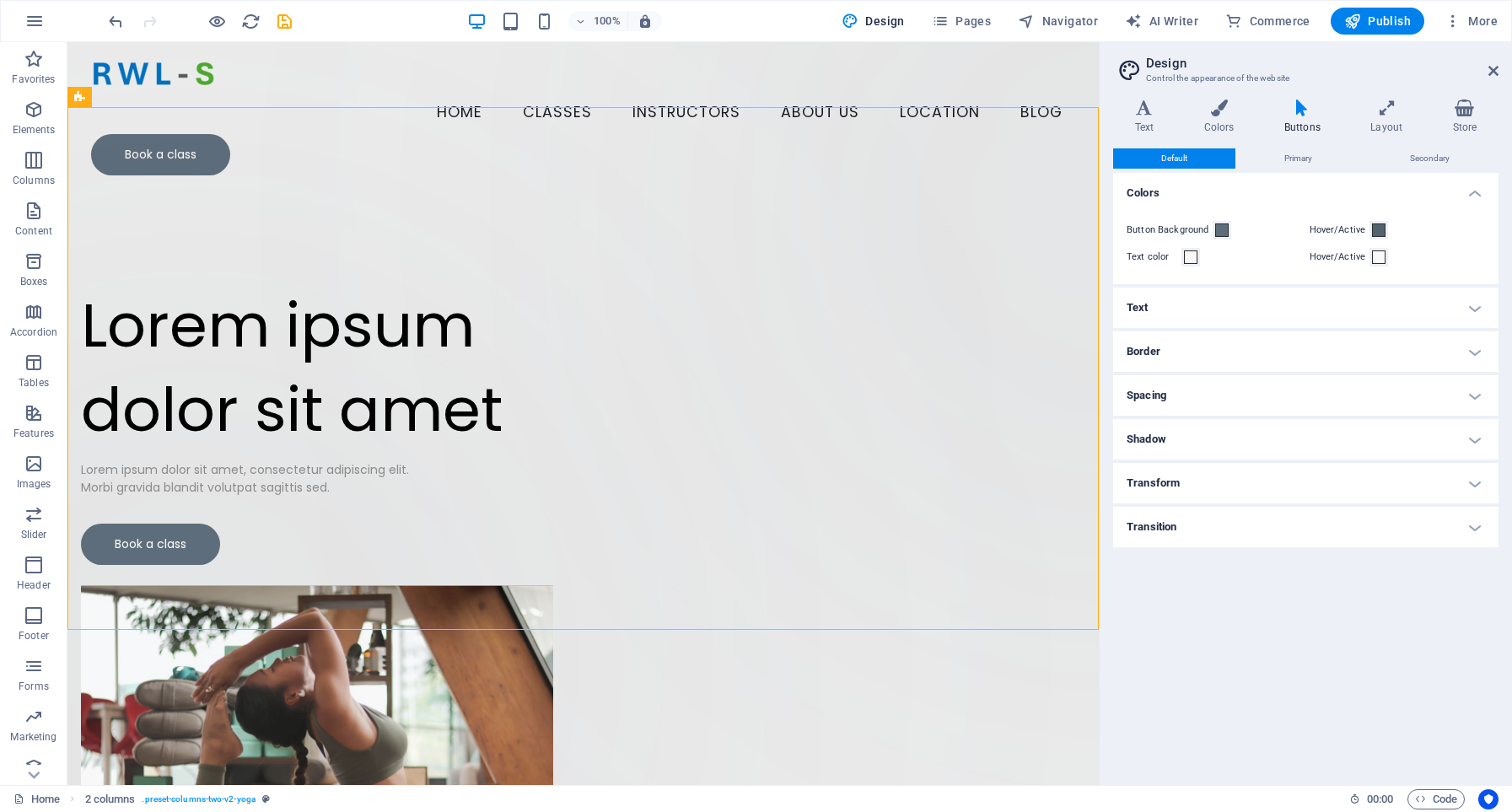 click on "Button Background" at bounding box center (1214, 230) 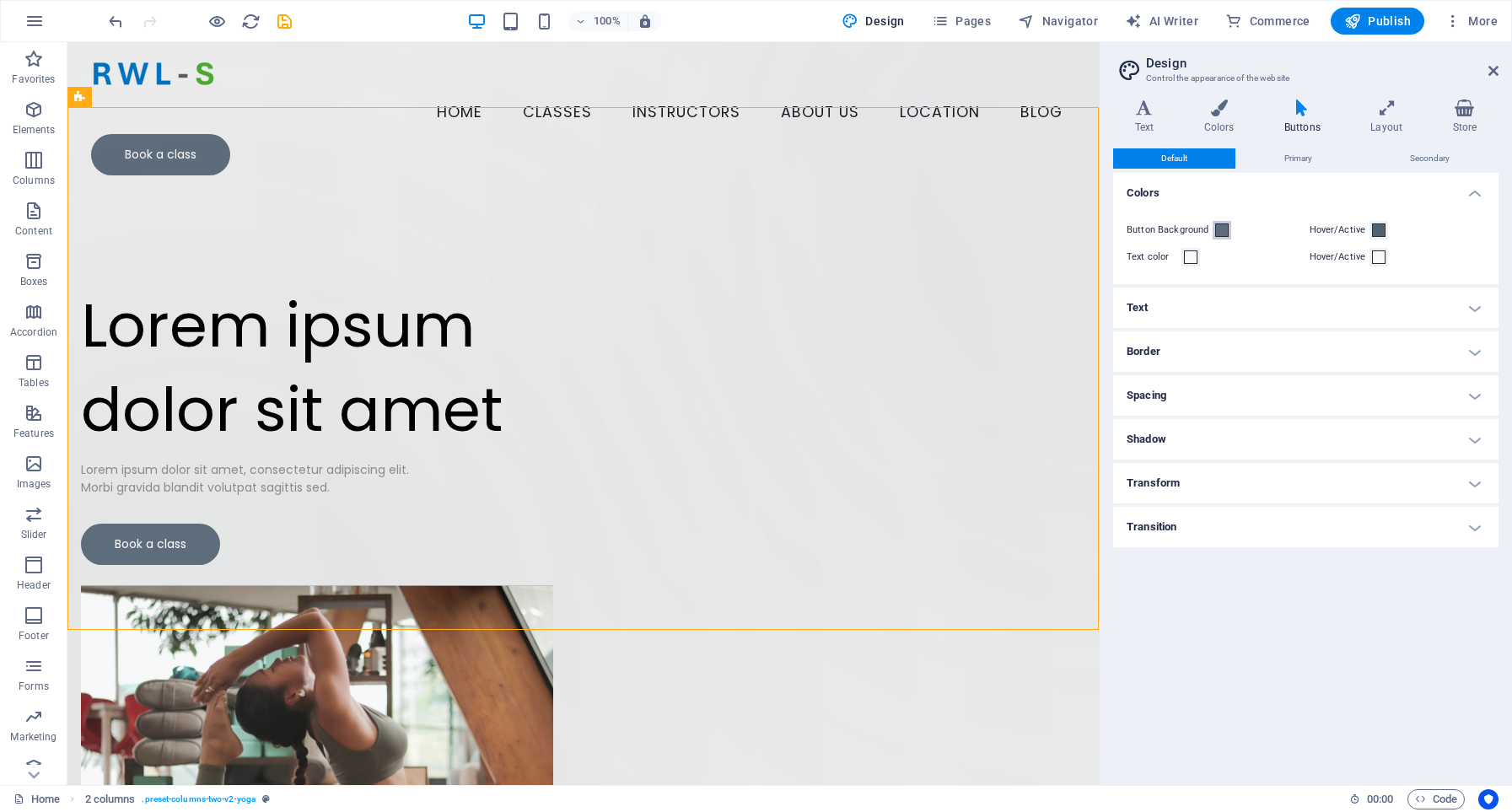 click at bounding box center (1222, 230) 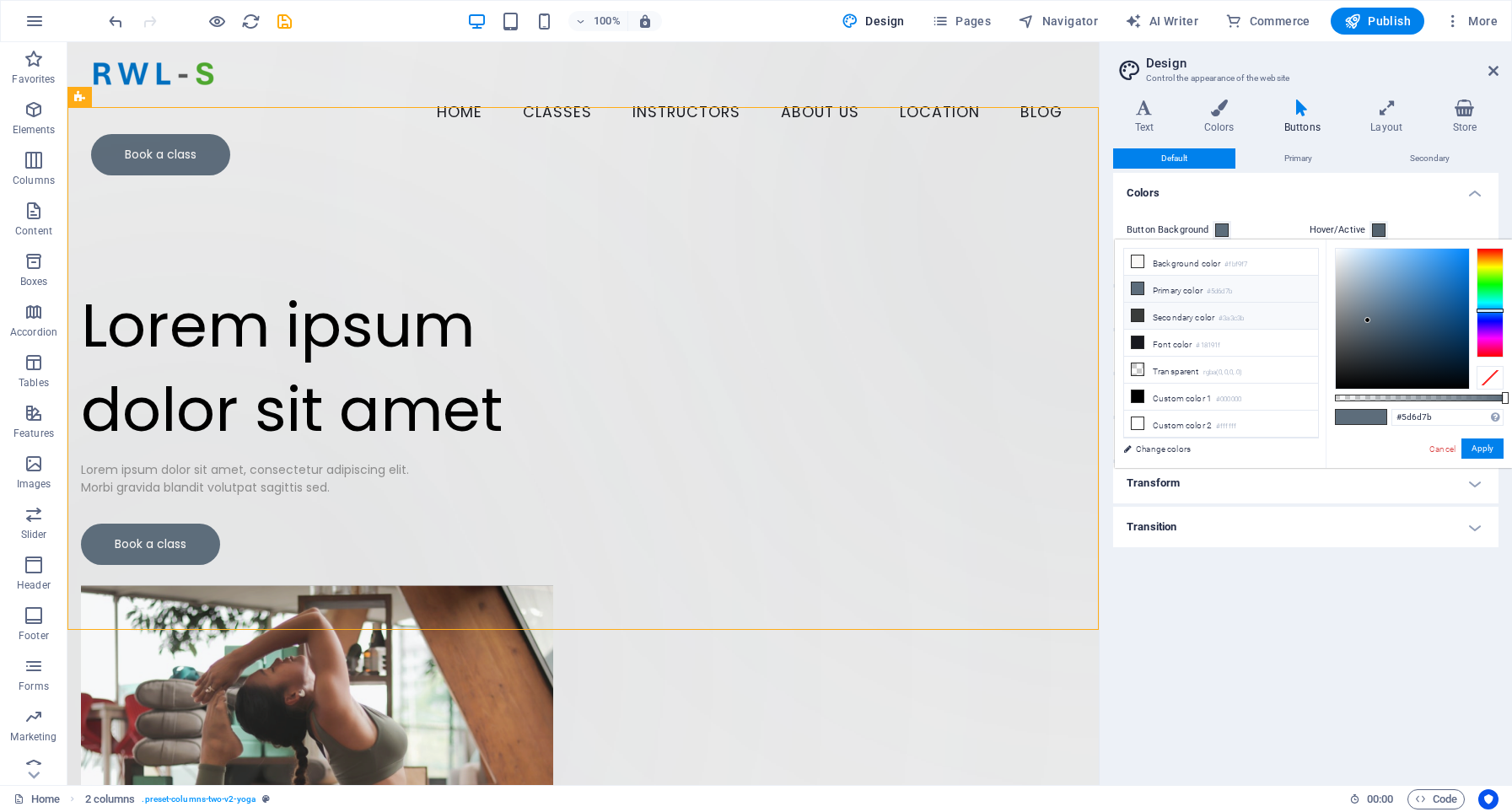 type 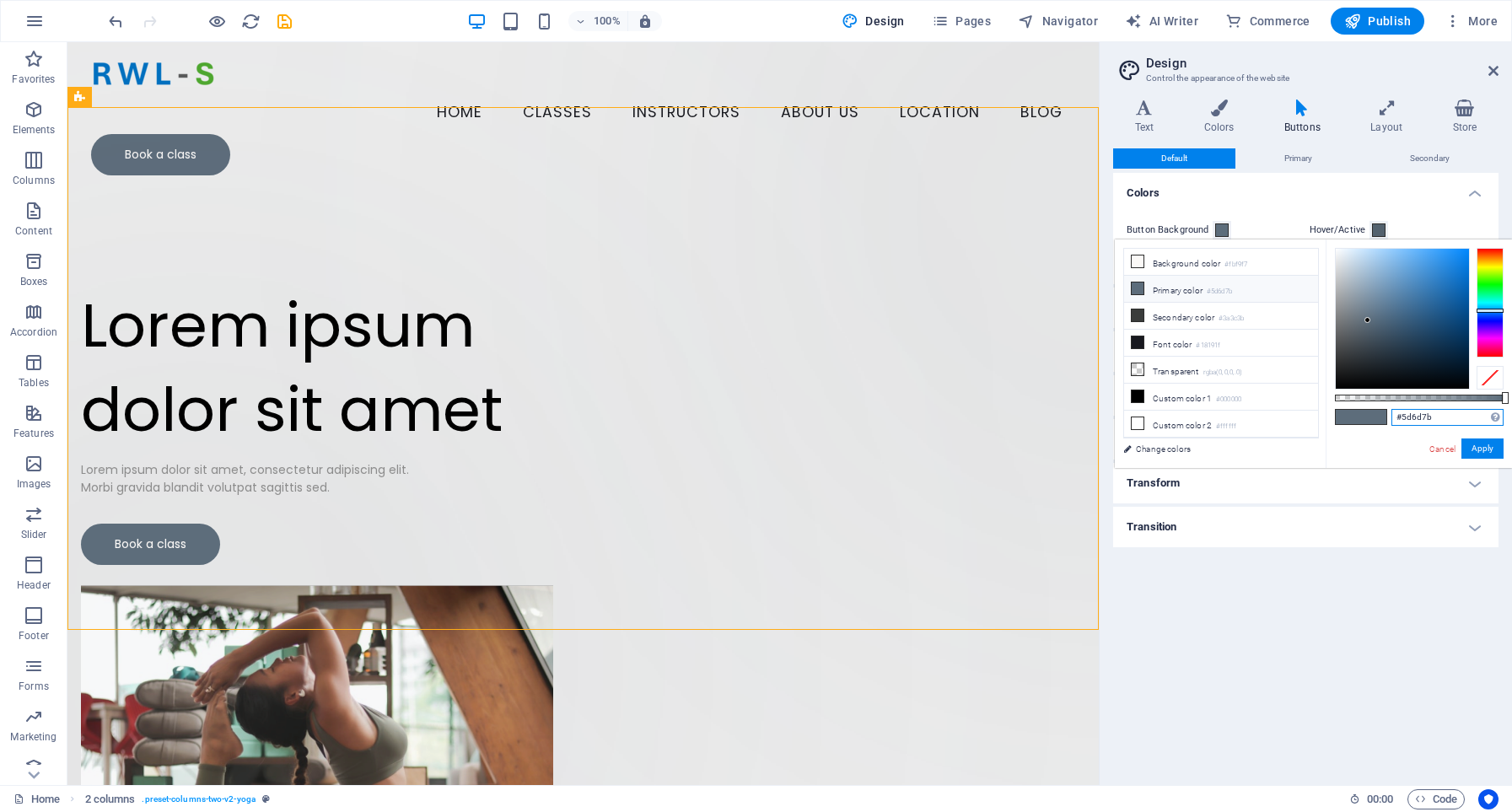click on "#5d6d7b" at bounding box center [1447, 417] 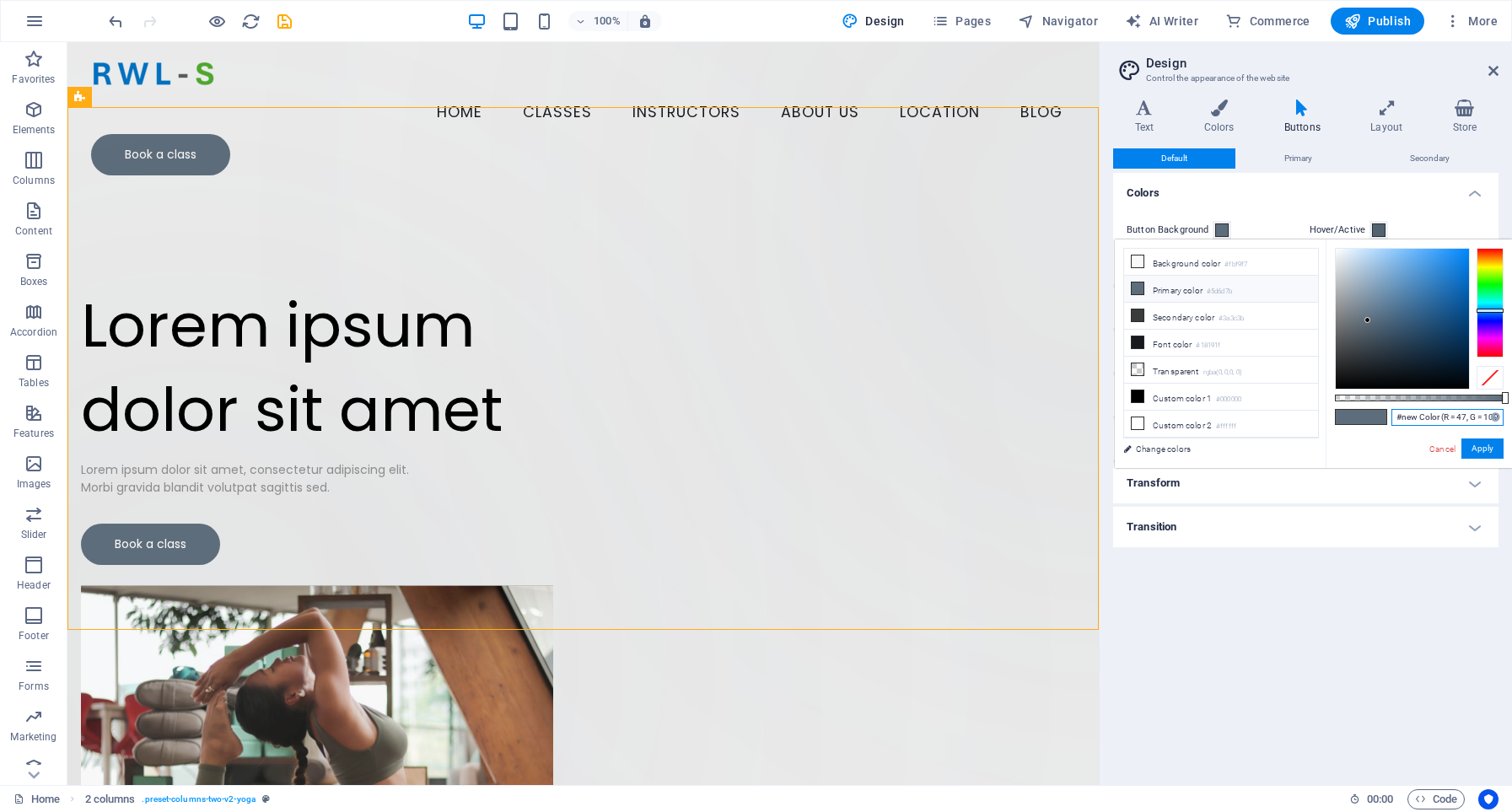 scroll, scrollTop: 0, scrollLeft: 70, axis: horizontal 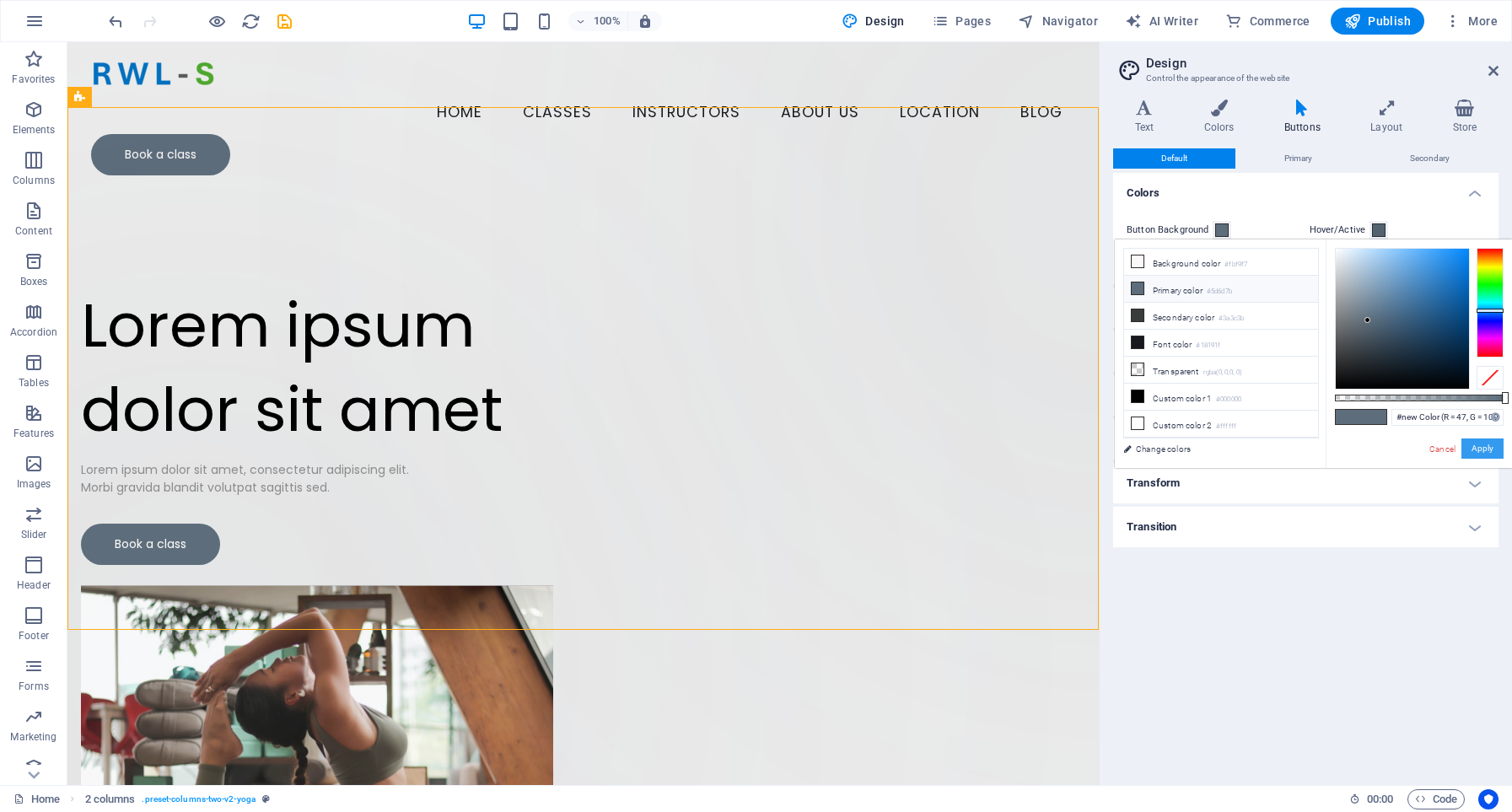 click on "Apply" at bounding box center (1482, 449) 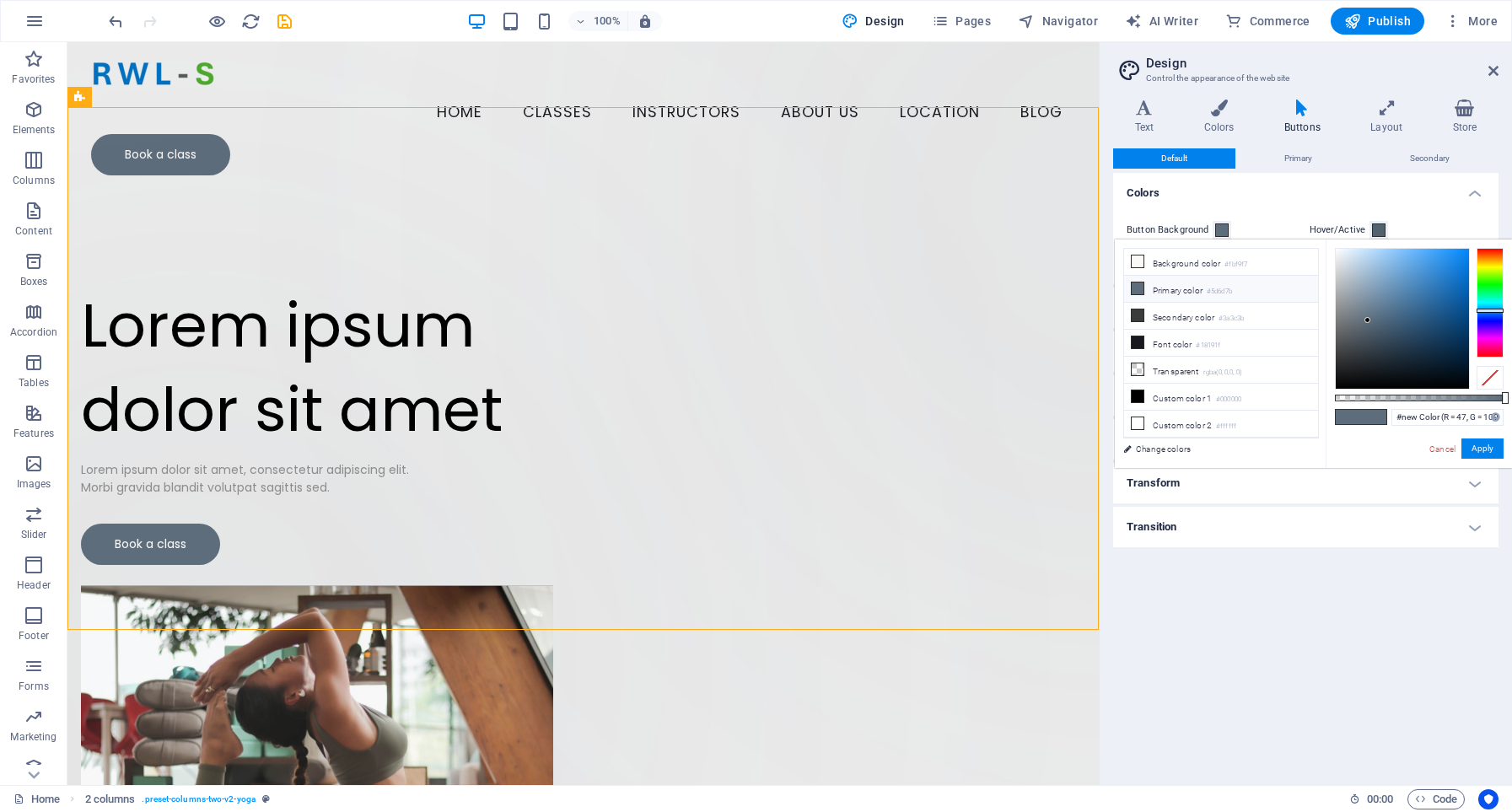 click on "Colors" at bounding box center [1305, 188] 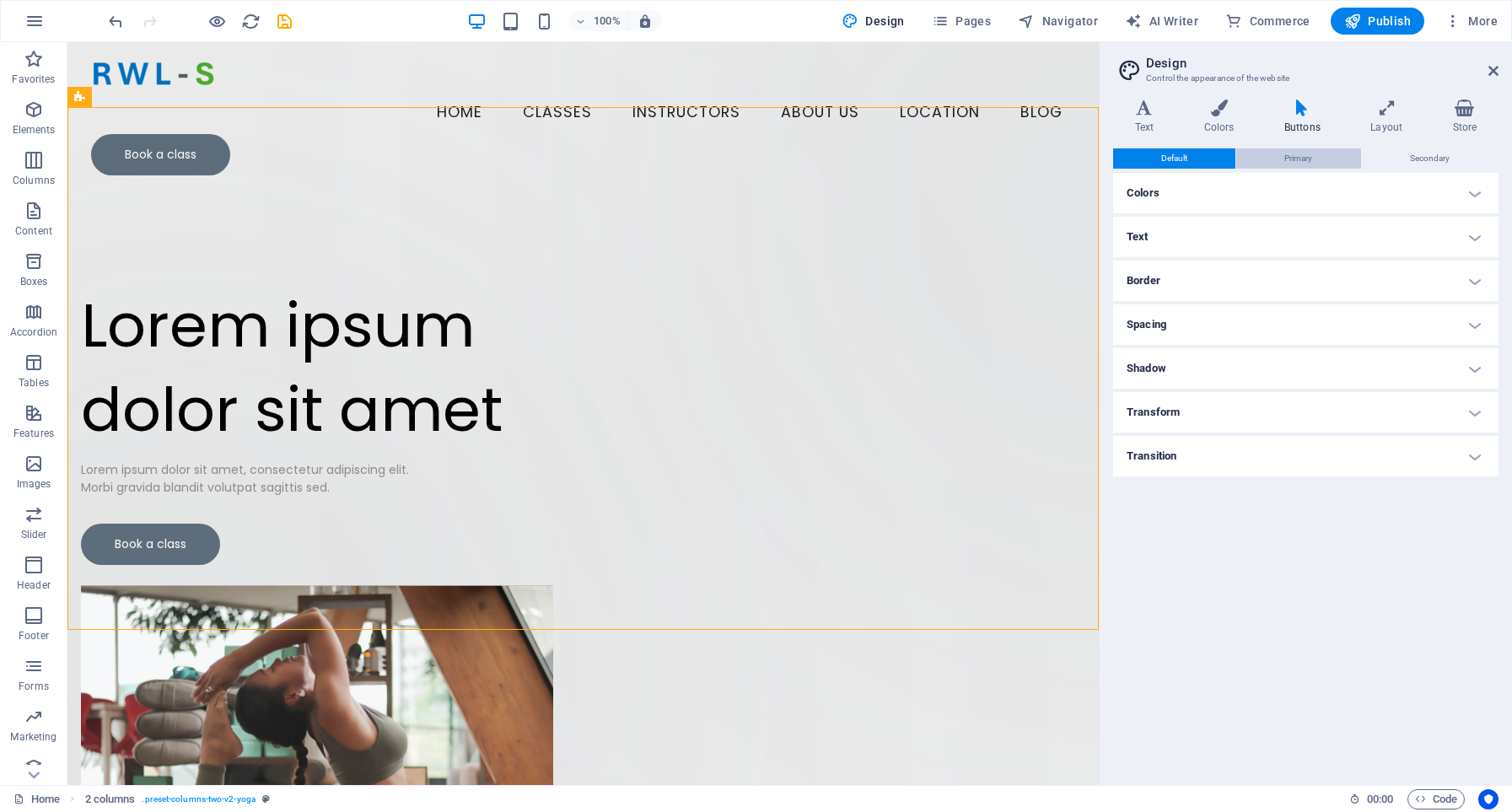 click on "Primary" at bounding box center [1298, 159] 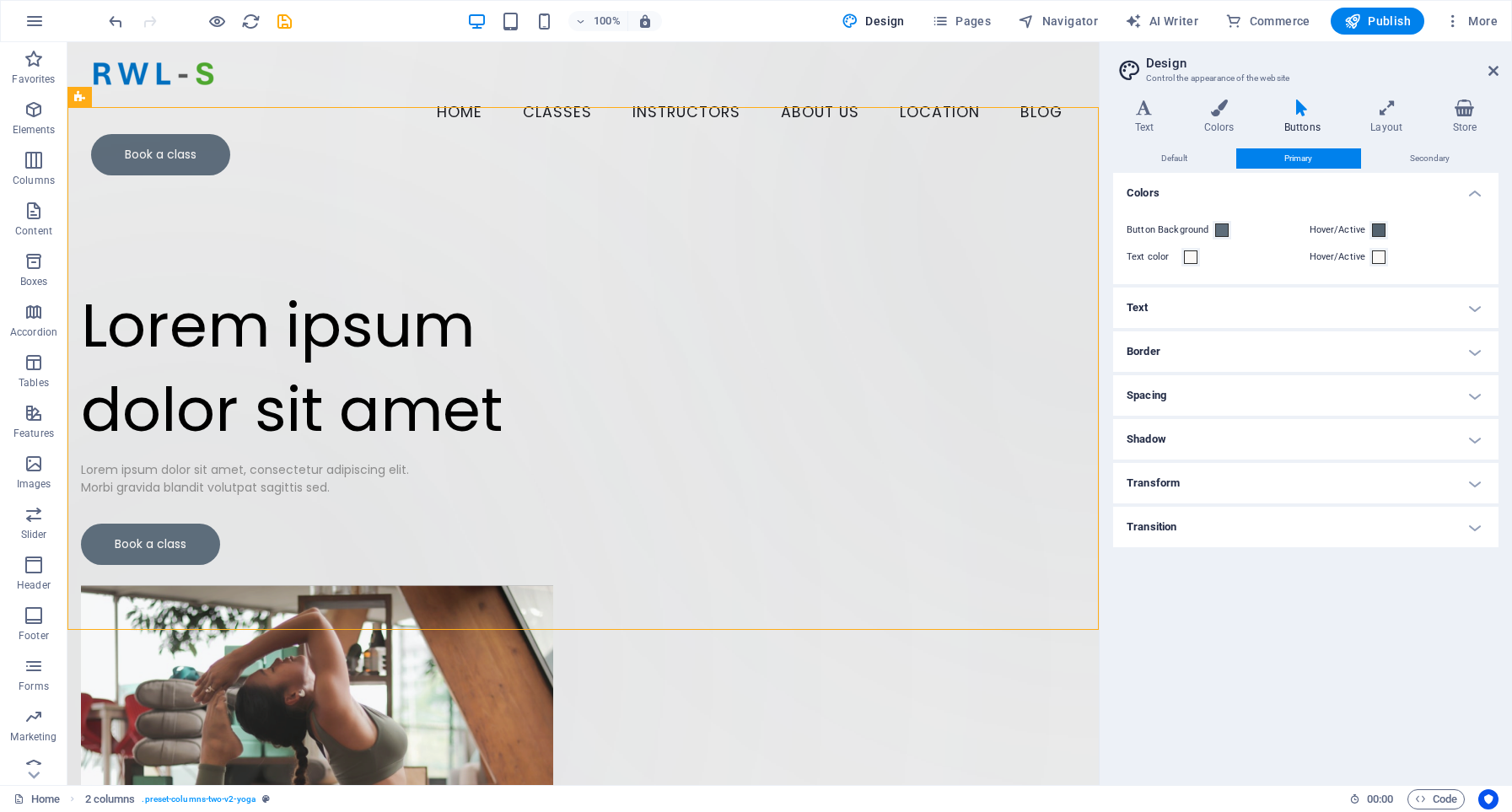 click on "Default Primary Secondary Colors Button Background Hover/Active Text color Hover/Active Text Small Default Large Extra large Font Poppins Font size 14 rem px em % Line height 1.5 Letter spacing 0 rem px Font weight To display the font weight correctly, it may need to be enabled.  Manage Fonts Thin, 100 Extra-light, 200 Light, 300 Regular, 400 Medium, 500 Semi-bold, 600 Bold, 700 Extra-bold, 800 Black, 900 Text transform Tt TT tt Font style Font Poppins Font size 14 rem px em % Line height 1.5 Letter spacing 0 rem px Font weight To display the font weight correctly, it may need to be enabled.  Manage Fonts Thin, 100 Extra-light, 200 Light, 300 Regular, 400 Medium, 500 Semi-bold, 600 Bold, 700 Extra-bold, 800 Black, 900 Text transform Tt TT tt Font style Font Poppins Font size 14 rem px em % Line height 1.5 Letter spacing 0 rem px Font weight To display the font weight correctly, it may need to be enabled.  Manage Fonts Thin, 100 Extra-light, 200 Light, 300 Regular, 400 Medium, 500 Semi-bold, 600 Bold, 700 Tt %" at bounding box center [1305, 460] 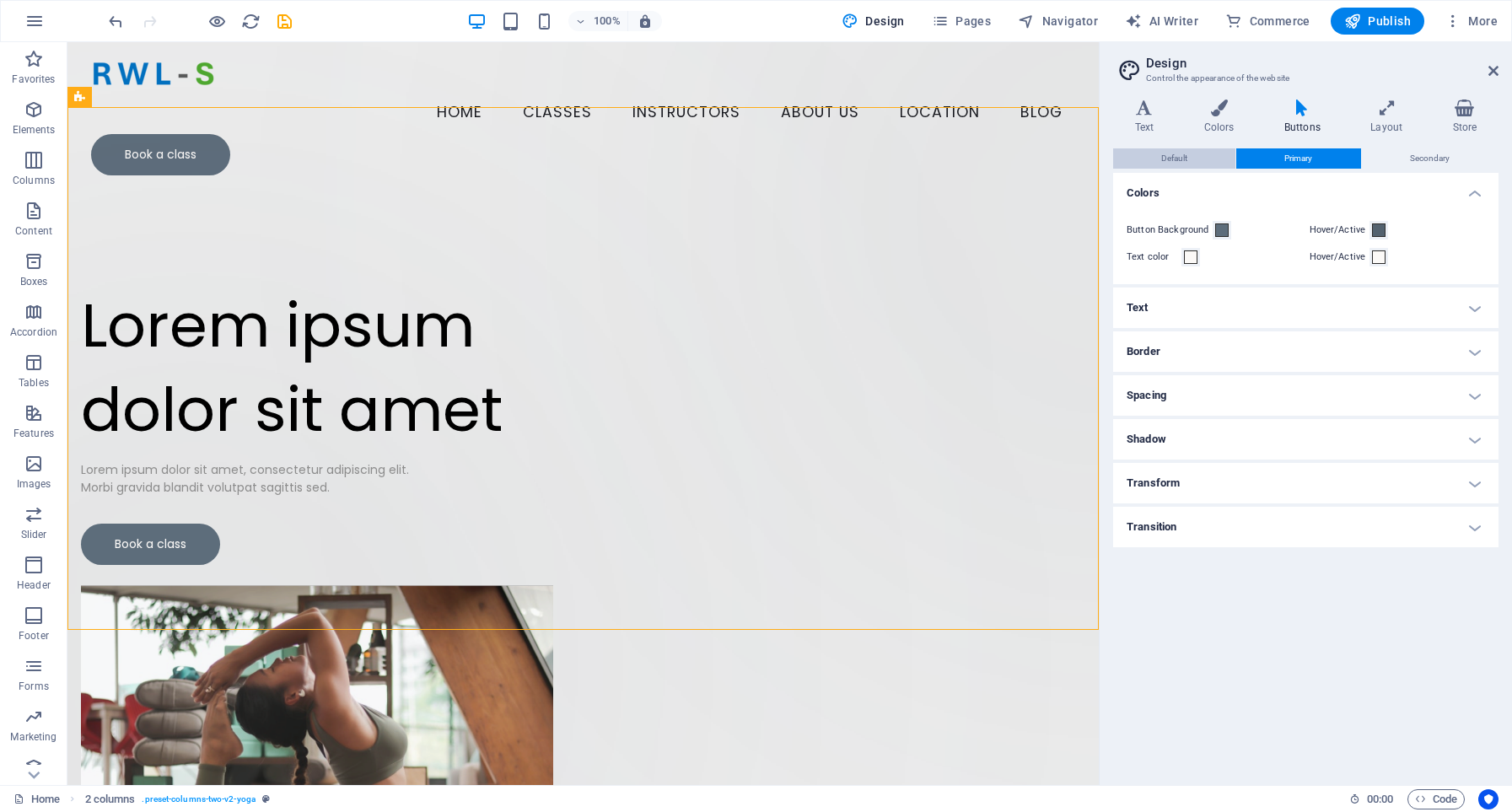 click on "Default" at bounding box center (1174, 159) 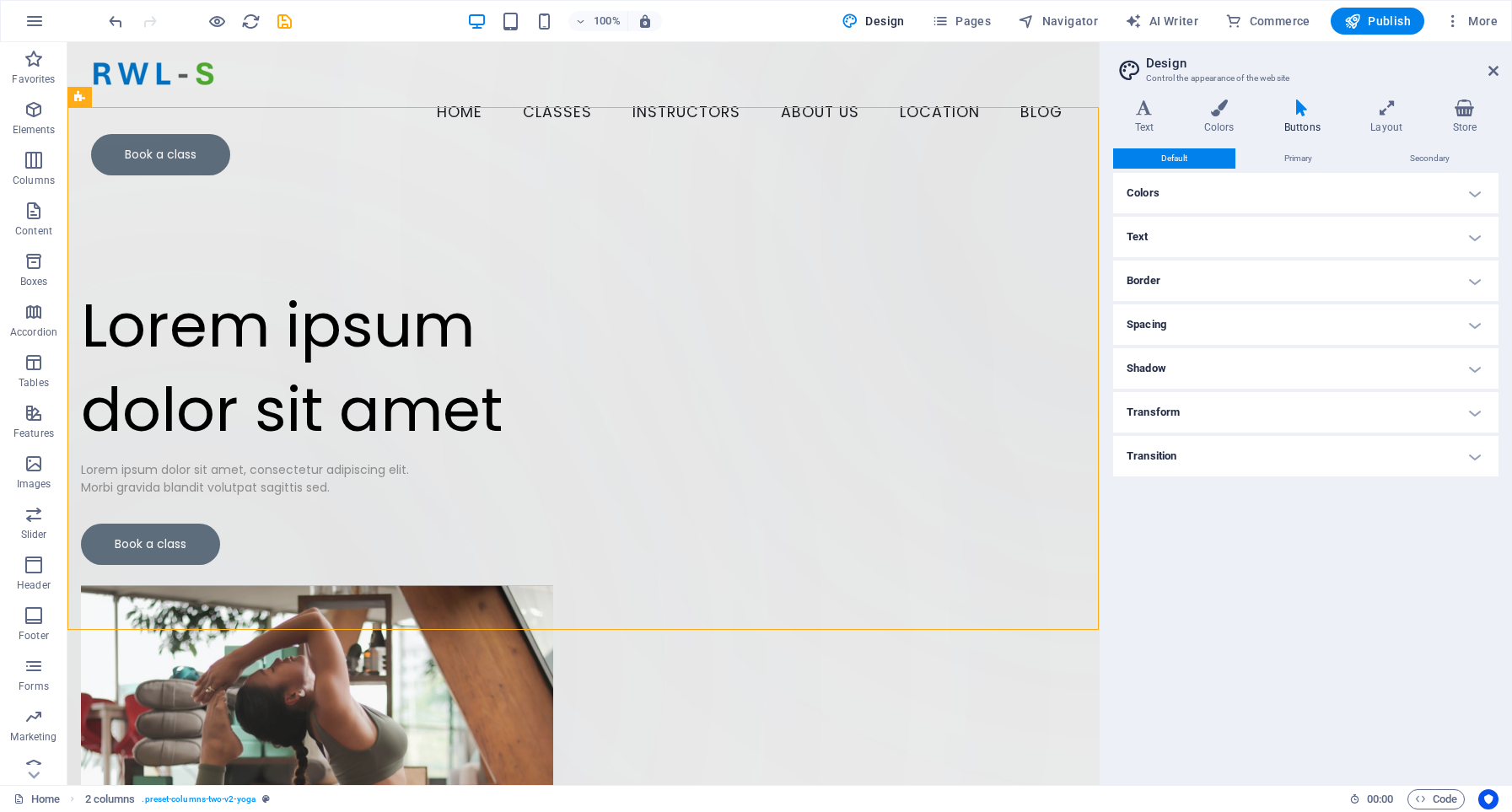 click on "Colors" at bounding box center [1305, 193] 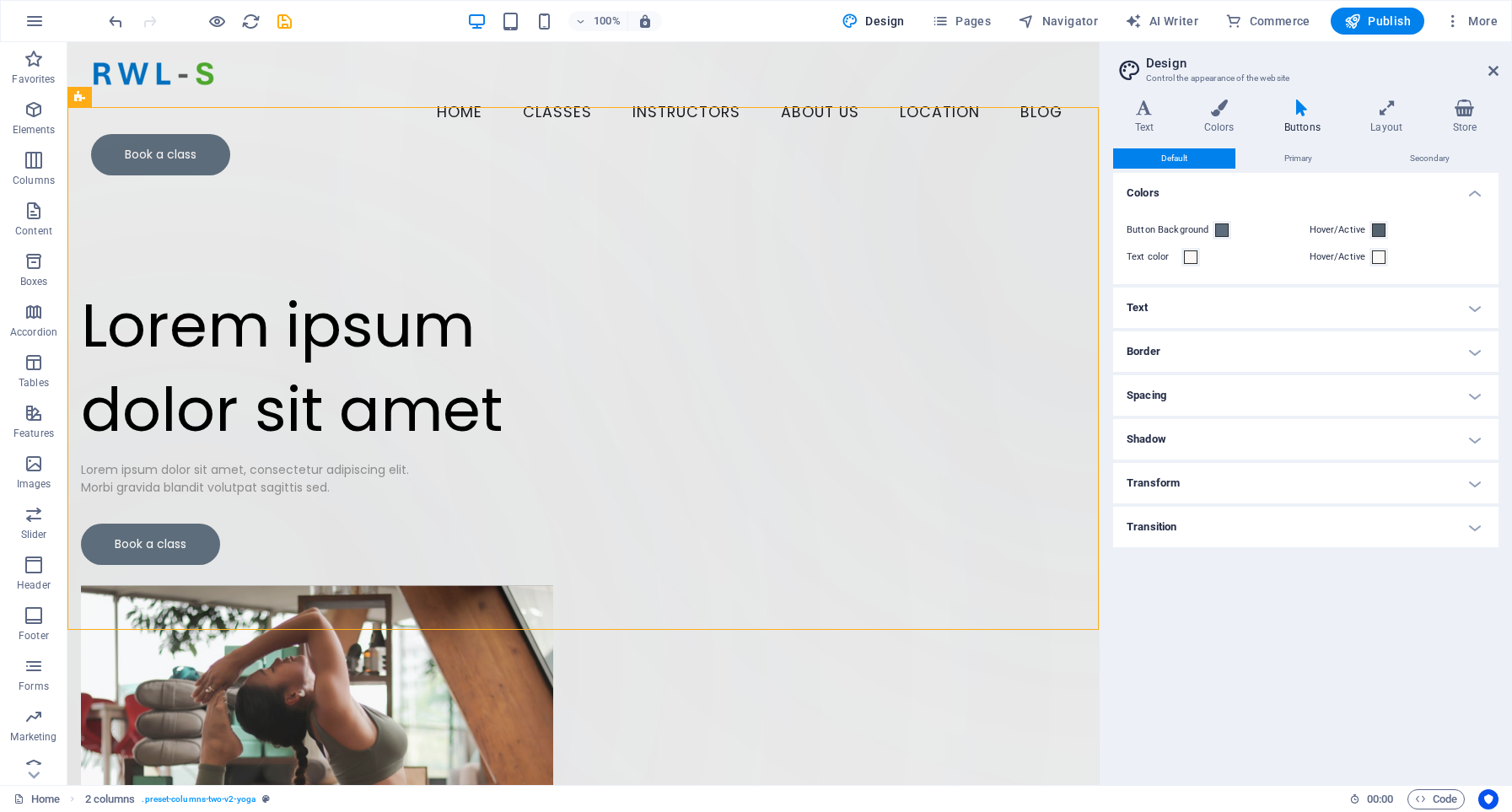 click on "Colors" at bounding box center [1305, 188] 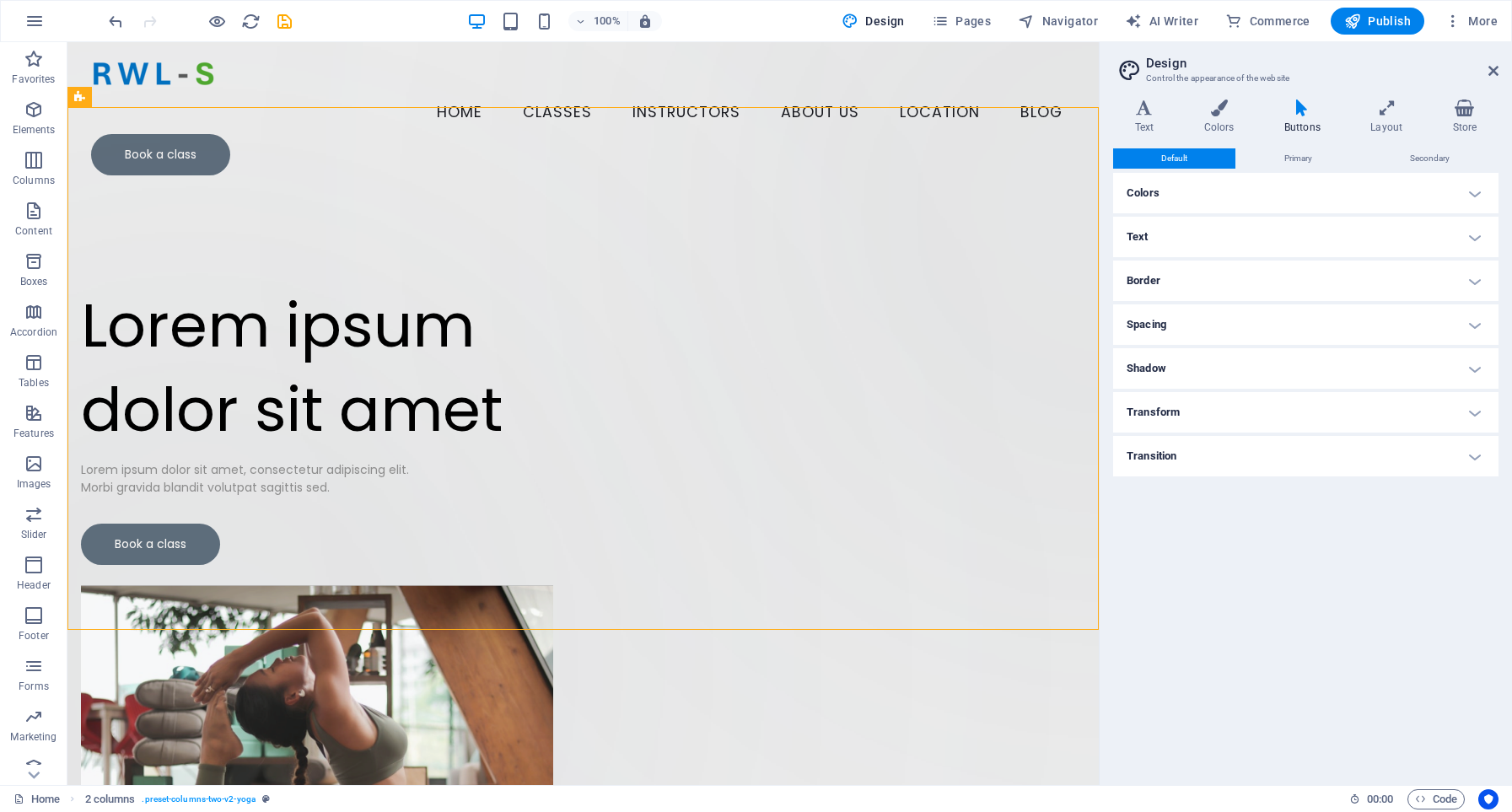 click on "Colors" at bounding box center (1305, 193) 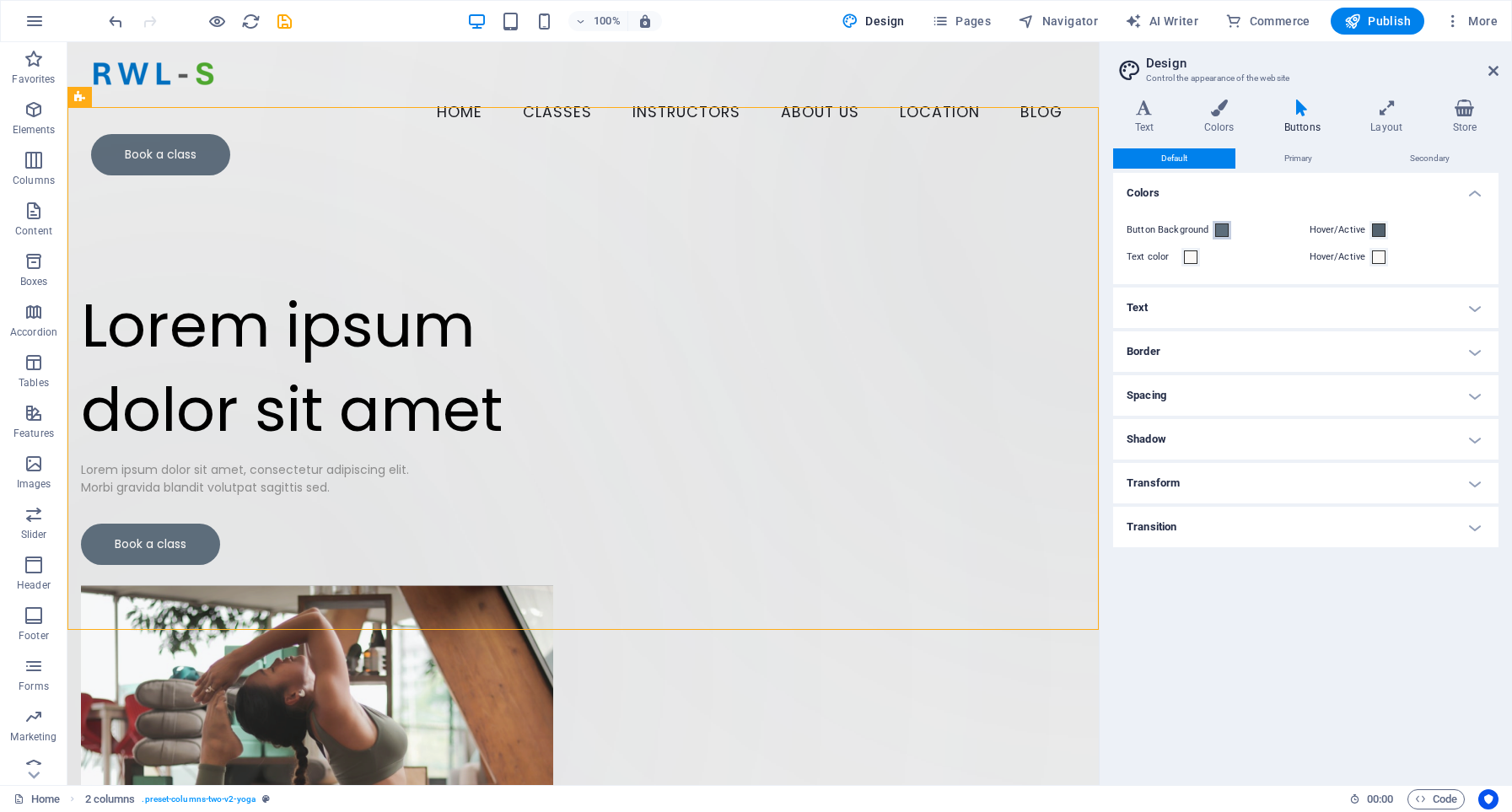 click on "Button Background" at bounding box center (1222, 230) 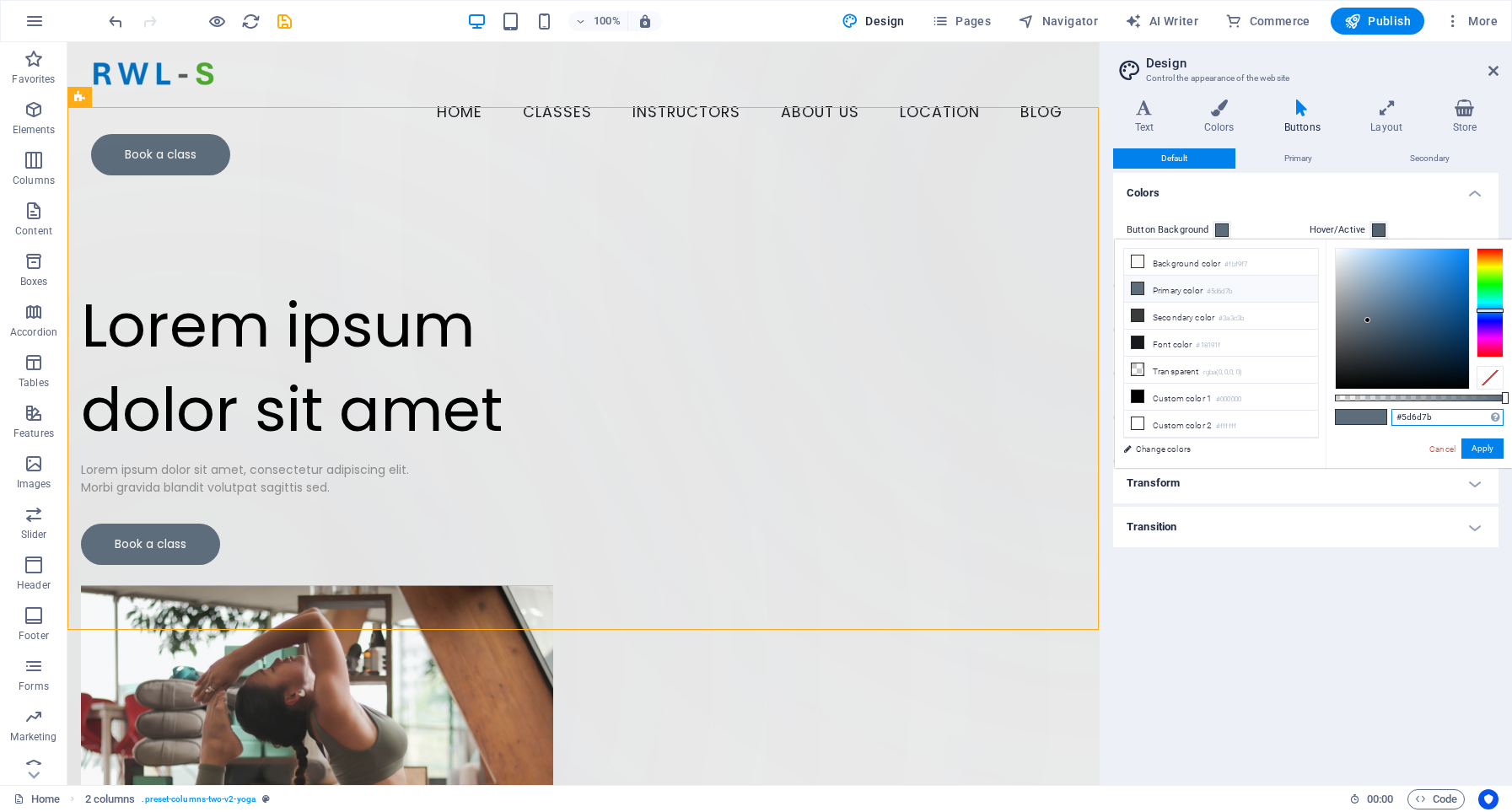 click on "#5d6d7b" at bounding box center [1447, 417] 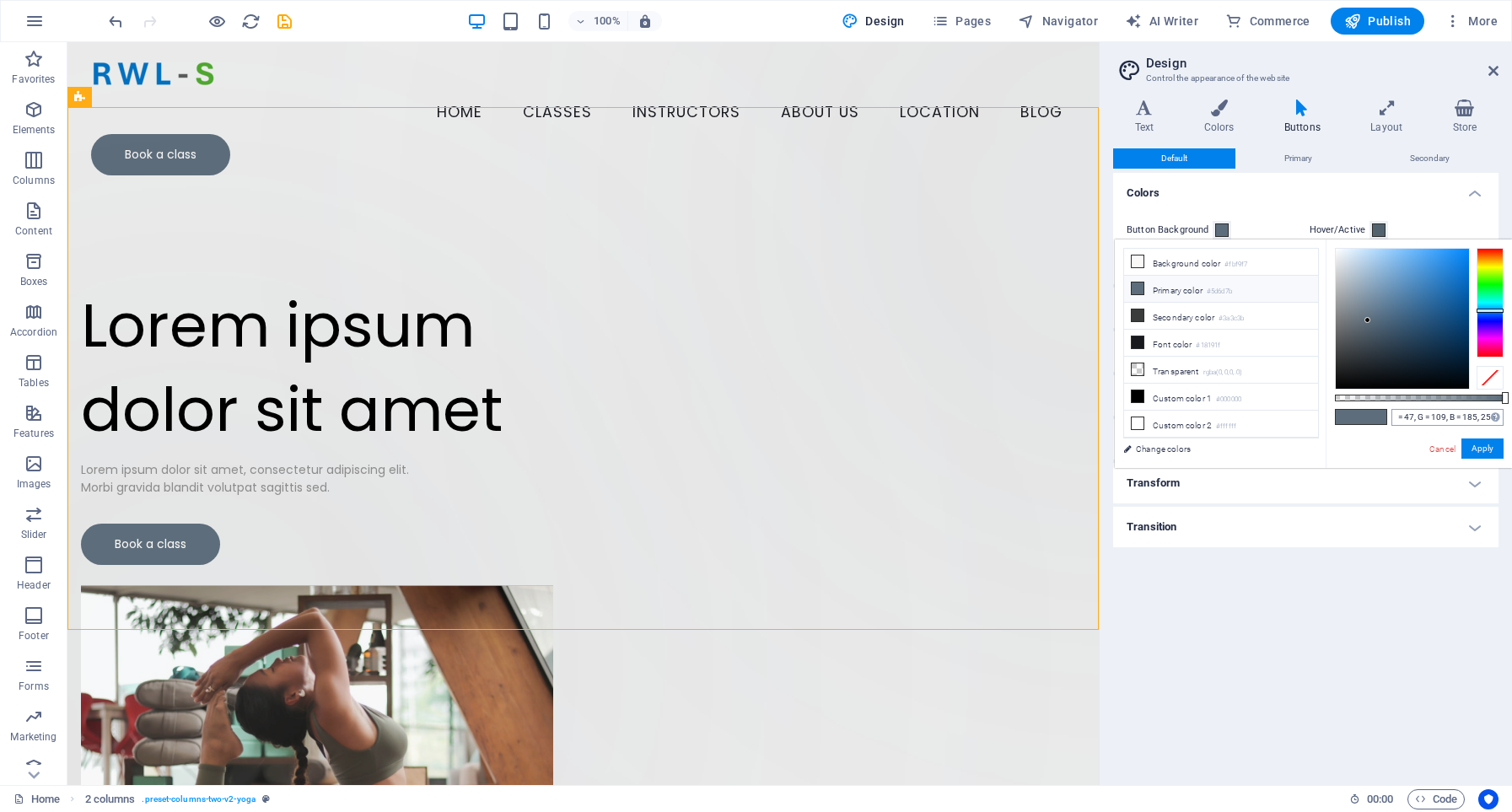 scroll, scrollTop: 0, scrollLeft: 0, axis: both 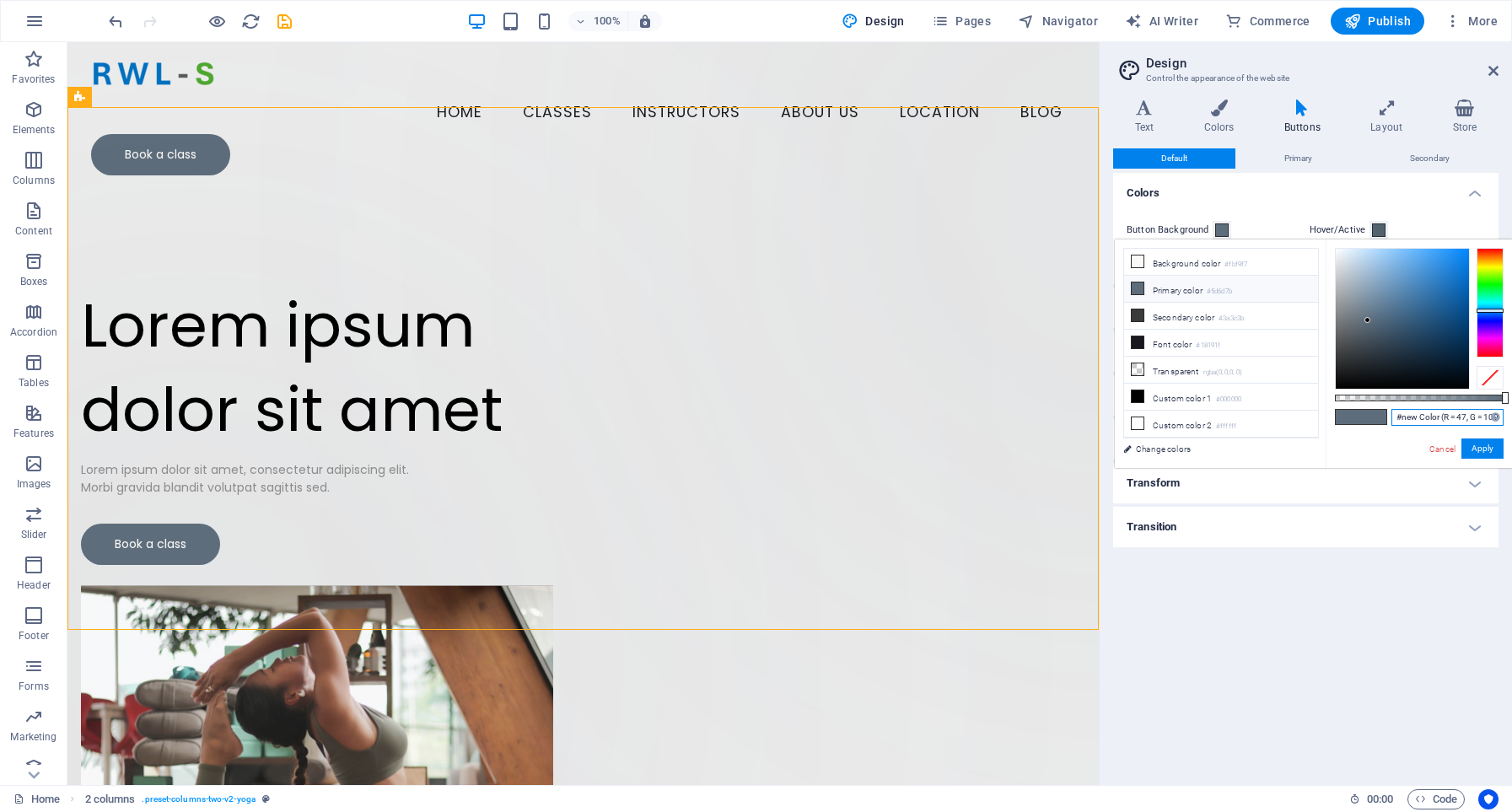 click on "#new Color (R = 47, G = 109, B = 185, 255)" at bounding box center [1447, 417] 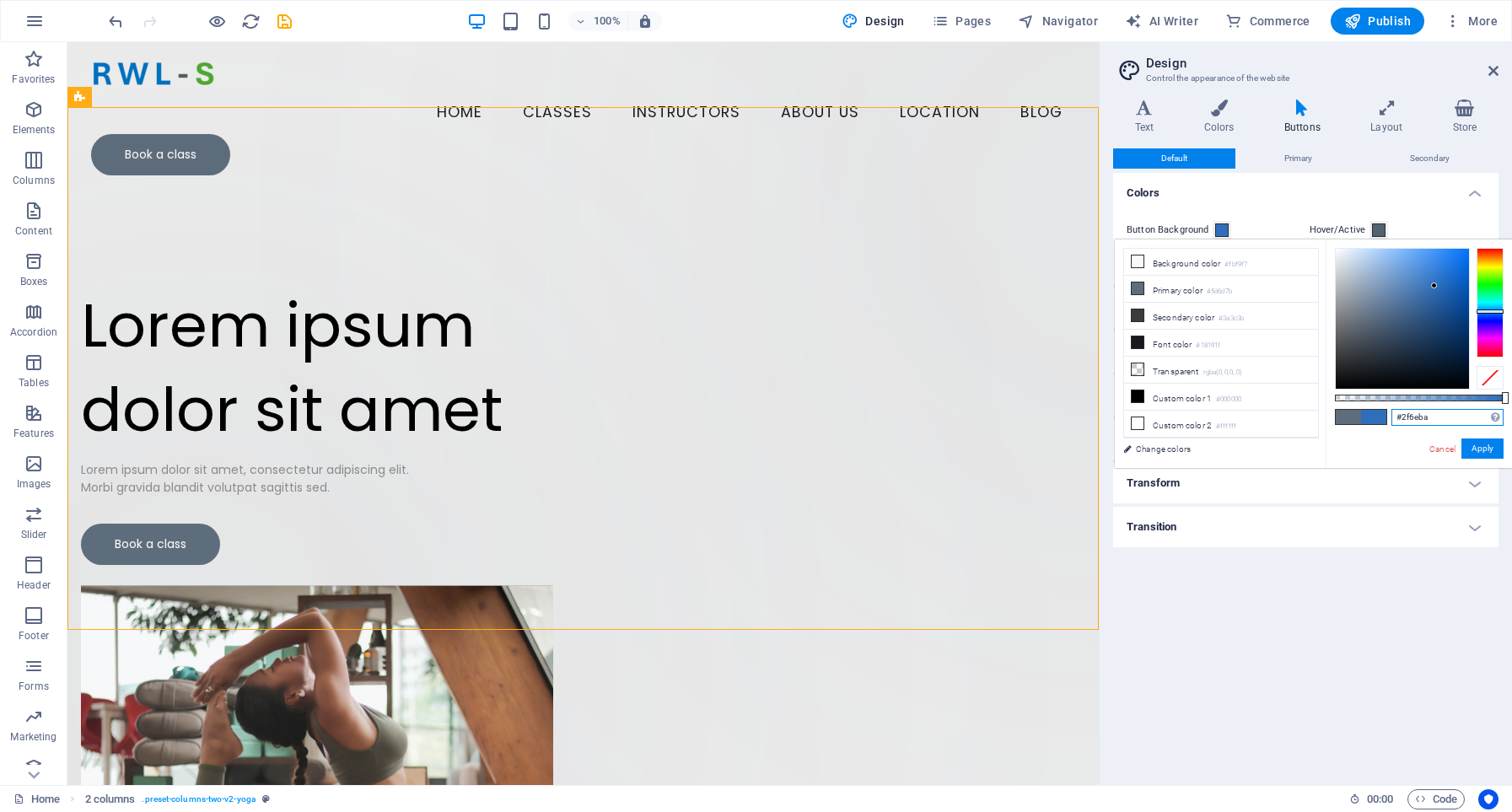 type on "#2f6eba" 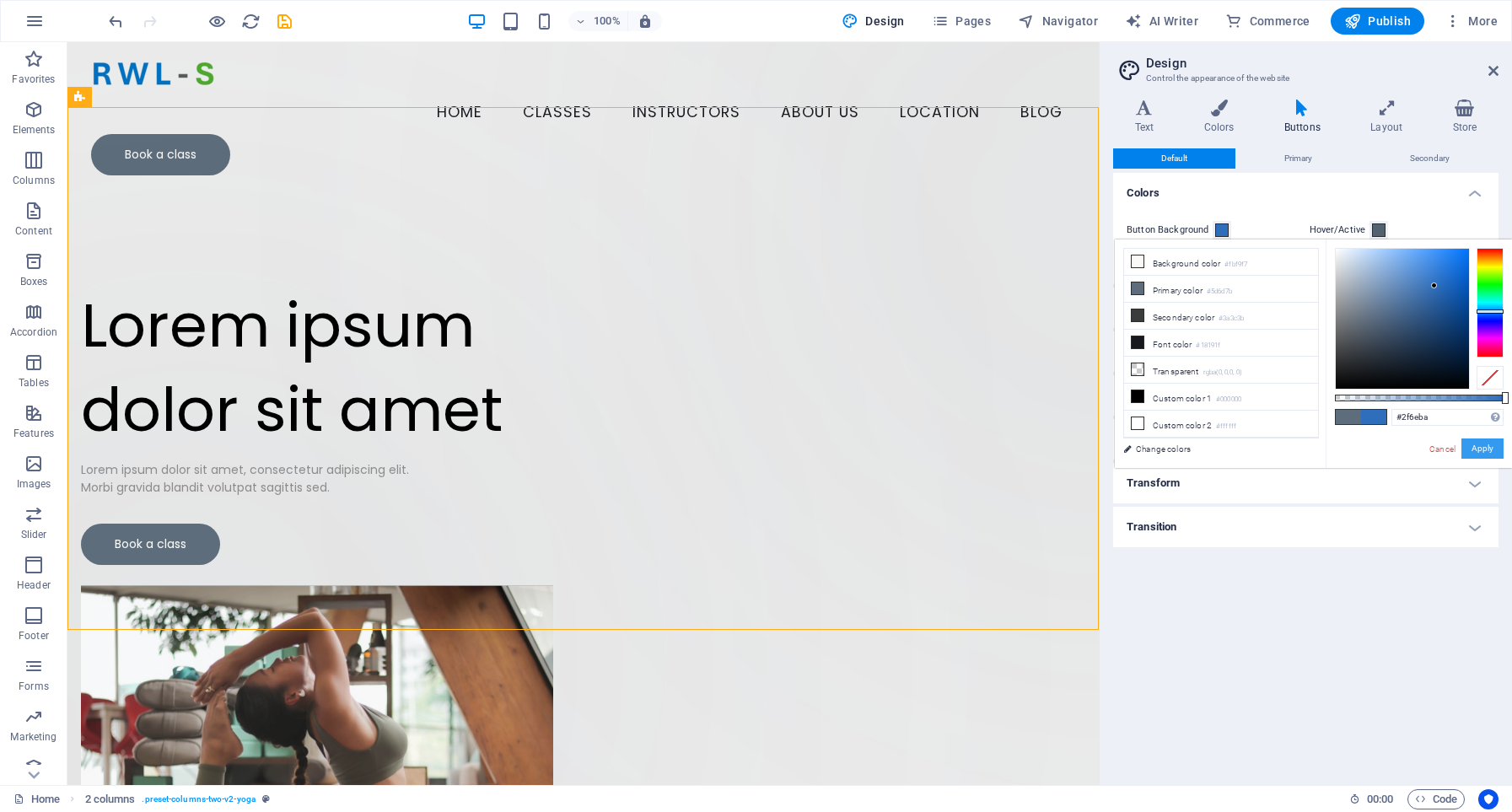 click on "Apply" at bounding box center (1482, 449) 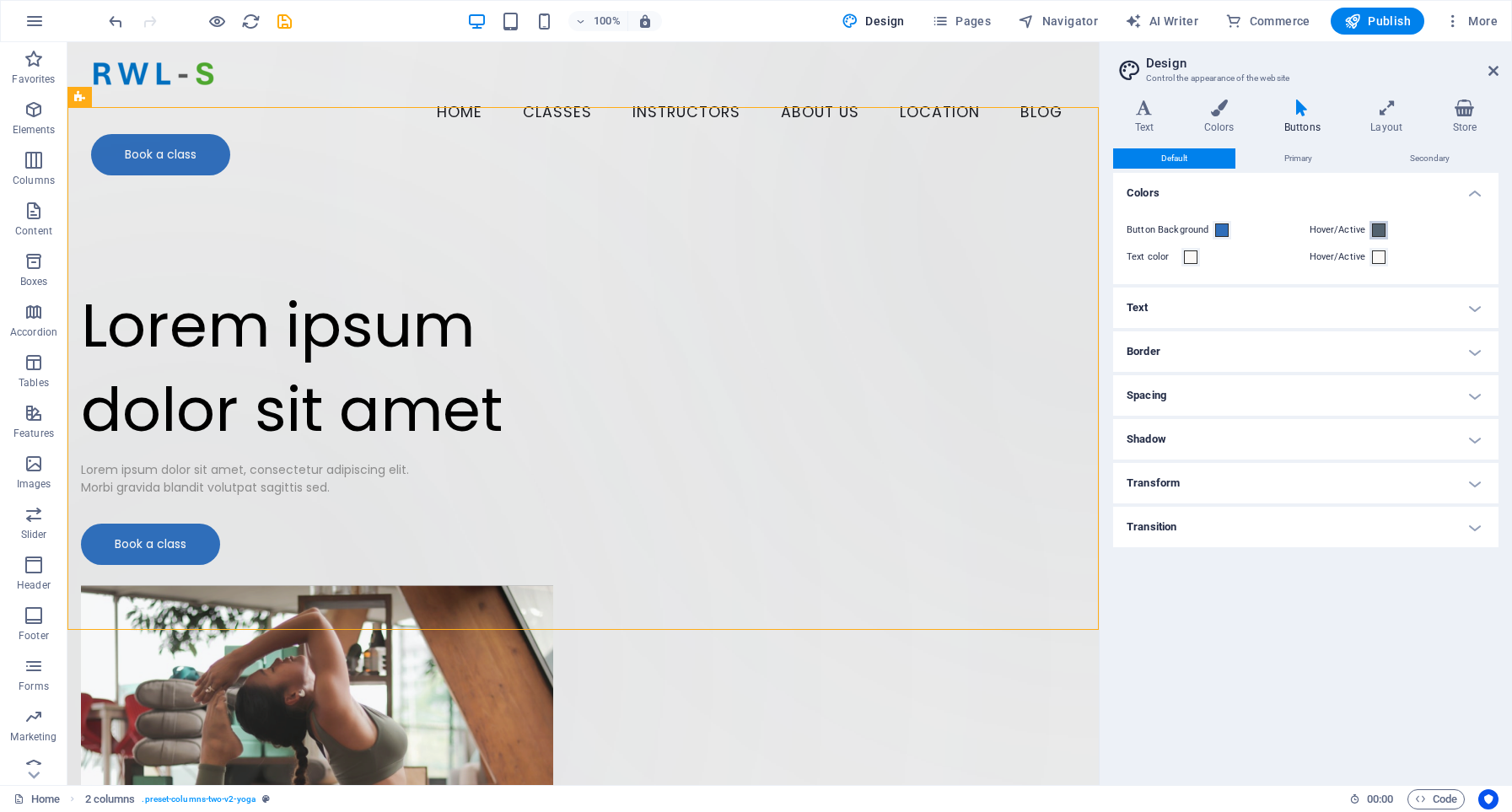 click at bounding box center (1379, 230) 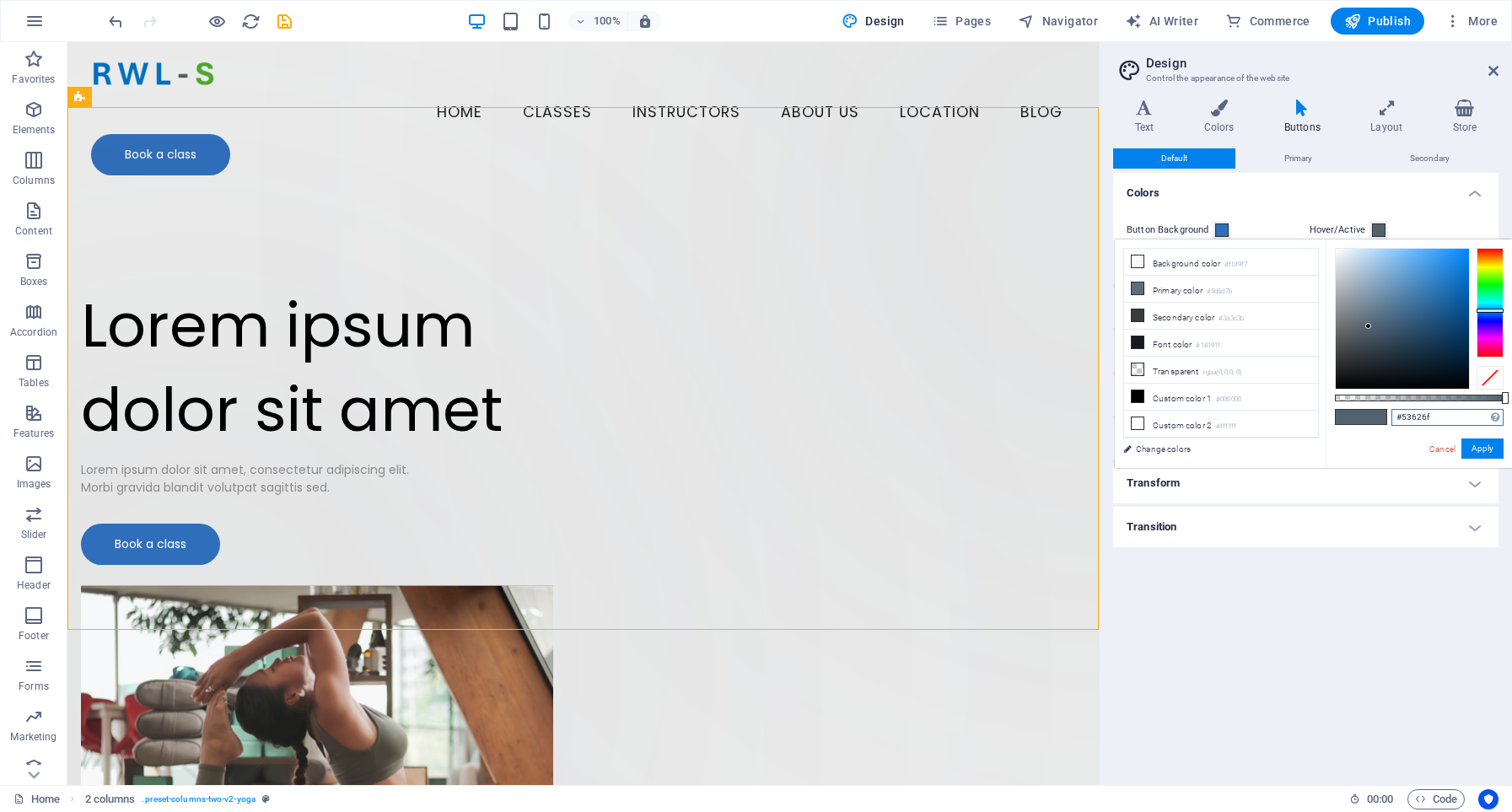 click on "#53626f" at bounding box center [1447, 417] 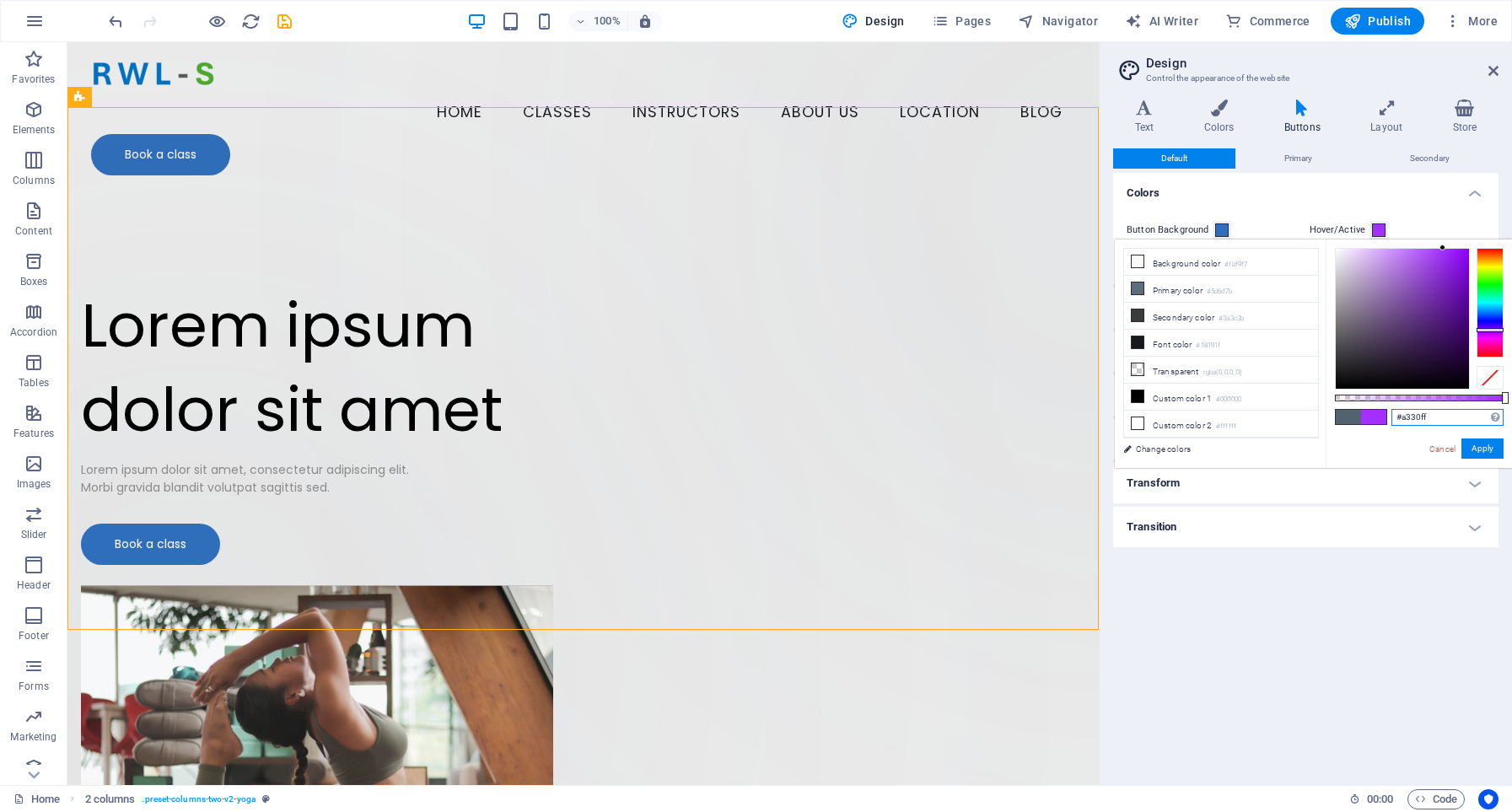 type on "#a330ff" 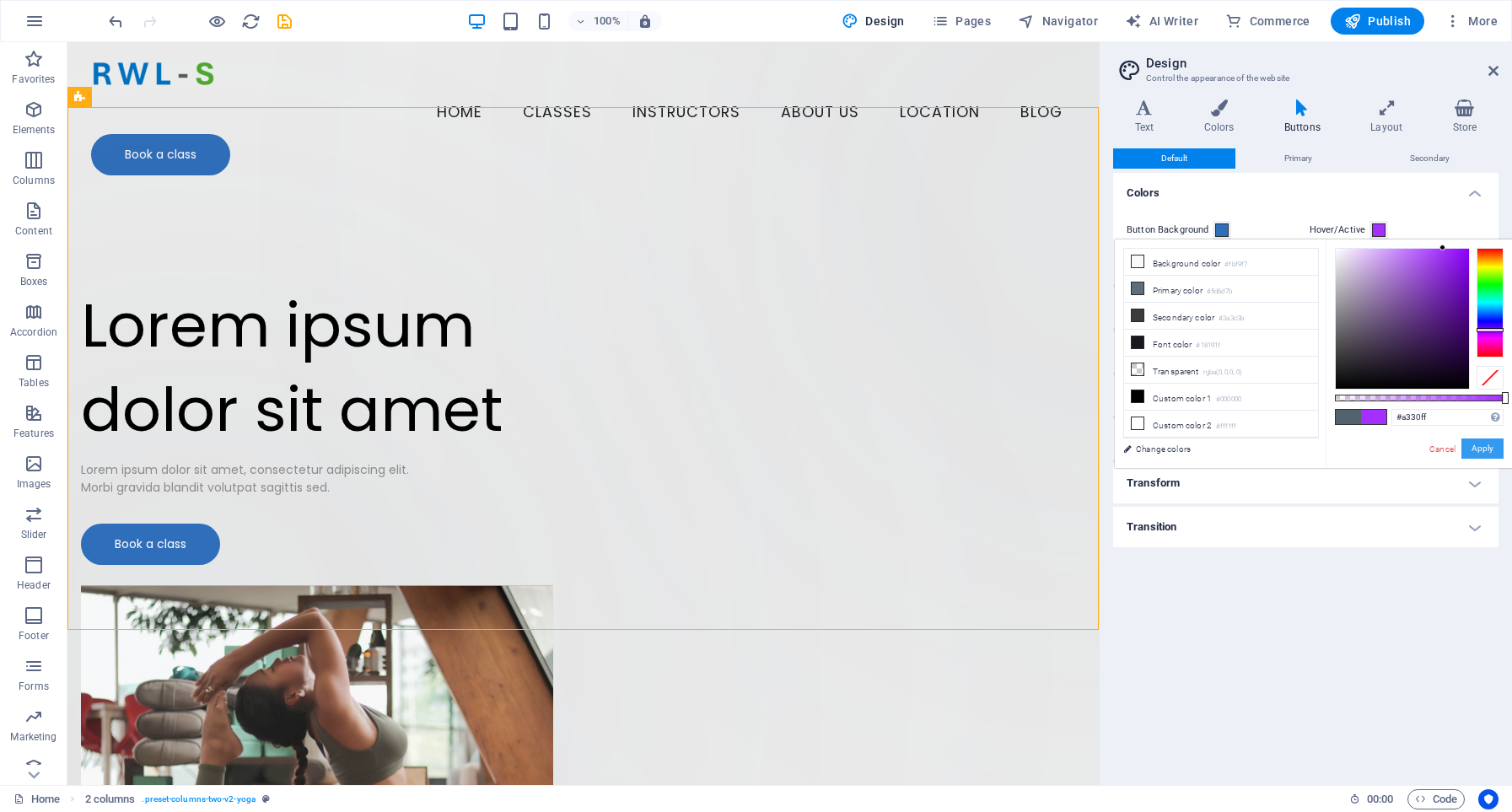 click on "Apply" at bounding box center [1482, 449] 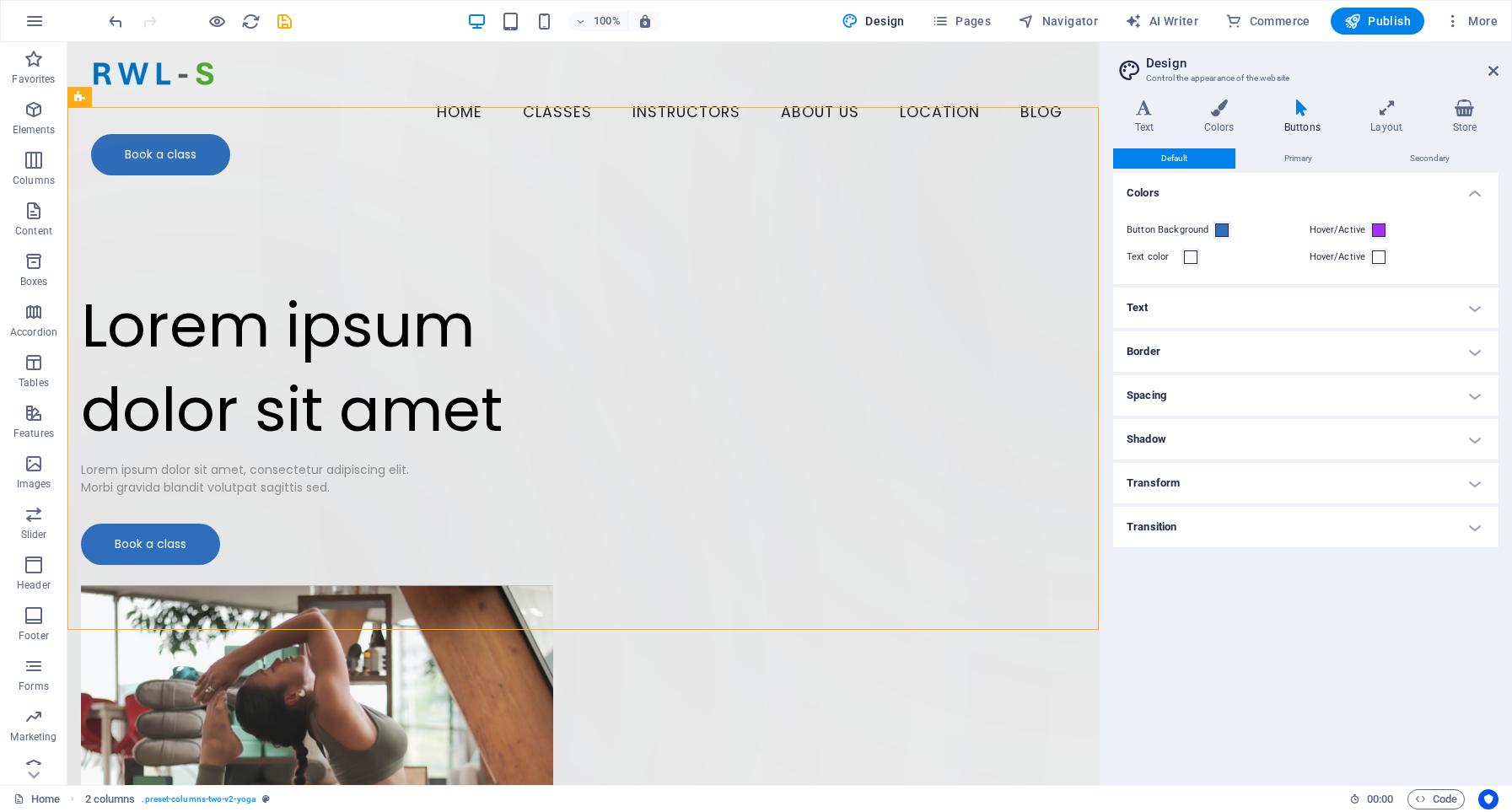 click on "Home Classes Instructors About Us Location     Blog Book a class" at bounding box center (583, 116) 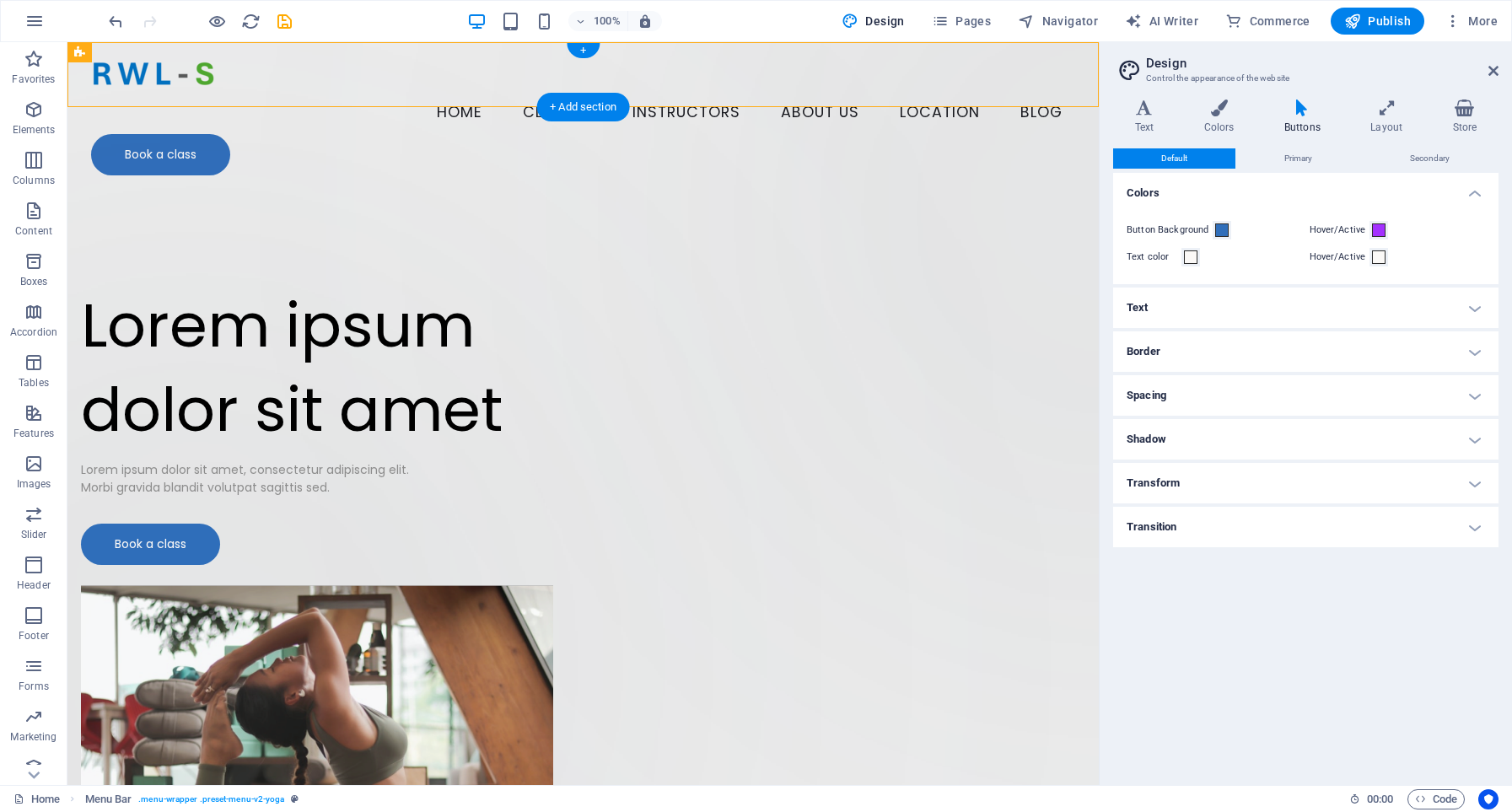 drag, startPoint x: 1063, startPoint y: 42, endPoint x: 1002, endPoint y: 81, distance: 72.40166 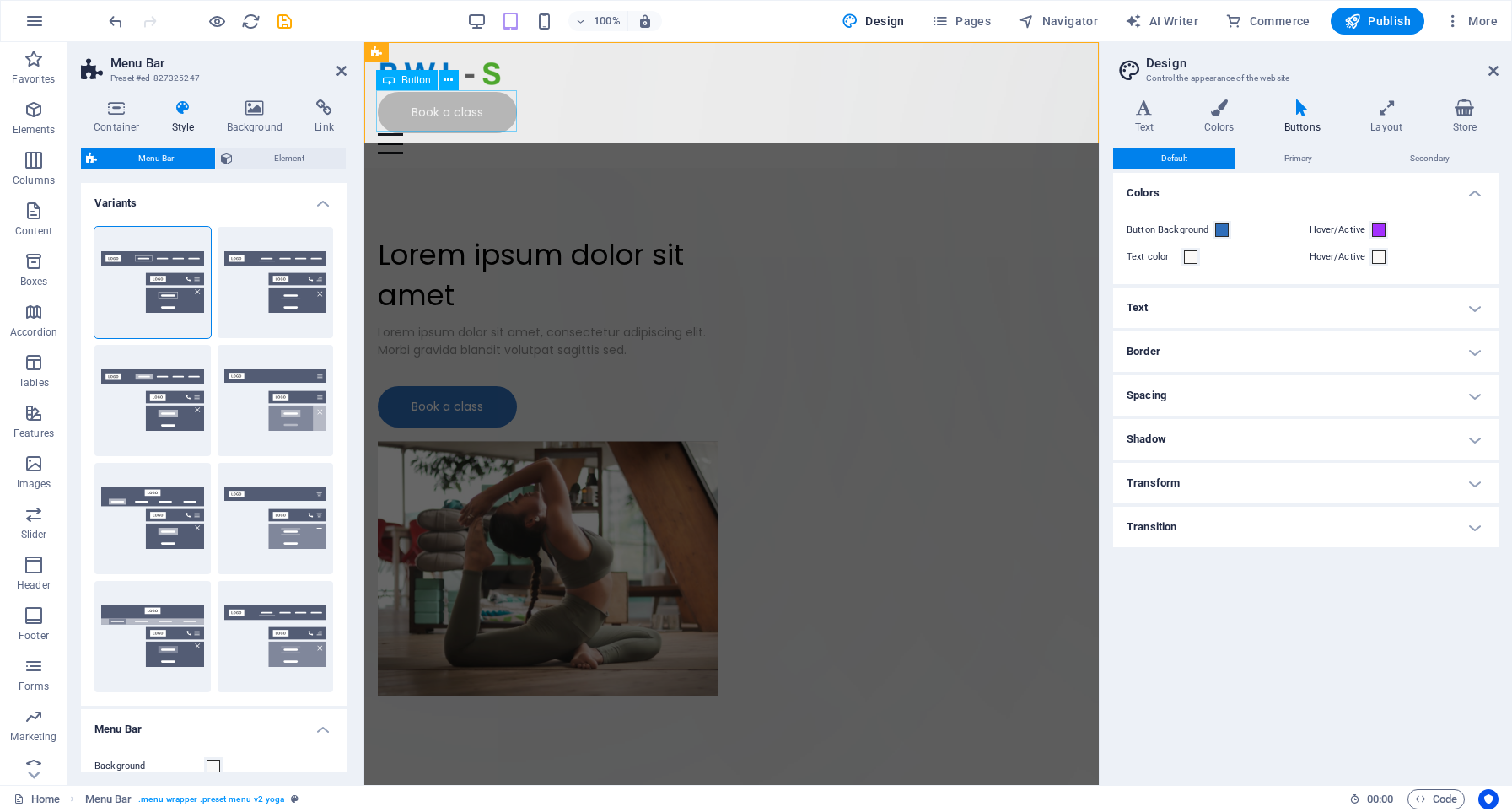 click on "Book a class" at bounding box center [731, 112] 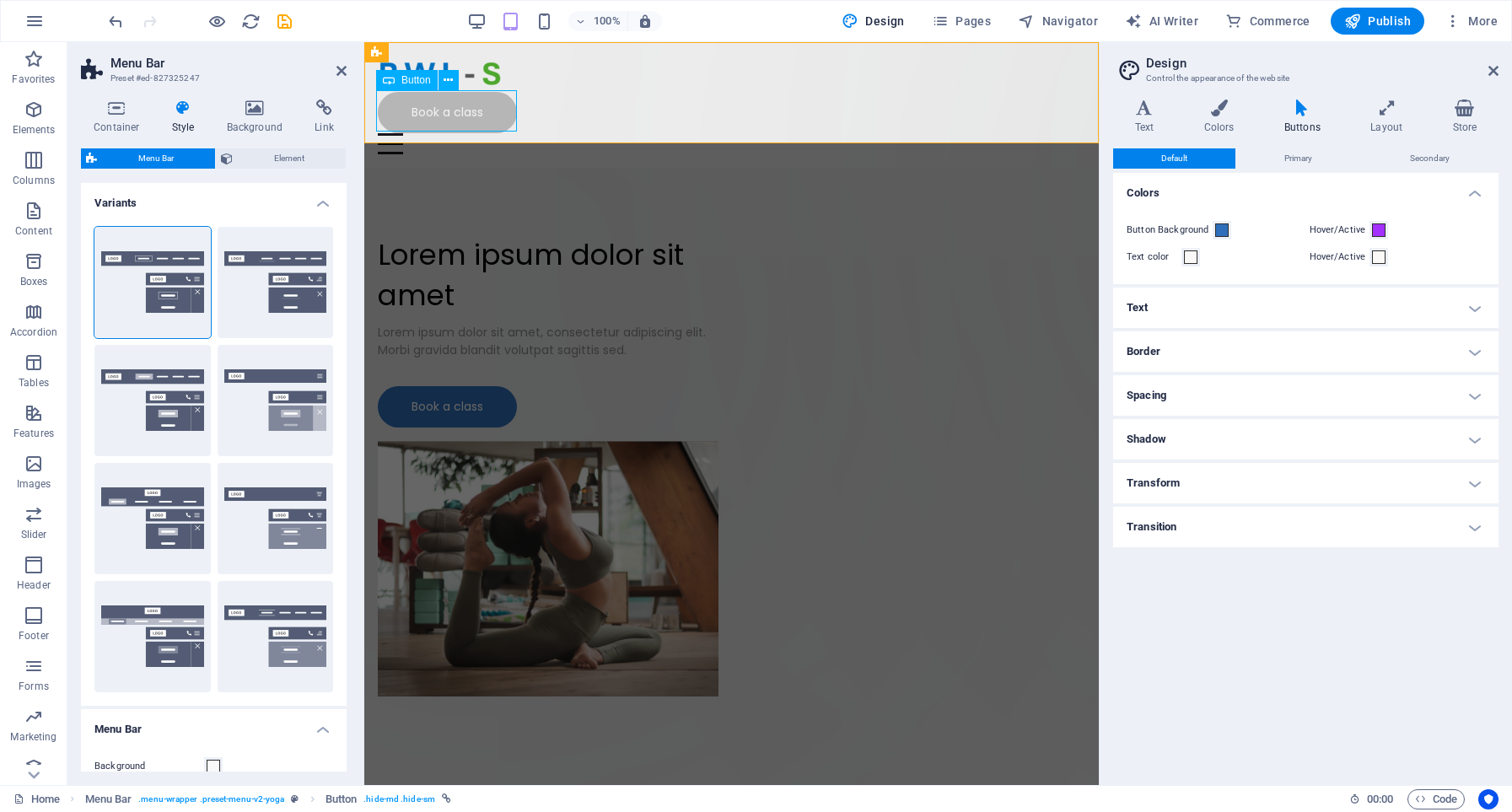 click on "Book a class" at bounding box center (731, 112) 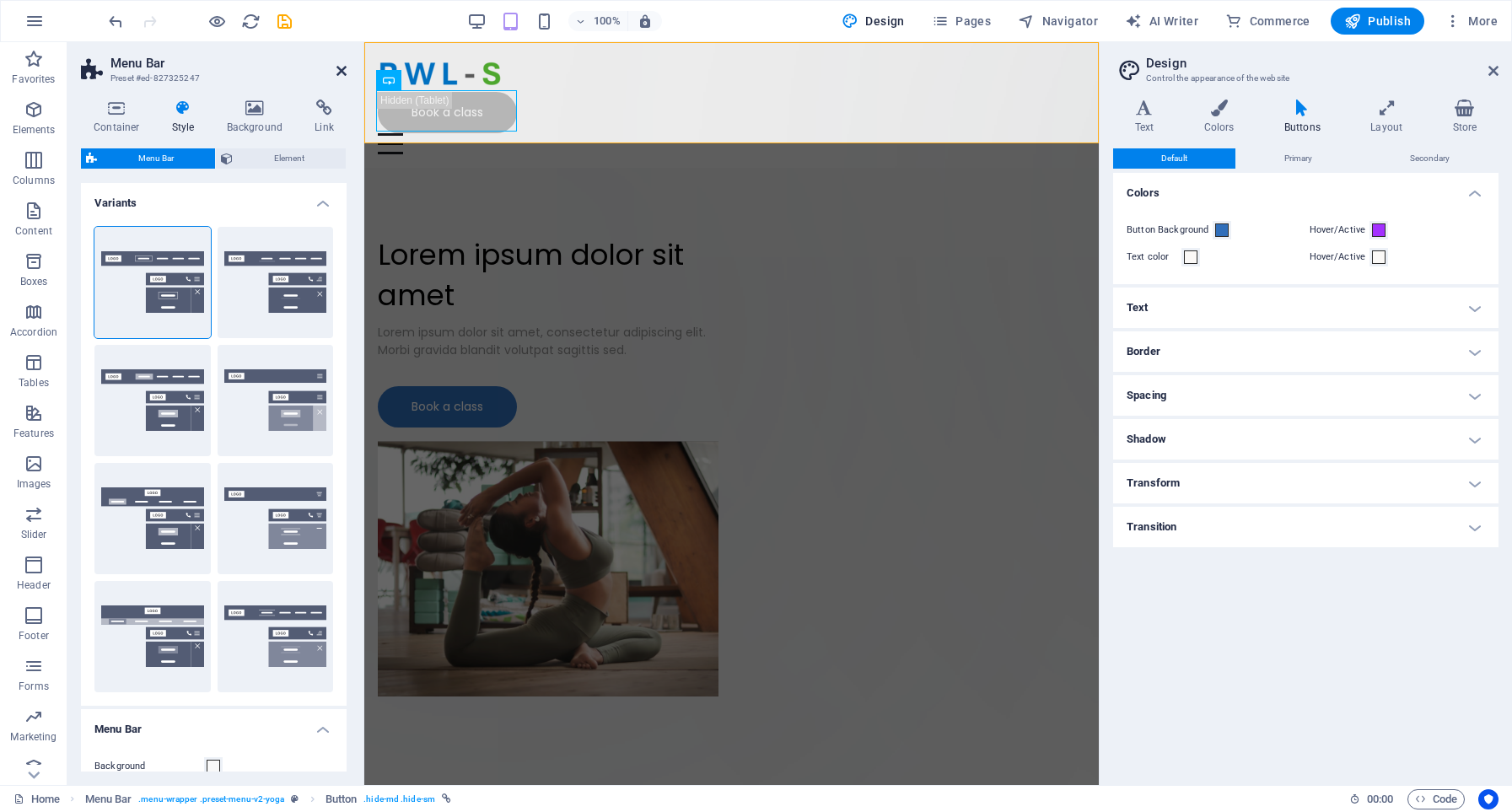 click at bounding box center [342, 71] 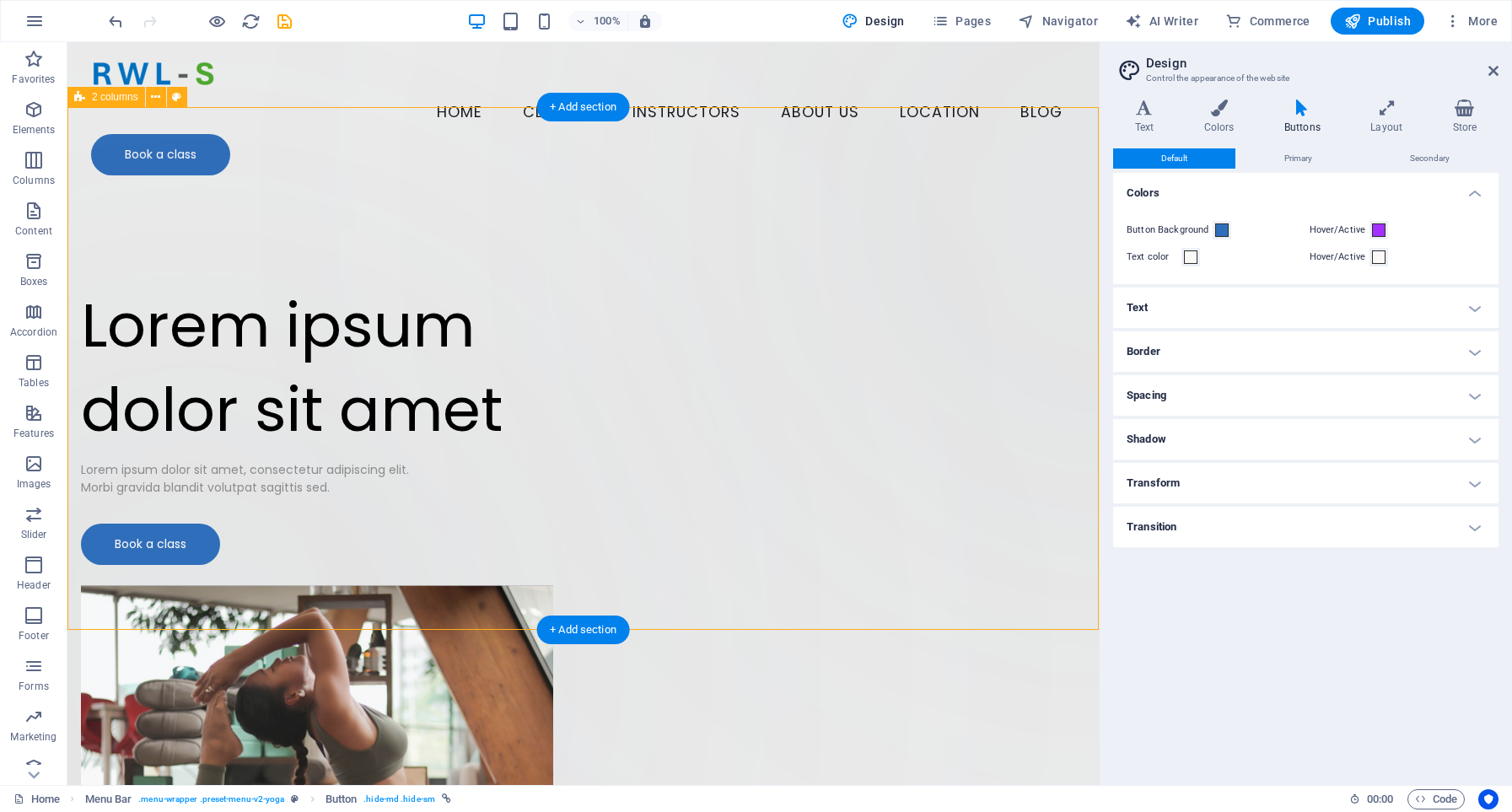 click on "Drop content here or  Add elements  Paste clipboard Lorem ipsum dolor sit amet Lorem ipsum dolor sit amet, consectetur adipiscing elit.  Morbi gravida blandit volutpat sagittis sed. Book a class" at bounding box center [583, 611] 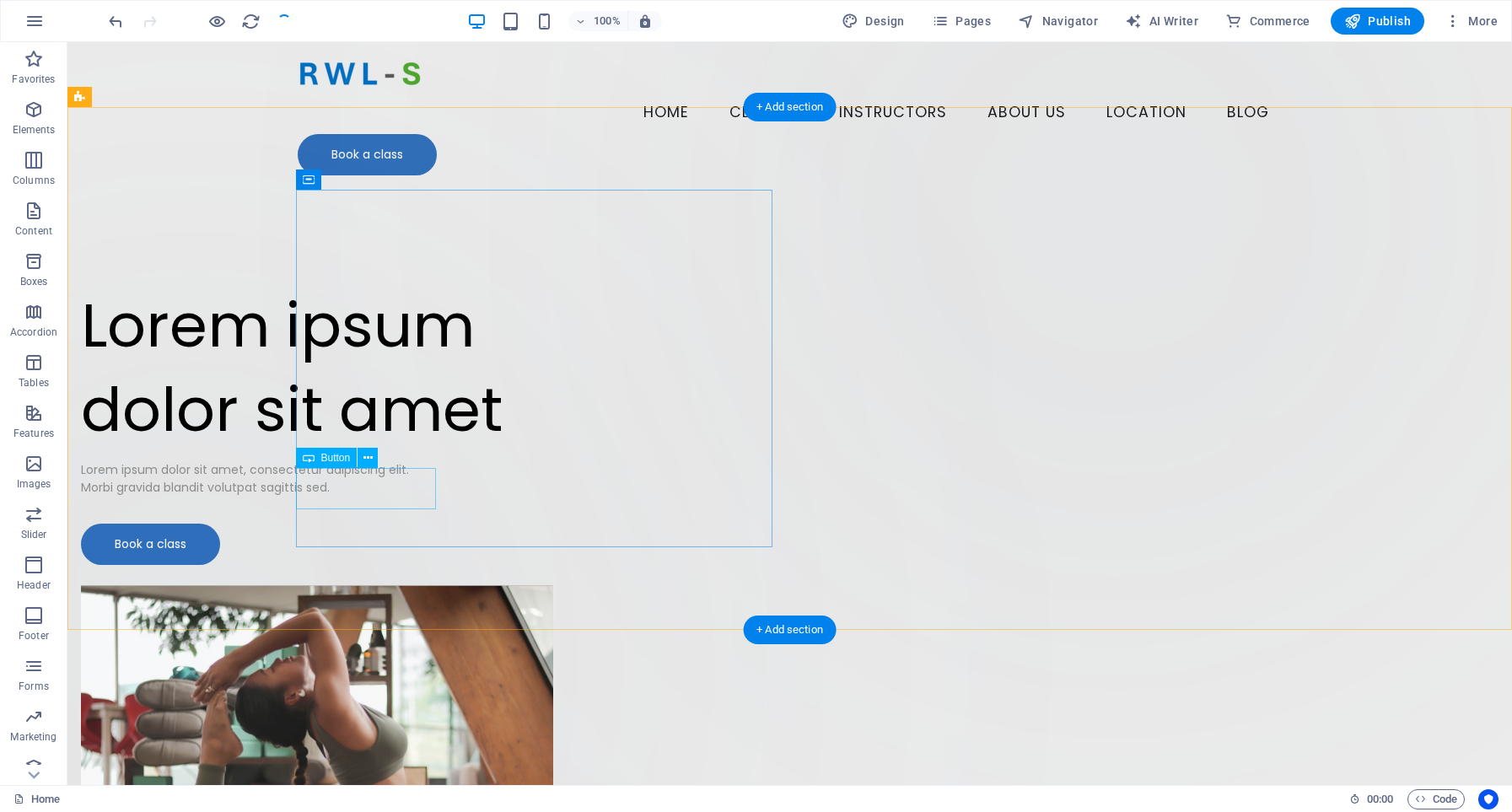 click on "Book a class" at bounding box center (317, 544) 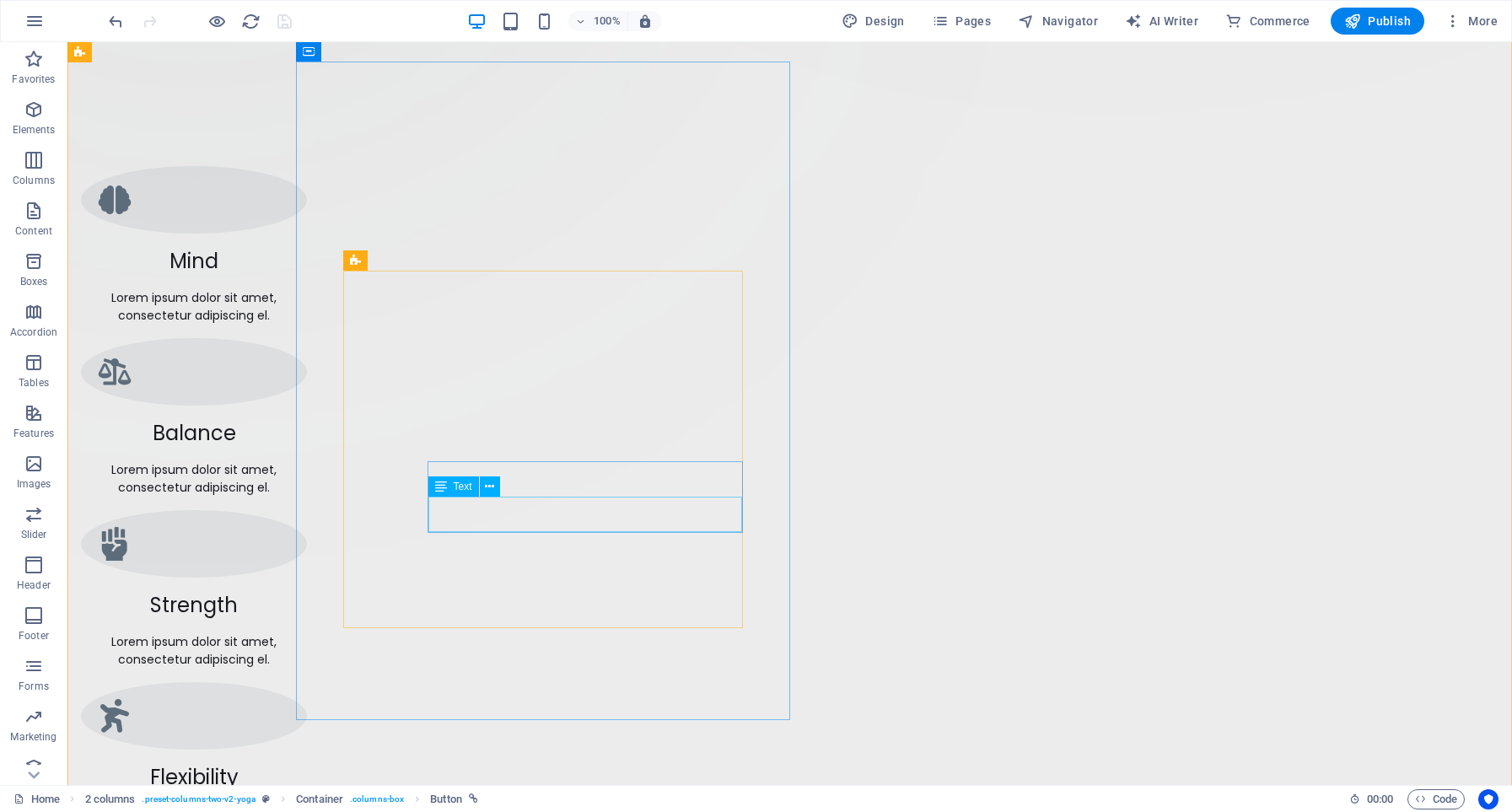 scroll, scrollTop: 971, scrollLeft: 0, axis: vertical 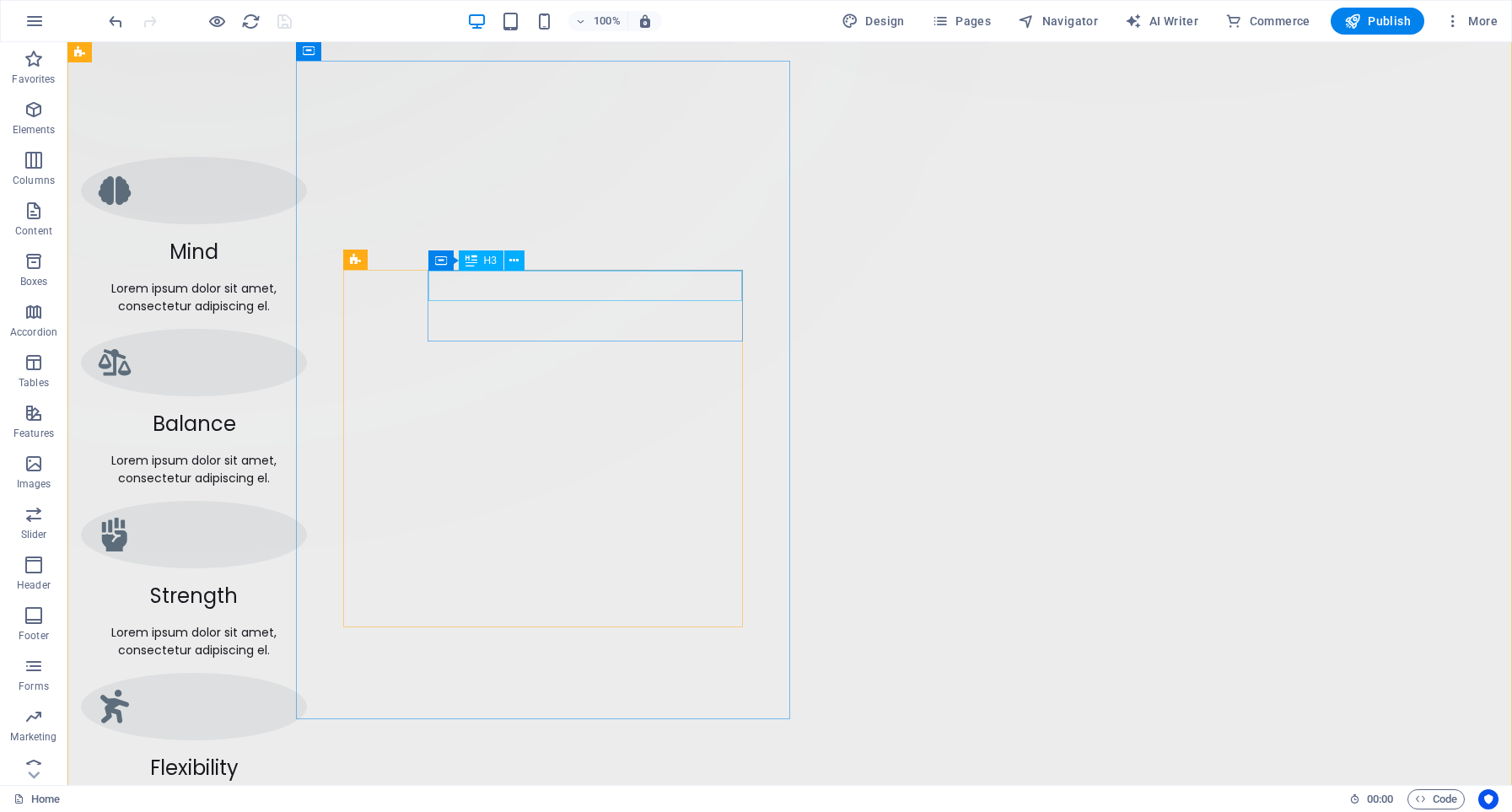 click on "Mind" at bounding box center (573, 1283) 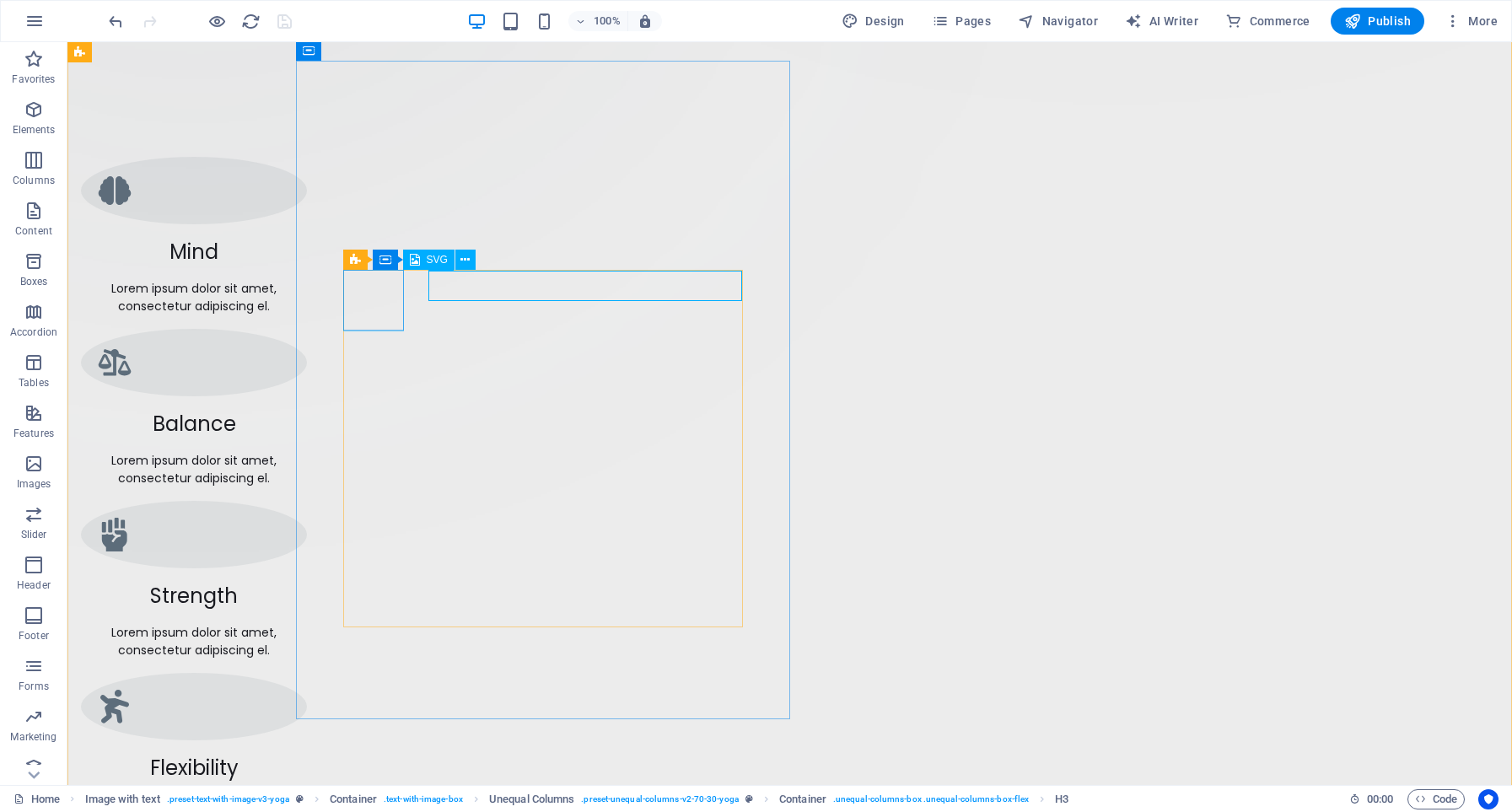 click at bounding box center (165, 1223) 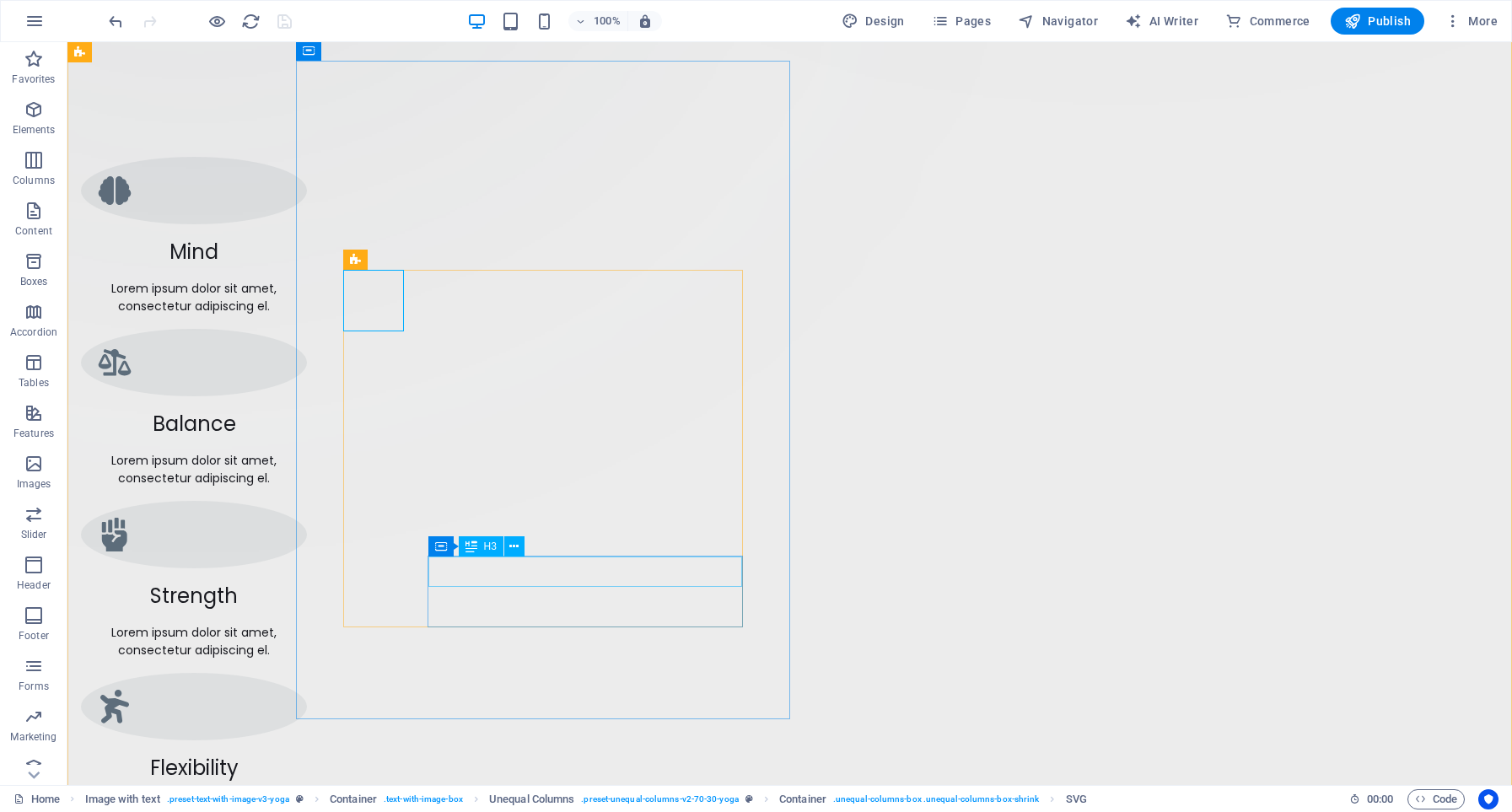 click on "Flexibility" at bounding box center [573, 1707] 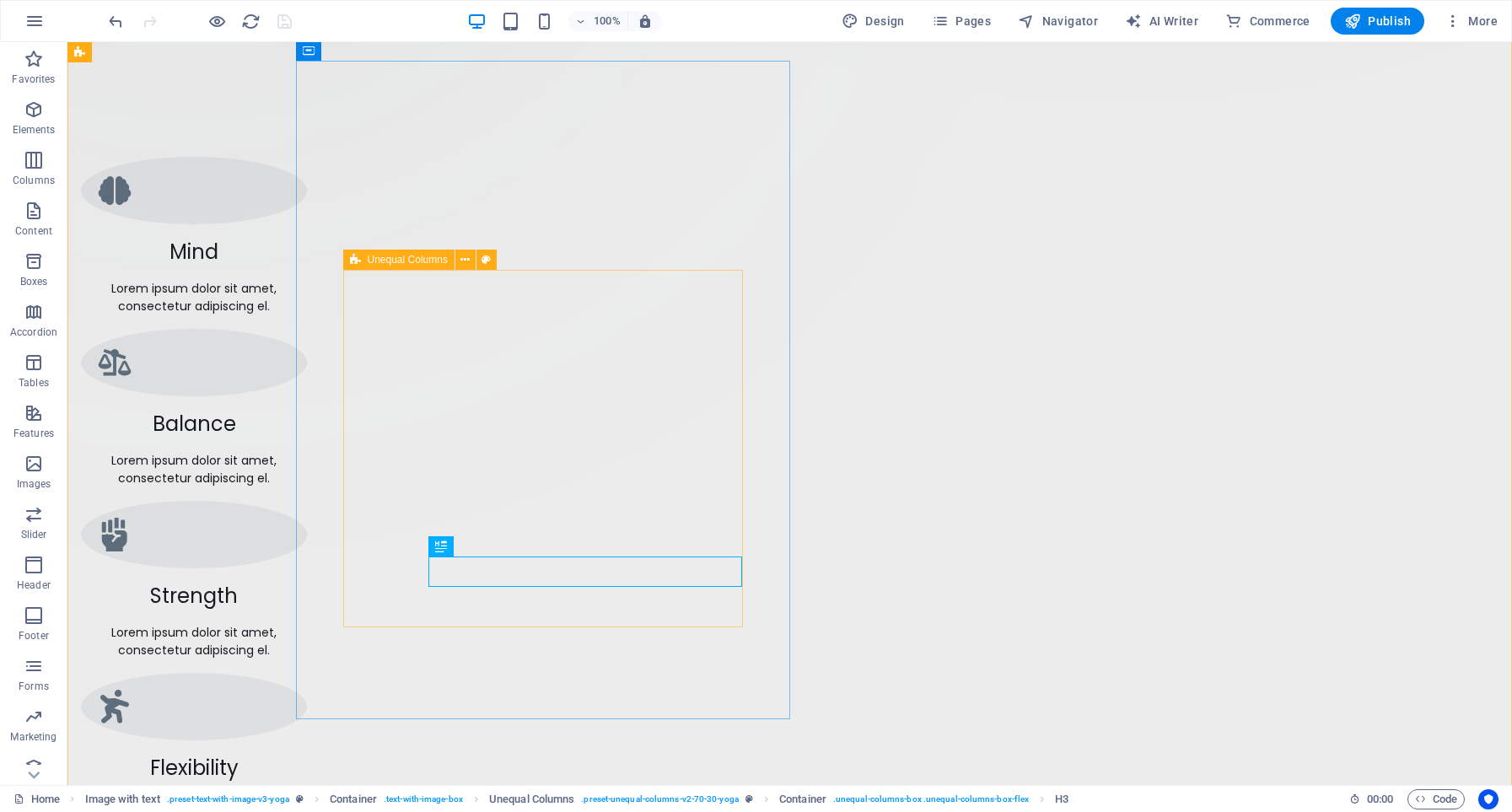 click on "Mind Lorem ipsum dolor sit amet, consectetur adipiscing elit. Morbi gravida blandit volutpat sagittis sed.
Balance Lorem ipsum dolor sit amet, consectetur adipiscing elit. Morbi gravida blandit volutpat sagittis sed.
Strength Lorem ipsum dolor sit amet, consectetur adipiscing elit. Morbi gravida blandit volutpat sagittis sed.
Flexibility Lorem ipsum dolor sit amet, consectetur adipiscing elit. Morbi gravida blandit volutpat sagittis sed." at bounding box center (573, 1469) 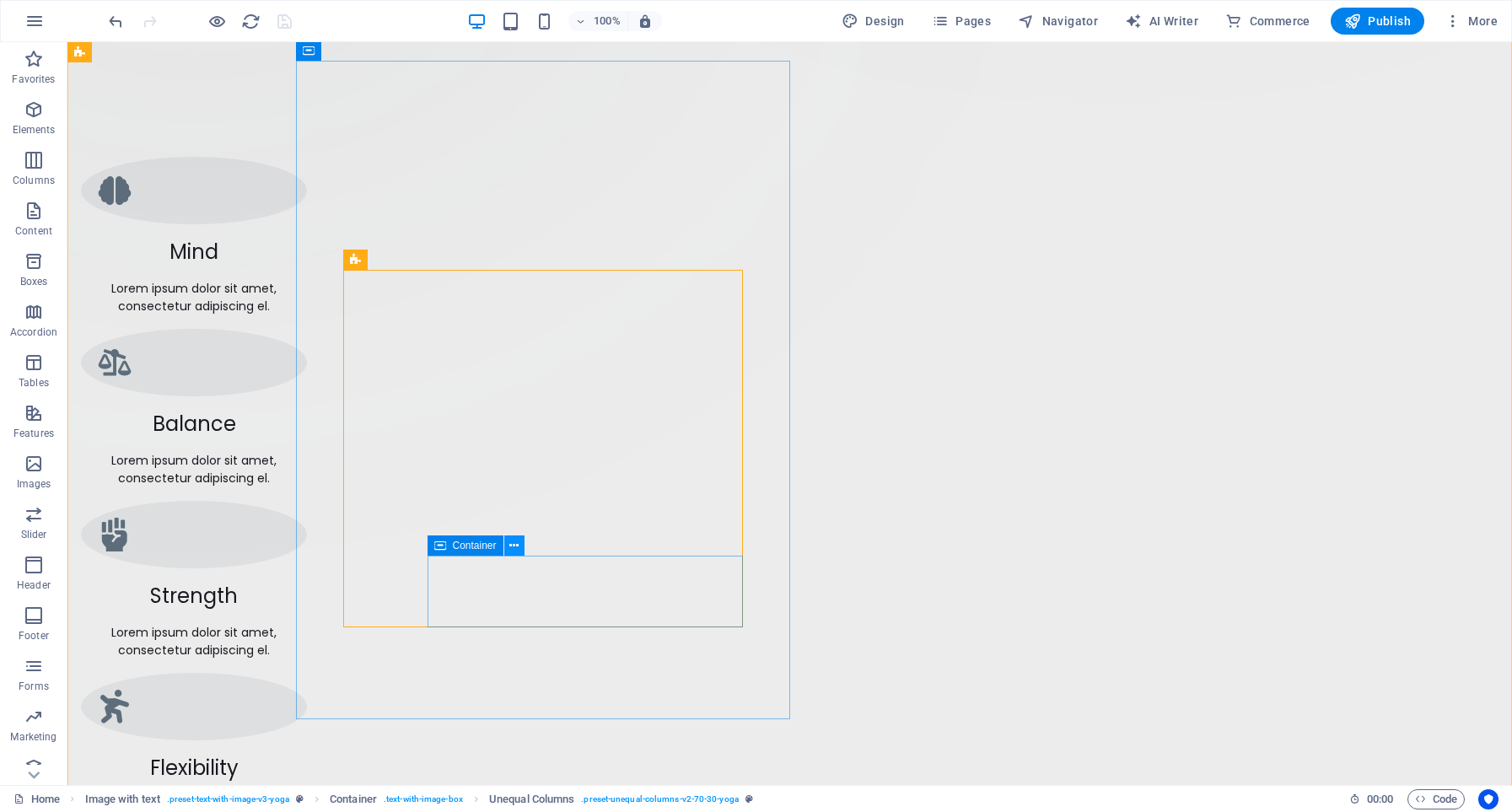 click at bounding box center [514, 546] 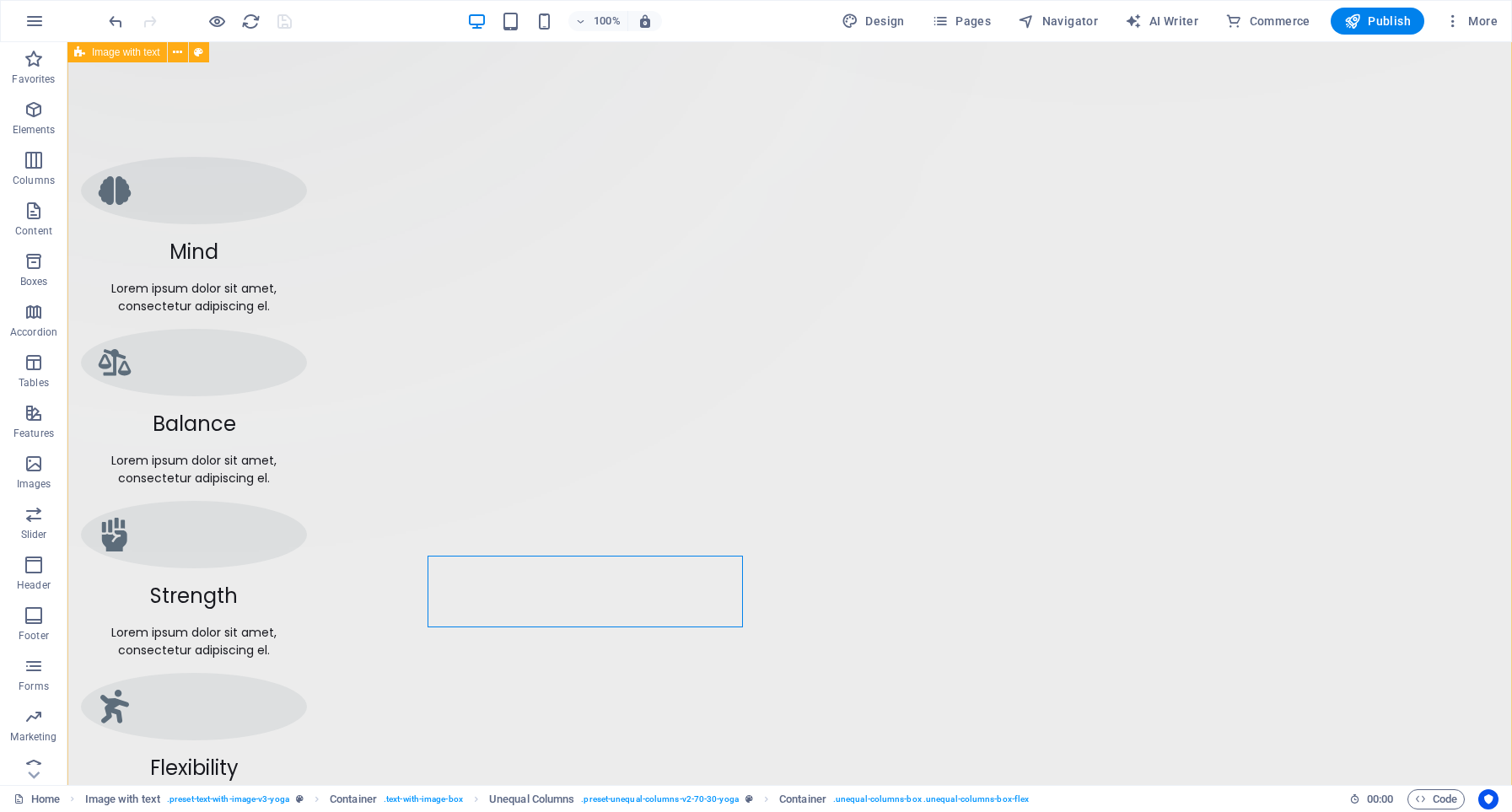 click on "Why choose us
Mind Lorem ipsum dolor sit amet, consectetur adipiscing elit. Morbi gravida blandit volutpat sagittis sed.
Balance Lorem ipsum dolor sit amet, consectetur adipiscing elit. Morbi gravida blandit volutpat sagittis sed.
Strength Lorem ipsum dolor sit amet, consectetur adipiscing elit. Morbi gravida blandit volutpat sagittis sed.
Flexibility Lorem ipsum dolor sit amet, consectetur adipiscing elit. Morbi gravida blandit volutpat sagittis sed." at bounding box center [789, 1924] 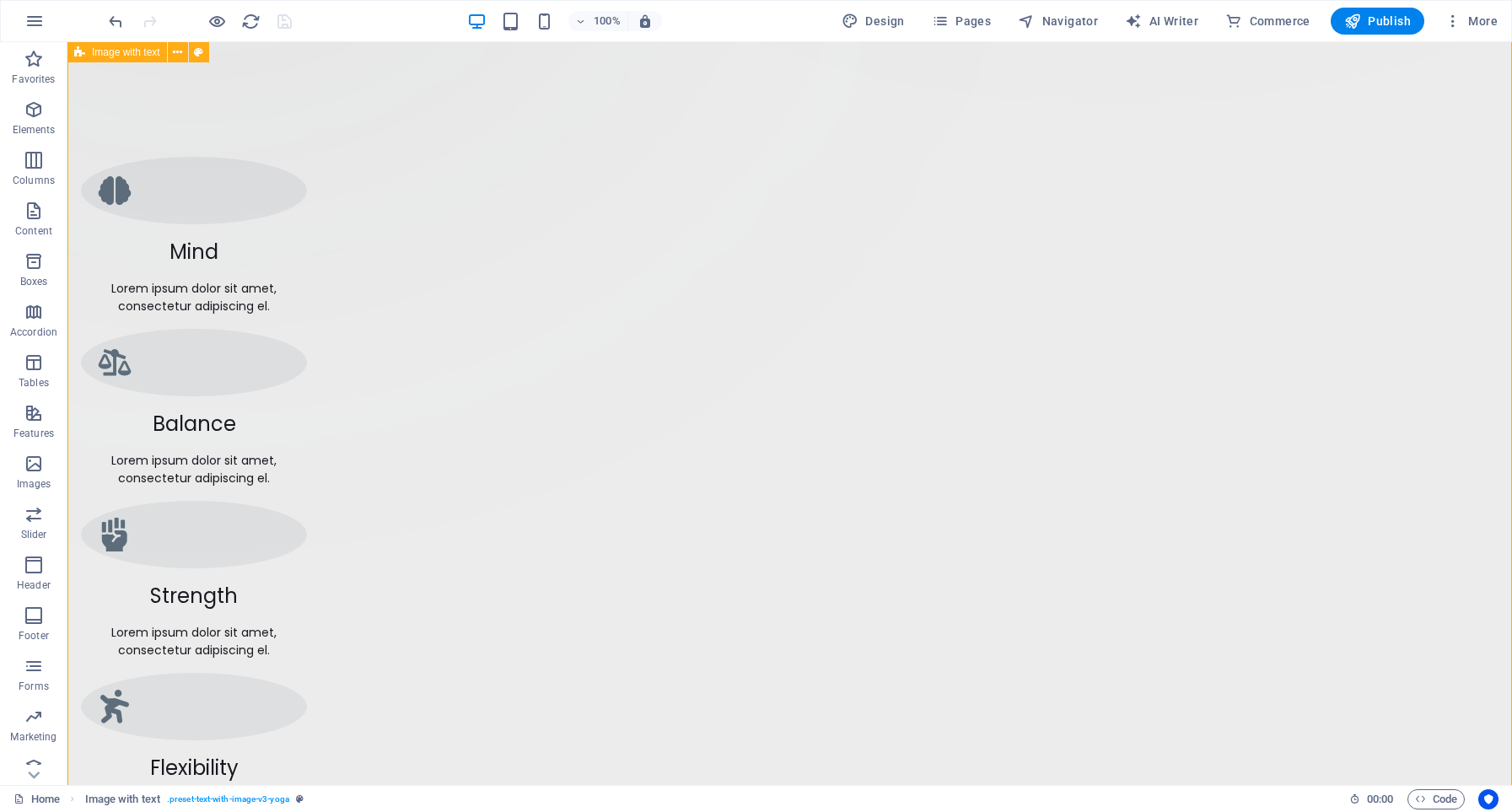 click on "Why choose us
Mind Lorem ipsum dolor sit amet, consectetur adipiscing elit. Morbi gravida blandit volutpat sagittis sed.
Balance Lorem ipsum dolor sit amet, consectetur adipiscing elit. Morbi gravida blandit volutpat sagittis sed.
Strength Lorem ipsum dolor sit amet, consectetur adipiscing elit. Morbi gravida blandit volutpat sagittis sed.
Flexibility Lorem ipsum dolor sit amet, consectetur adipiscing elit. Morbi gravida blandit volutpat sagittis sed." at bounding box center [789, 1924] 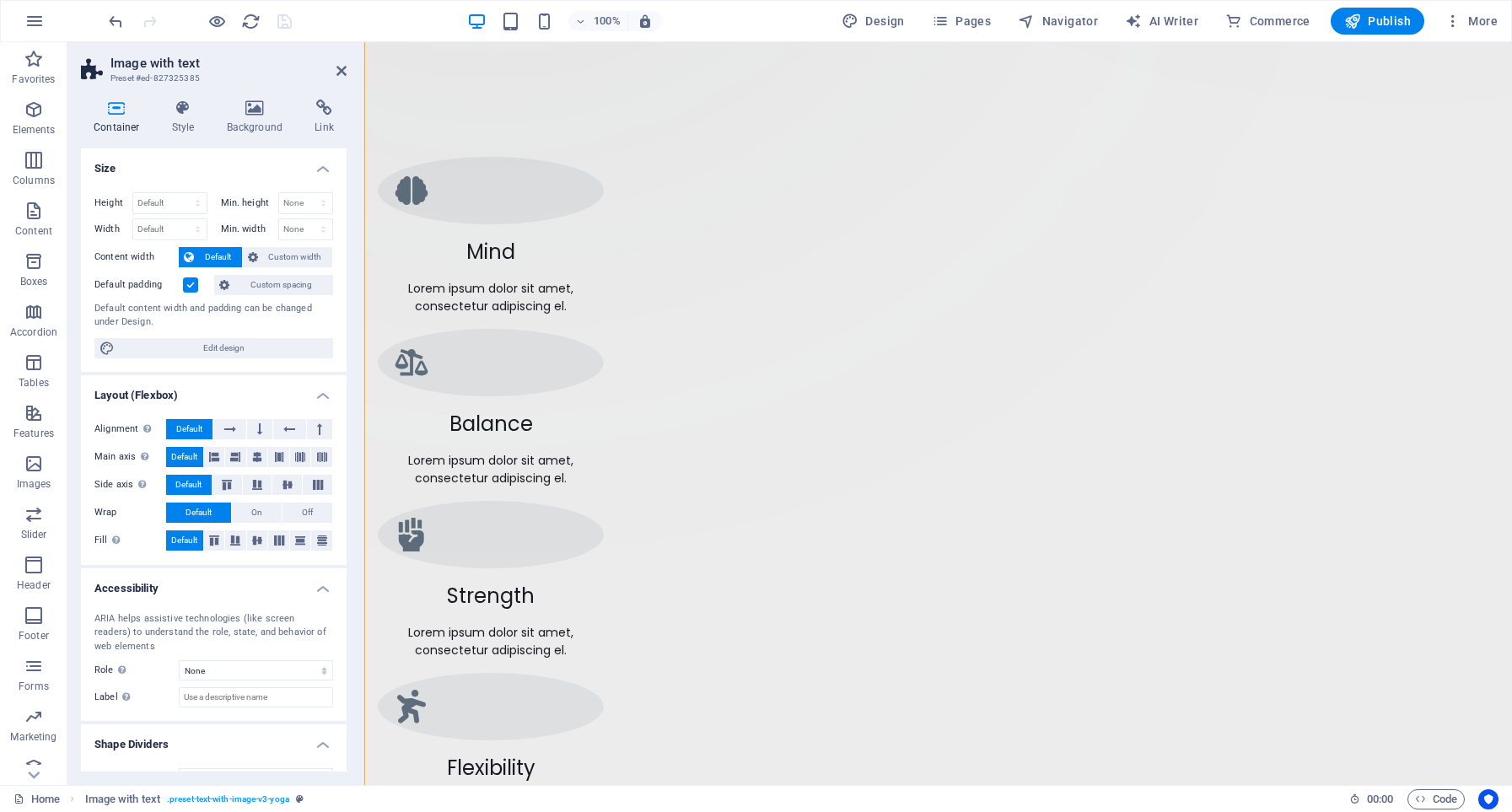 click on "Height Default px rem % vh vw" at bounding box center [154, 205] 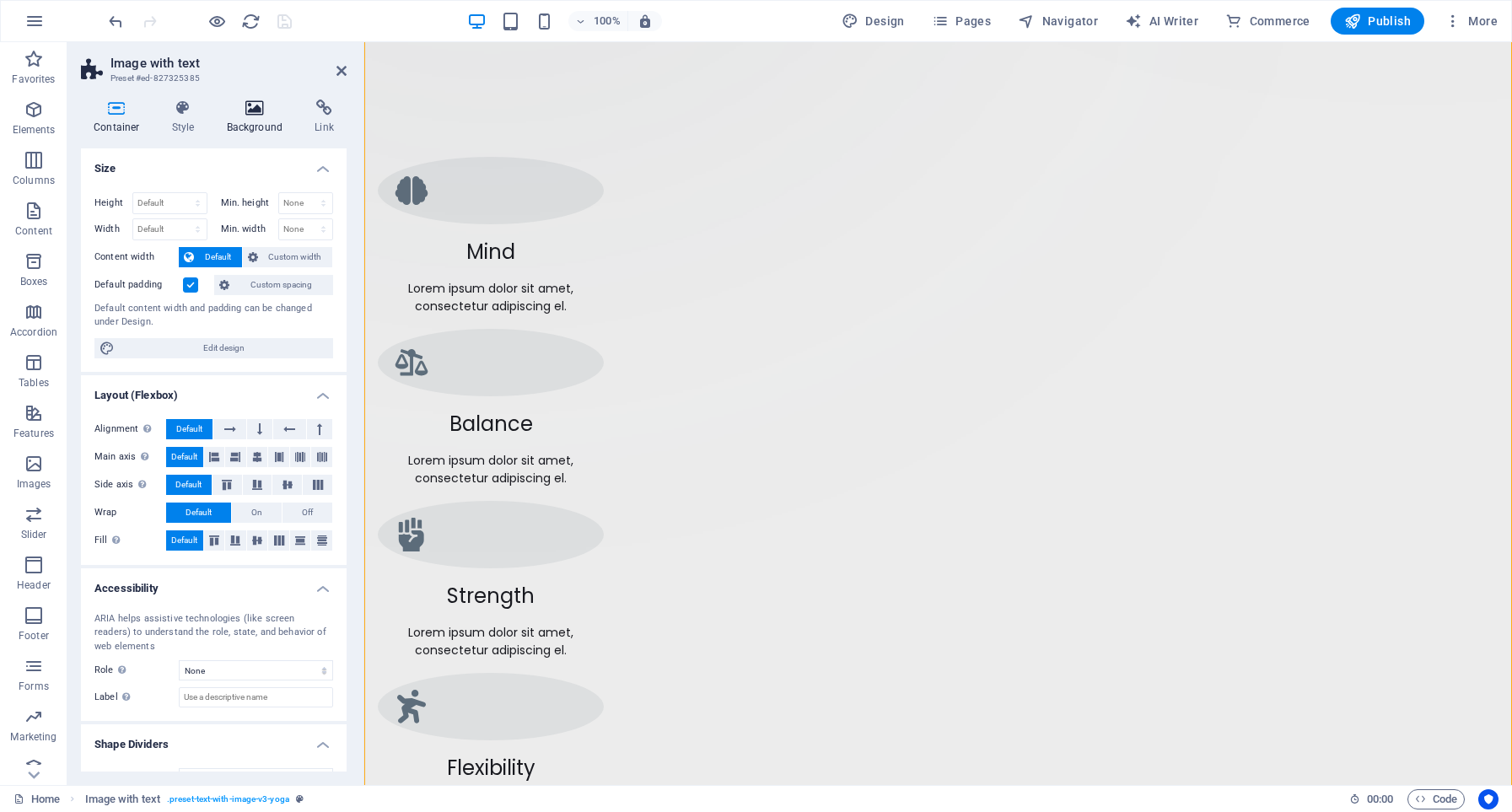 click at bounding box center (255, 108) 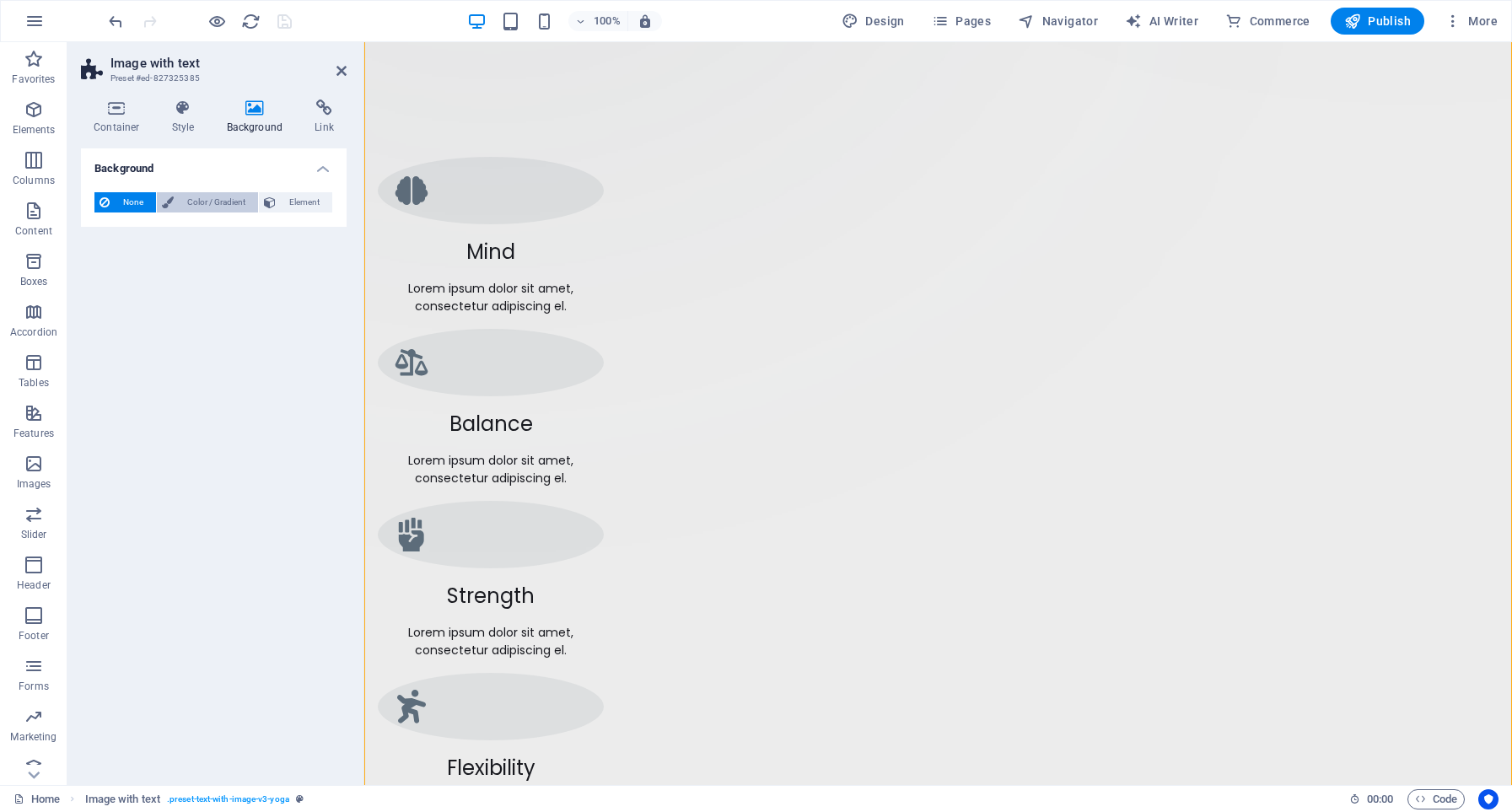 click on "Color / Gradient" at bounding box center [216, 202] 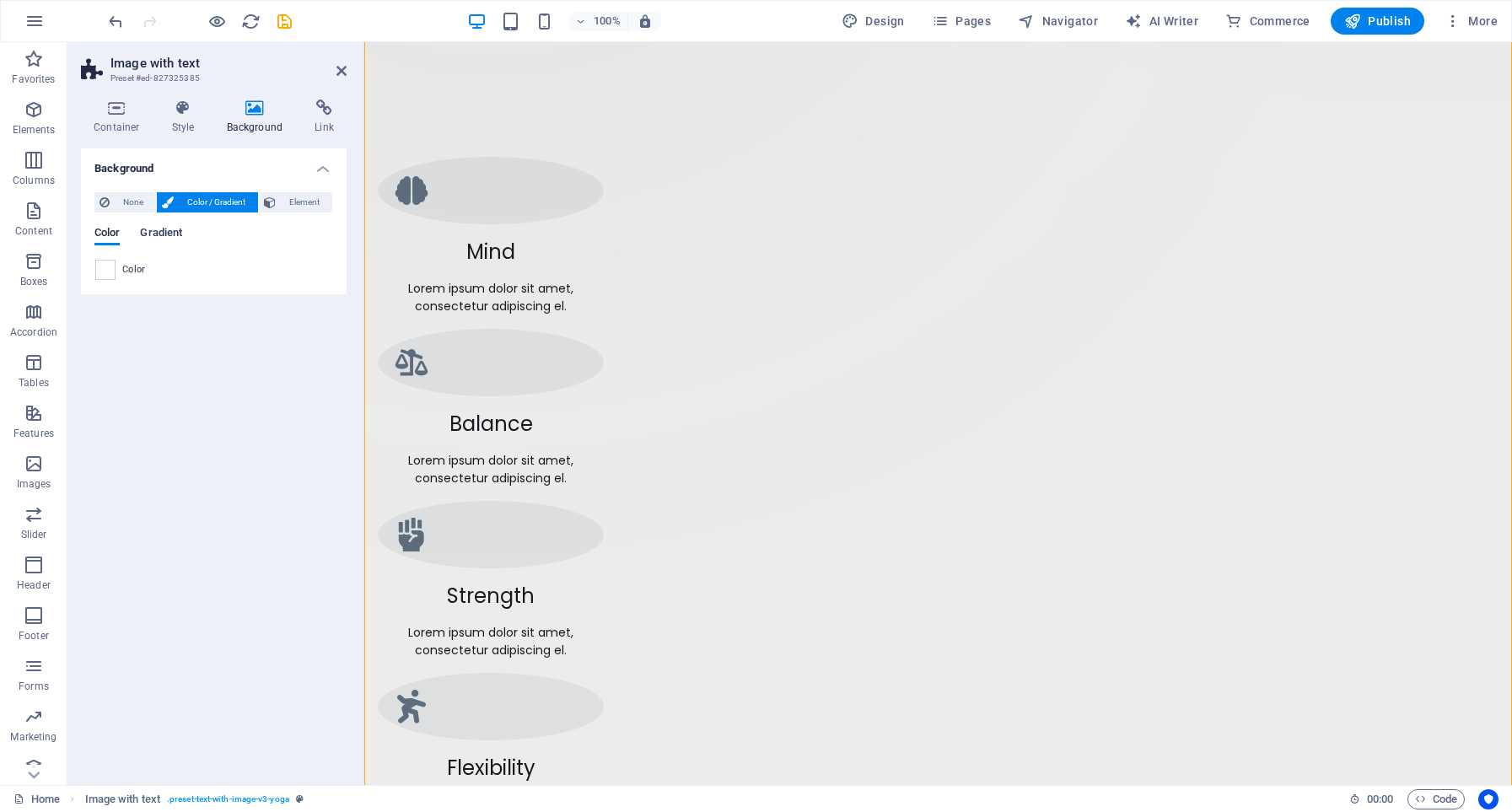 click on "Gradient" at bounding box center (161, 234) 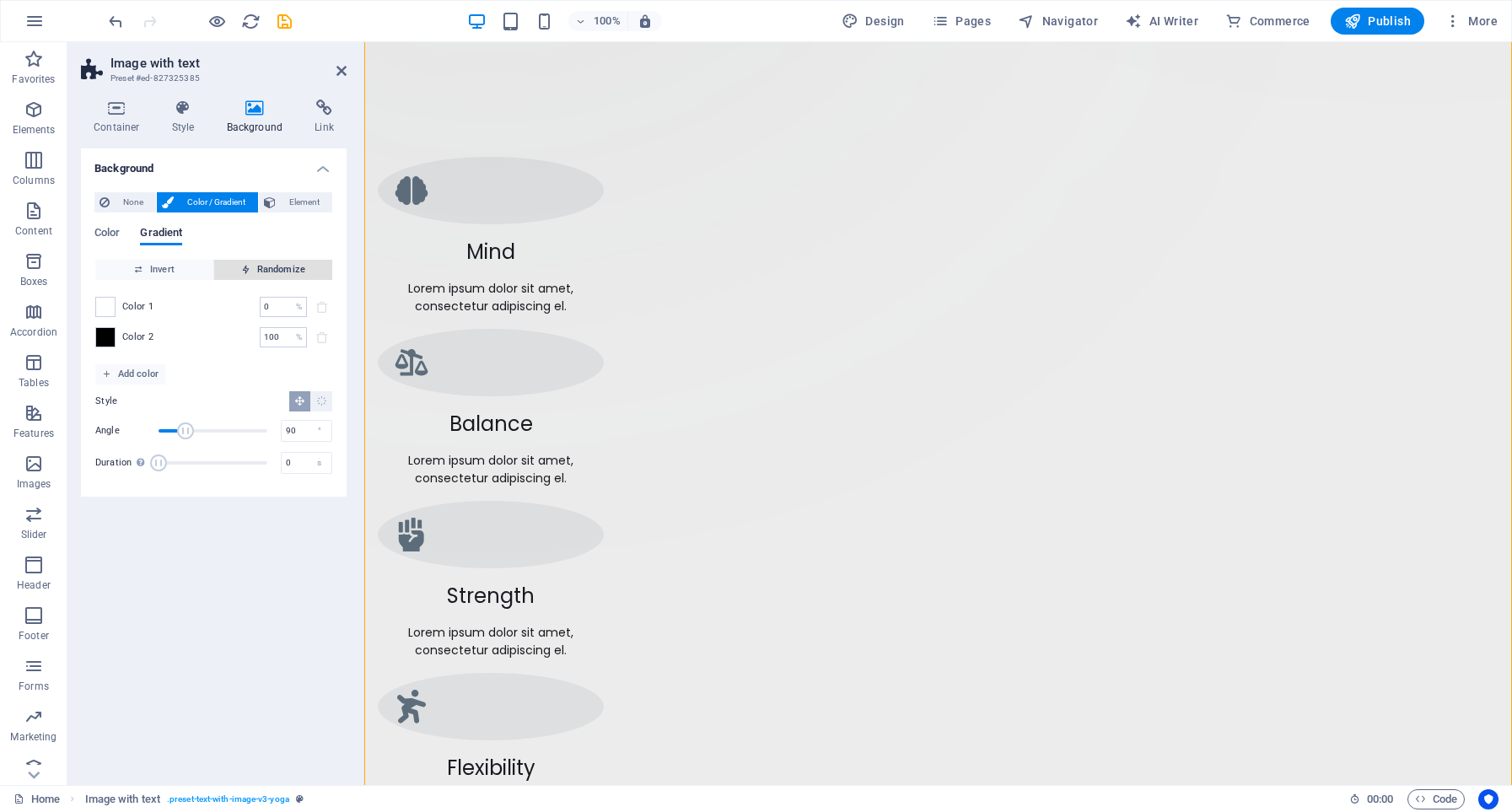 click on "Randomize" at bounding box center (273, 270) 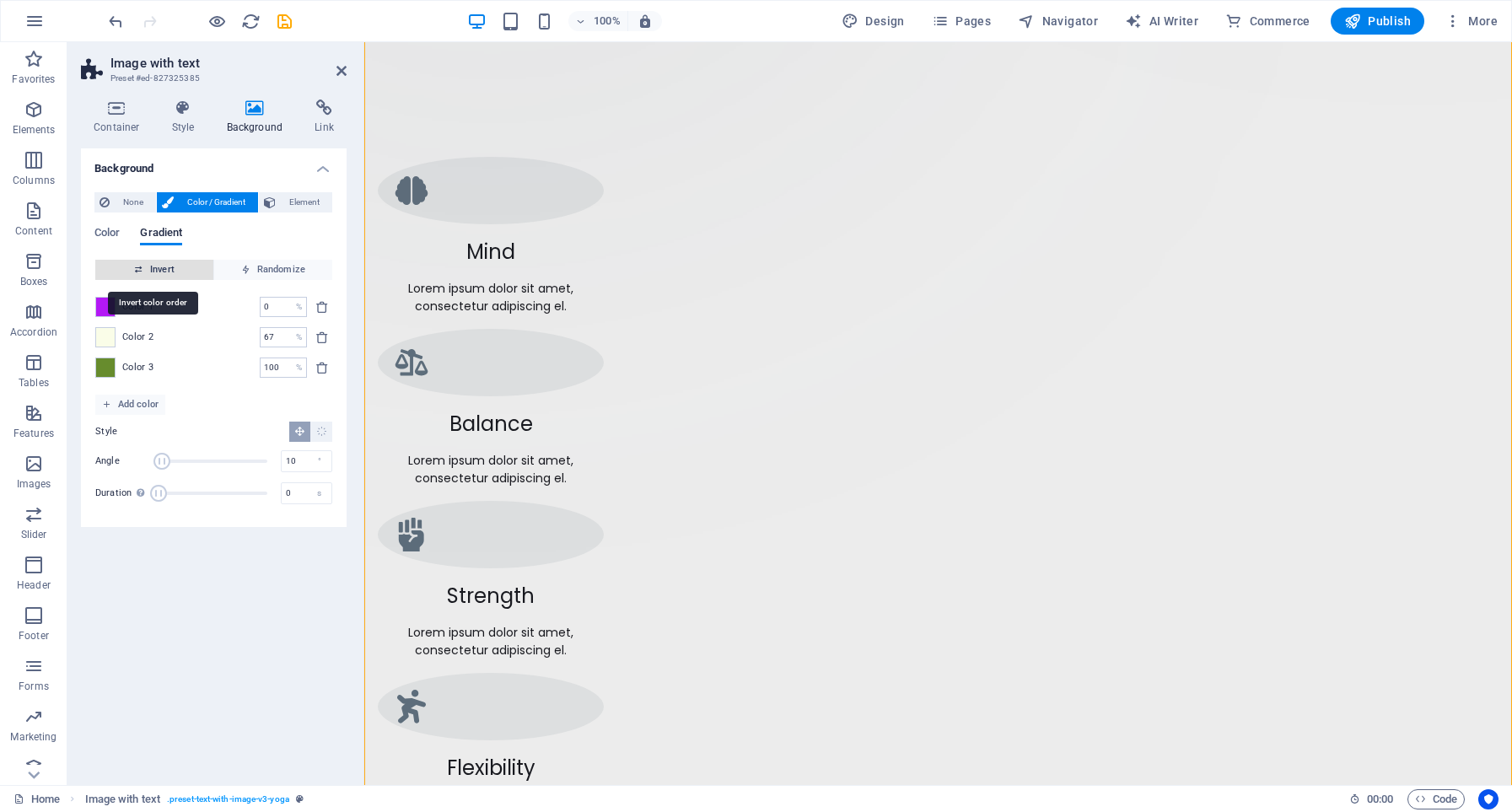 click on "Invert" at bounding box center (154, 270) 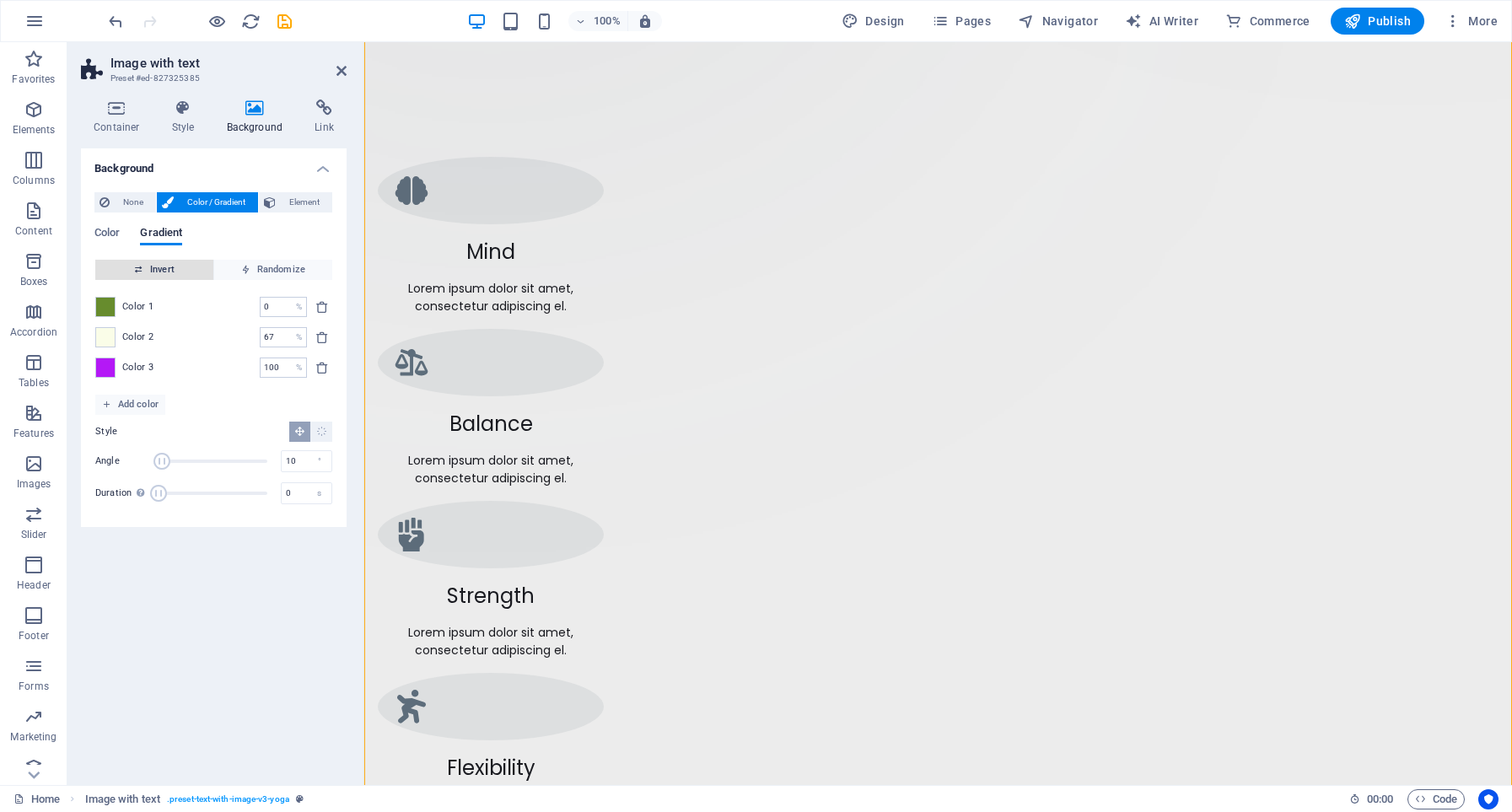 click on "Invert" at bounding box center (154, 270) 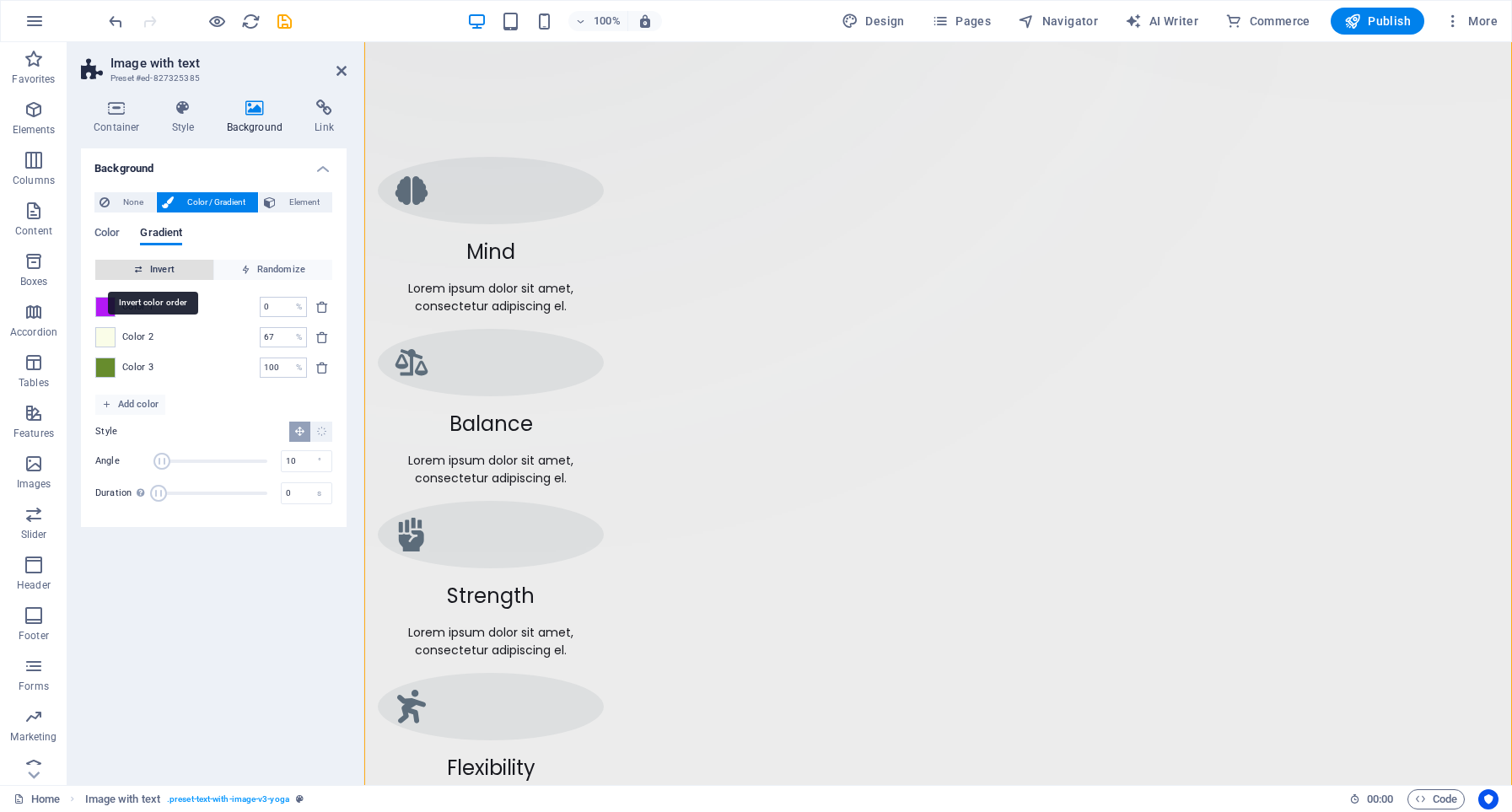 click on "Invert" at bounding box center (154, 270) 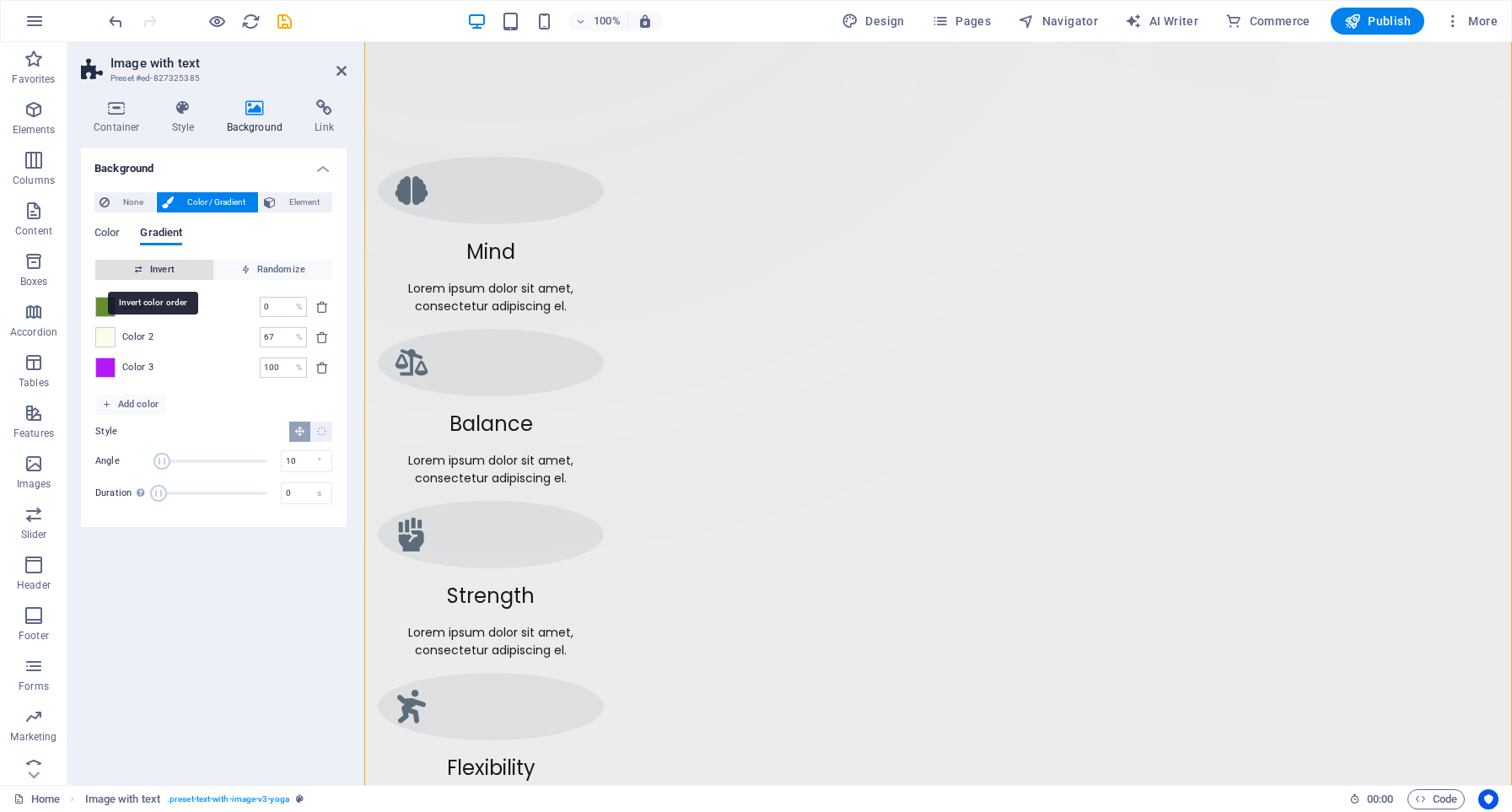 click on "Invert" at bounding box center [154, 270] 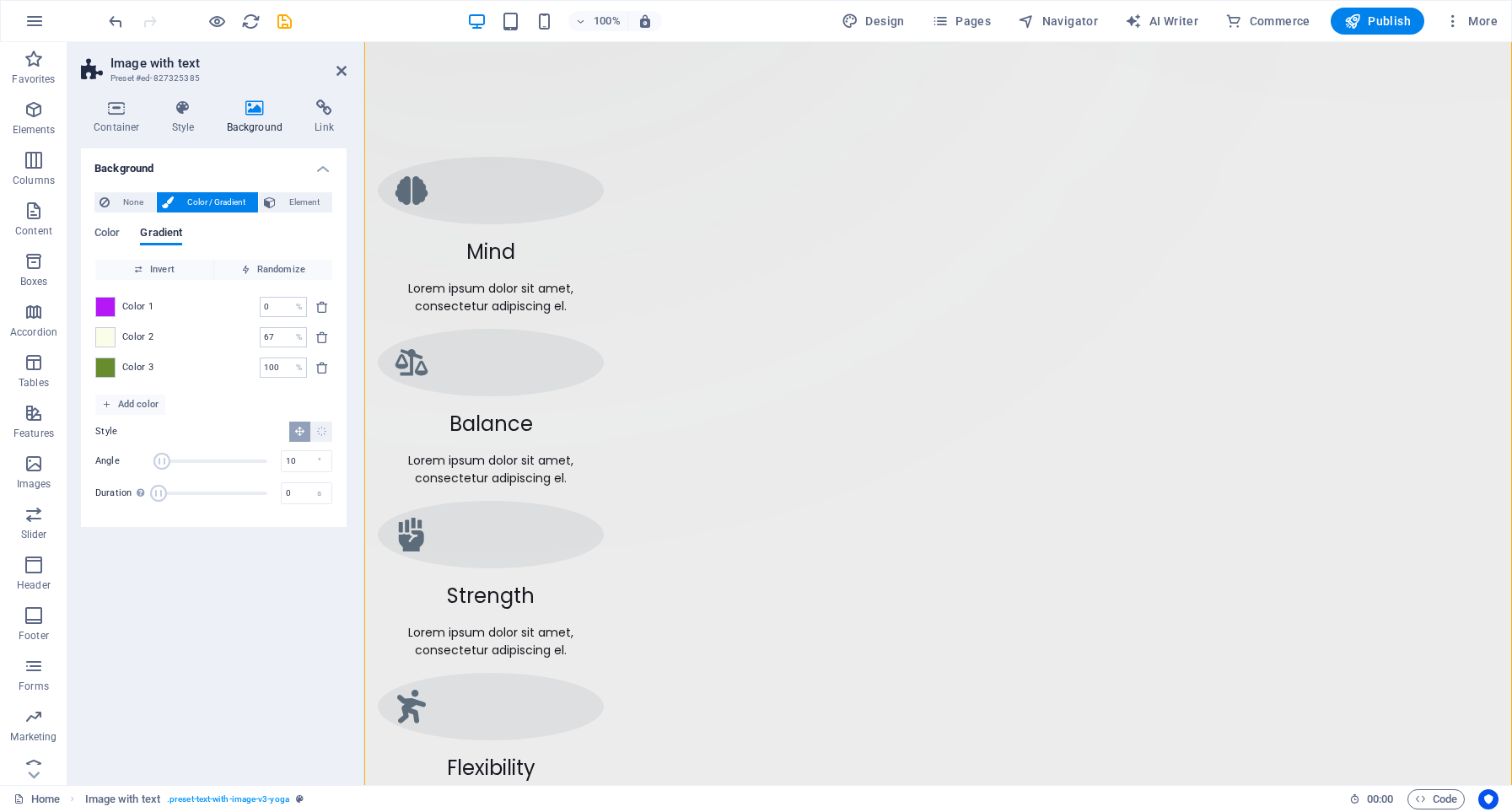 click on "Color Gradient" at bounding box center (213, 243) 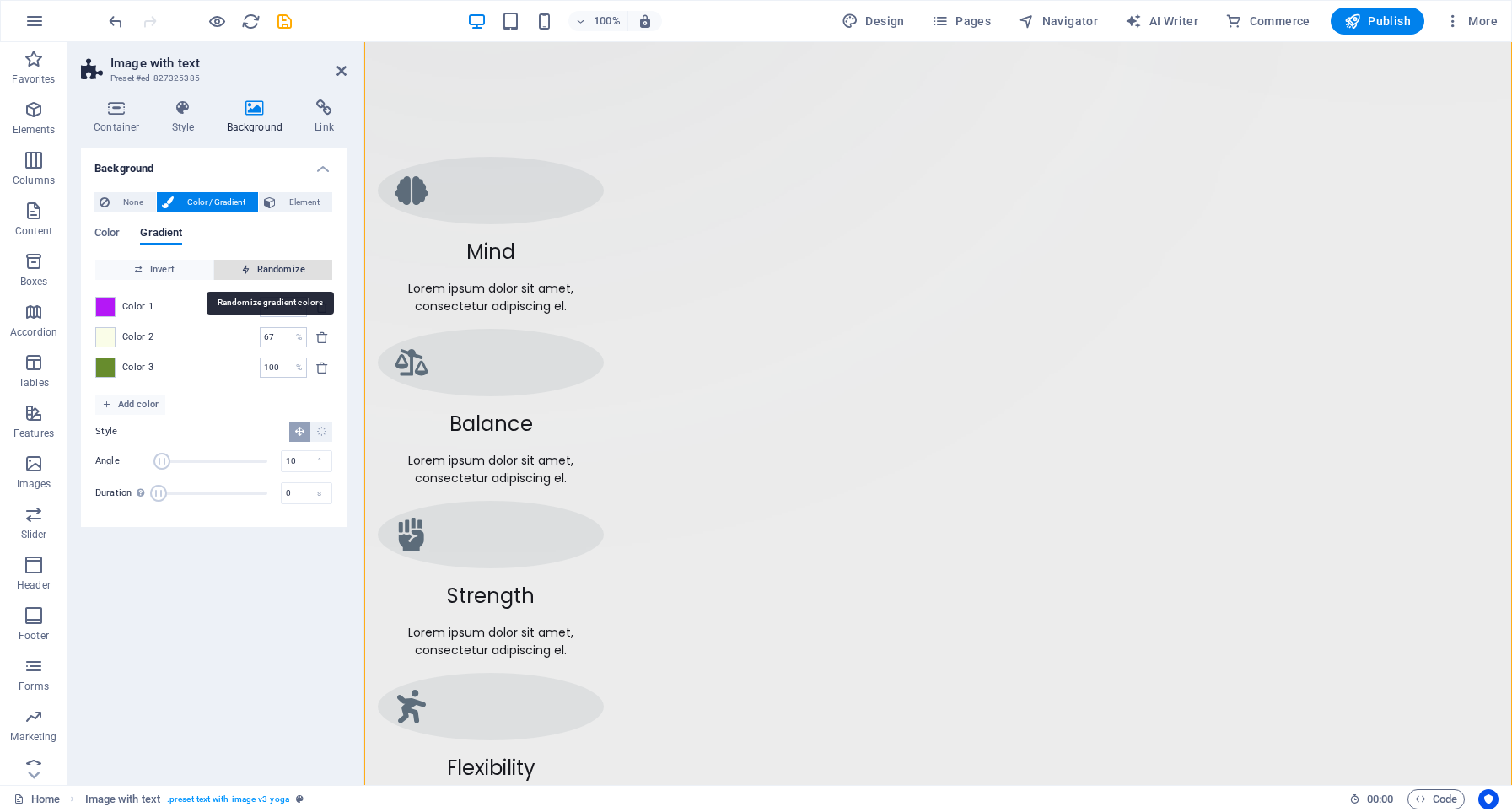 click on "Randomize" at bounding box center (273, 270) 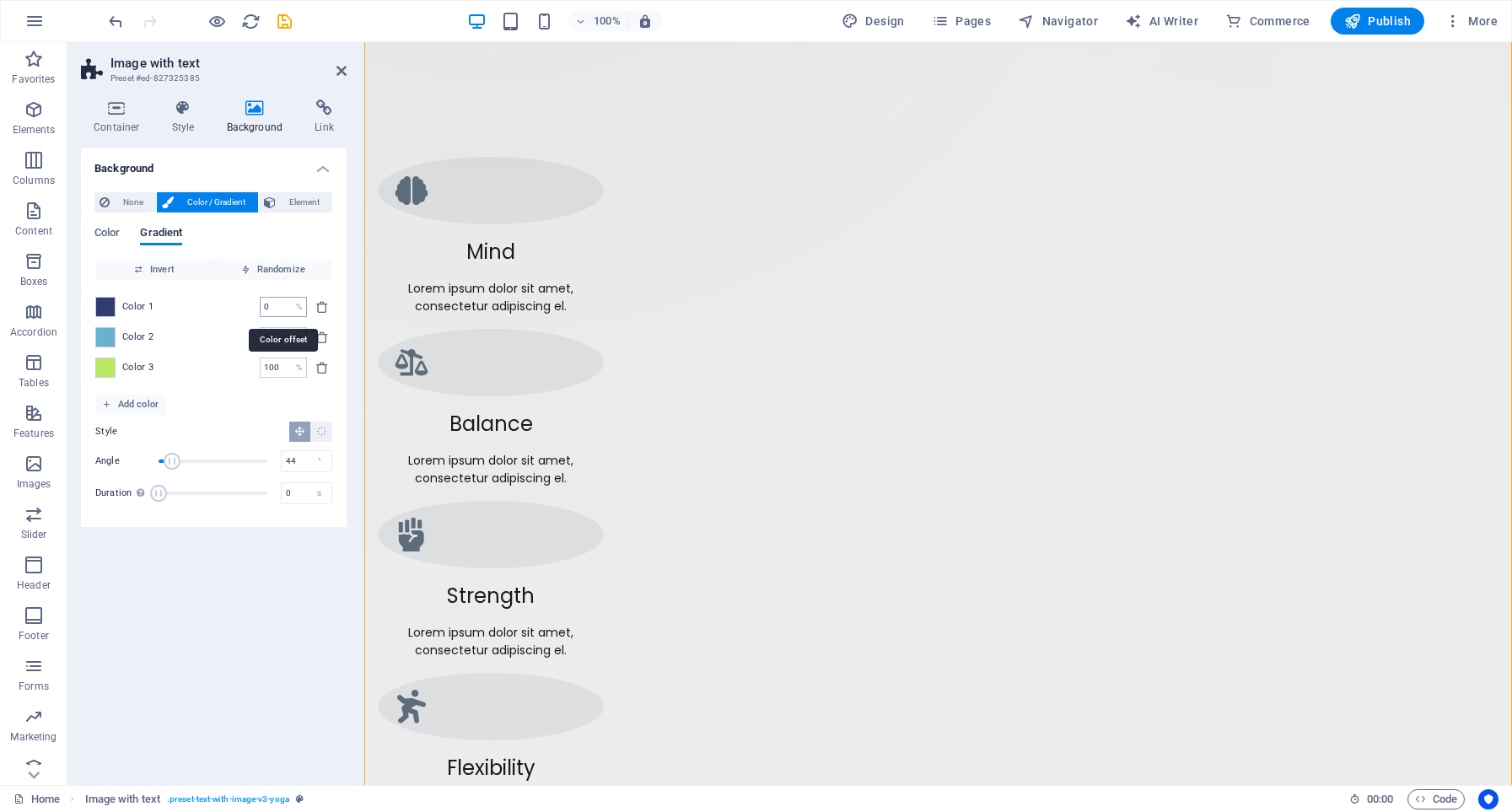 click on "%" at bounding box center [299, 307] 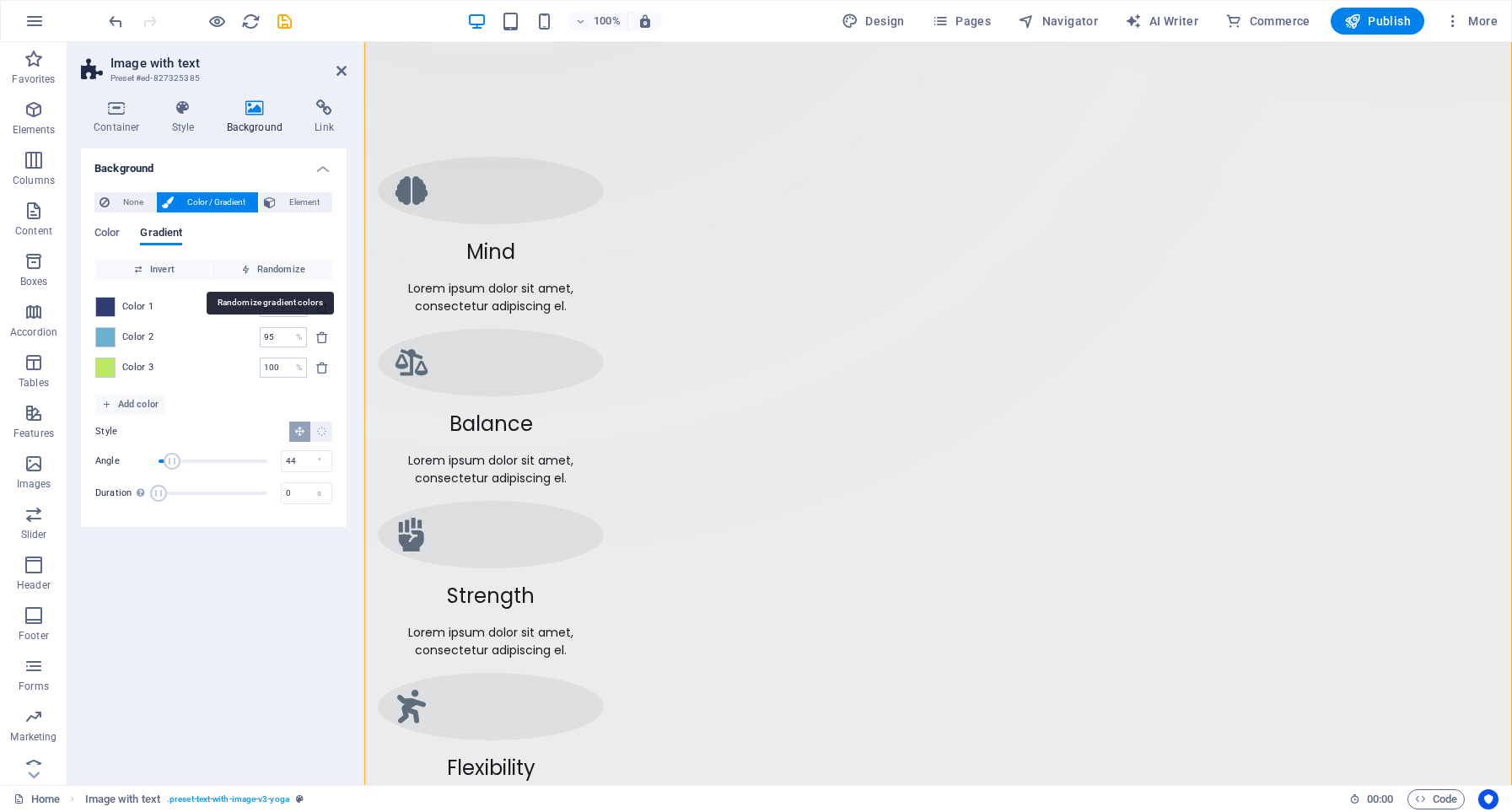 click on "Color Gradient Color Invert Randomize Color 1 0 % ​ Color 2 95 % ​ Color 3 100 % ​ Add color Style Angle 44 ° Duration Duration of the background animation. A value of "0" disables the animation 0 s" at bounding box center [213, 370] 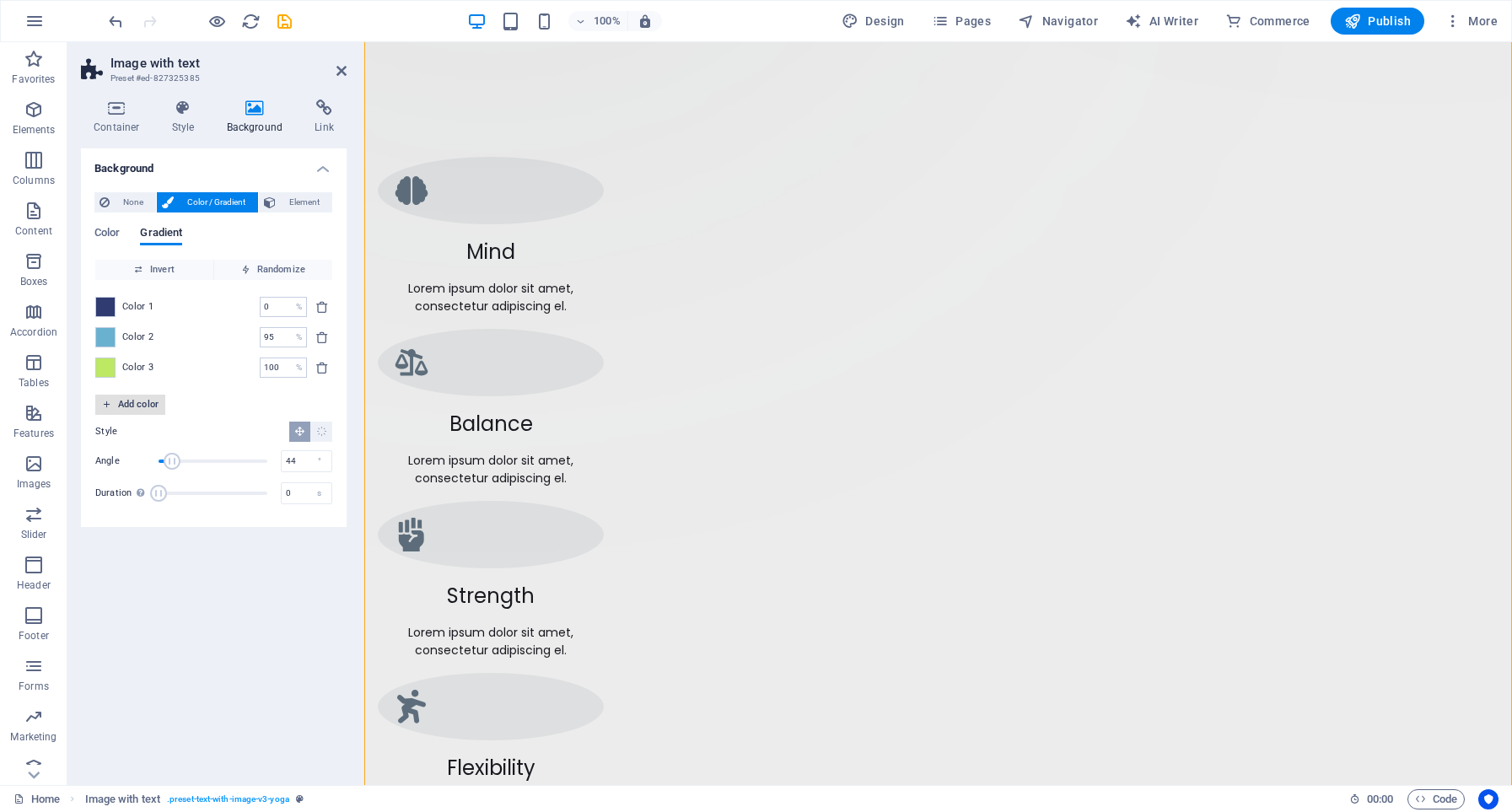 click on "Add color" at bounding box center (130, 405) 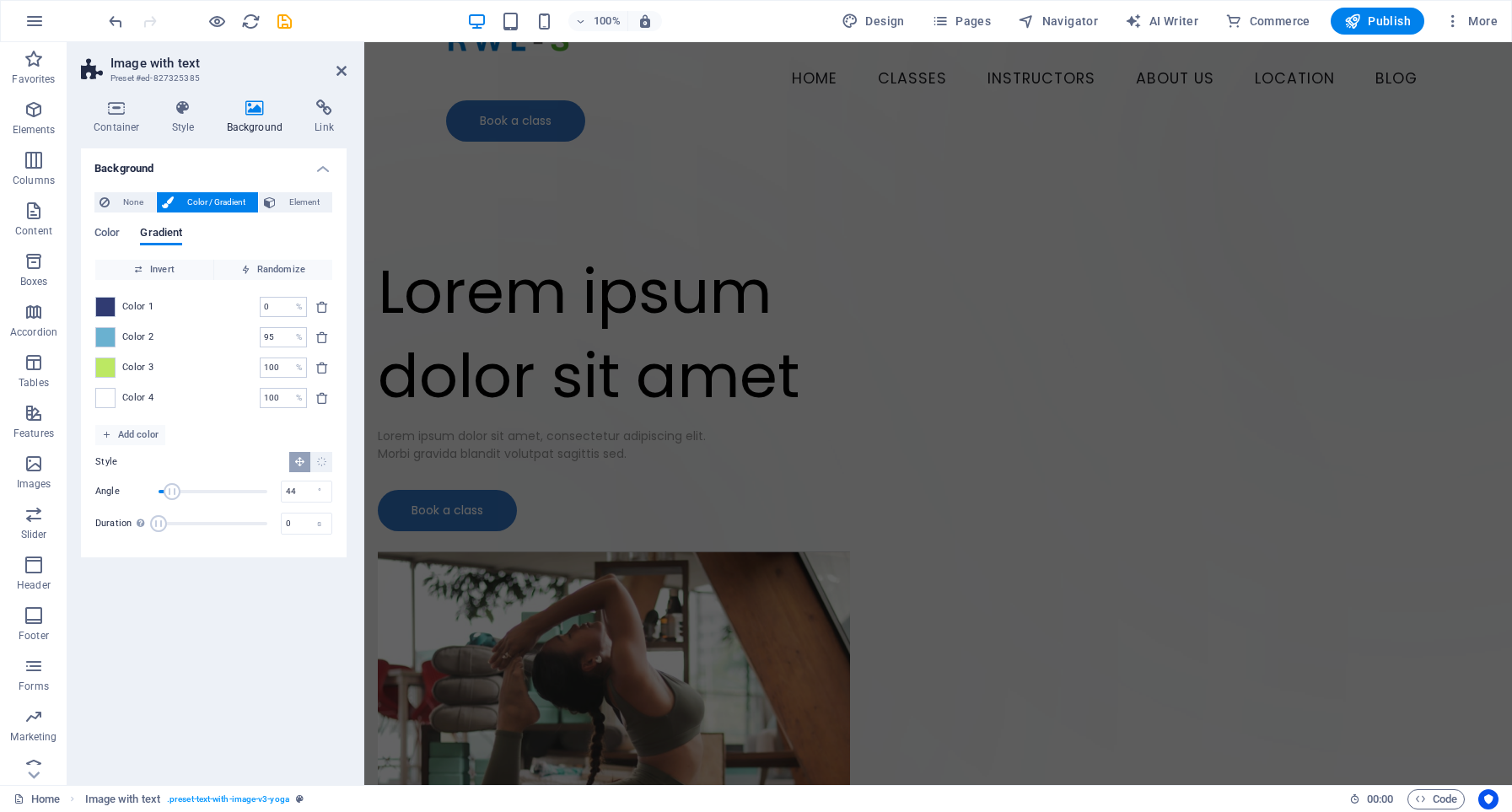 scroll, scrollTop: 0, scrollLeft: 0, axis: both 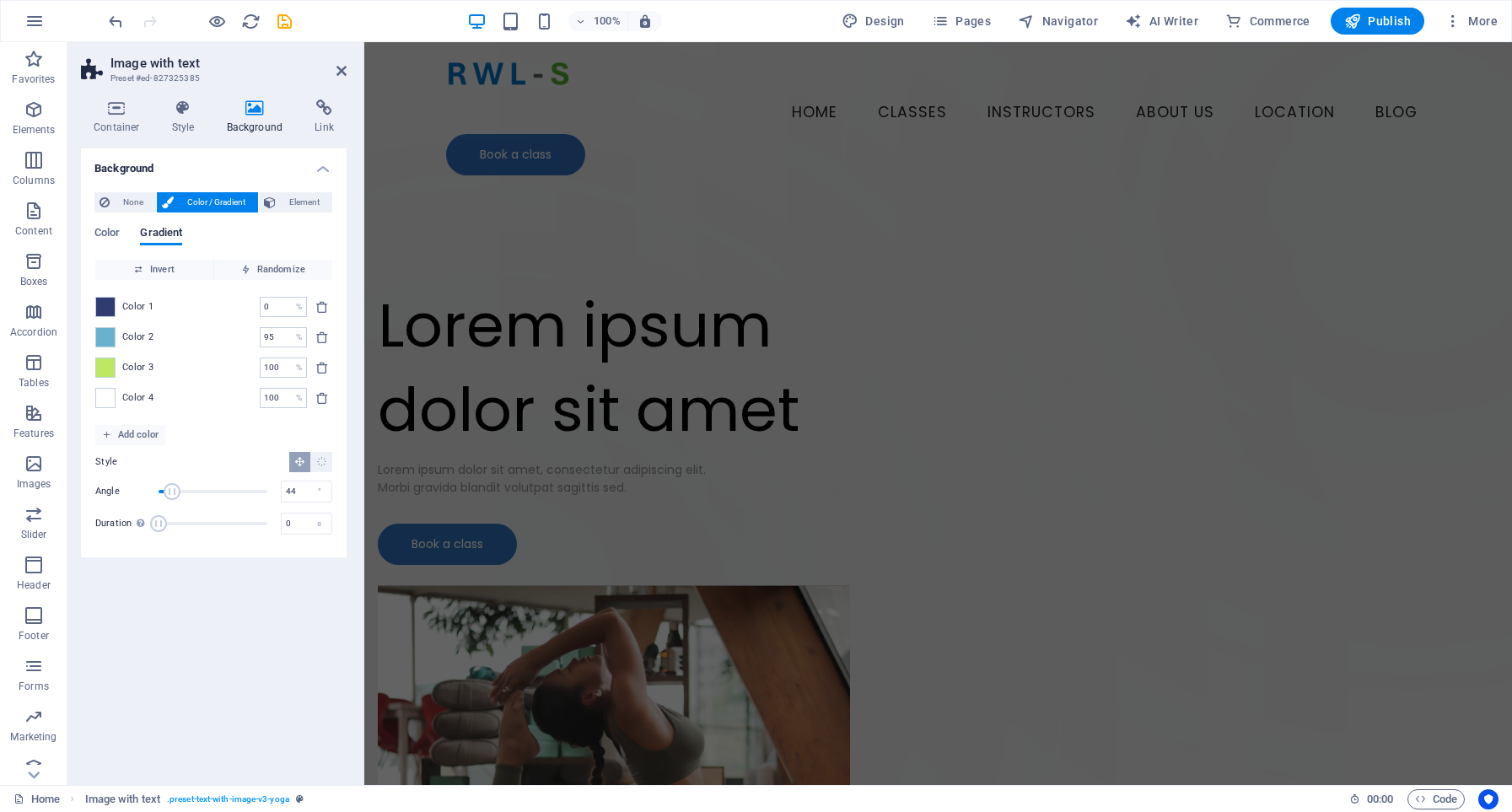 click on "Drop content here or  Add elements  Paste clipboard Lorem ipsum dolor sit amet Lorem ipsum dolor sit amet, consectetur adipiscing elit.  Morbi gravida blandit volutpat sagittis sed. Book a class" at bounding box center (938, 611) 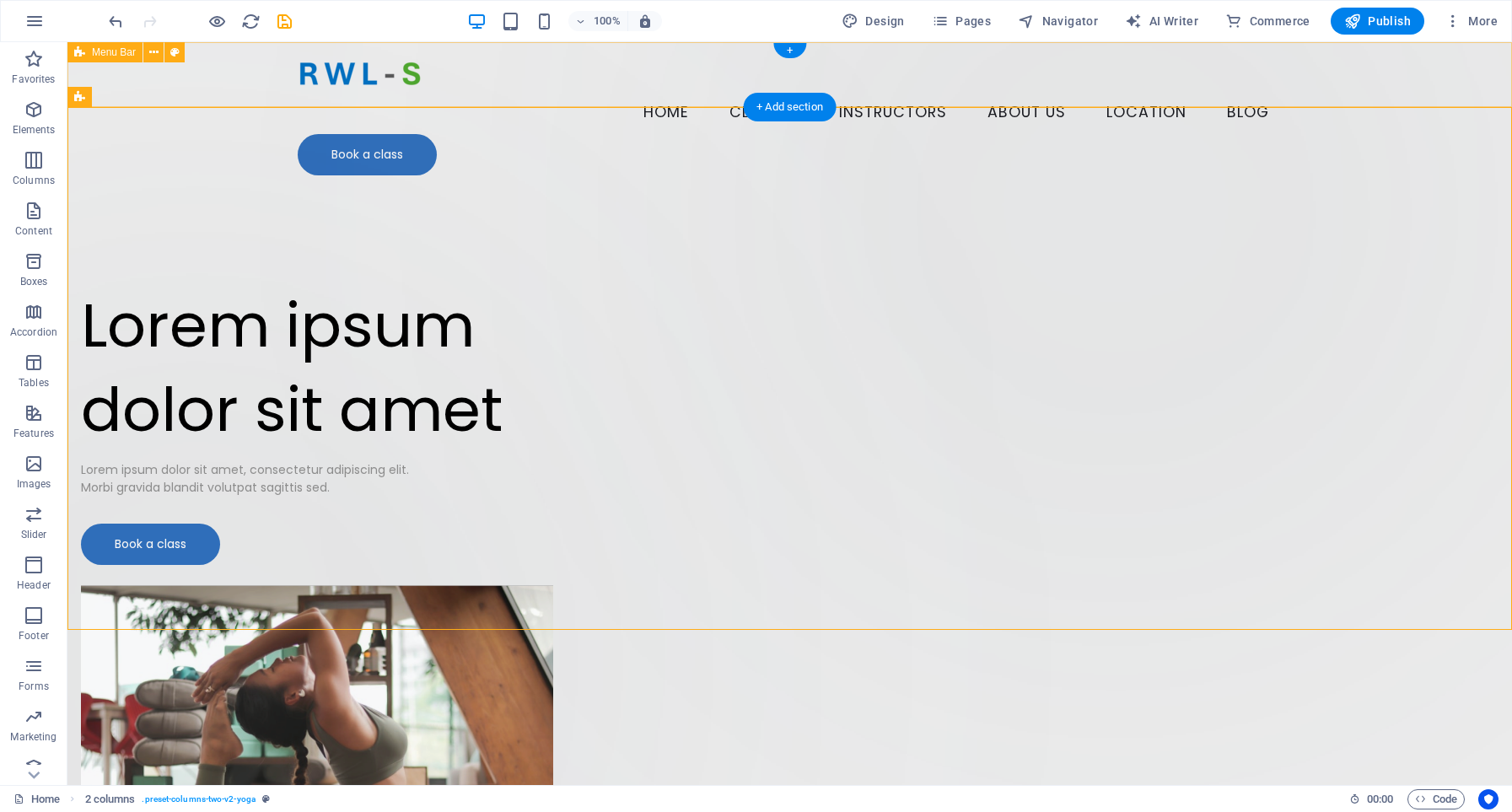 click on "Home Classes Instructors About Us Location     Blog Book a class" at bounding box center [789, 116] 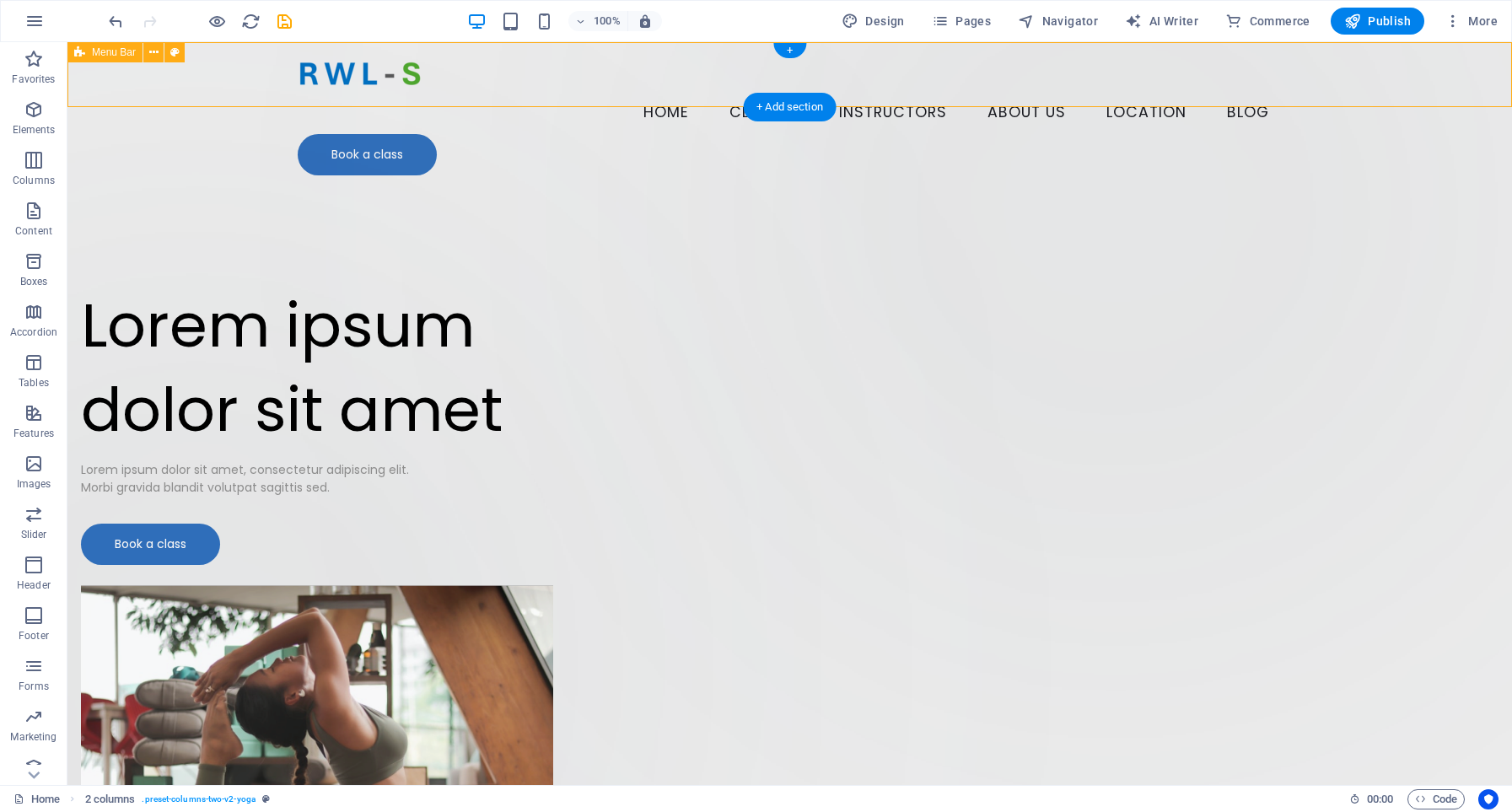 click on "Home Classes Instructors About Us Location     Blog Book a class" at bounding box center (789, 116) 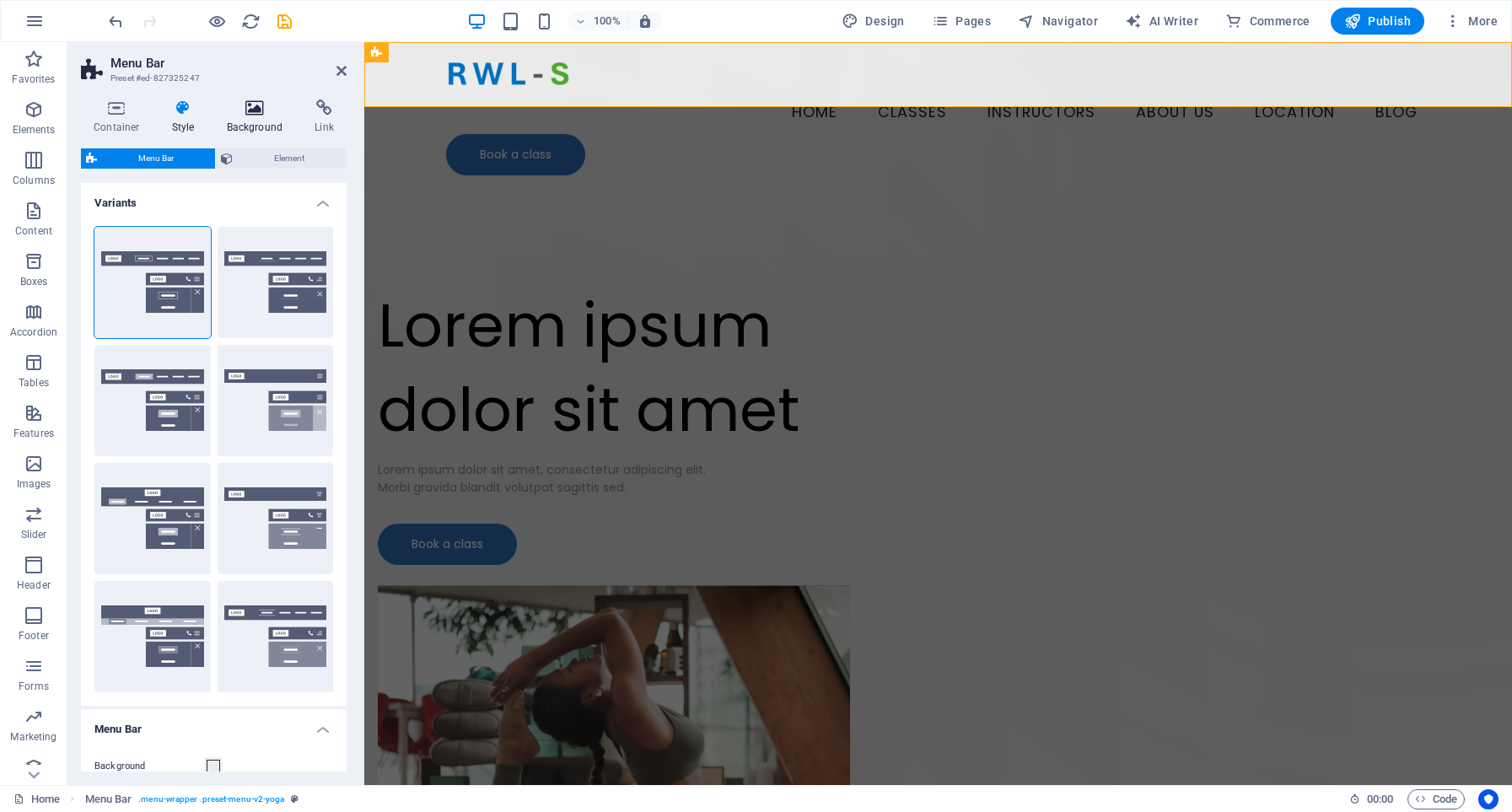 click at bounding box center (255, 108) 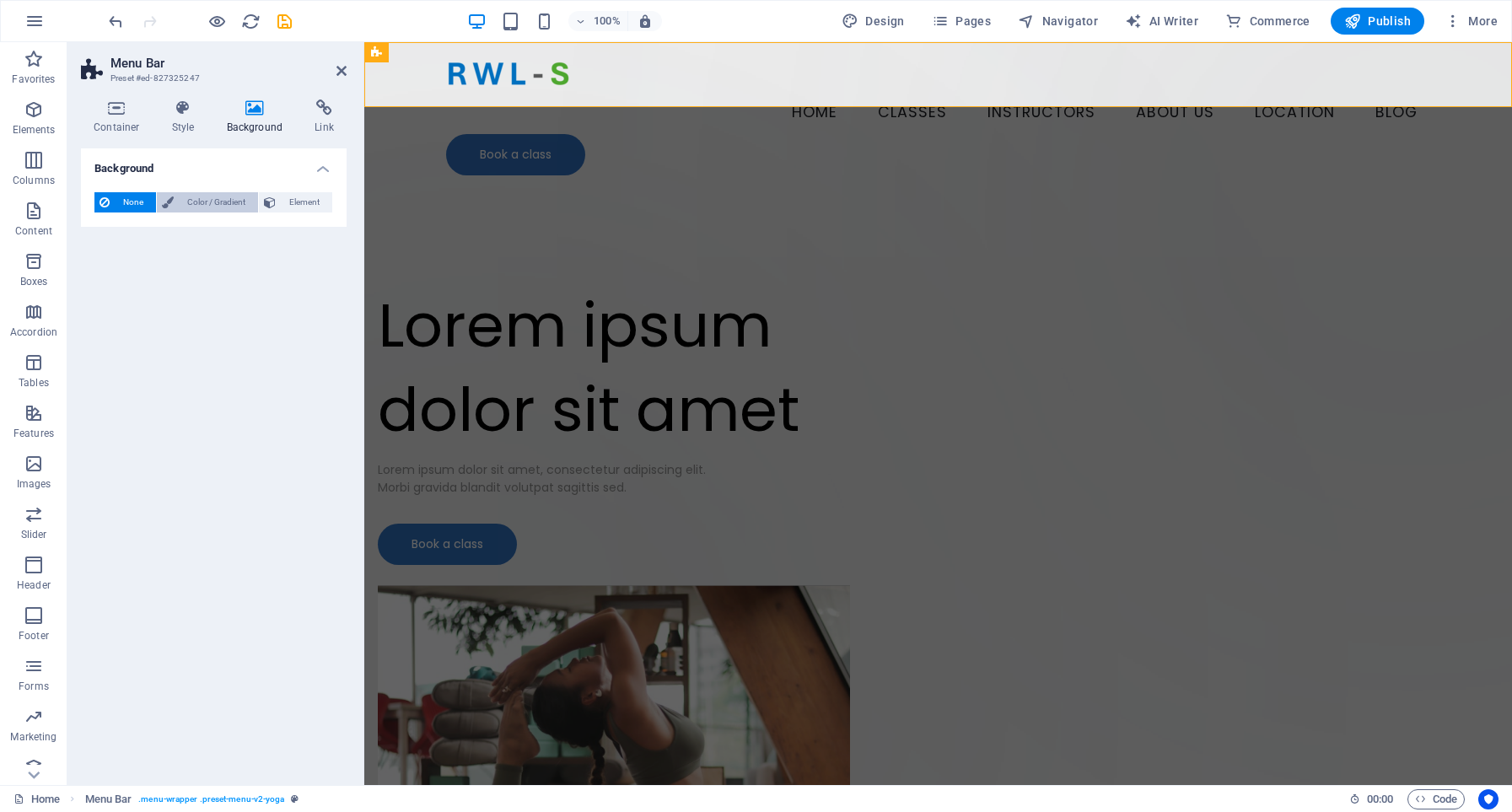 click on "Color / Gradient" at bounding box center (216, 202) 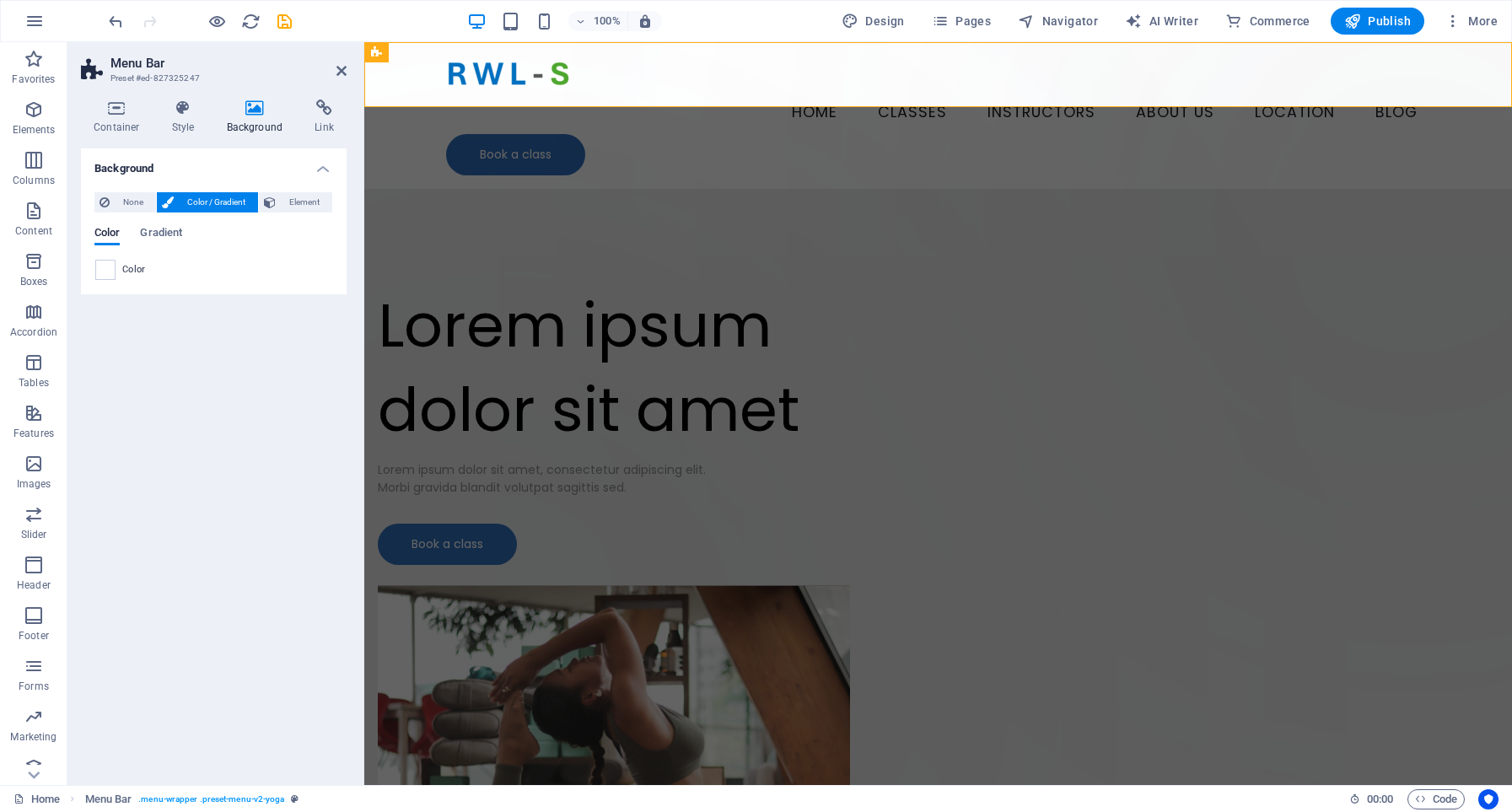 click on "Color Gradient Color" at bounding box center [213, 247] 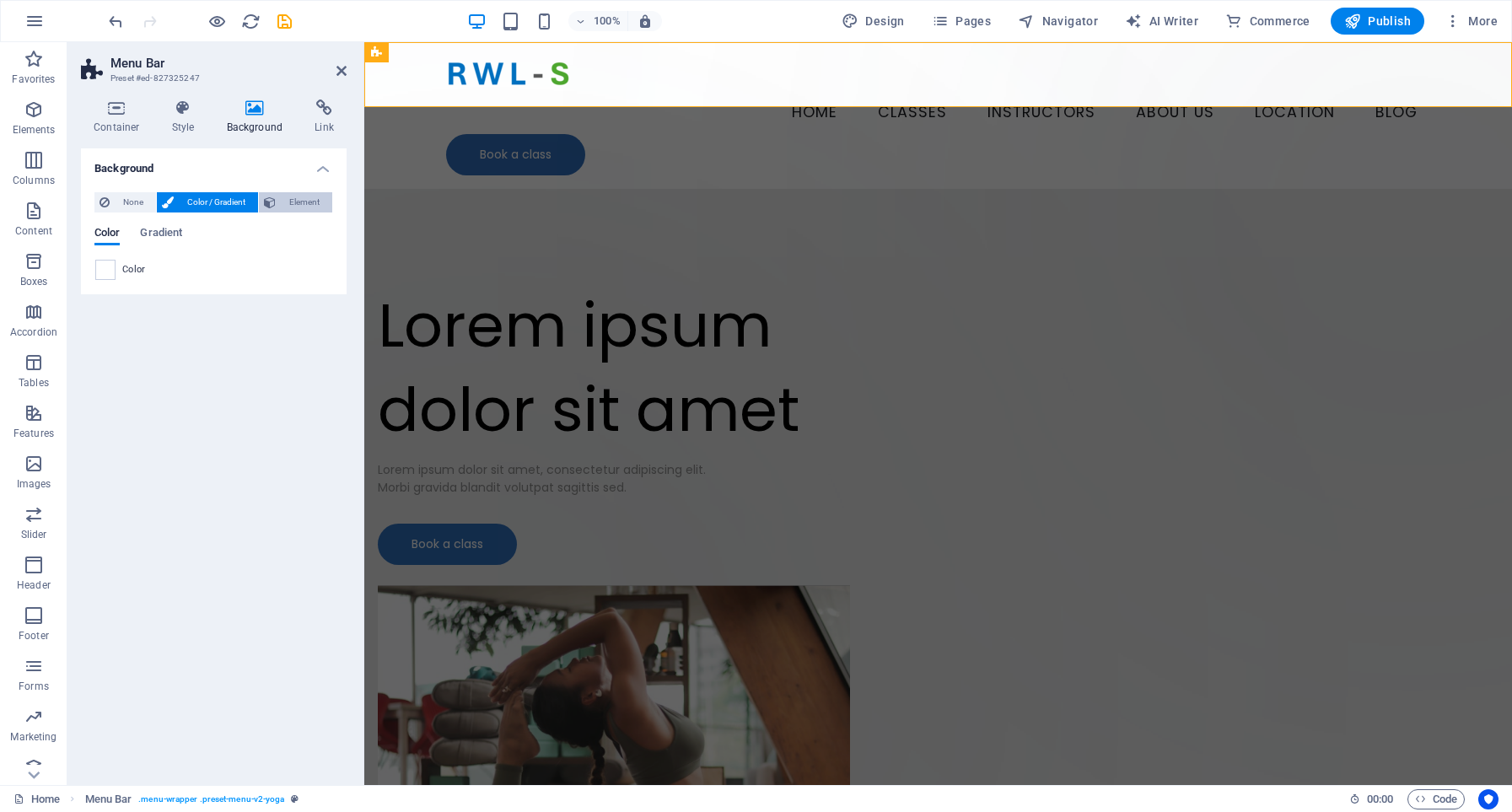 click on "None Color / Gradient Element Stretch background to full-width Color overlay Places an overlay over the background to colorize it Parallax 0 % Image Image slider Map Video YouTube Vimeo HTML Color Gradient Color A parent element contains a background. Edit background on parent element" at bounding box center (213, 236) 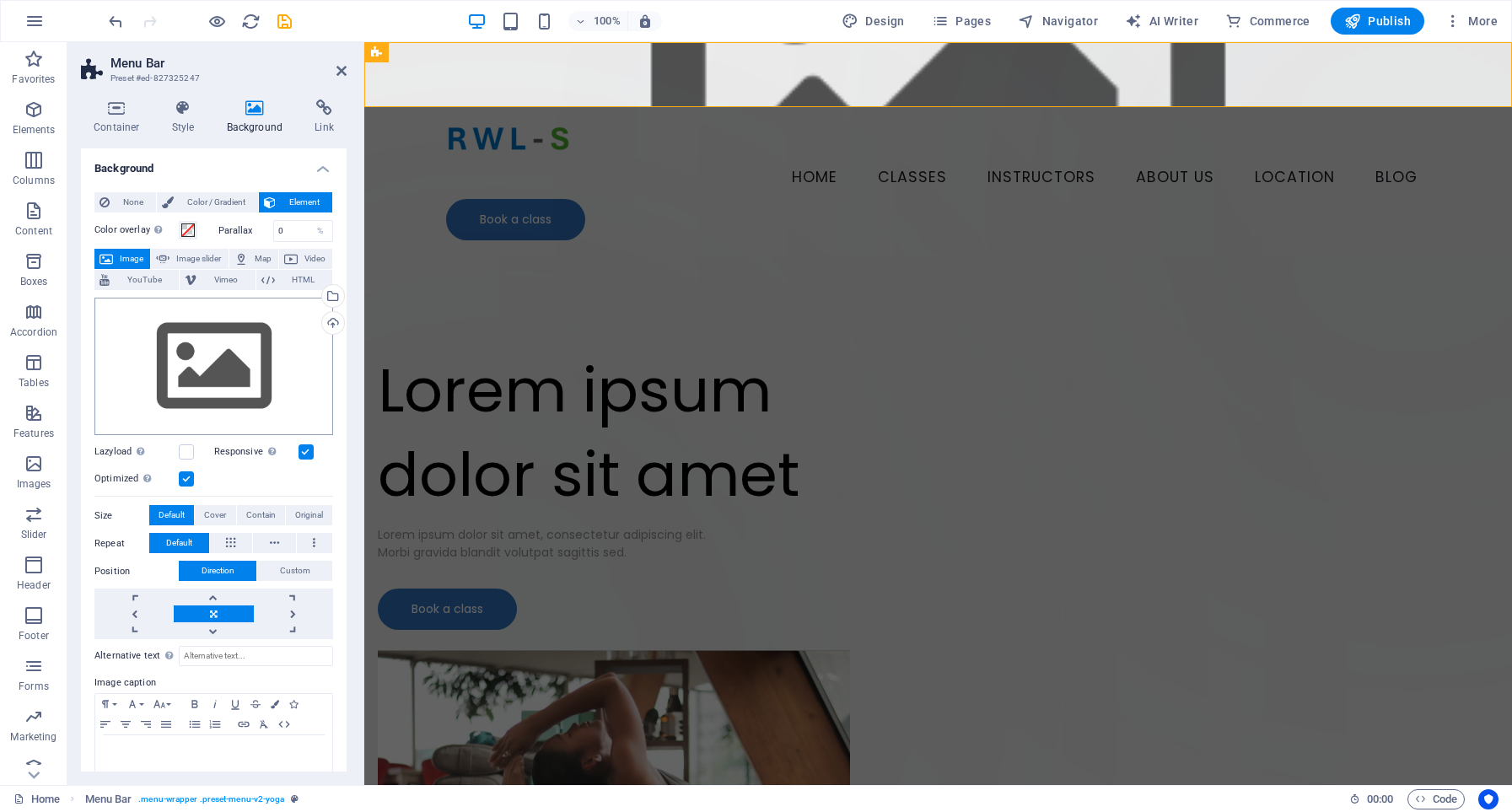 scroll, scrollTop: 30, scrollLeft: 0, axis: vertical 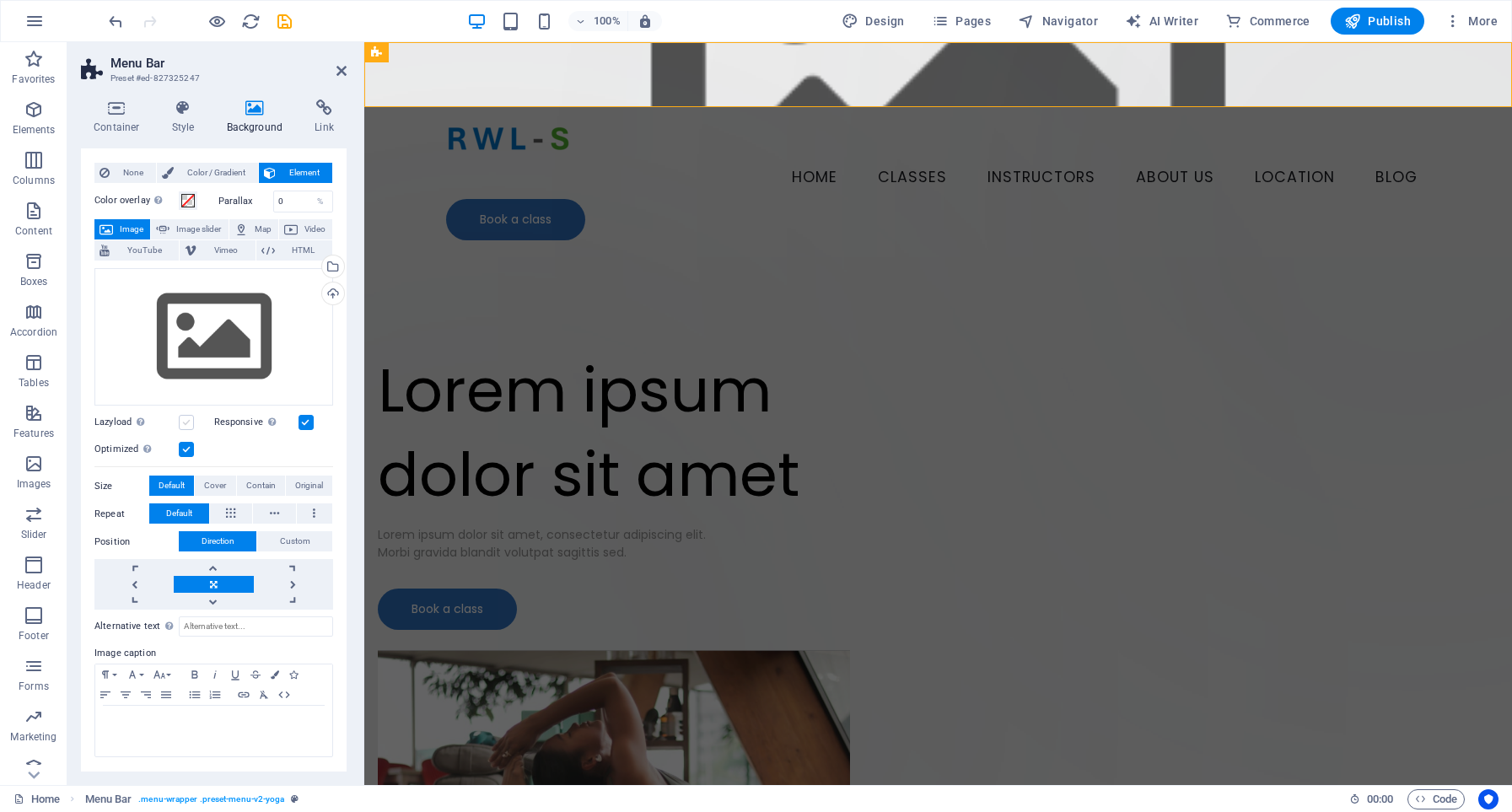 click at bounding box center (186, 422) 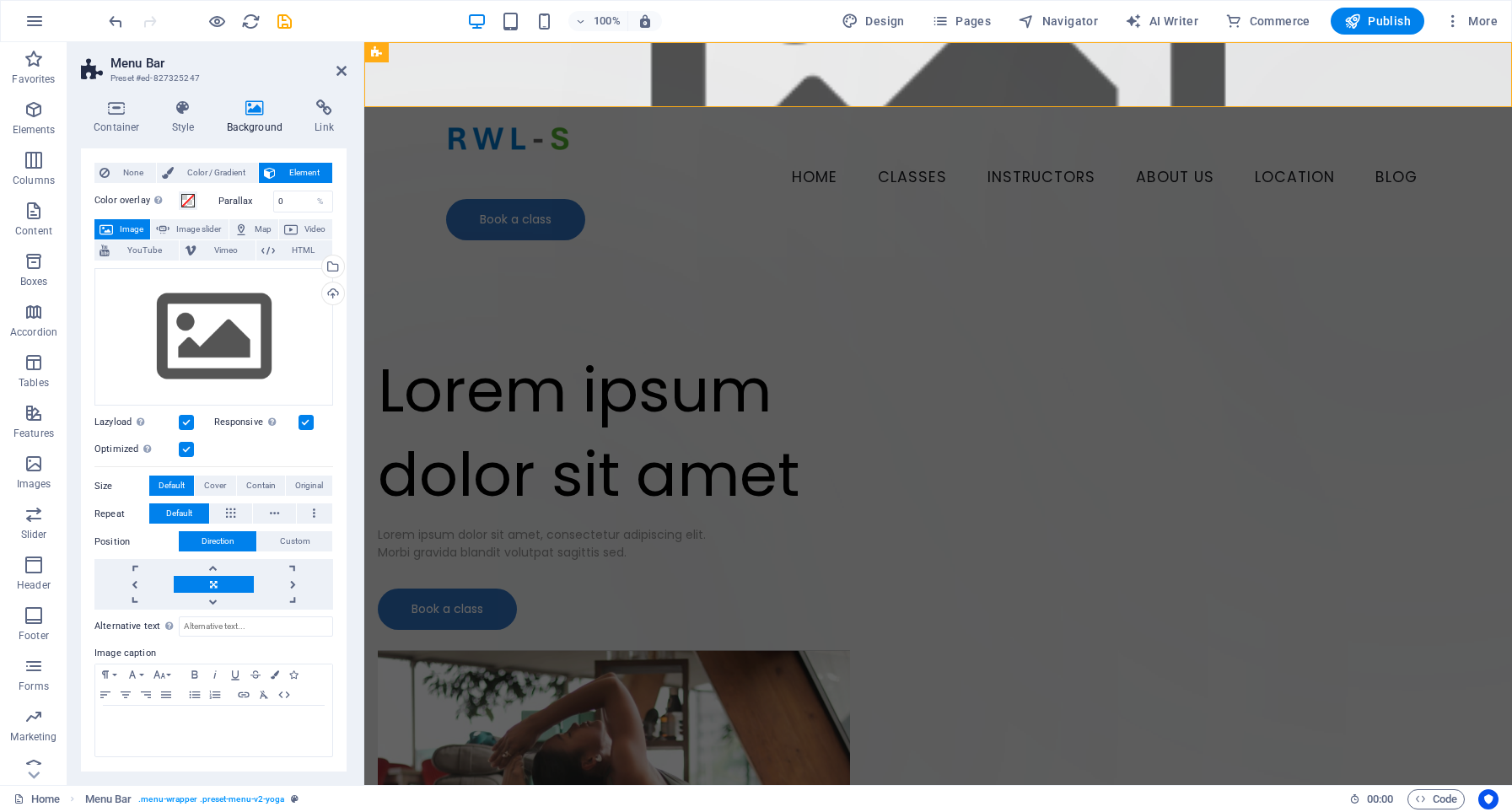 click on "Lazyload Loading images after the page loads improves page speed." at bounding box center [137, 422] 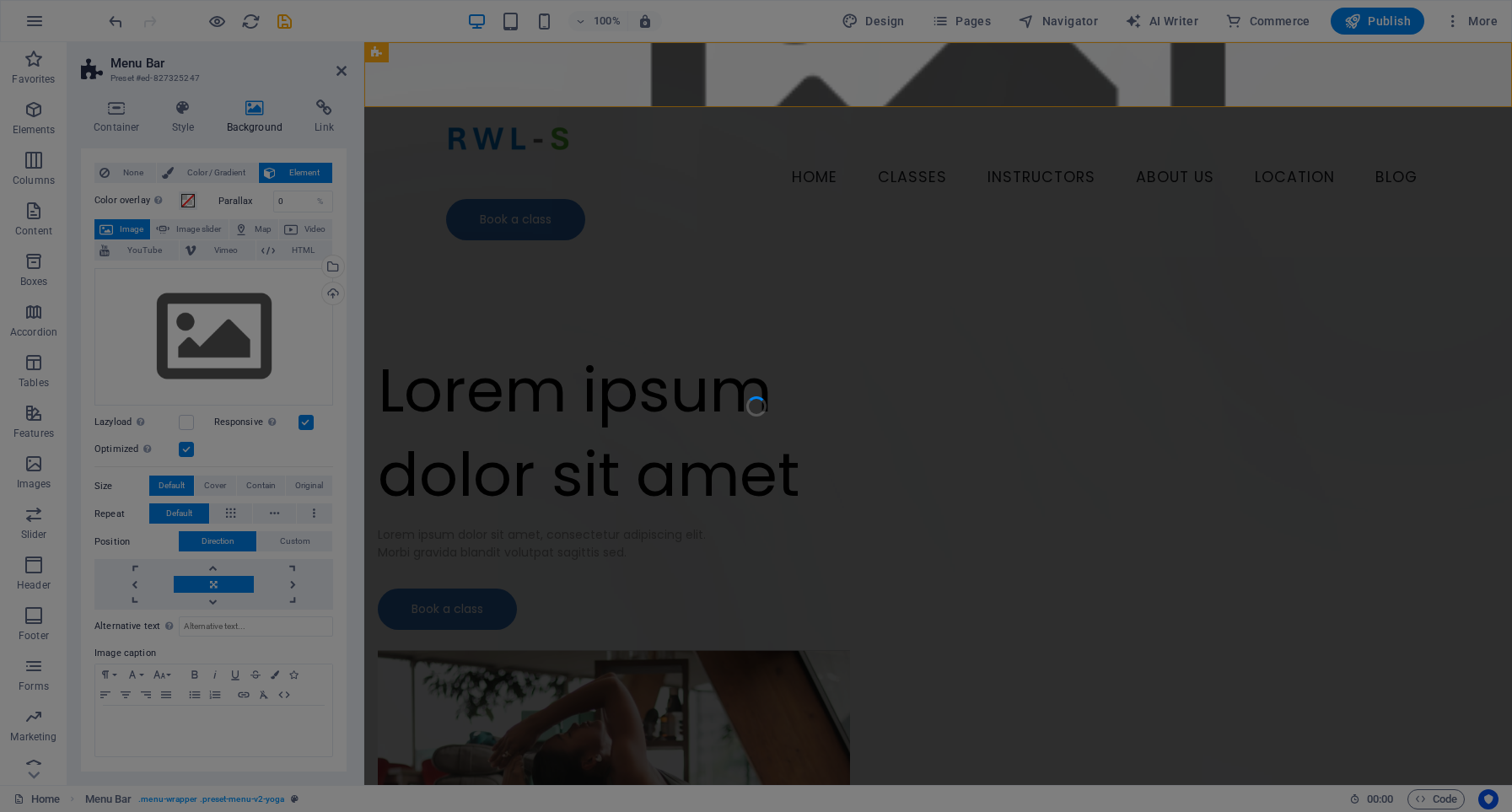 click at bounding box center (756, 406) 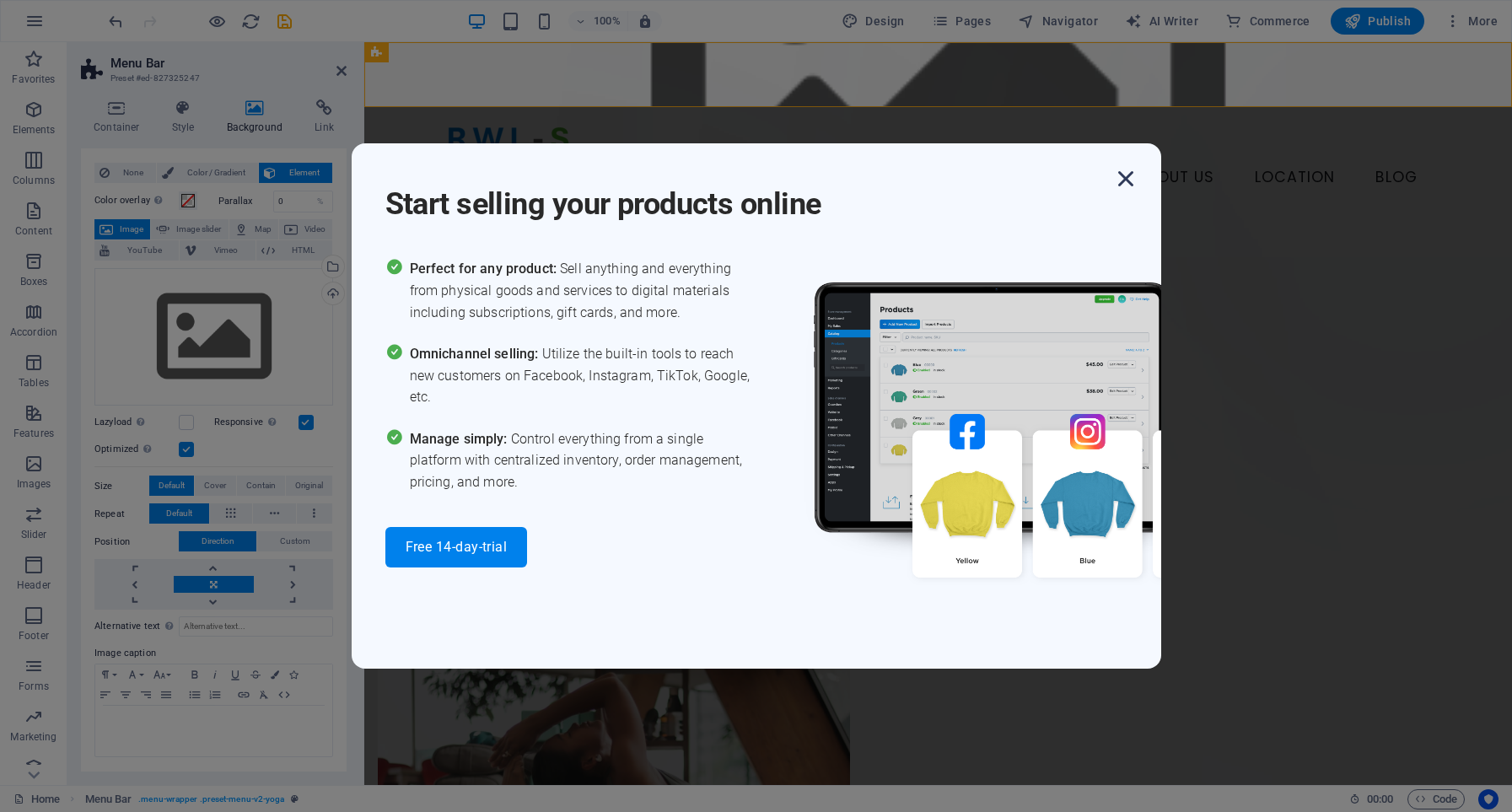 click at bounding box center [1126, 179] 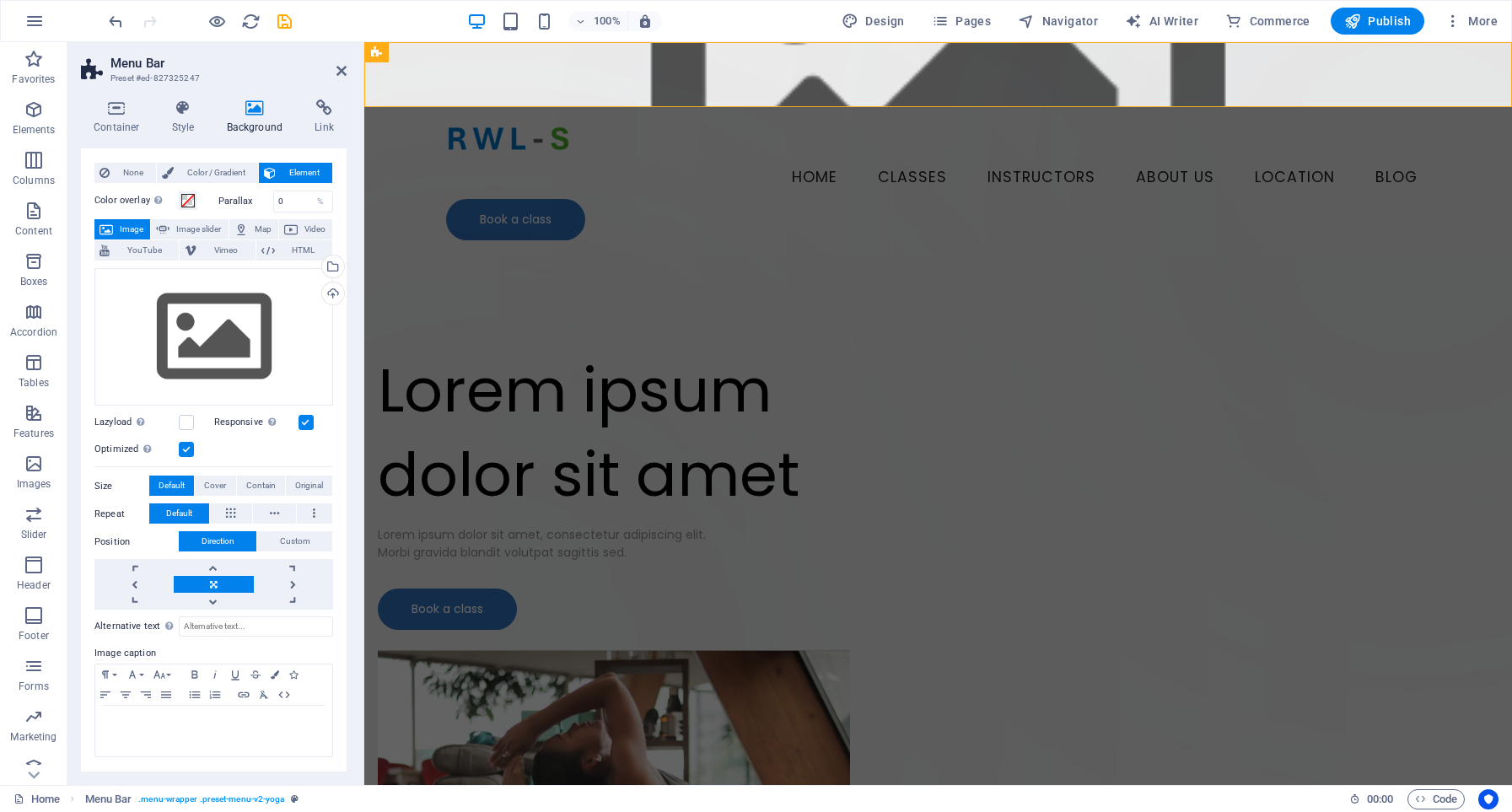 click at bounding box center (306, 422) 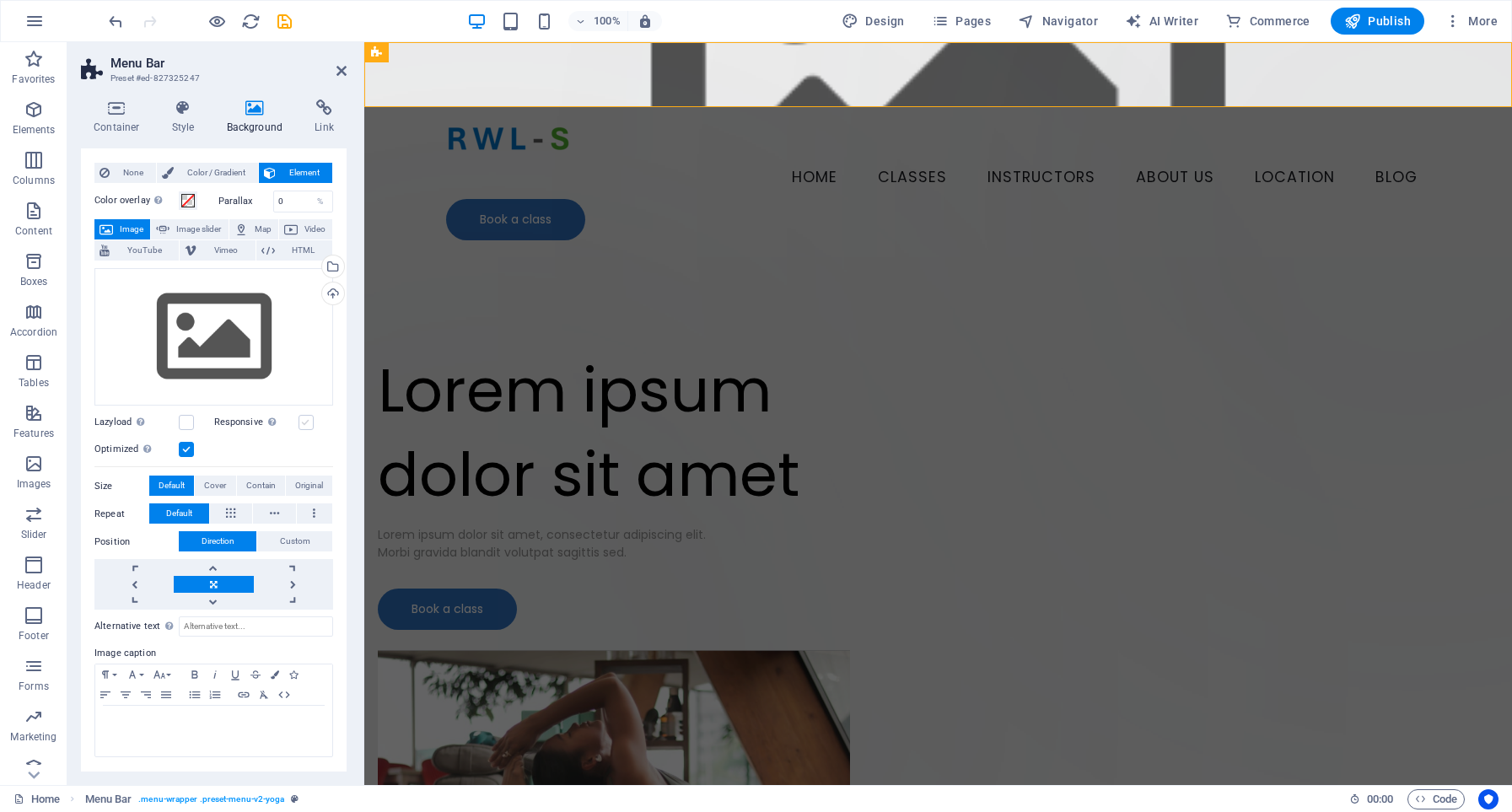 click at bounding box center [306, 422] 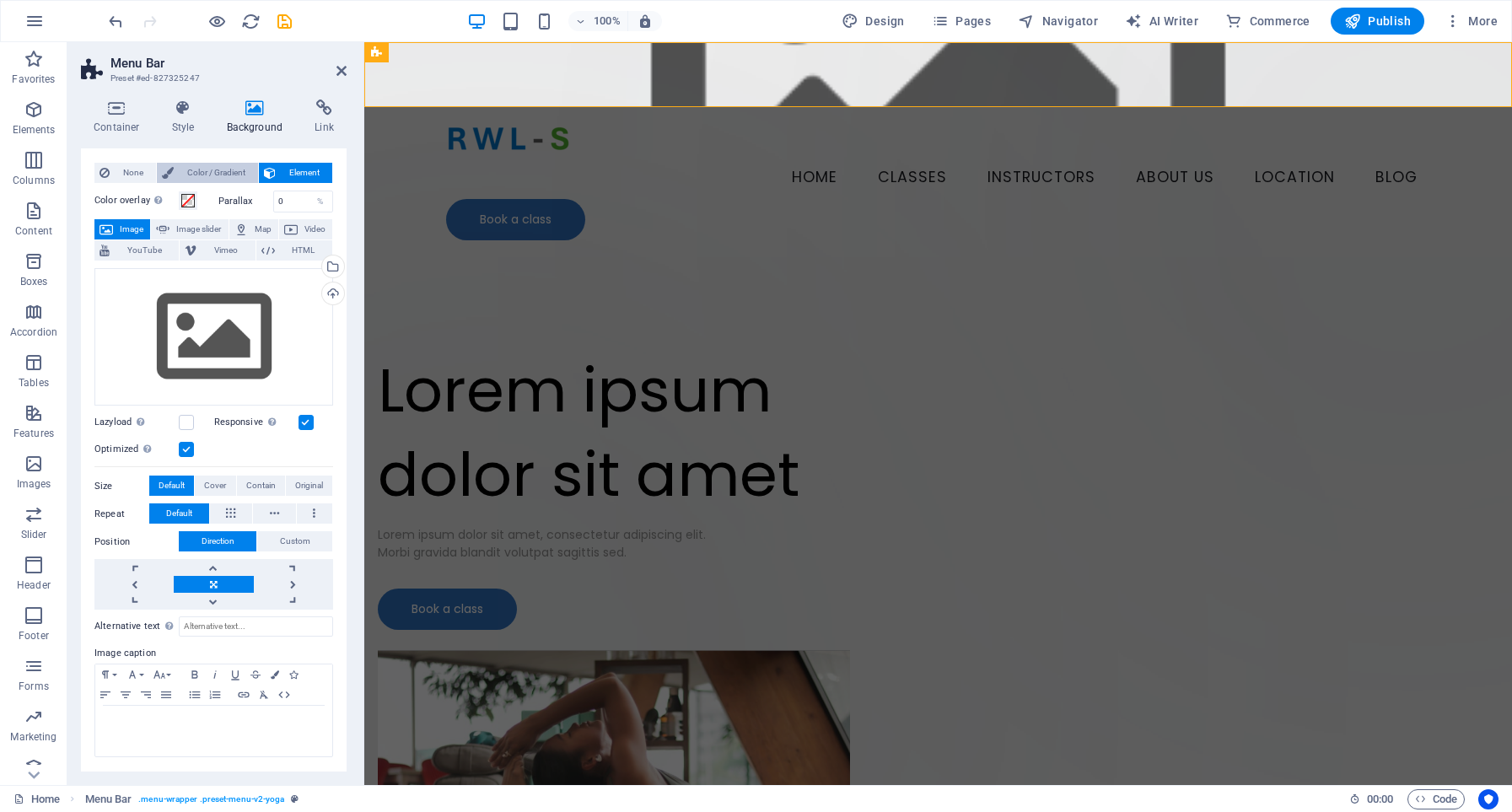 click on "Color / Gradient" at bounding box center [216, 173] 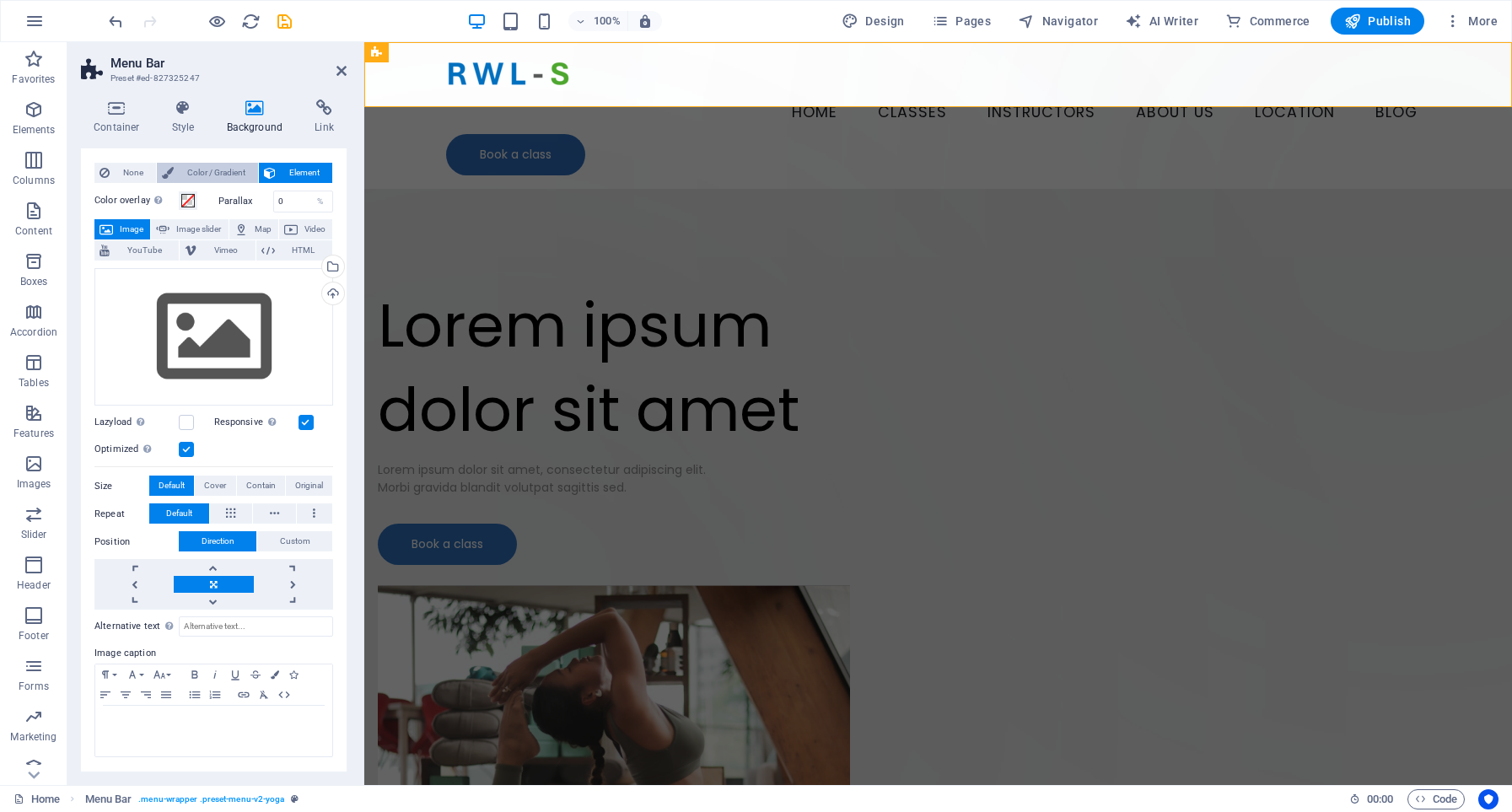 scroll, scrollTop: 0, scrollLeft: 0, axis: both 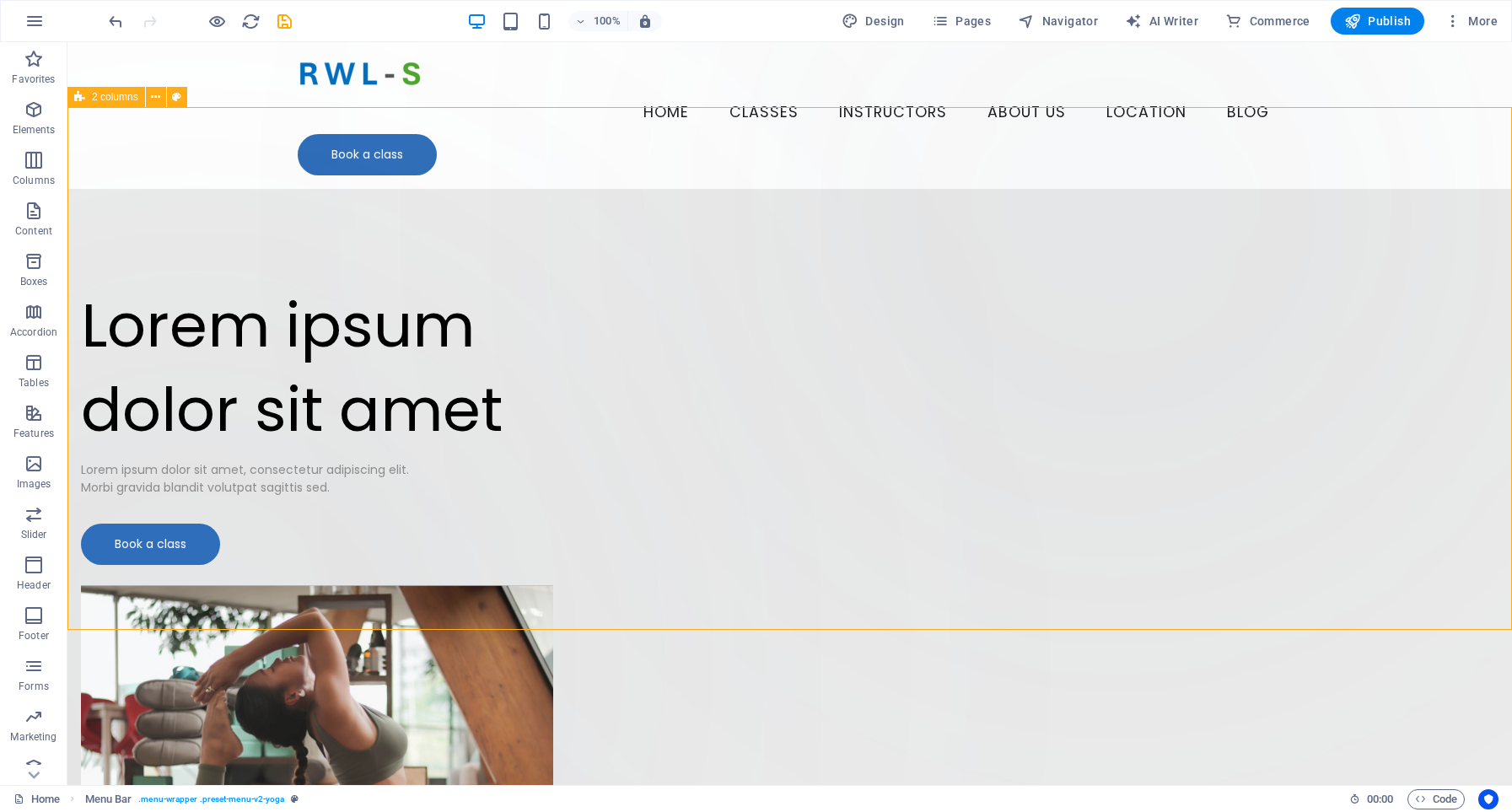 click on "Drop content here or  Add elements  Paste clipboard Lorem ipsum dolor sit amet Lorem ipsum dolor sit amet, consectetur adipiscing elit.  Morbi gravida blandit volutpat sagittis sed. Book a class" at bounding box center (789, 611) 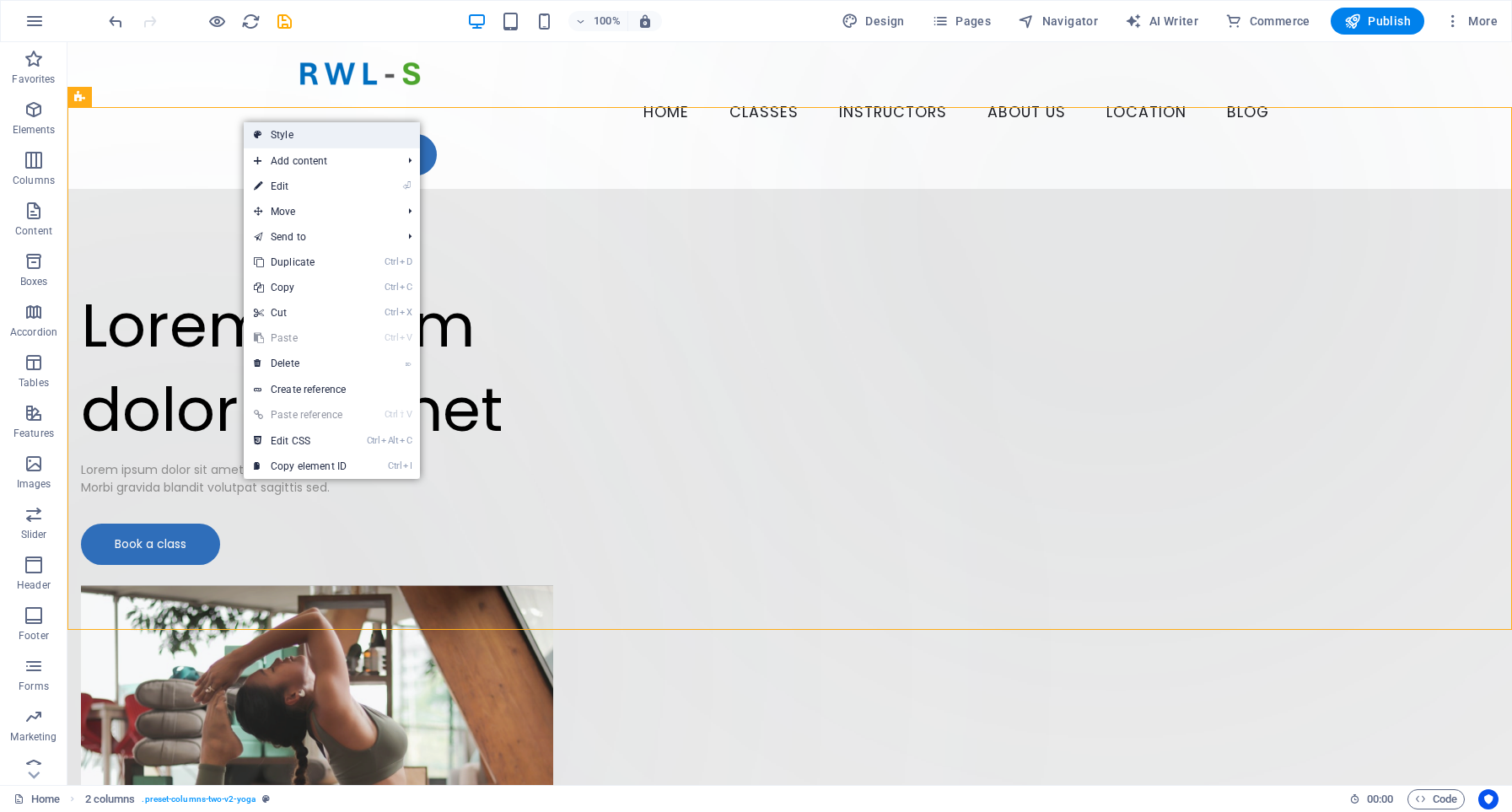click on "Style" at bounding box center (331, 135) 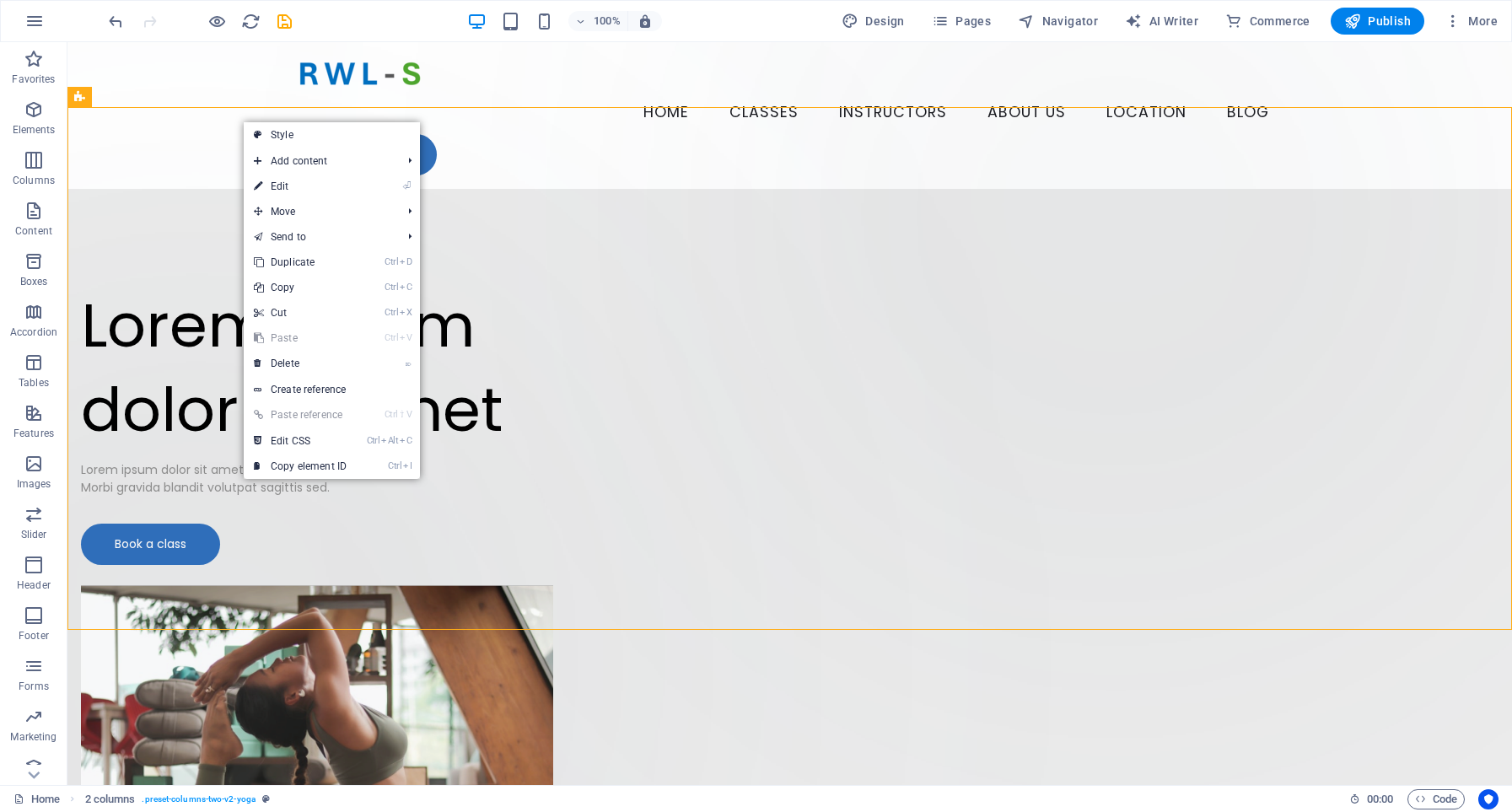 select on "rem" 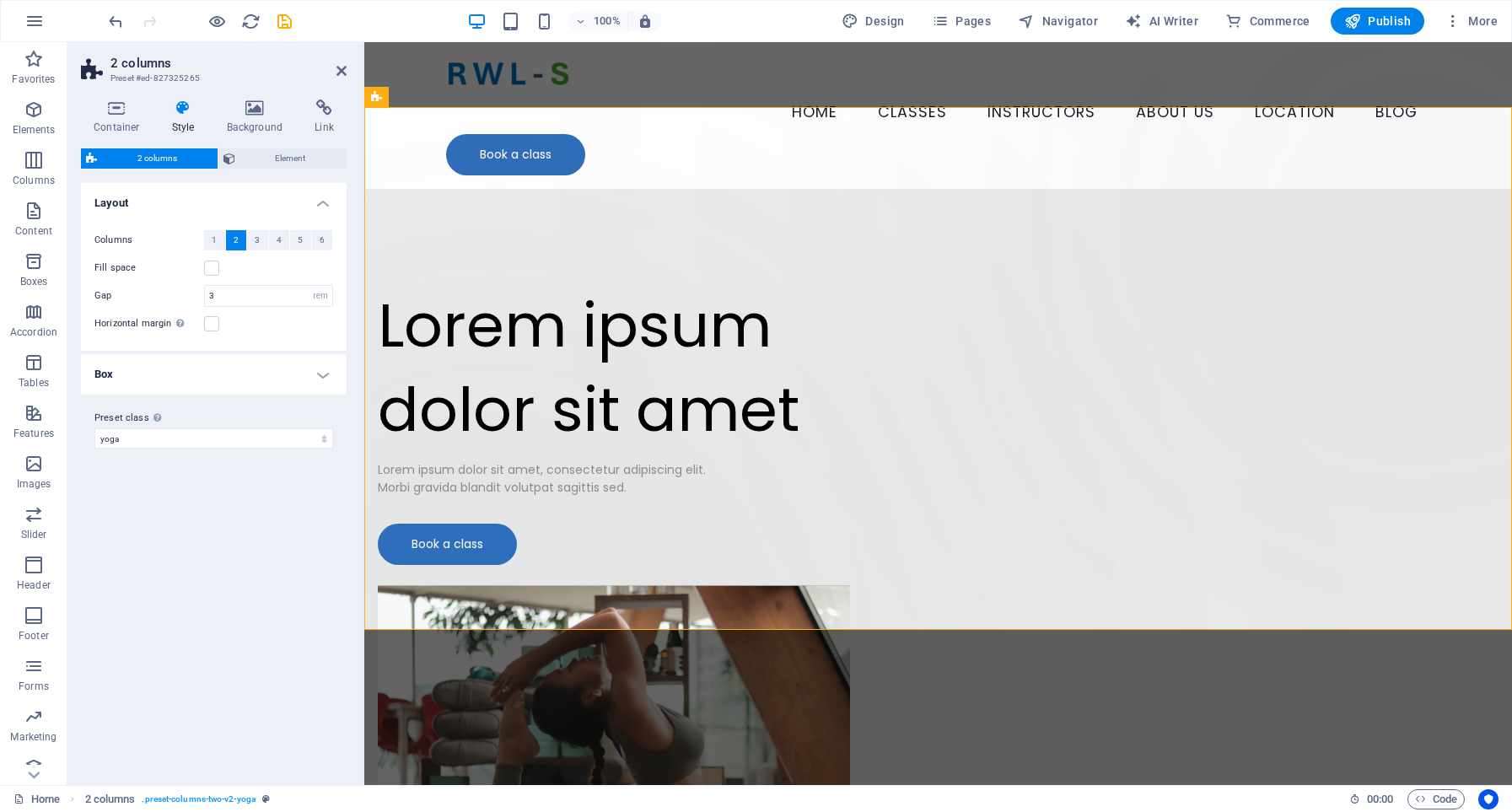 click on "Container Style Background Link Size Height Default px rem % vh vw Min. height None px rem % vh vw Width Default px rem % em vh vw Min. width None px rem % vh vw Content width Default Custom width Width Default px rem % em vh vw Min. width None px rem % vh vw Default padding Custom spacing Default content width and padding can be changed under Design. Edit design Layout (Flexbox) Alignment Determines the flex direction. Default Main axis Determine how elements should behave along the main axis inside this container (justify content). Default Side axis Control the vertical direction of the element inside of the container (align items). Default Wrap Default On Off Fill Controls the distances and direction of elements on the y-axis across several lines (align content). Default Accessibility ARIA helps assistive technologies (like screen readers) to understand the role, state, and behavior of web elements Role The ARIA role defines the purpose of an element.  None Alert Article Banner Comment Fan" at bounding box center [213, 435] 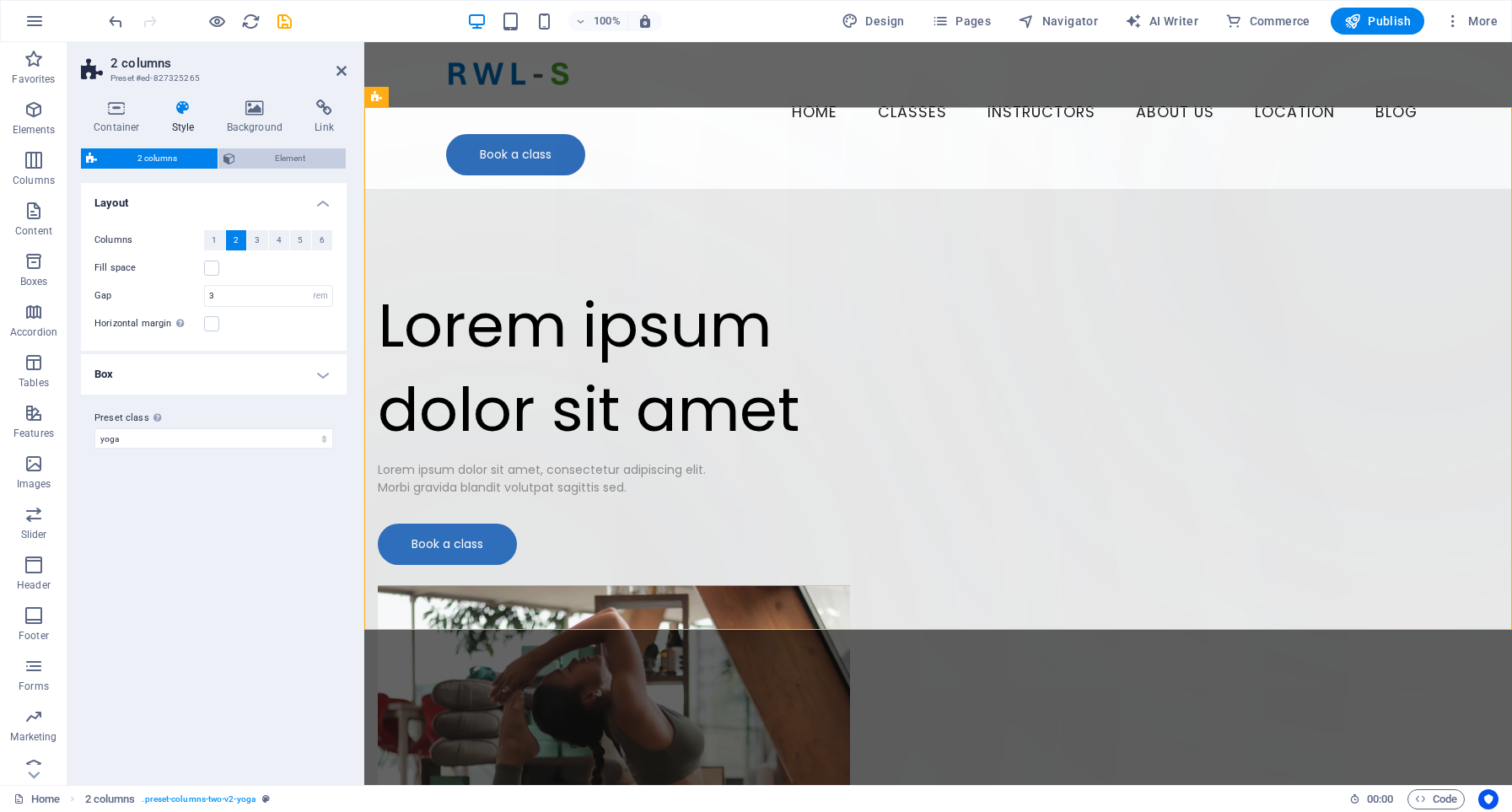 click on "Element" at bounding box center [291, 159] 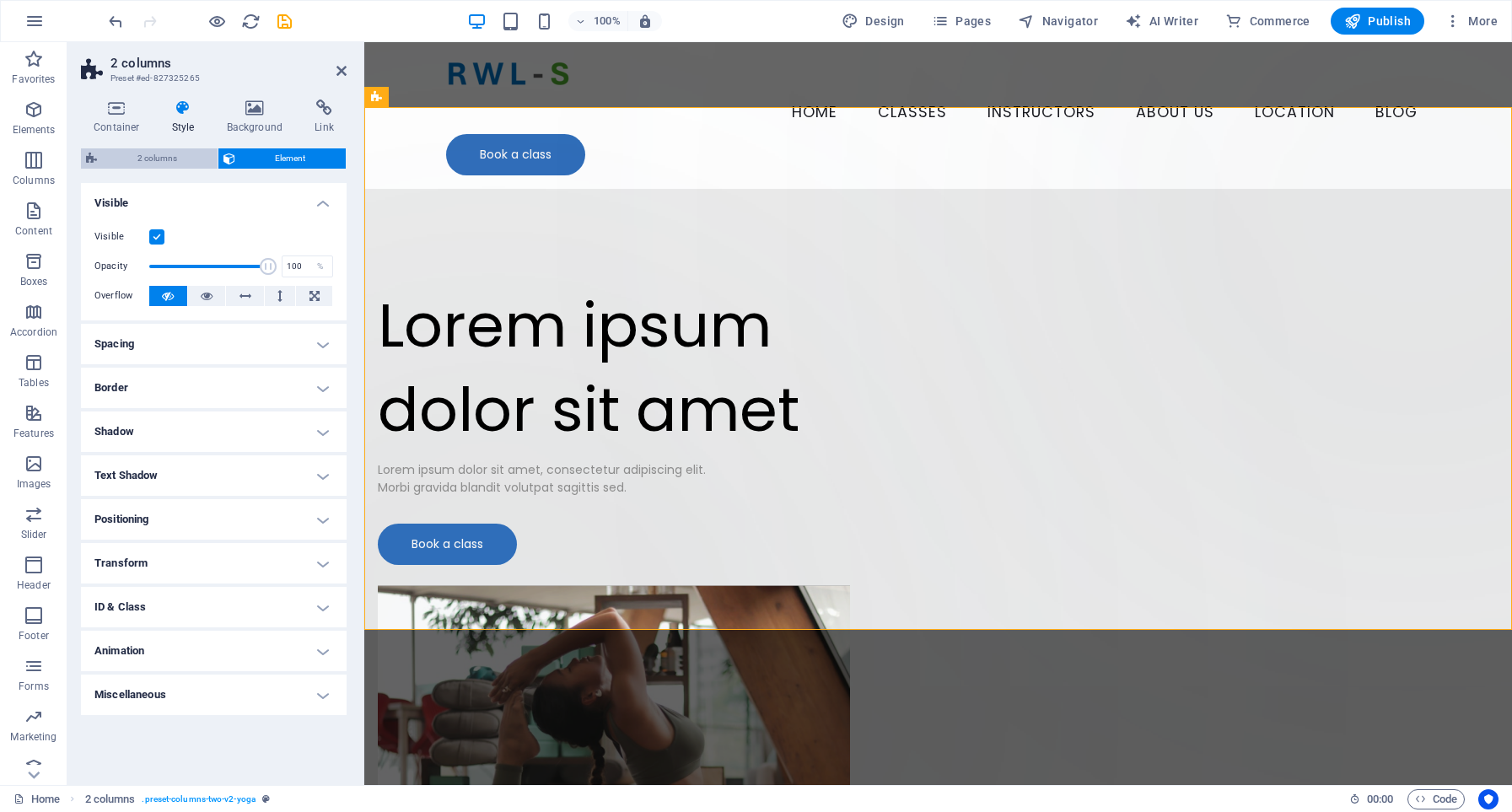 click on "2 columns" at bounding box center [157, 159] 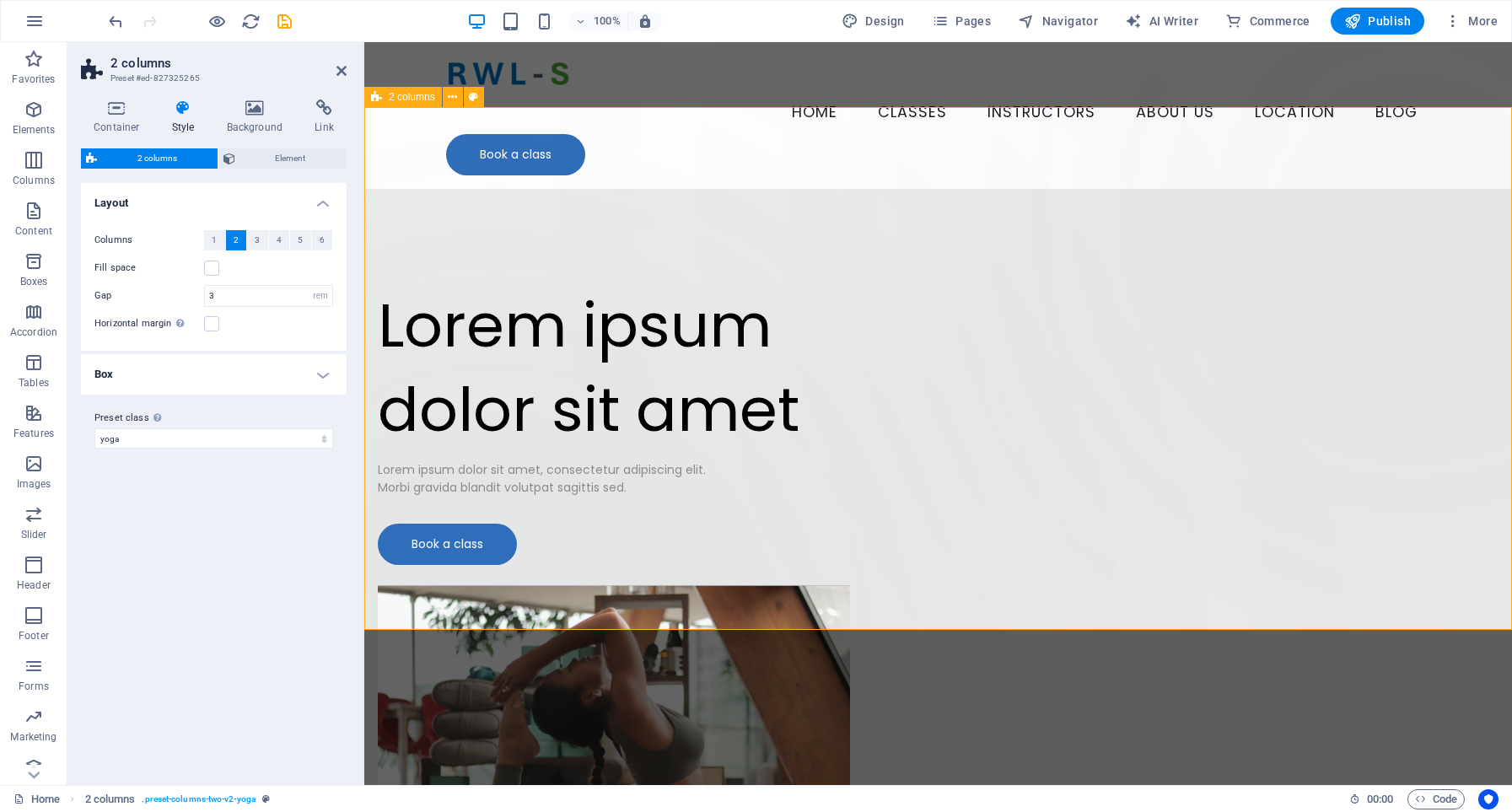 click on "Drop content here or  Add elements  Paste clipboard Lorem ipsum dolor sit amet Lorem ipsum dolor sit amet, consectetur adipiscing elit.  Morbi gravida blandit volutpat sagittis sed. Book a class" at bounding box center (938, 611) 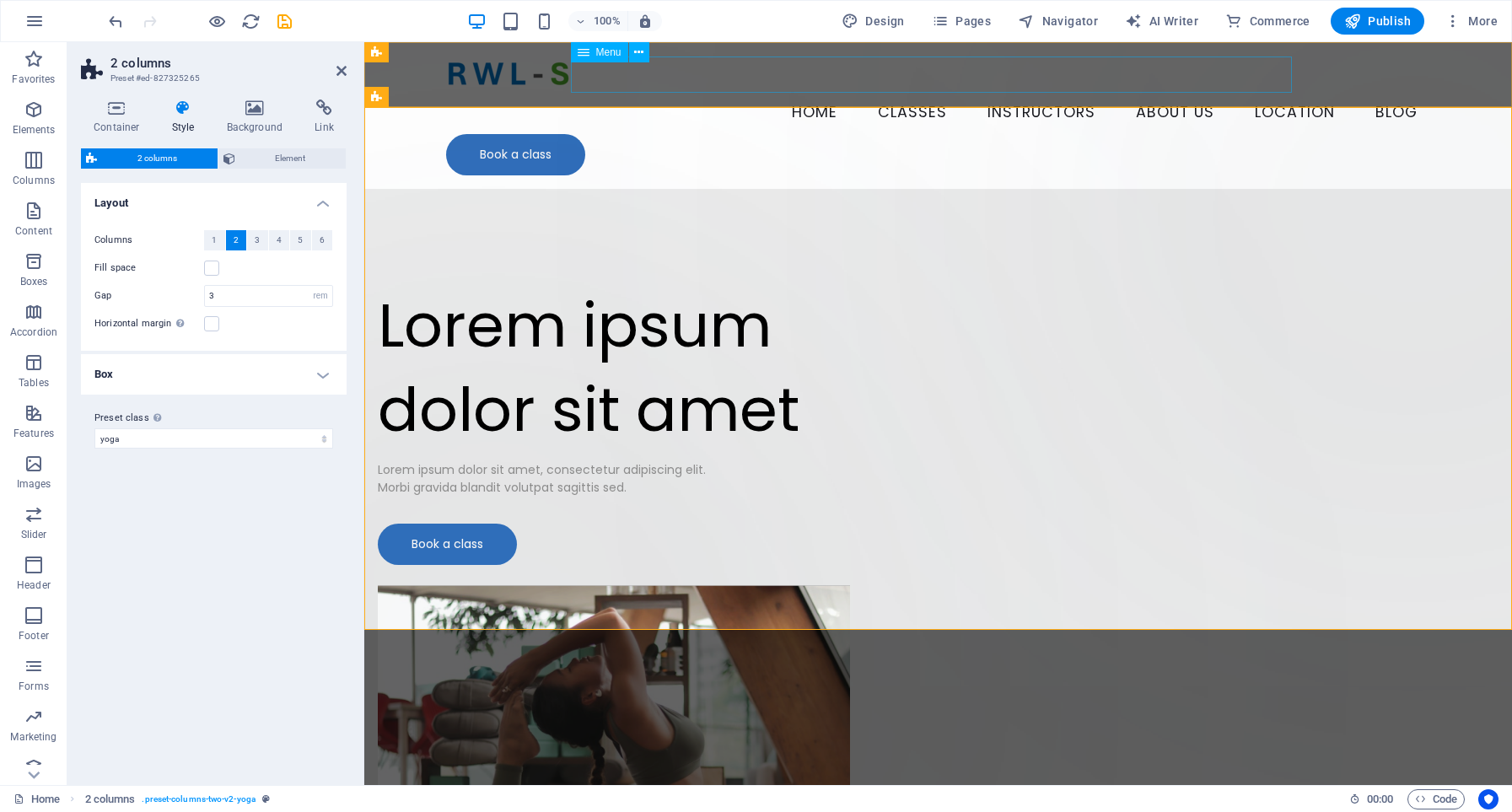 click on "Home Classes Instructors About Us Location     Blog" at bounding box center [939, 113] 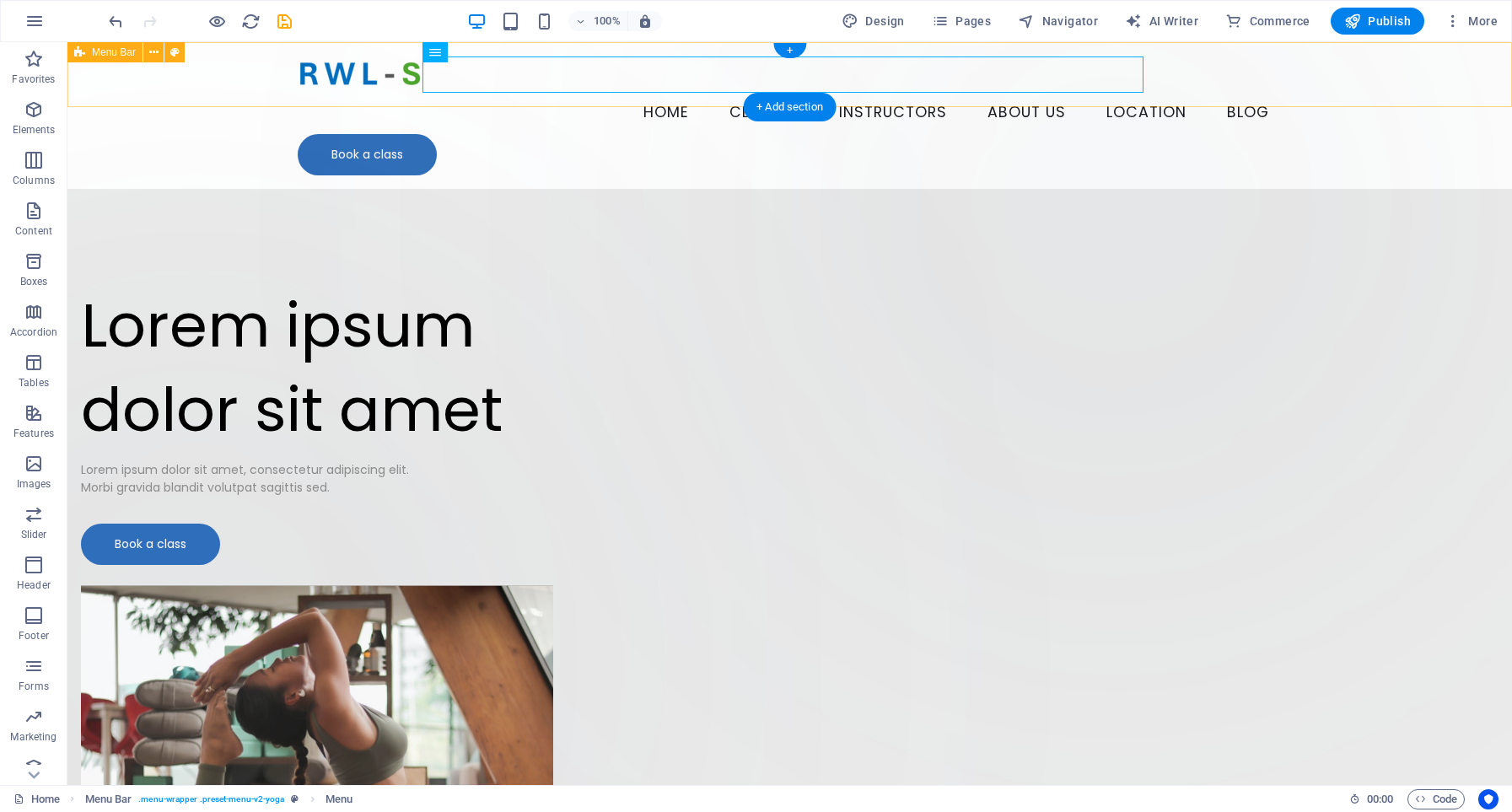 click on "Home Classes Instructors About Us Location     Blog Book a class" at bounding box center [789, 116] 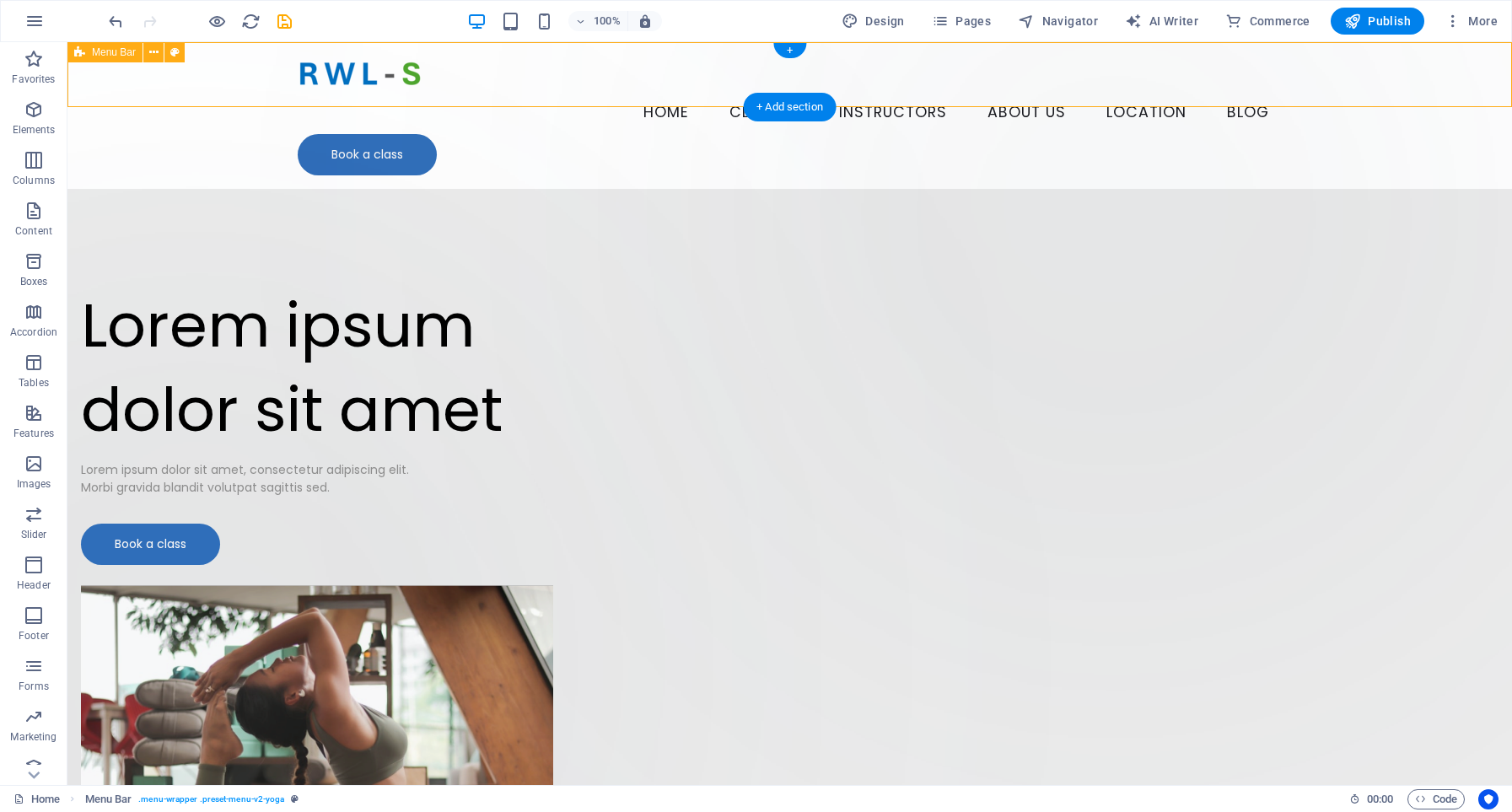 click on "Home Classes Instructors About Us Location     Blog Book a class" at bounding box center (789, 116) 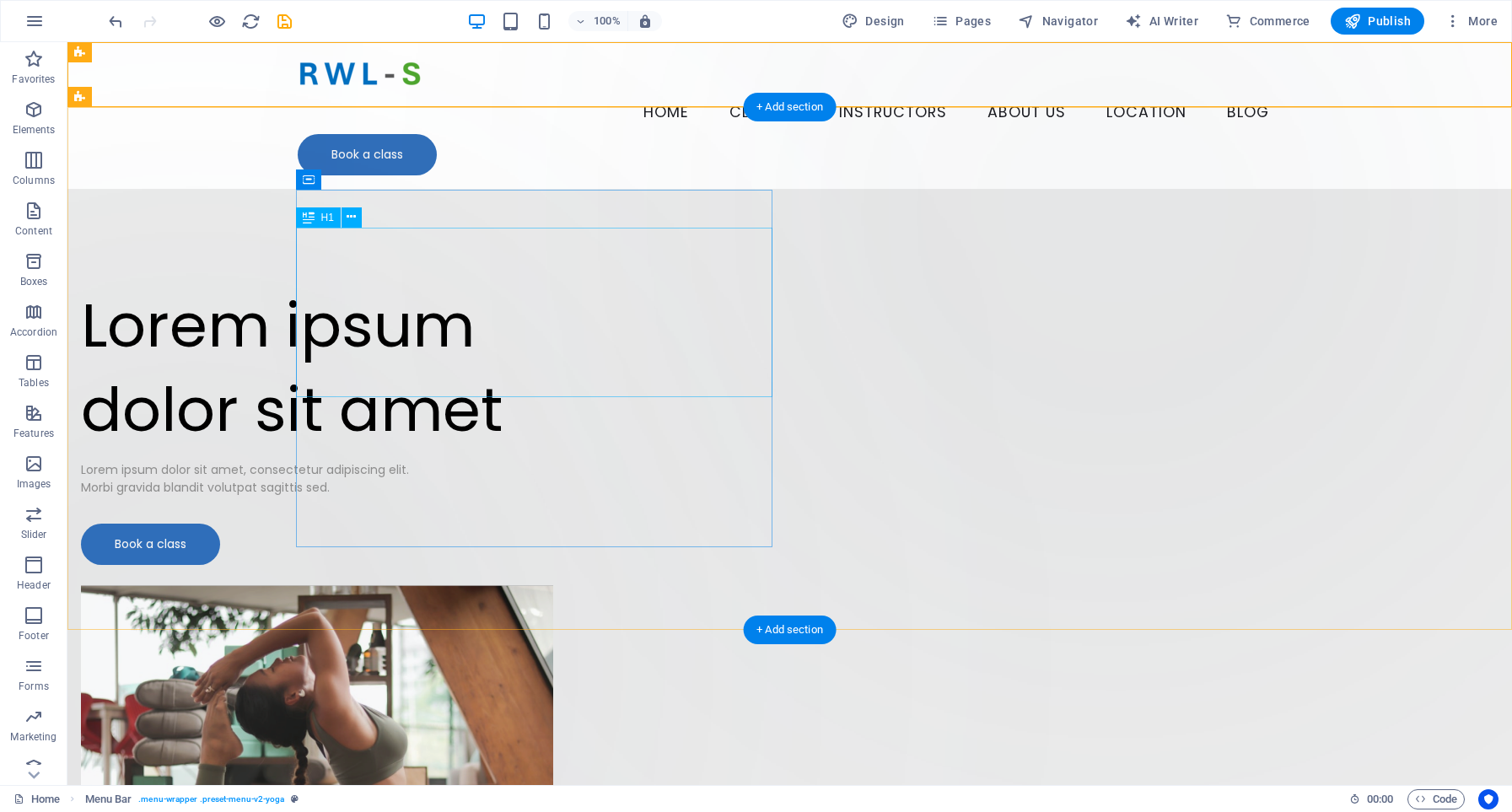 click on "Lorem ipsum dolor sit amet" at bounding box center (317, 368) 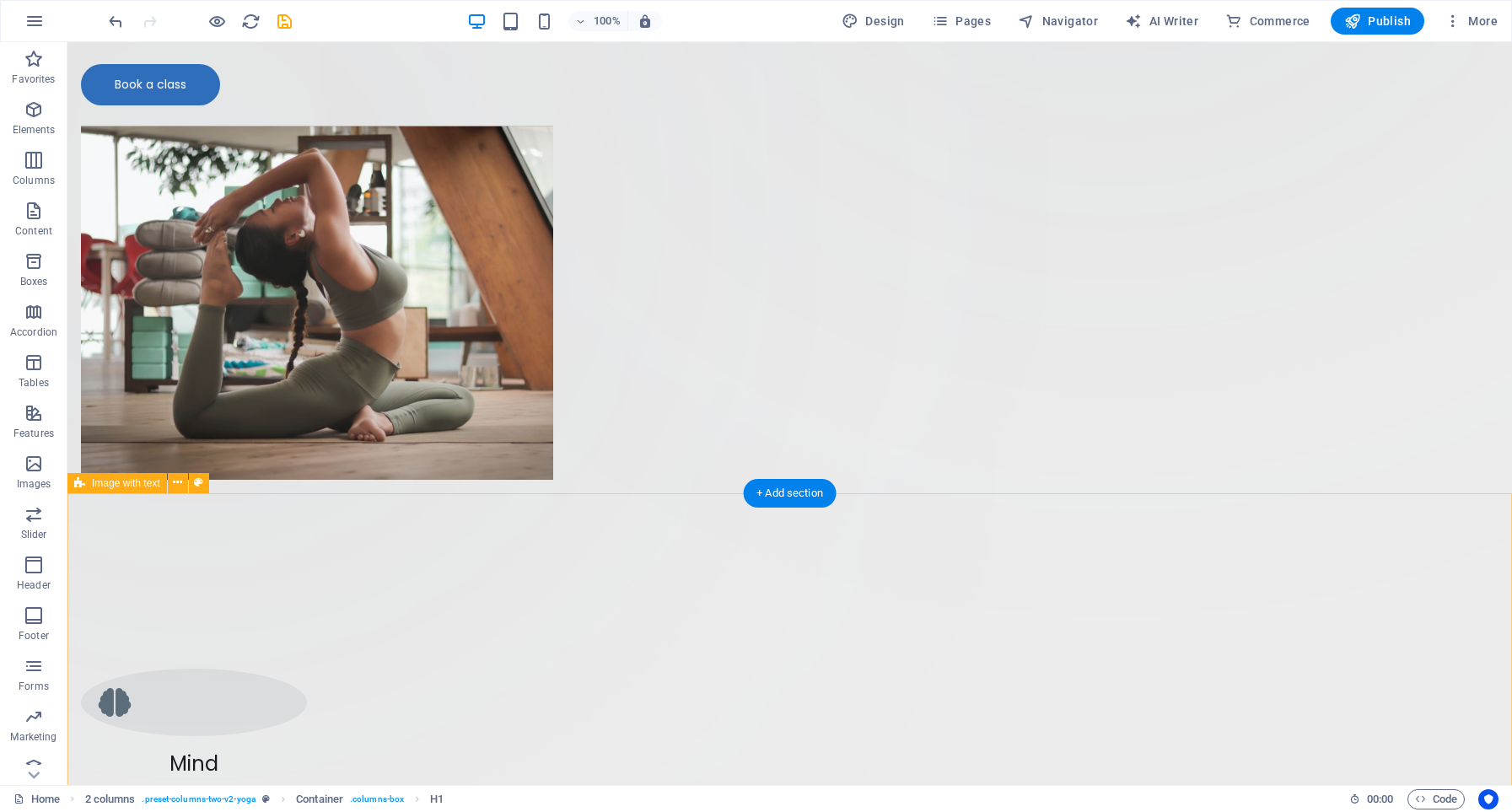 scroll, scrollTop: 630, scrollLeft: 0, axis: vertical 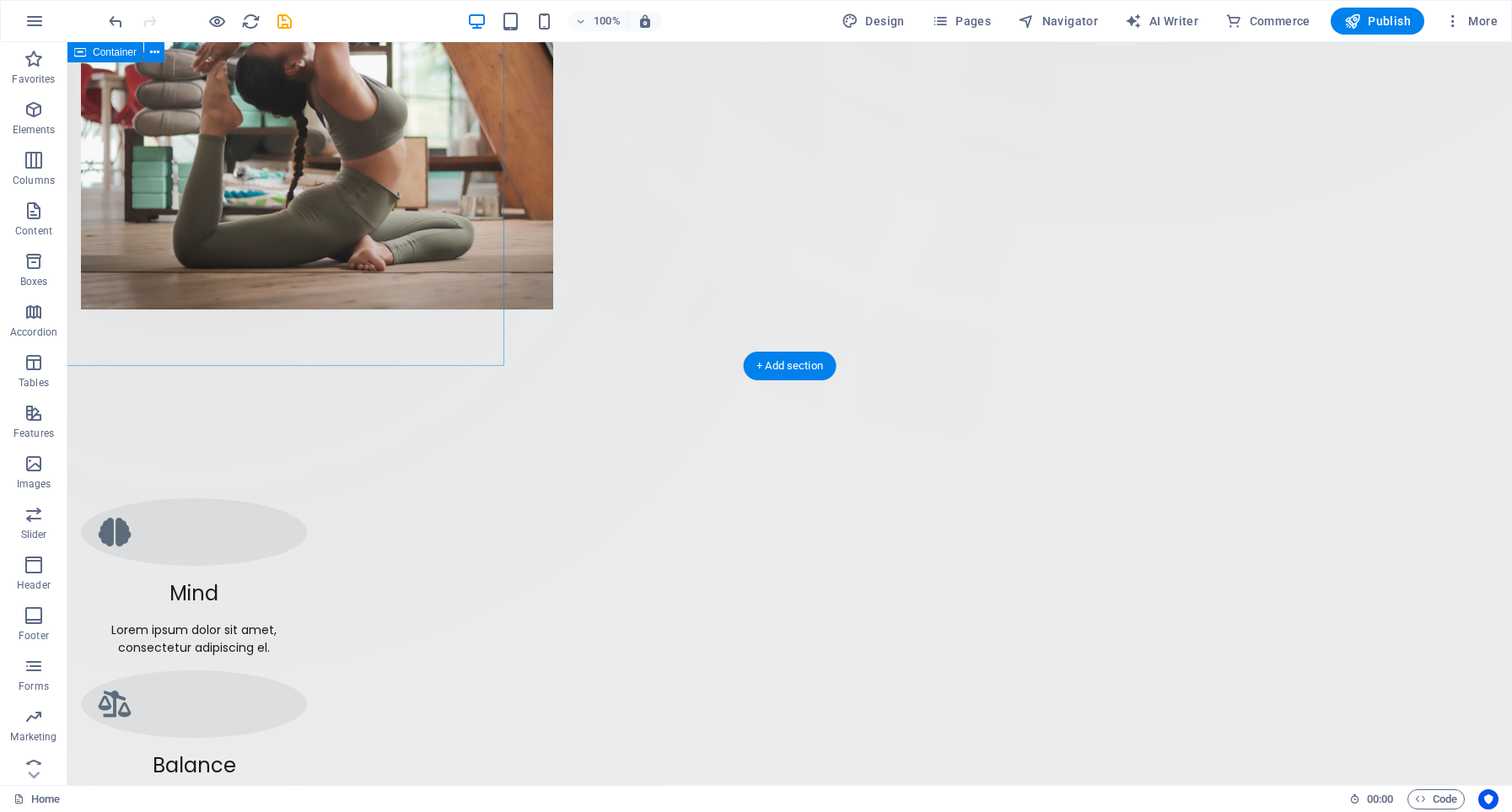 click on "Drop content here or  Add elements  Paste clipboard" at bounding box center [196, 57] 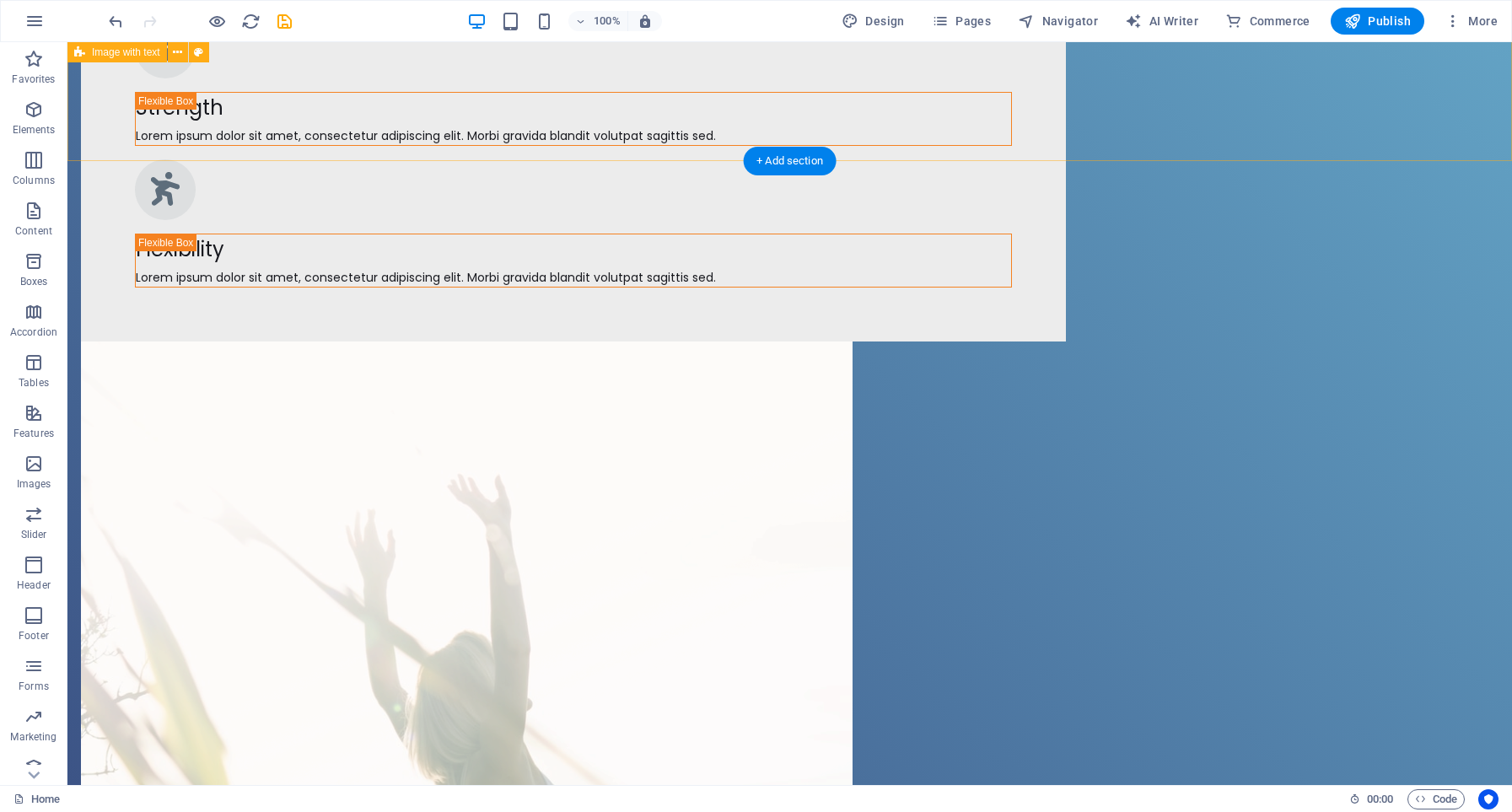 scroll, scrollTop: 2546, scrollLeft: 0, axis: vertical 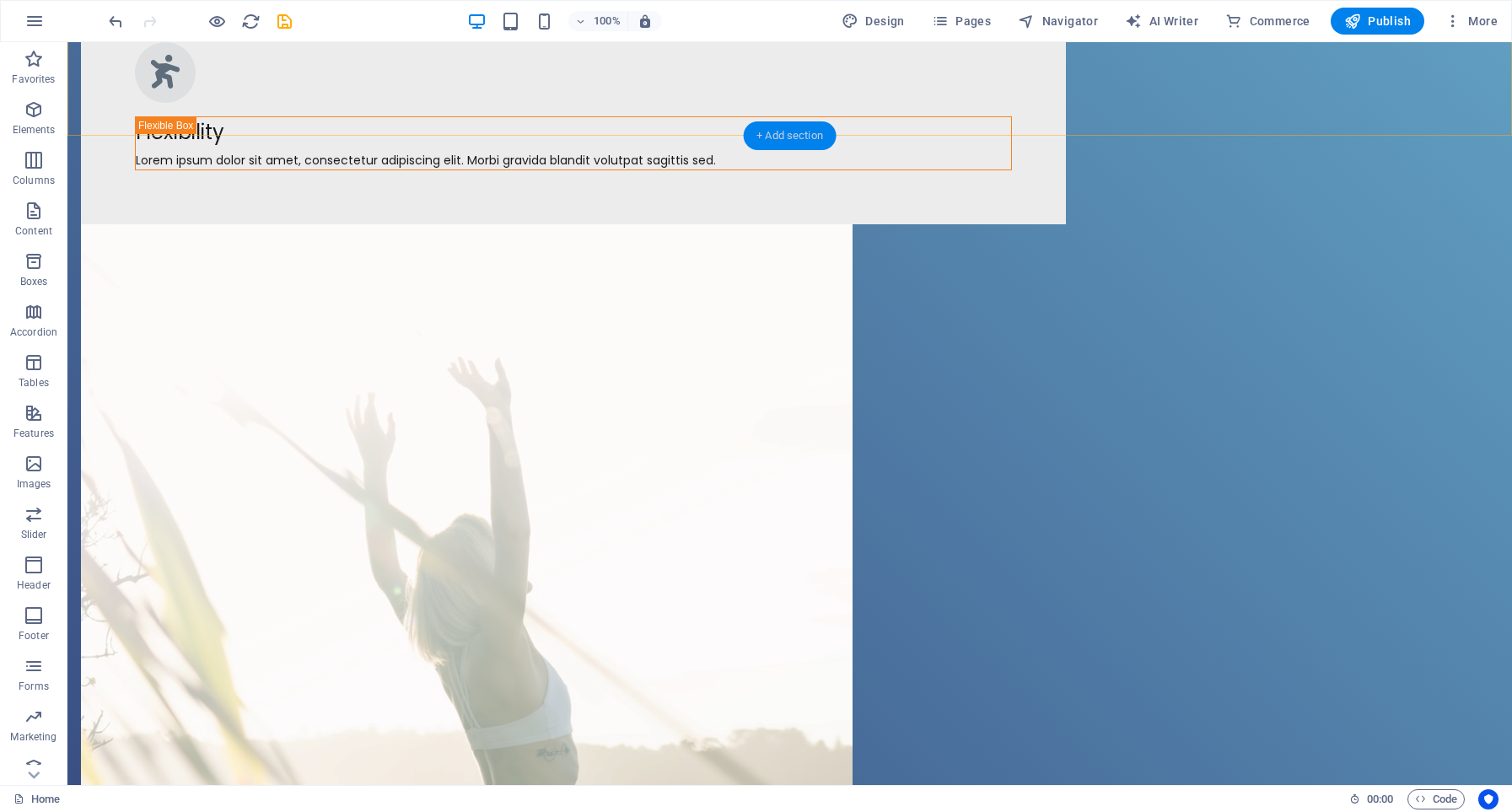 click on "+ Add section" at bounding box center (789, 136) 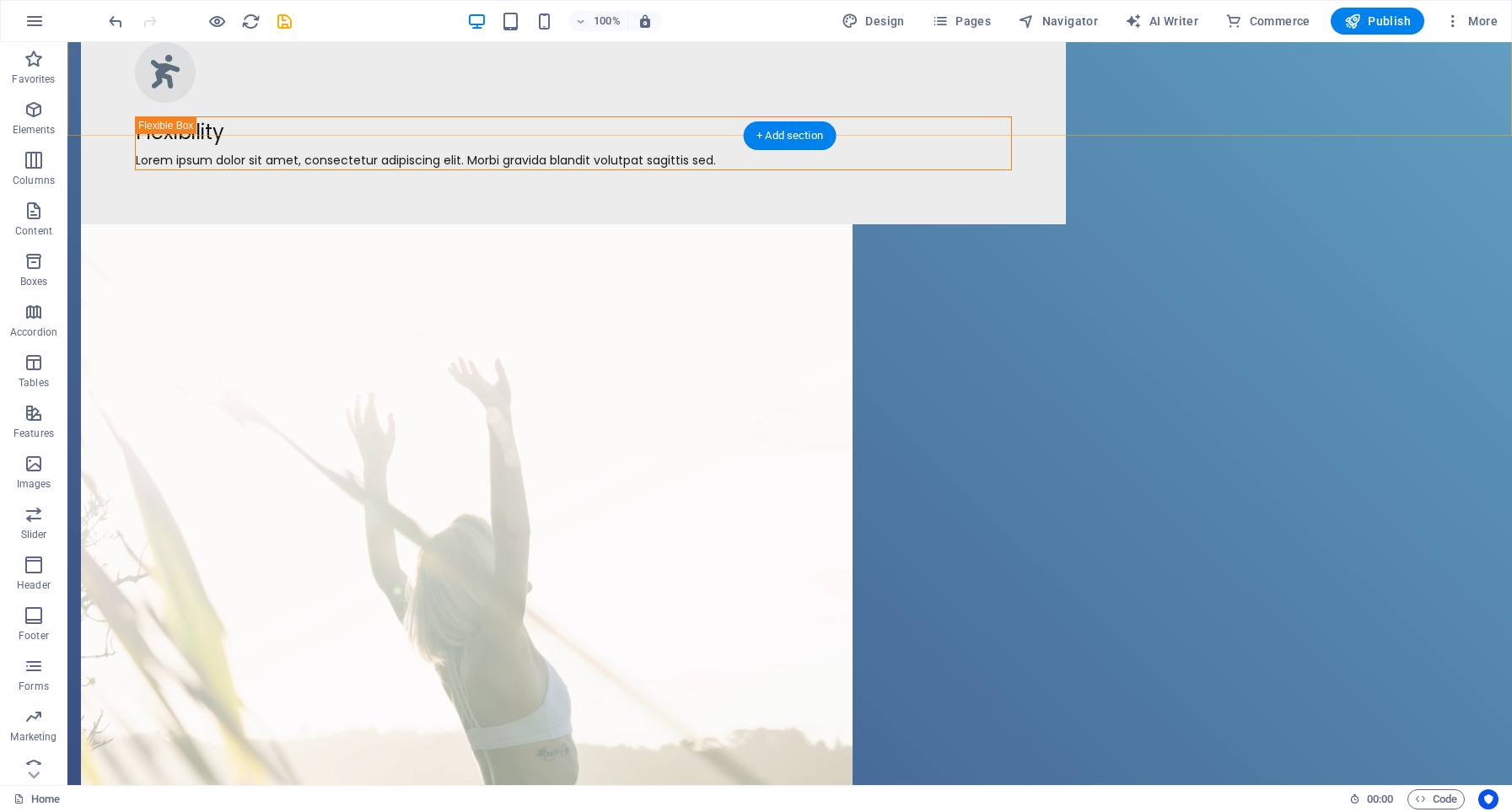 click on "Home Classes Instructors About Us Location     Blog Book a class Drop content here or  Add elements  Paste clipboard Lorem ipsum dolor sit amet Lorem ipsum dolor sit amet, consectetur adipiscing elit.  Morbi gravida blandit volutpat sagittis sed. Book a class
Mind Lorem ipsum dolor sit amet, consectetur adipiscing el.
Balance Lorem ipsum dolor sit amet, consectetur adipiscing el.
Strength Lorem ipsum dolor sit amet, consectetur adipiscing el.
Flexibility Lorem ipsum dolor sit amet, consectetur adipiscing el. Drop content here or  Add elements  Paste clipboard Why choose us
Mind Lorem ipsum dolor sit amet, consectetur adipiscing elit. Morbi gravida blandit volutpat sagittis sed.
Balance Lorem ipsum dolor sit amet, consectetur adipiscing elit. Morbi gravida blandit volutpat sagittis sed.
Strength Lorem ipsum dolor sit amet, consectetur adipiscing elit. Morbi gravida blandit volutpat sagittis sed.
Flexibility Headline Headline Headline Headline Weekly $8 per person/per week" at bounding box center [789, 3562] 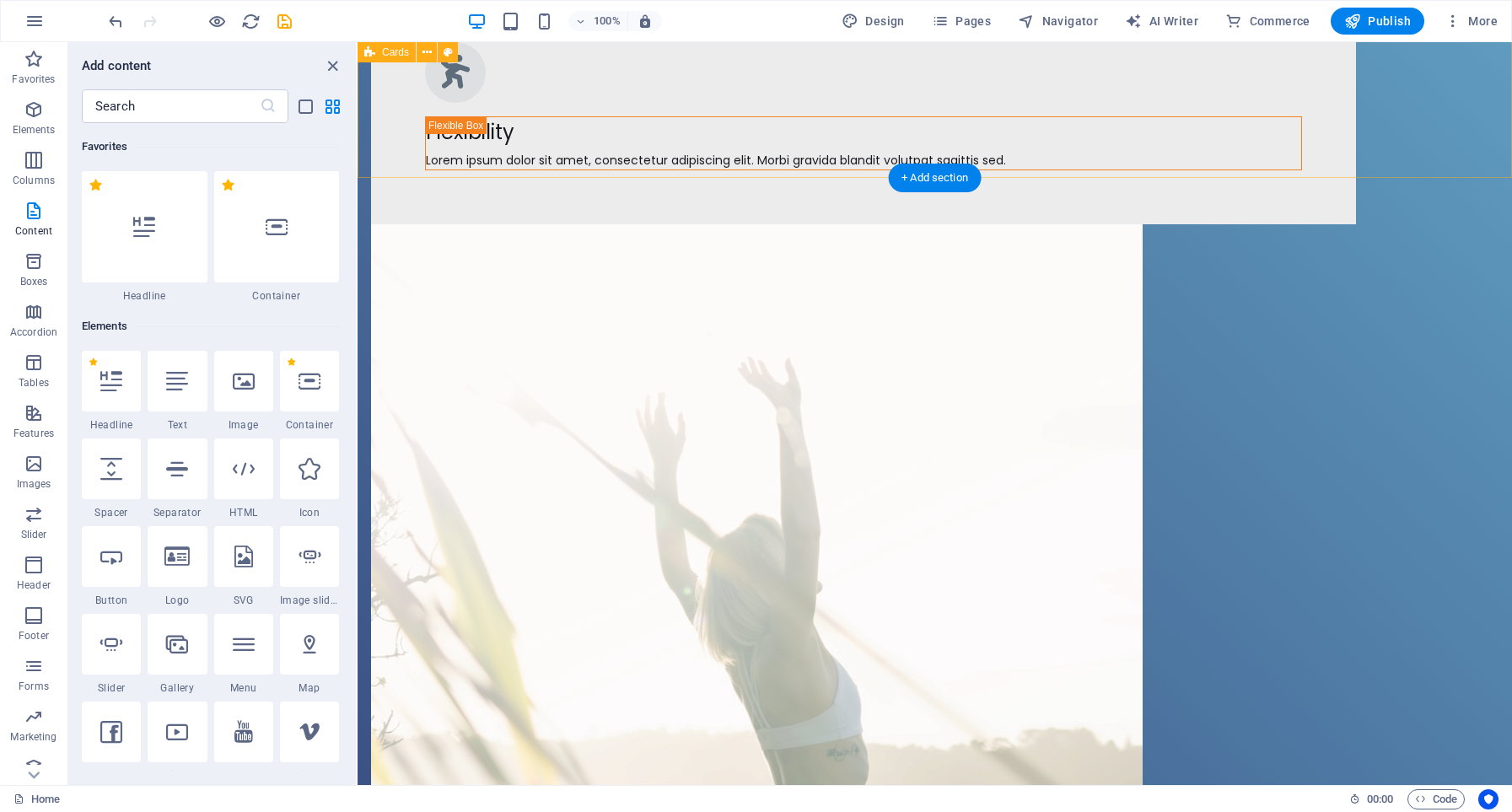 scroll, scrollTop: 2034, scrollLeft: 0, axis: vertical 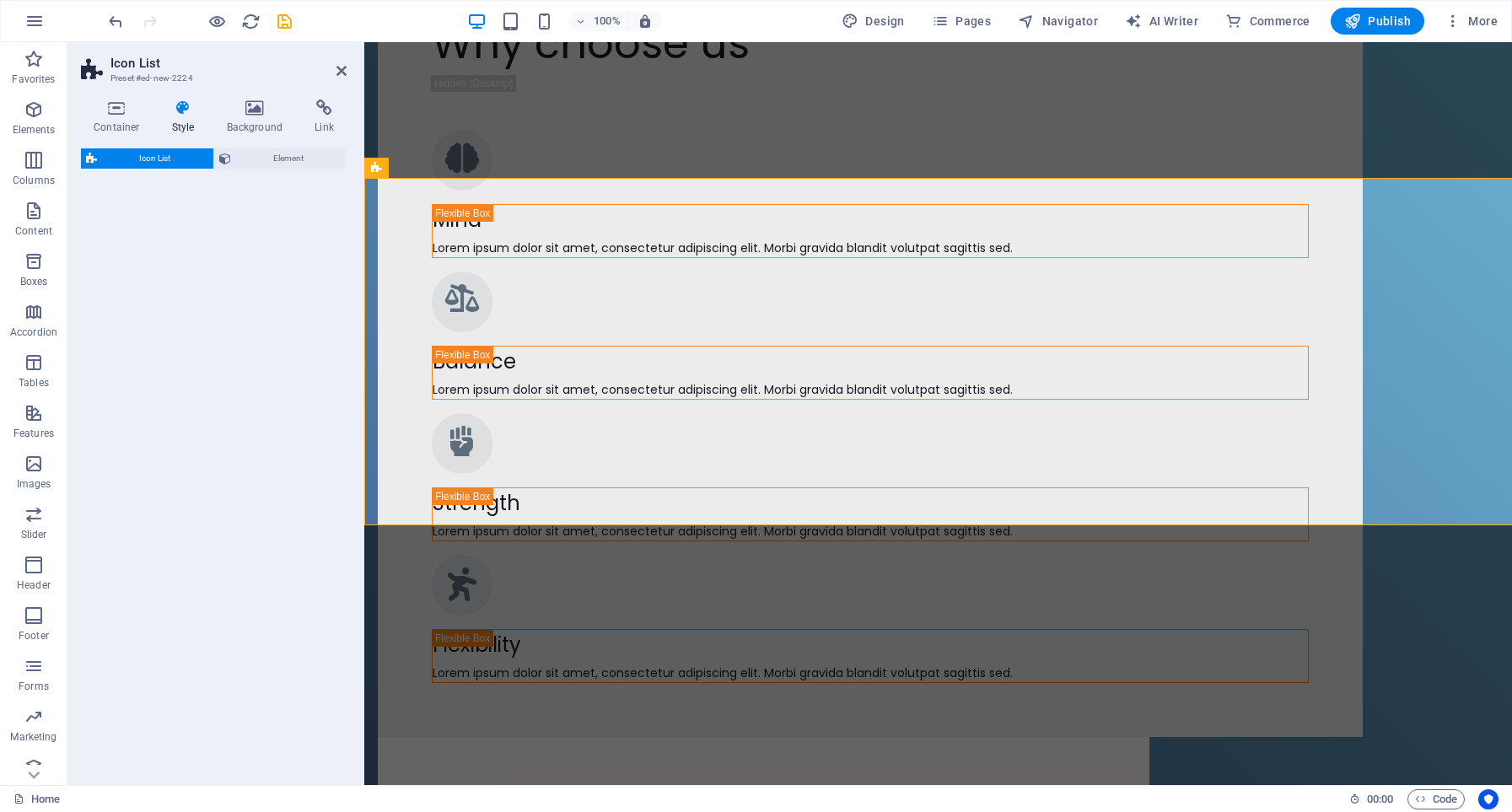 select on "rem" 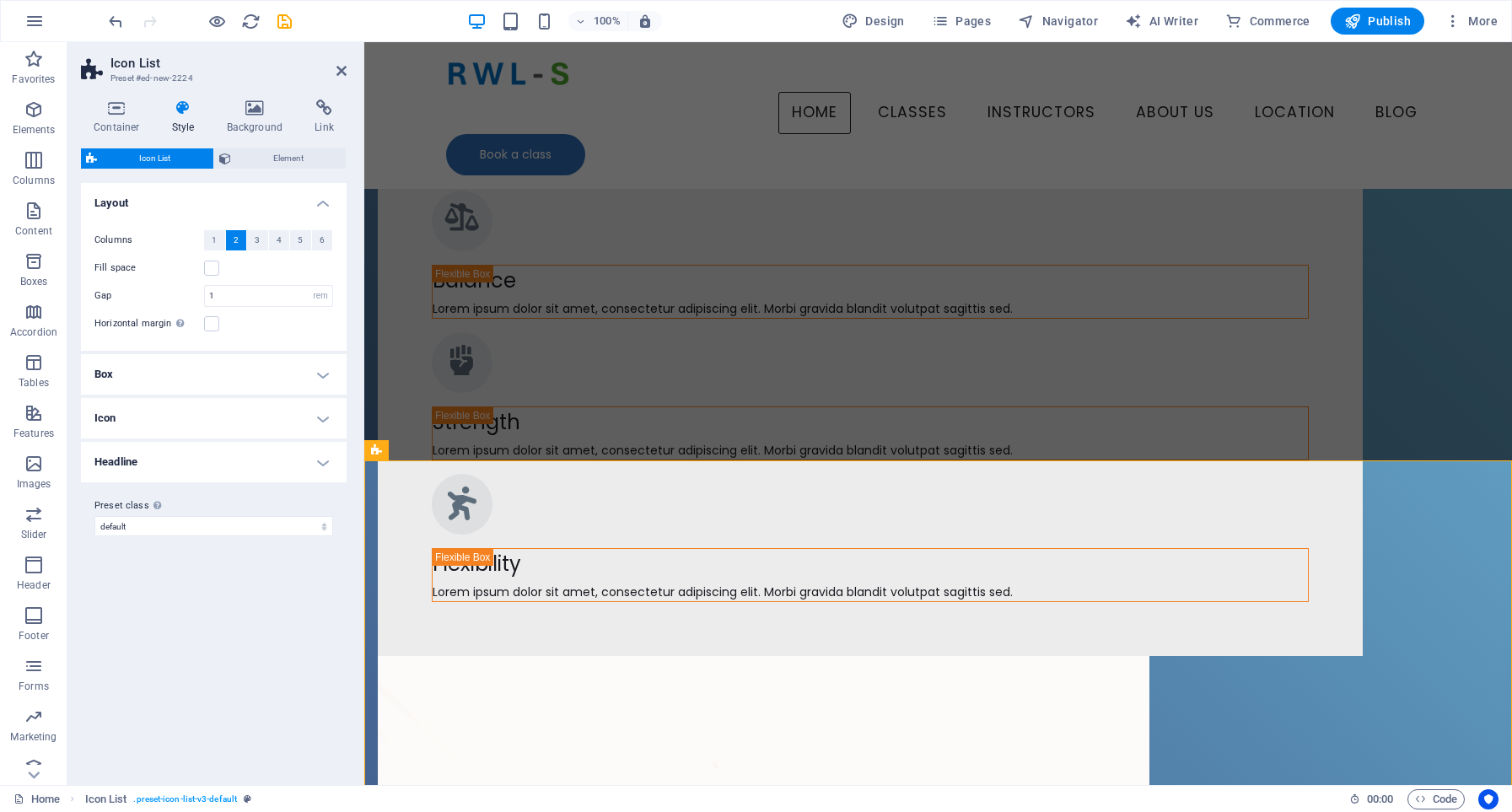 scroll, scrollTop: 1751, scrollLeft: 0, axis: vertical 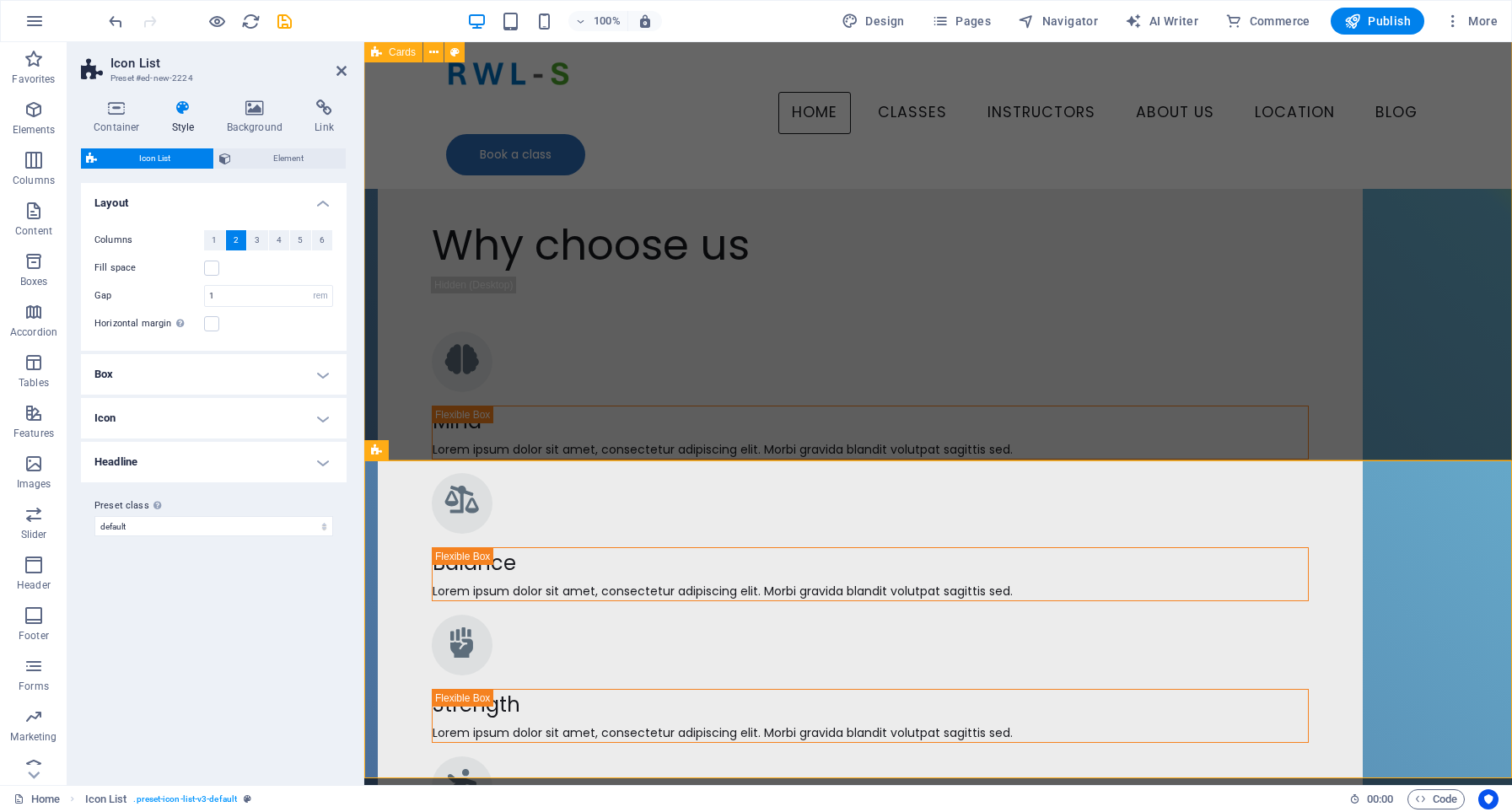 click on "Headline Lorem ipsum dolor sit amet, consectetuer adipiscing elit. Aenean commodo ligula eget dolor. Lorem ipsum dolor sit amet. Headline Lorem ipsum dolor sit amet, consectetuer adipiscing elit. Aenean commodo ligula eget dolor. Lorem ipsum dolor sit amet. Headline Lorem ipsum dolor sit amet, consectetuer adipiscing elit. Aenean commodo ligula eget dolor. Lorem ipsum dolor sit amet." at bounding box center [938, 2582] 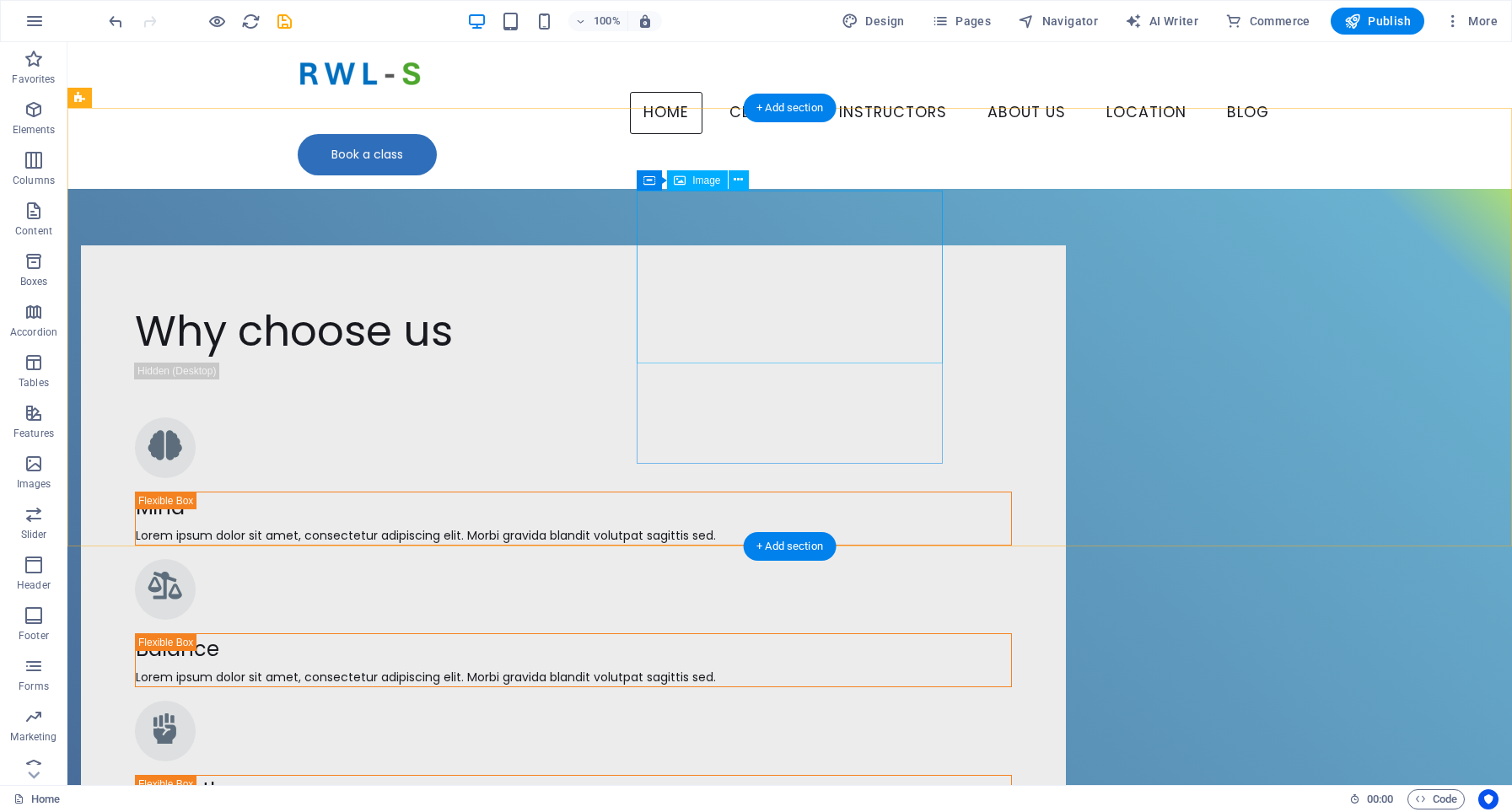 scroll, scrollTop: 1664, scrollLeft: 0, axis: vertical 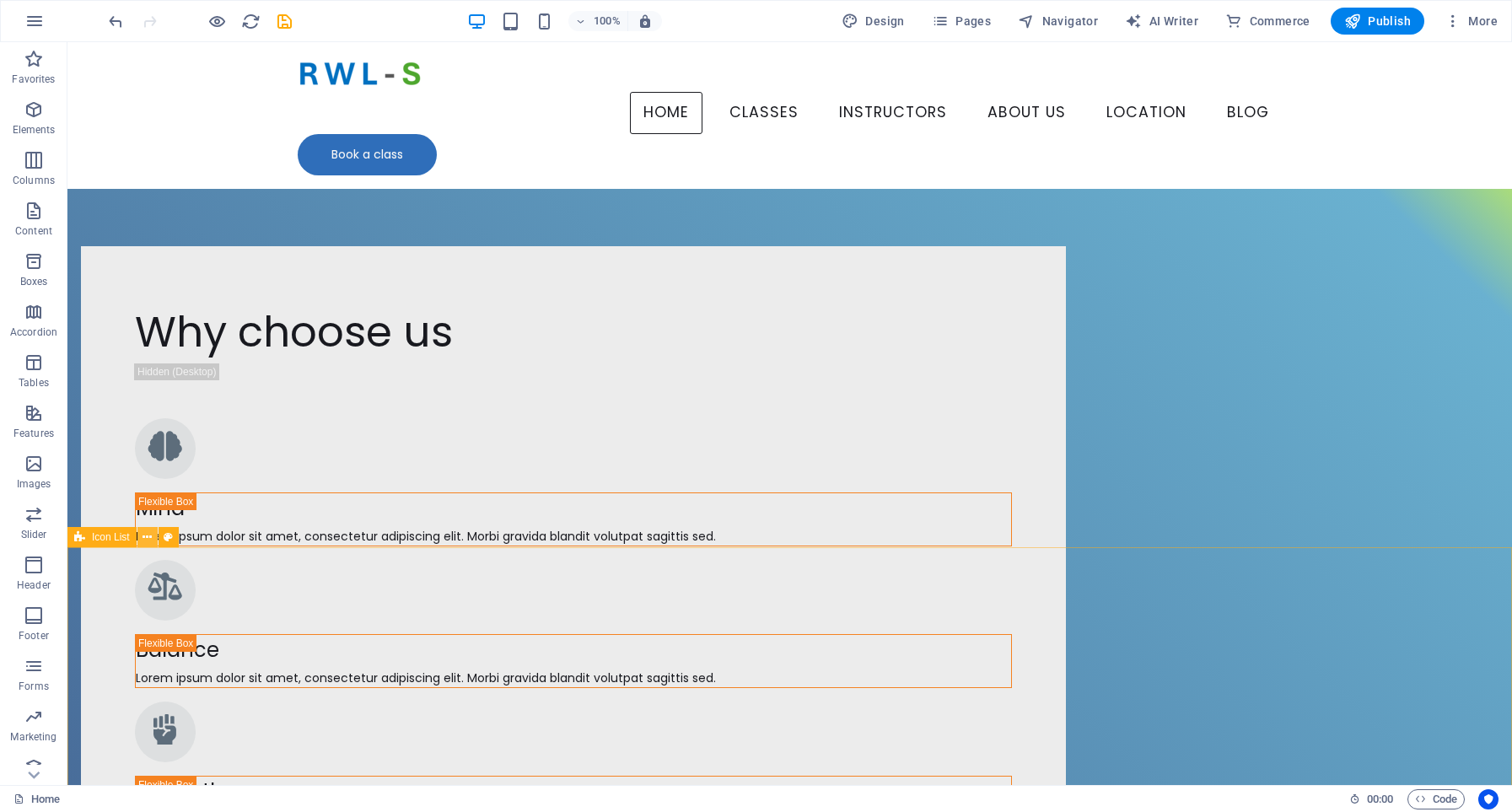 click at bounding box center (147, 537) 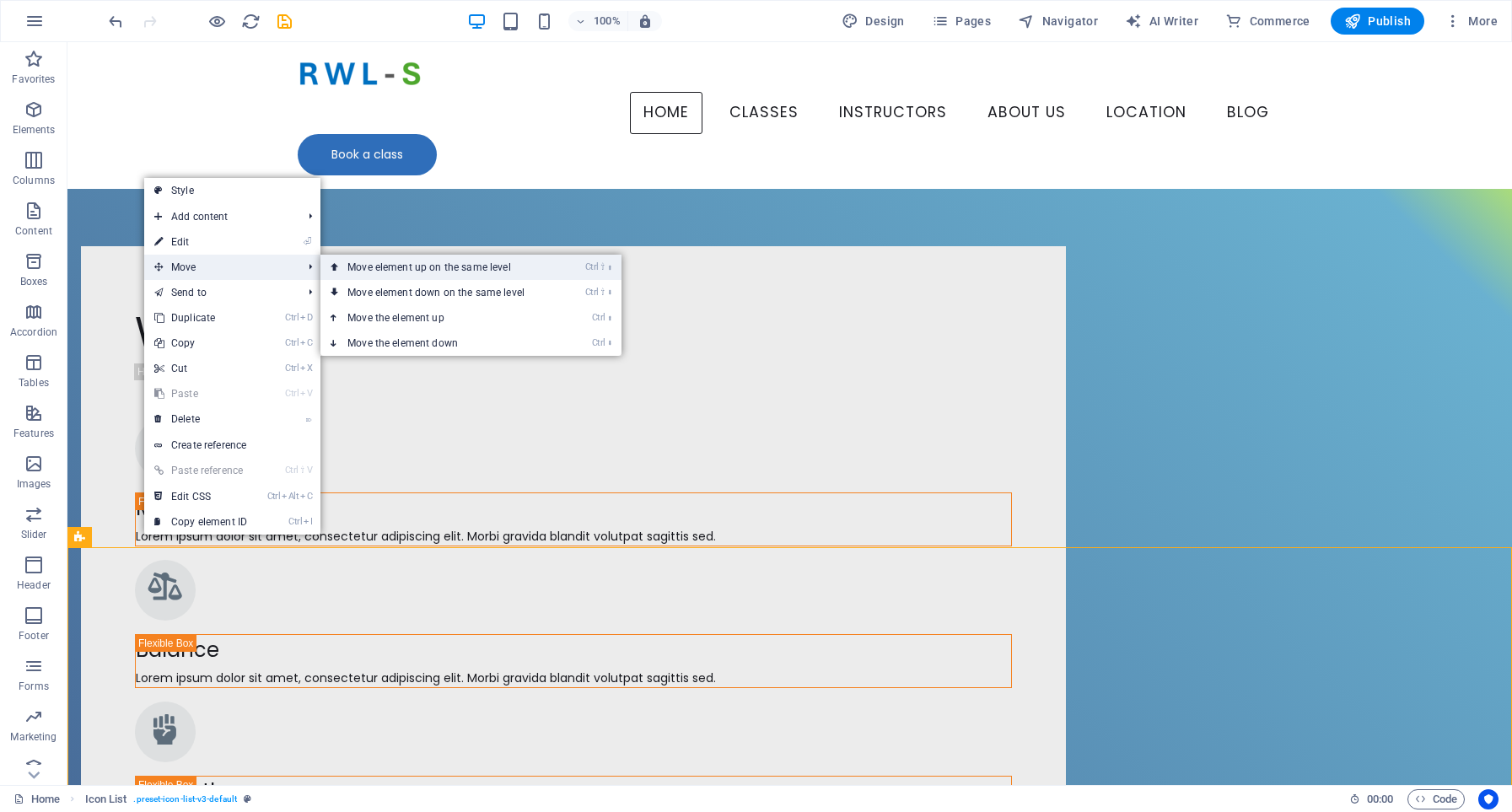 click on "Ctrl ⇧ ⬆  Move element up on the same level" at bounding box center (439, 267) 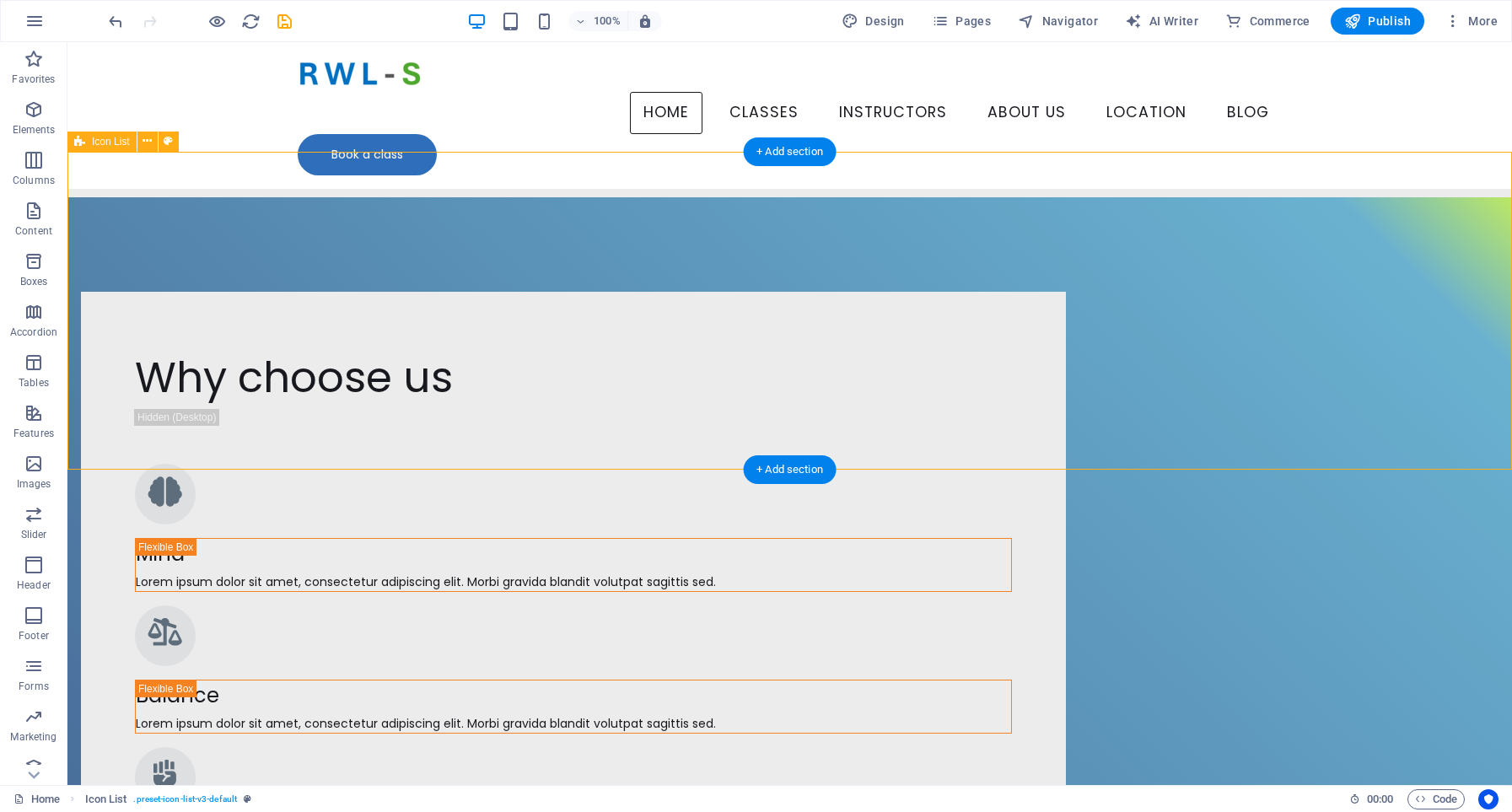 scroll, scrollTop: 1609, scrollLeft: 0, axis: vertical 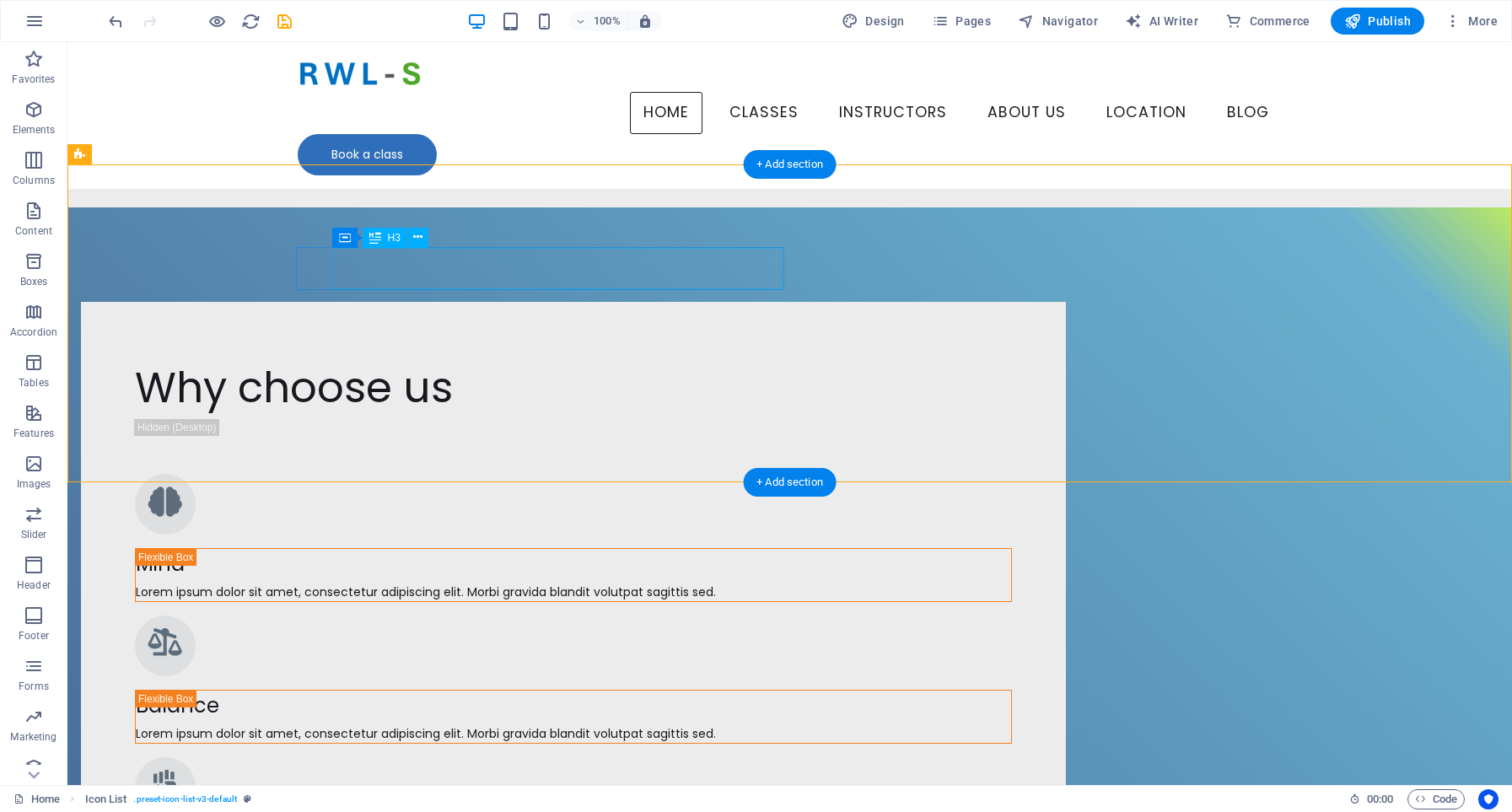click on "Headline" at bounding box center [303, 2363] 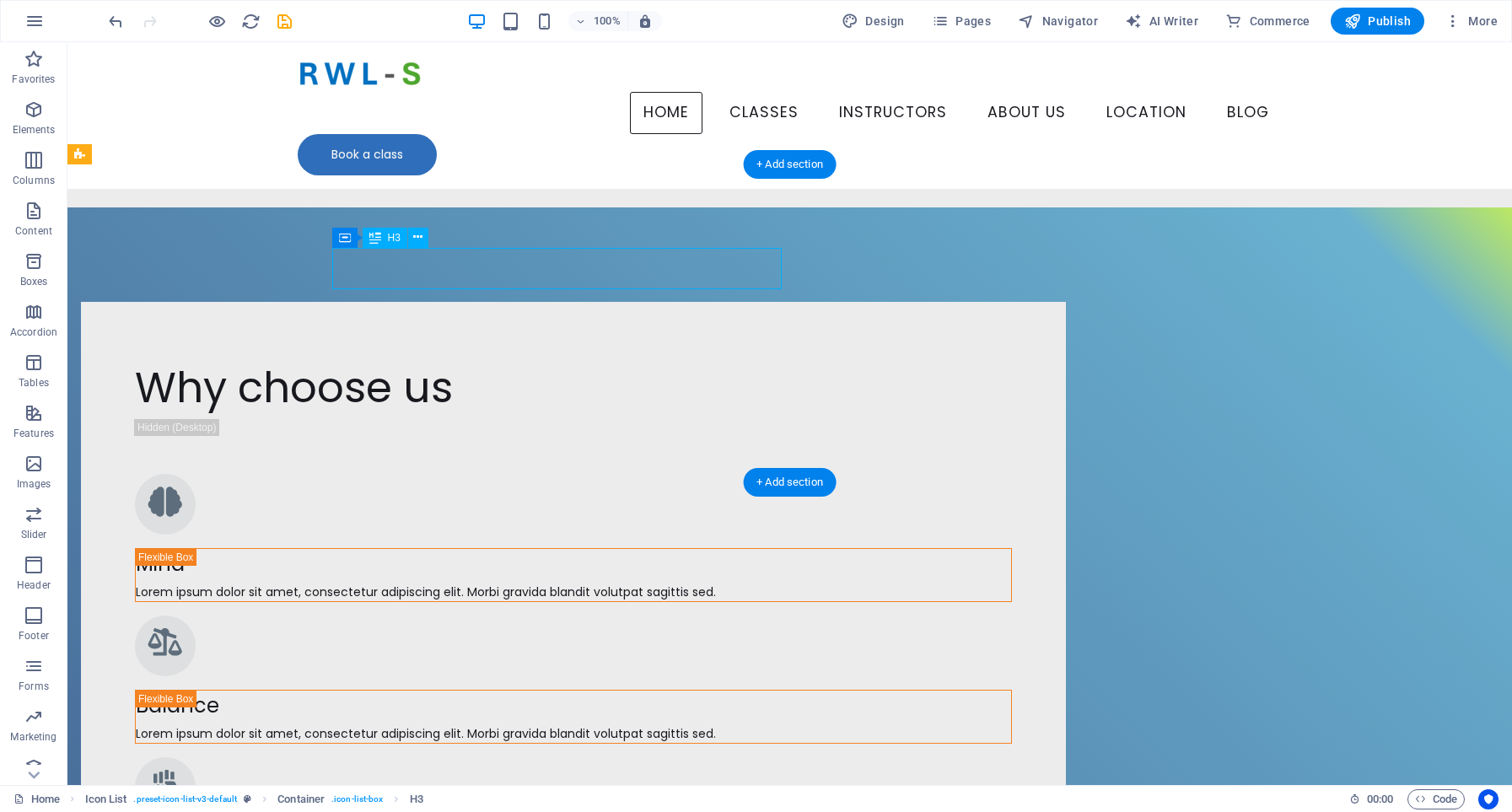 click on "Headline" at bounding box center [303, 2363] 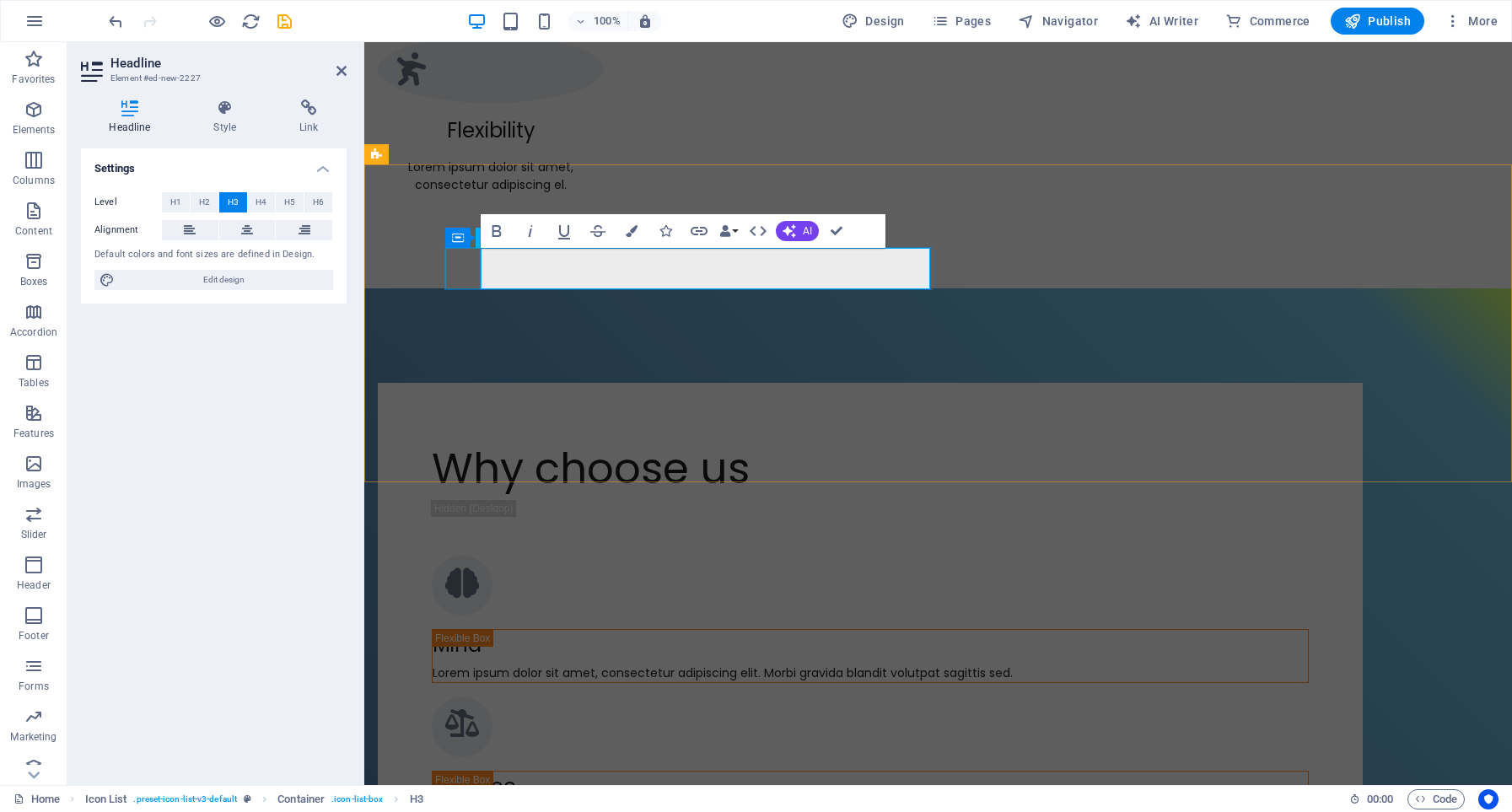 type 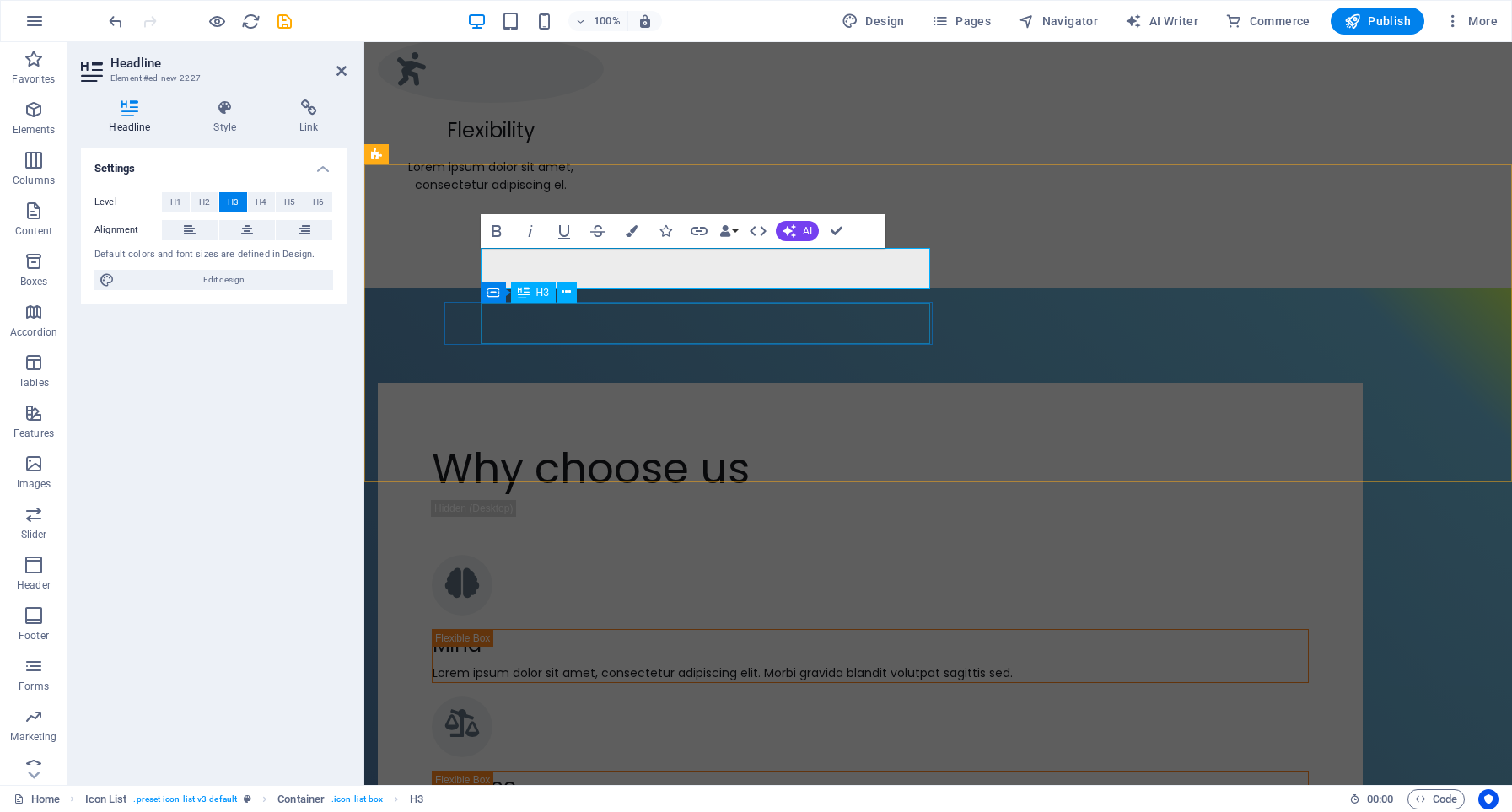 click on "Headline" at bounding box center (600, 2637) 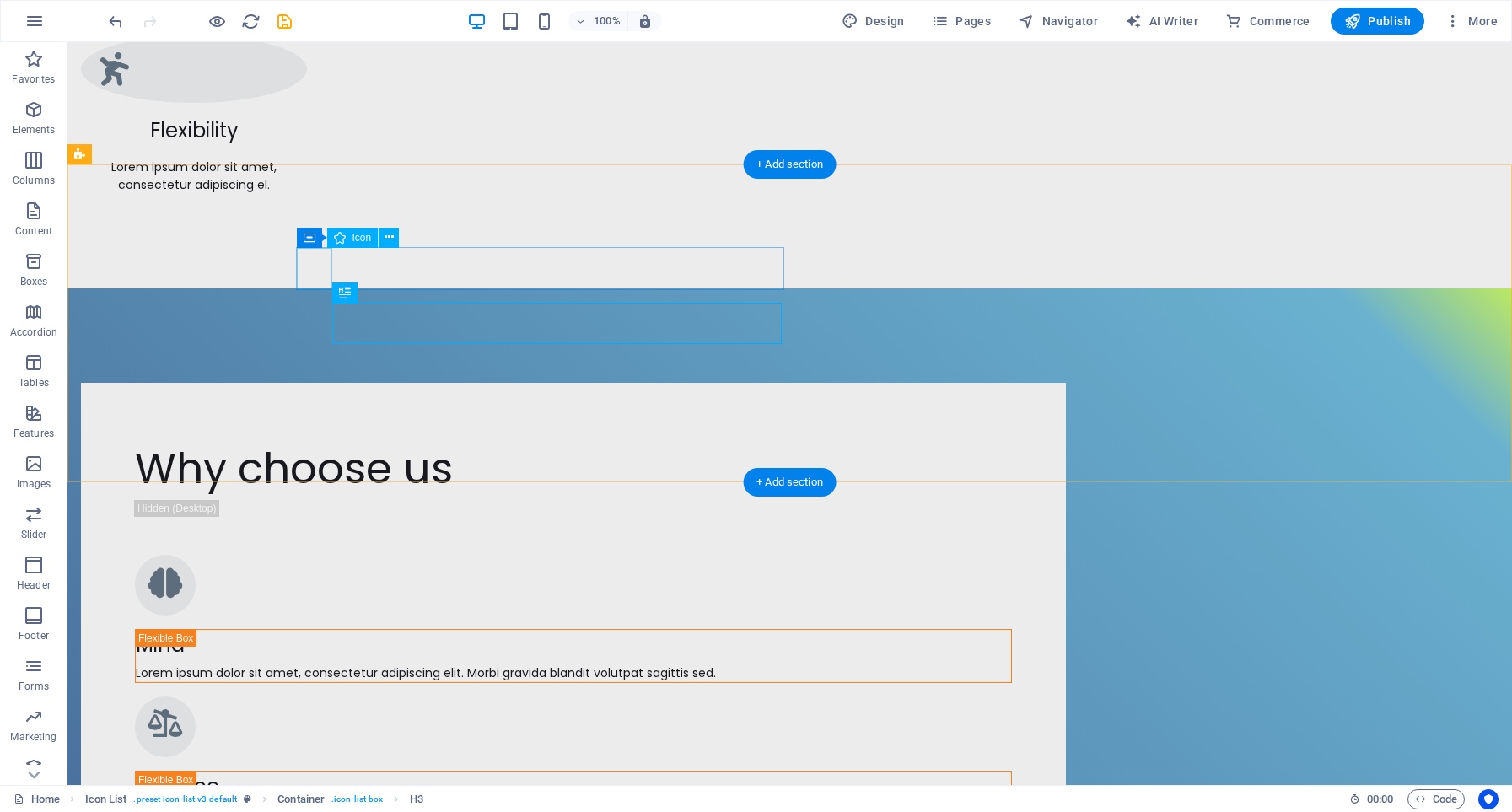 click at bounding box center [324, 2401] 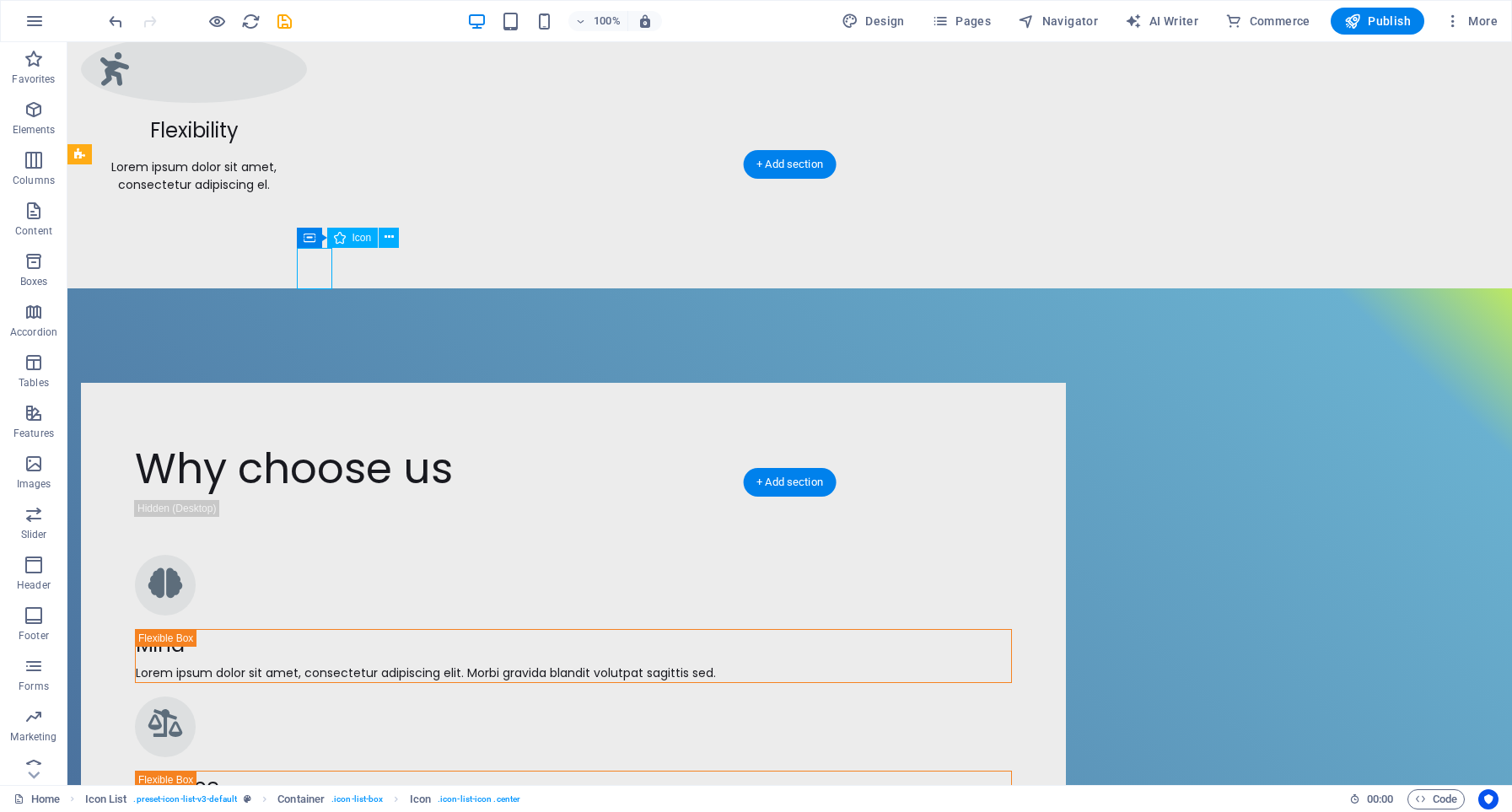 click at bounding box center [324, 2401] 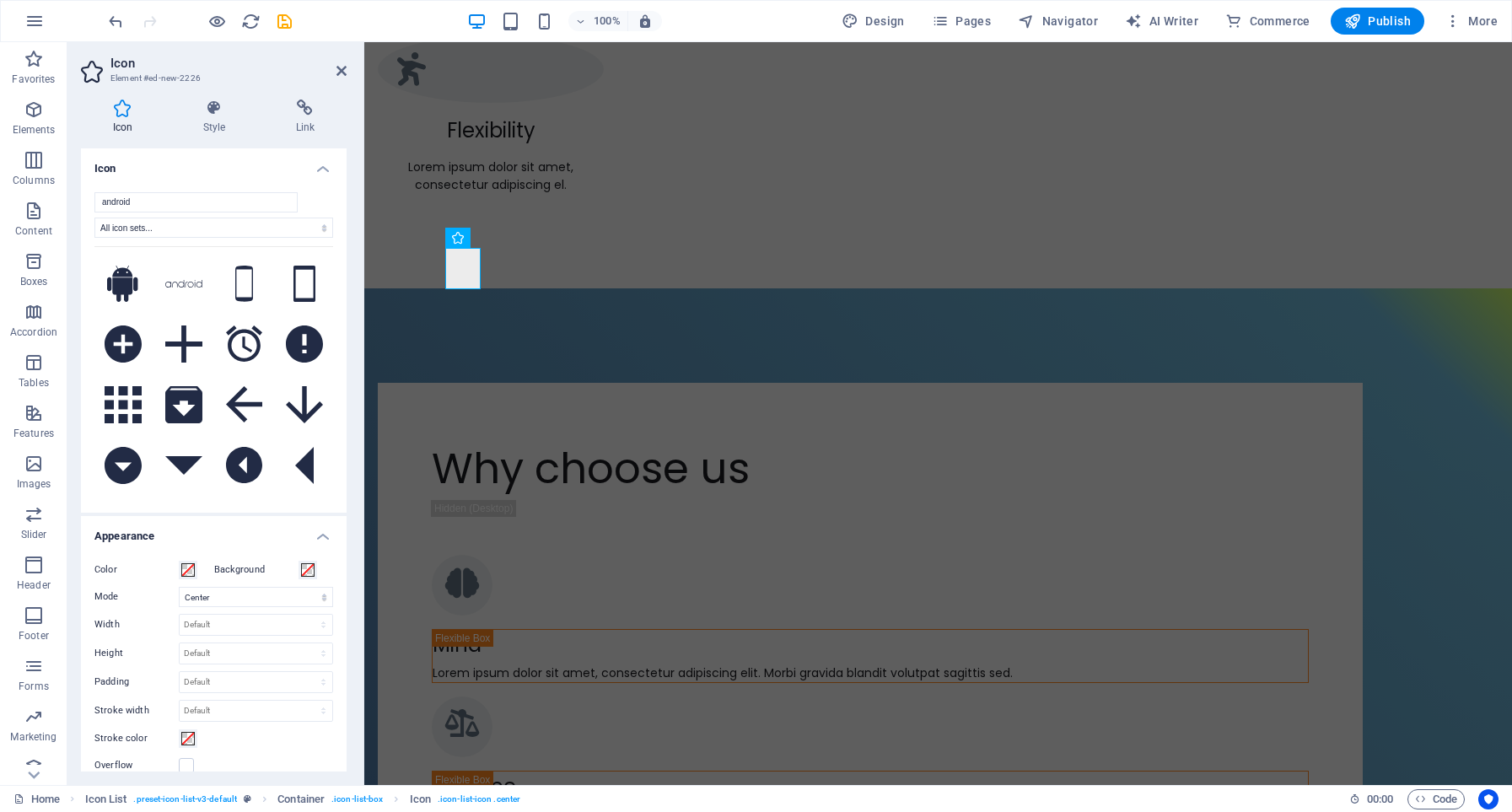 click on "android All icon sets... IcoFont Ionicons FontAwesome Brands FontAwesome Duotone FontAwesome Solid FontAwesome Regular FontAwesome Light FontAwesome Thin FontAwesome Sharp Solid FontAwesome Sharp Regular FontAwesome Sharp Light FontAwesome Sharp Thin .fa-secondary{opacity:.4} .fa-secondary{opacity:.4} .fa-secondary{opacity:.4} .fa-secondary{opacity:.4}" at bounding box center (213, 346) 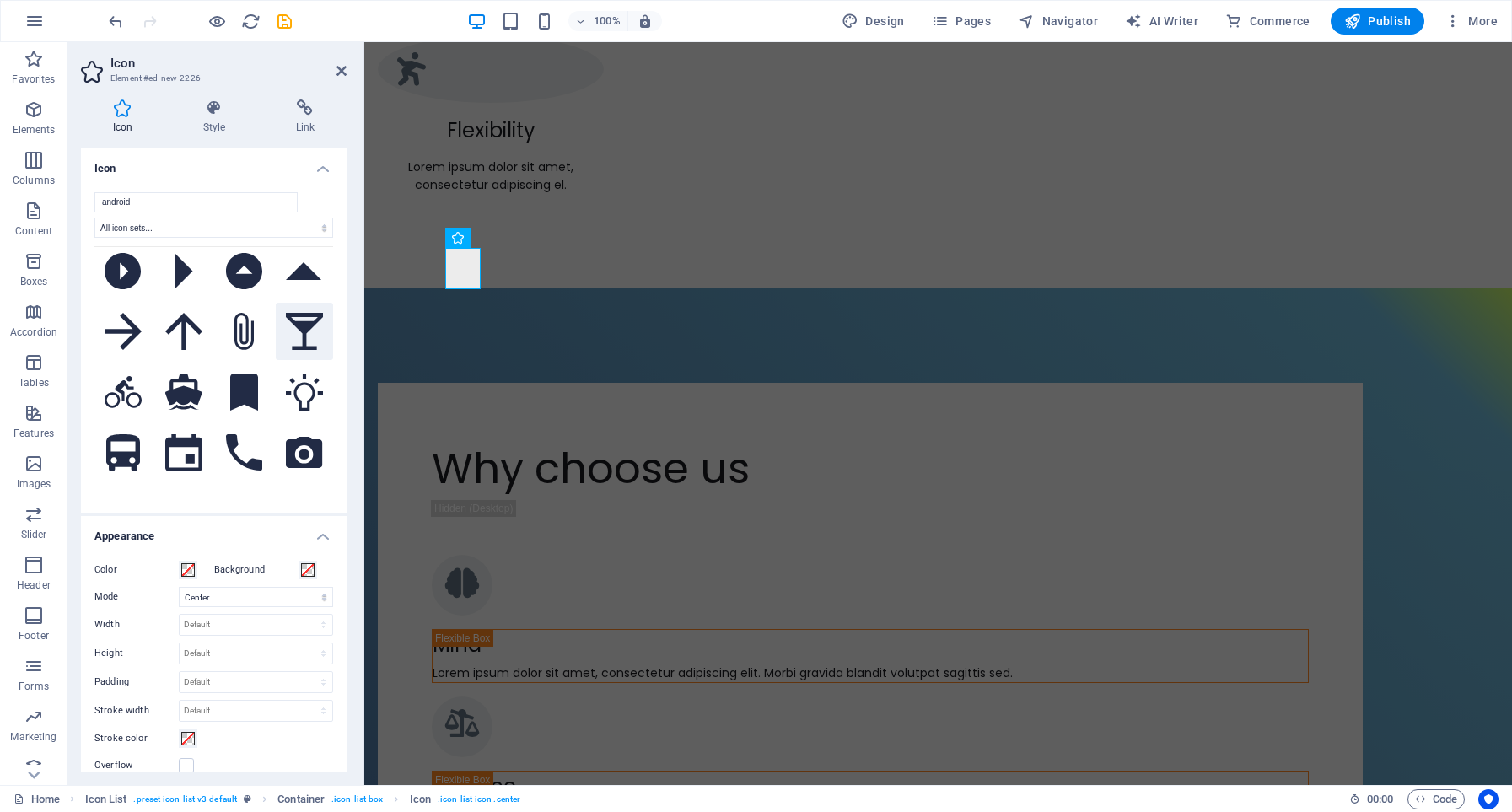 scroll, scrollTop: 395, scrollLeft: 0, axis: vertical 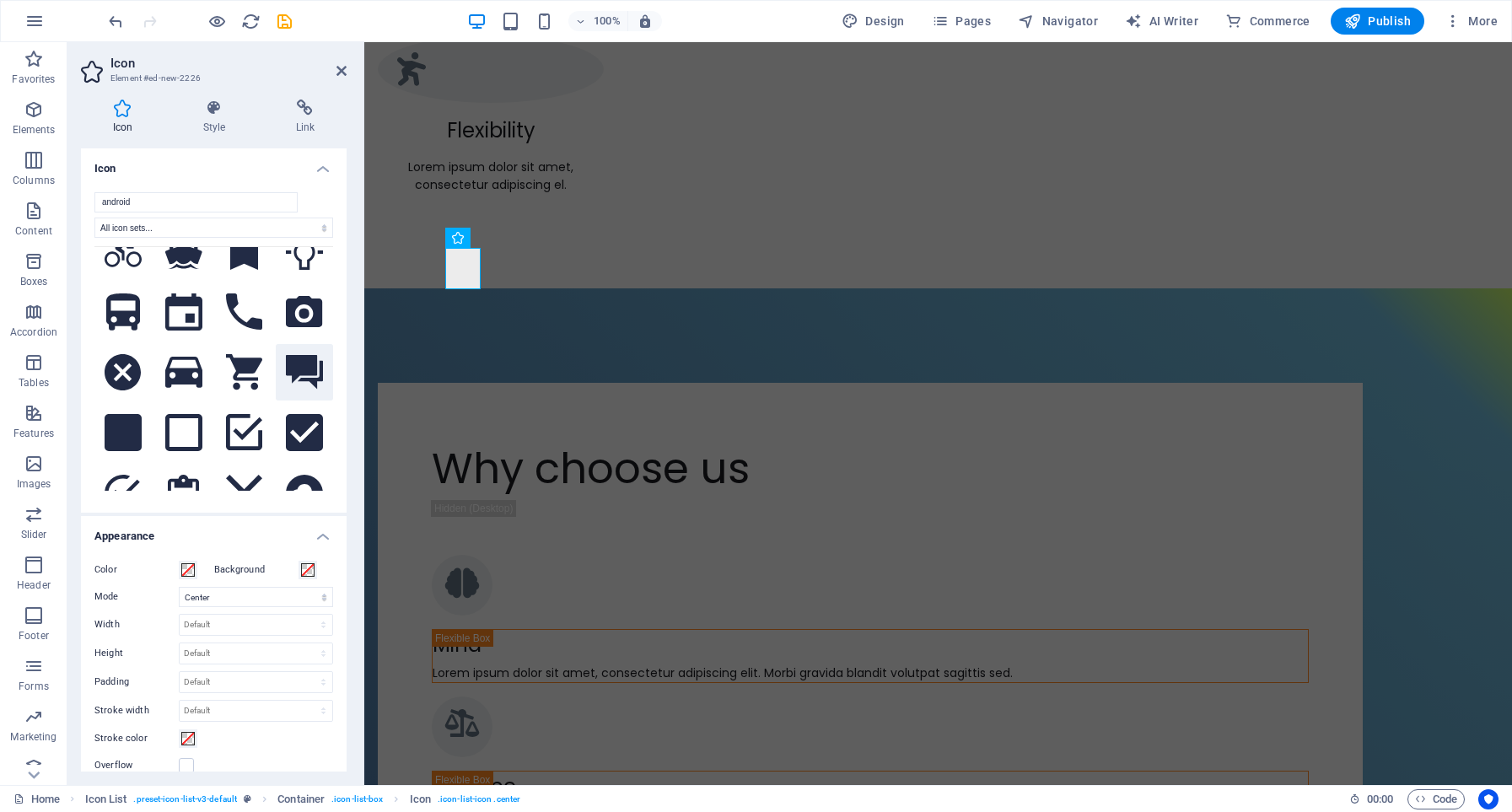 click 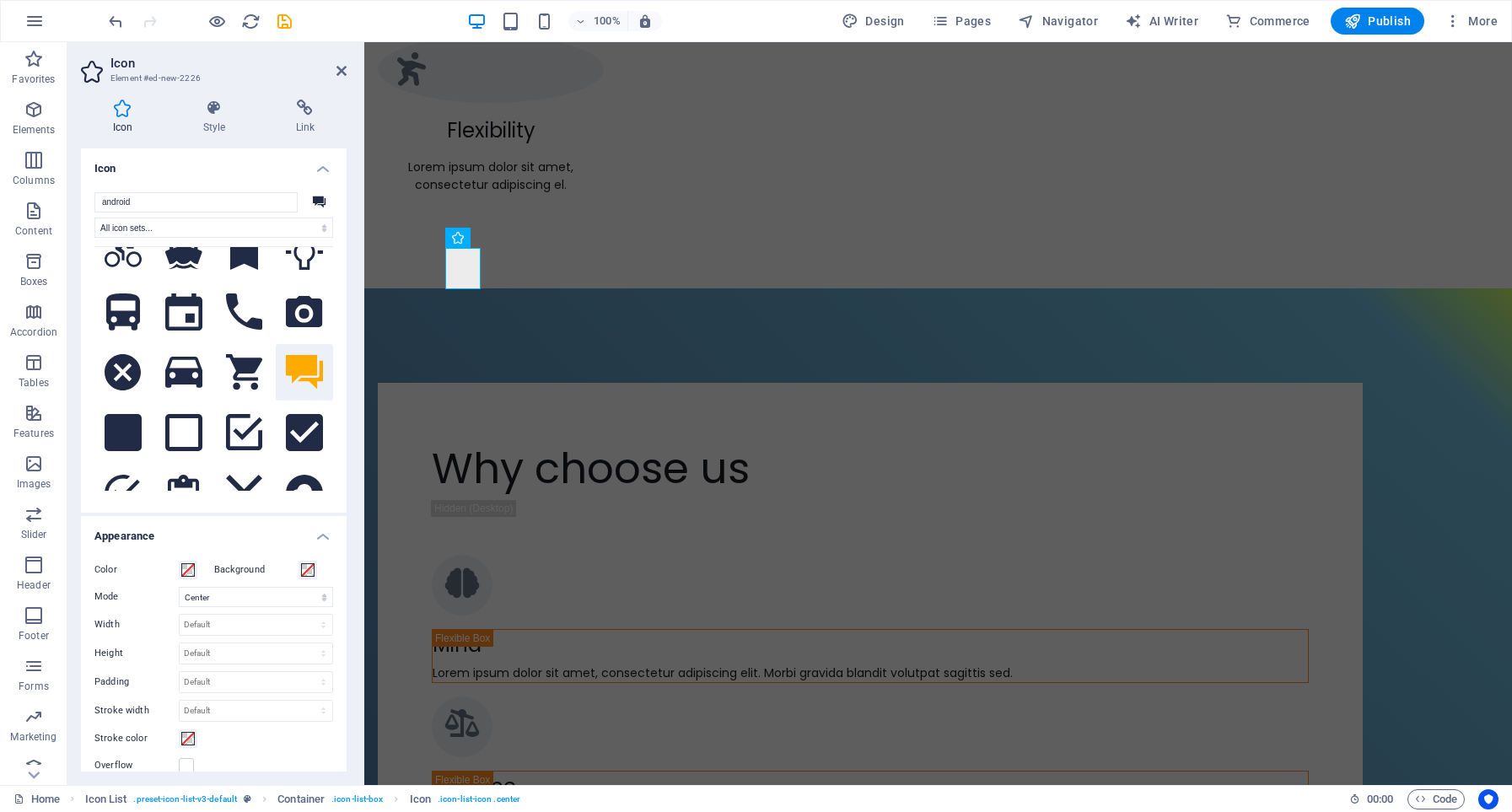 click 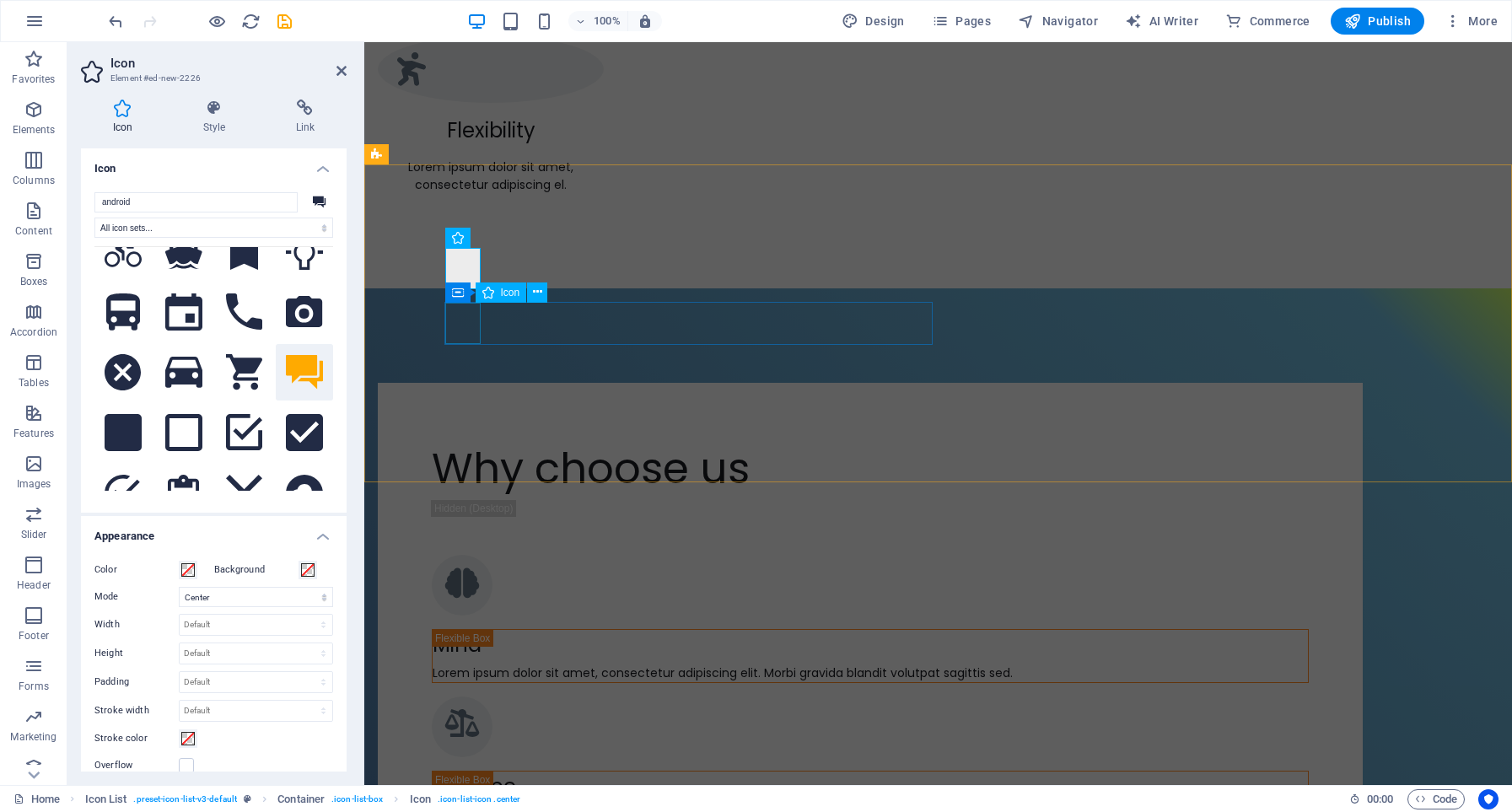click at bounding box center [621, 2593] 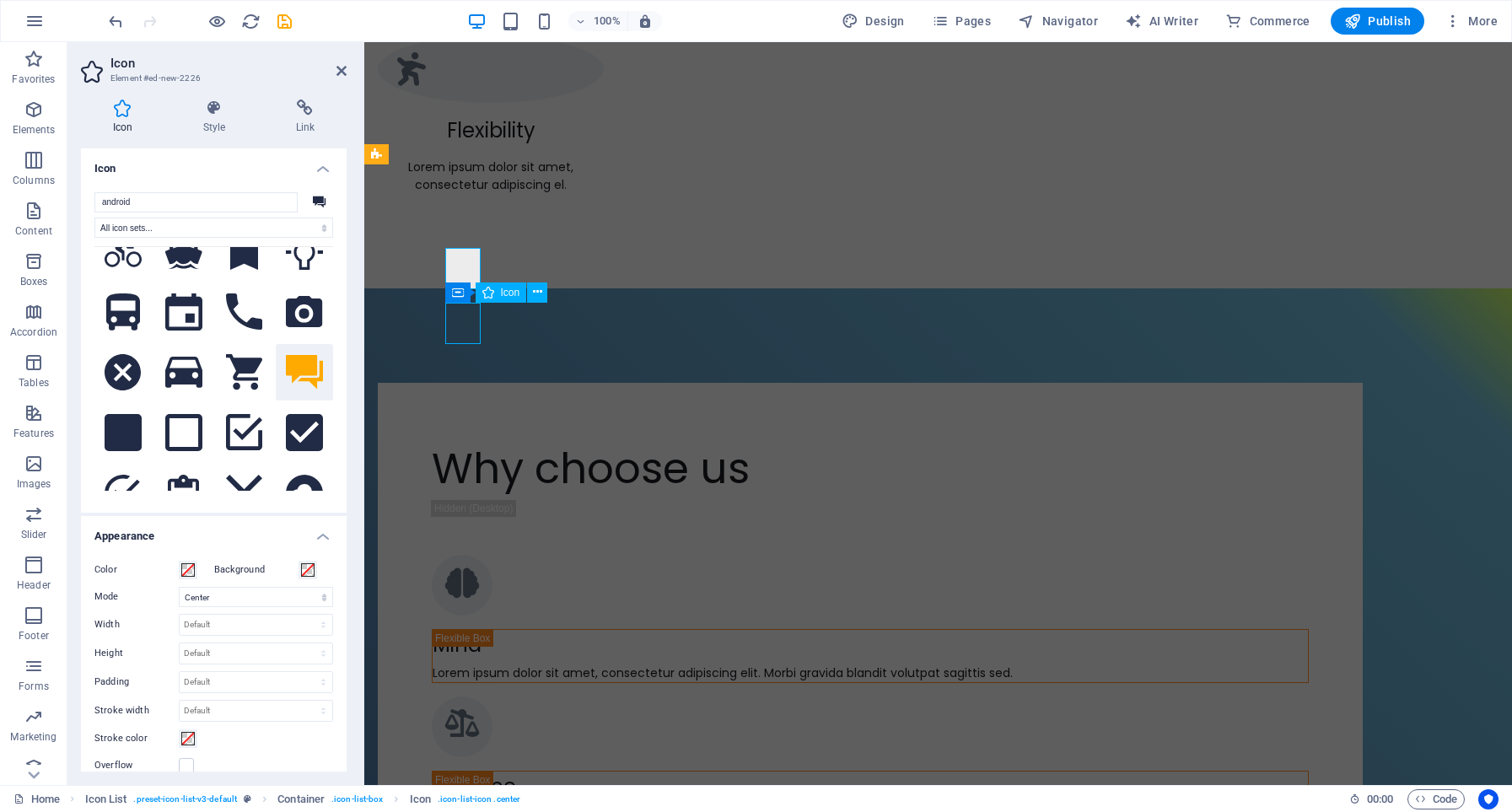 click at bounding box center (621, 2593) 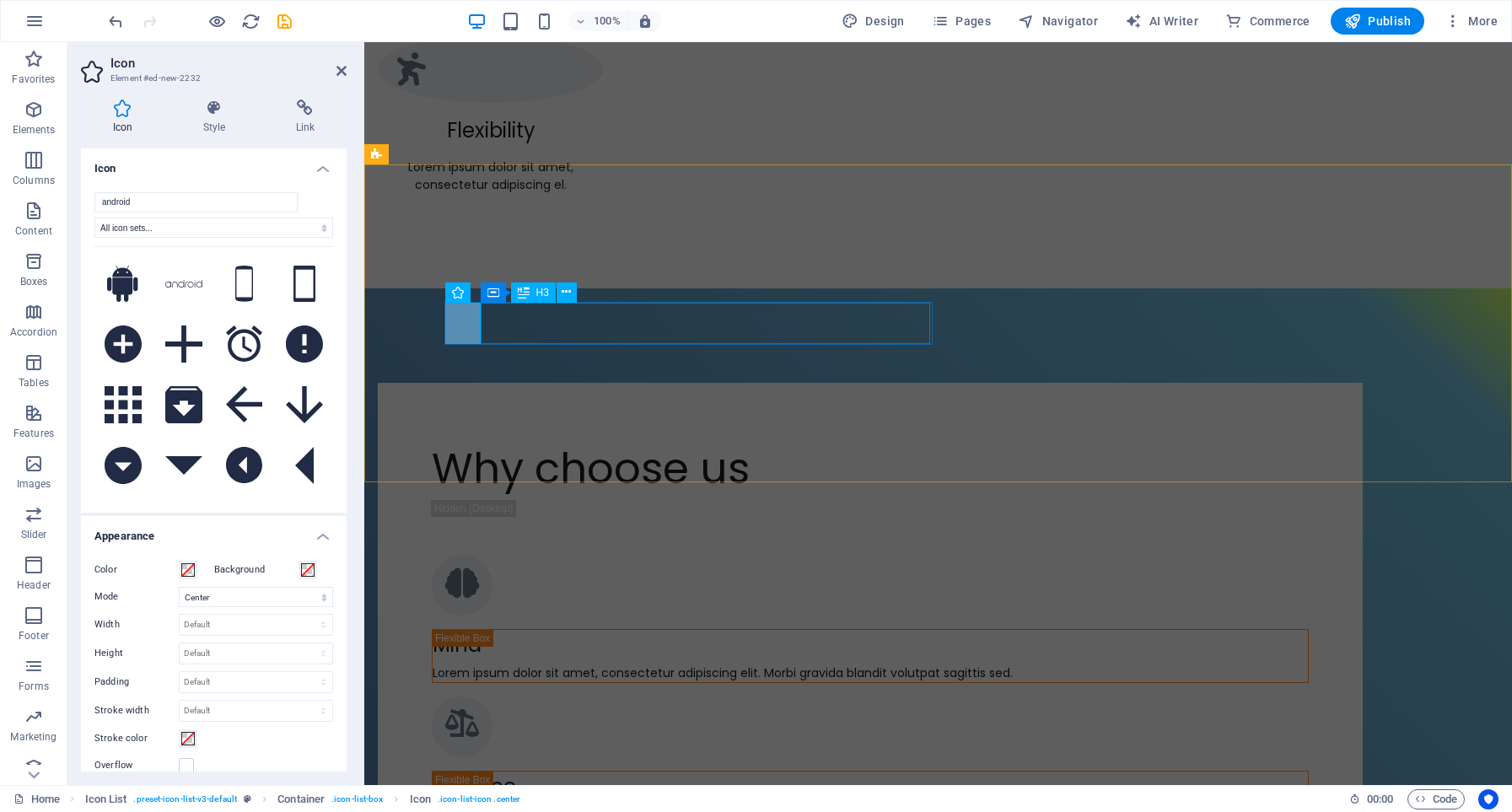 click on "Headline" at bounding box center [600, 2637] 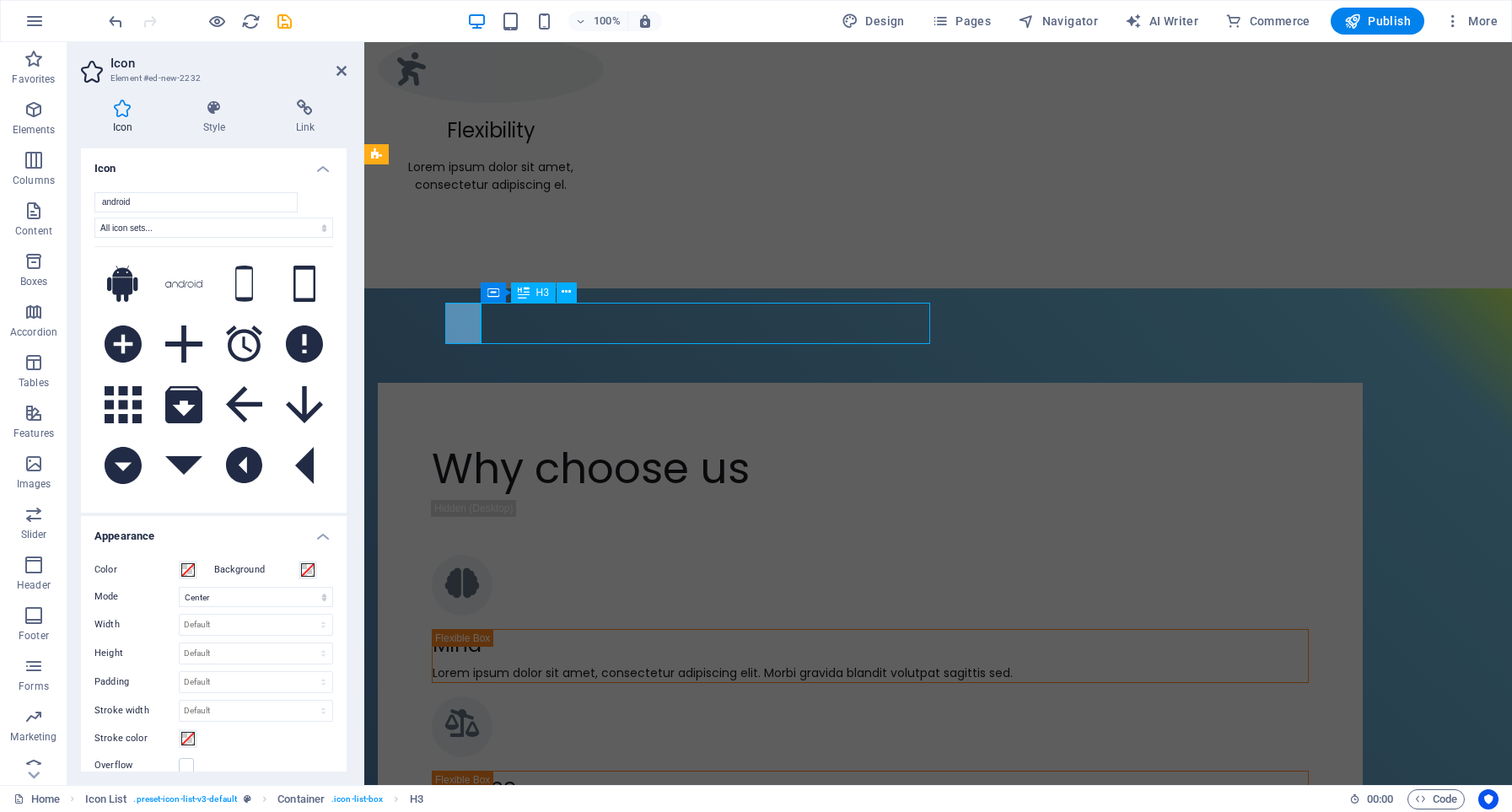 click on "Headline" at bounding box center [600, 2637] 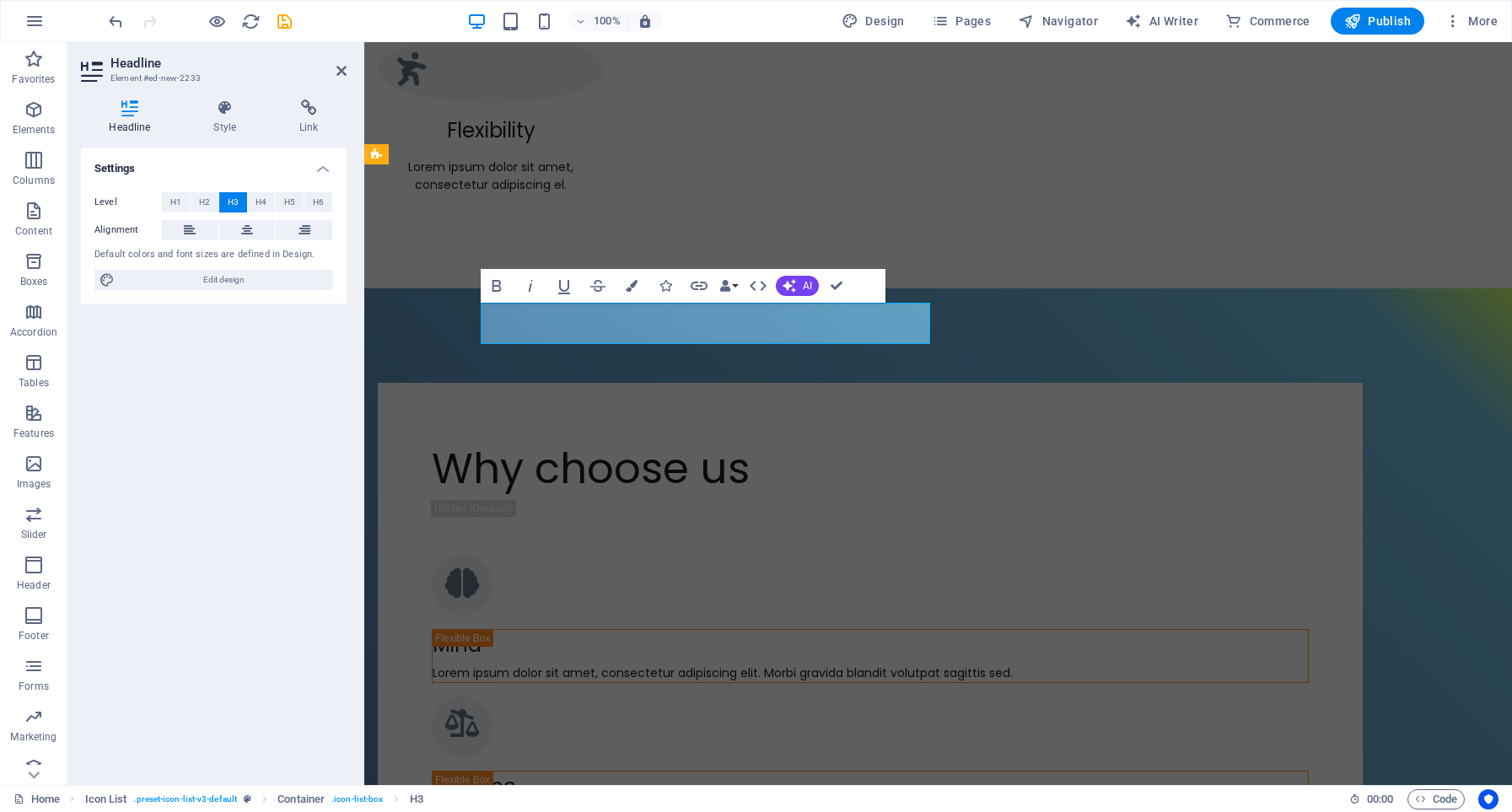 type 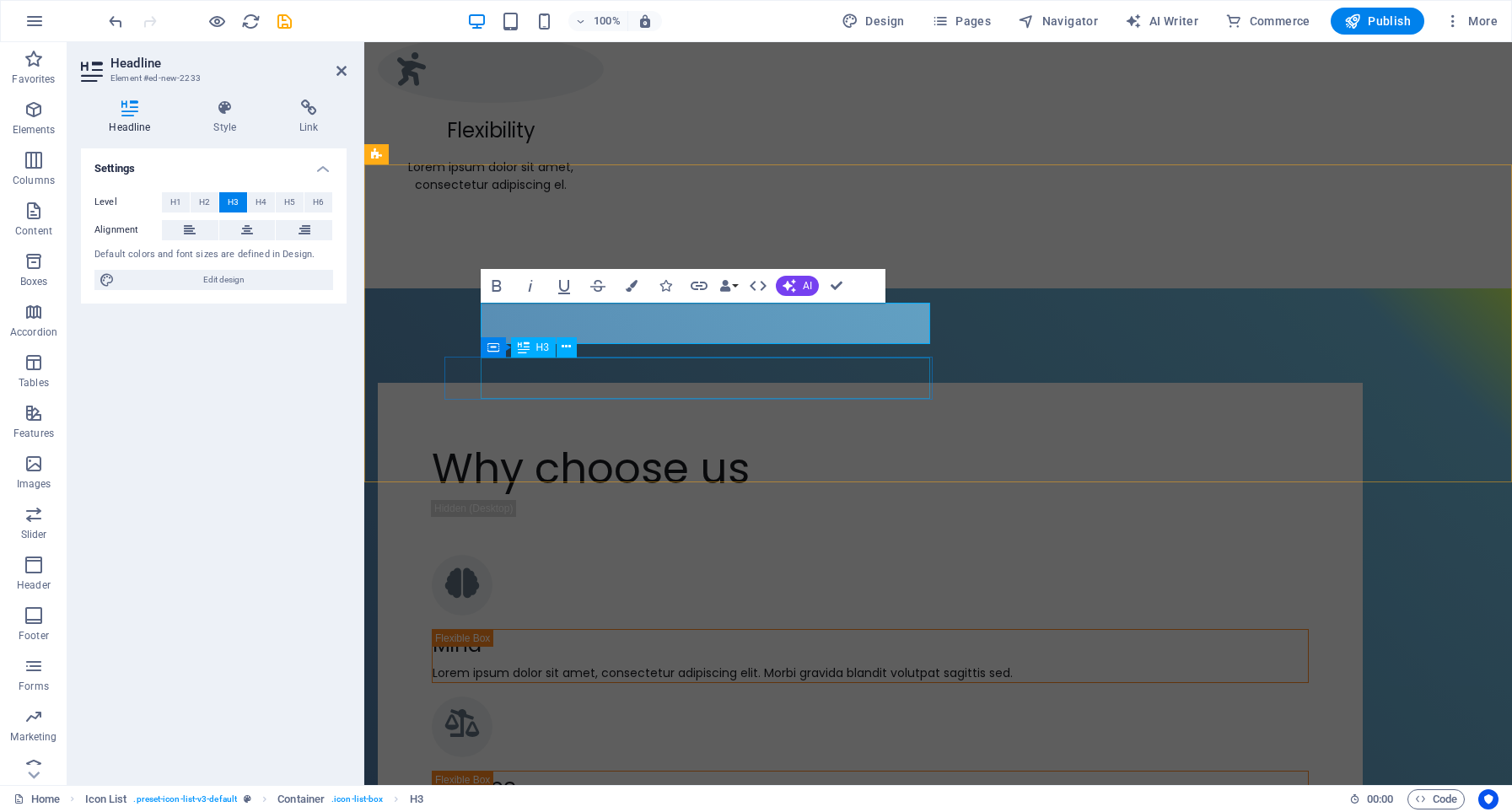 click on "Headline" at bounding box center (600, 2829) 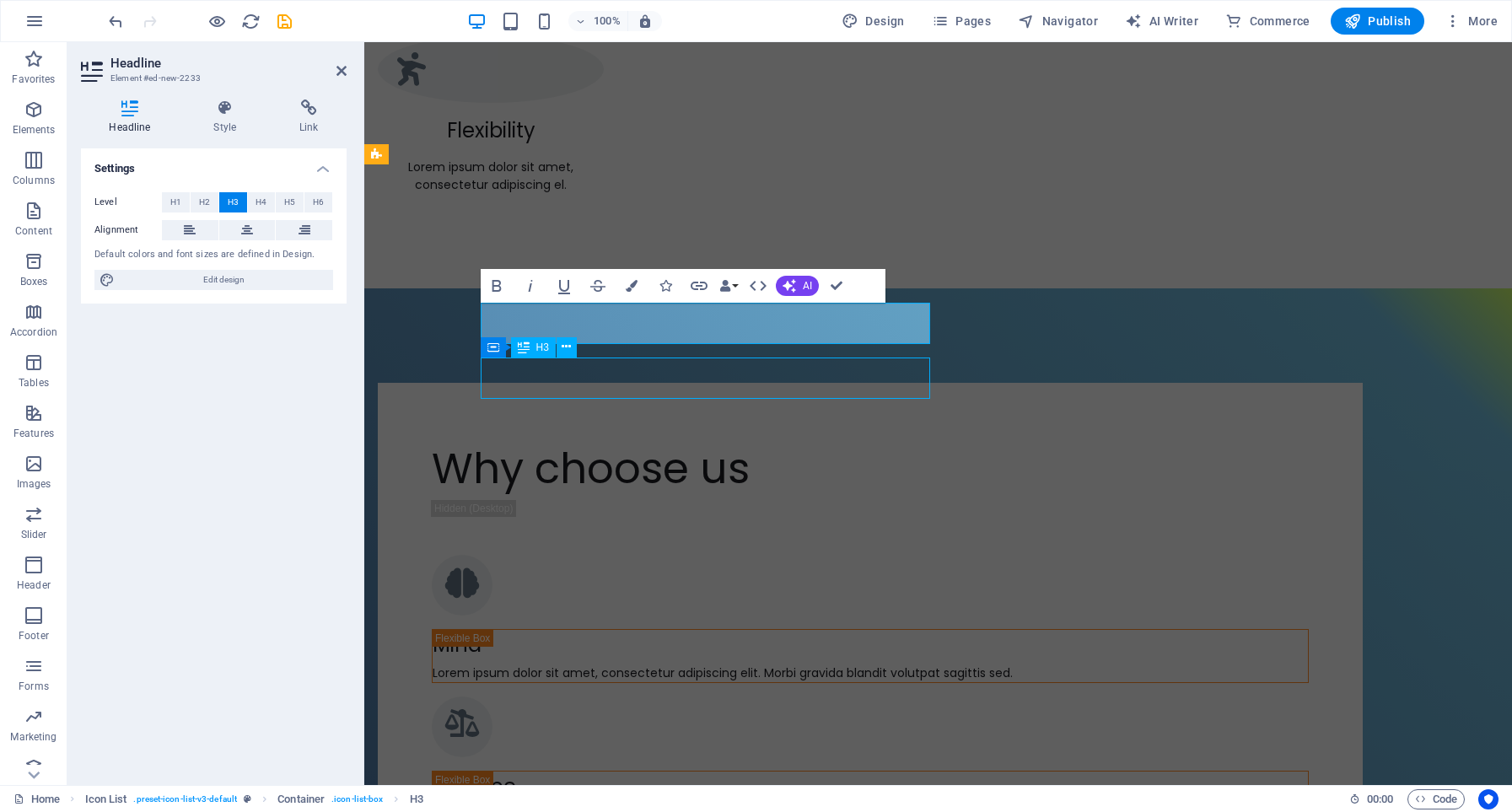 click on "Headline" at bounding box center (600, 2829) 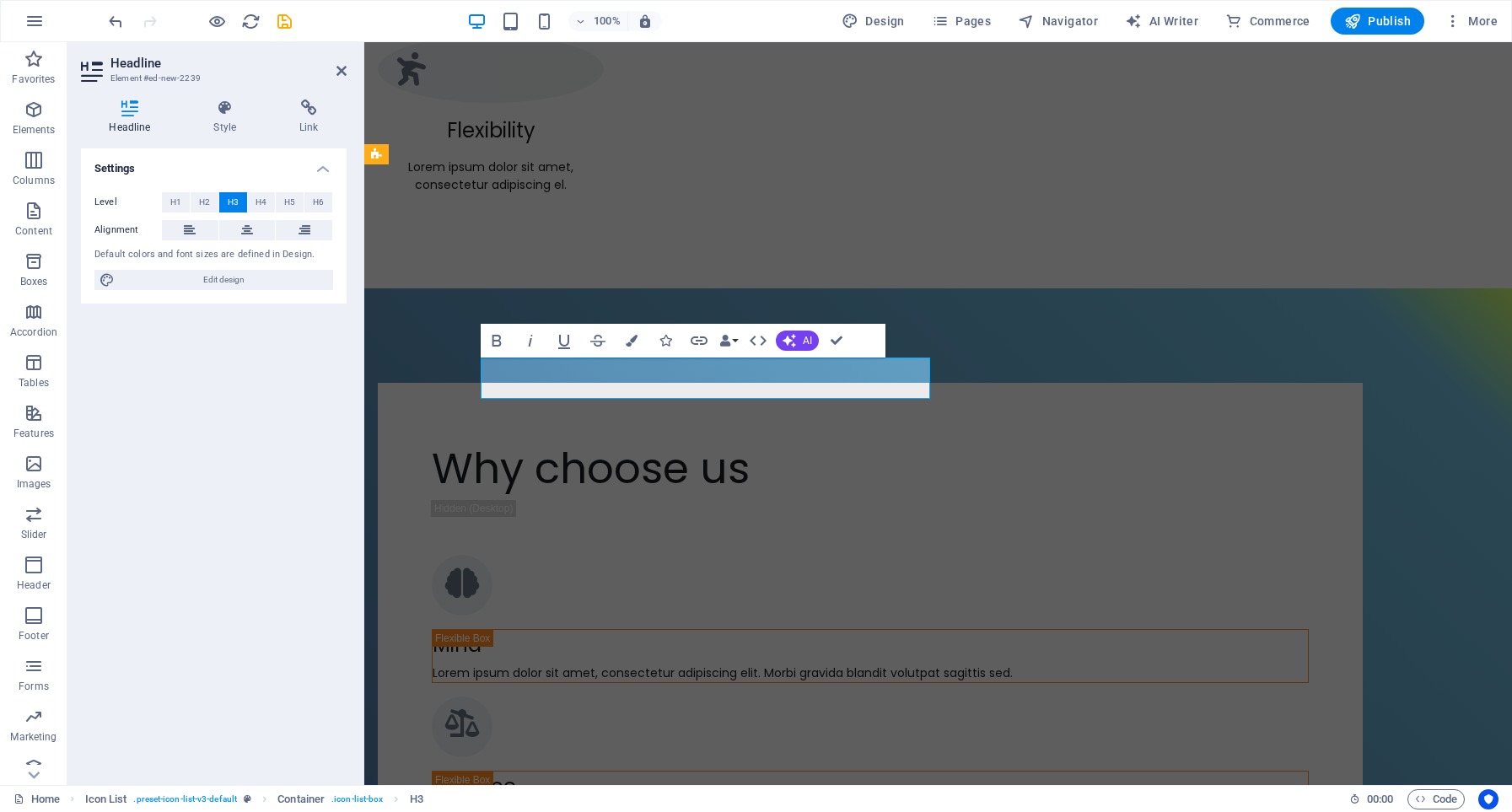 type 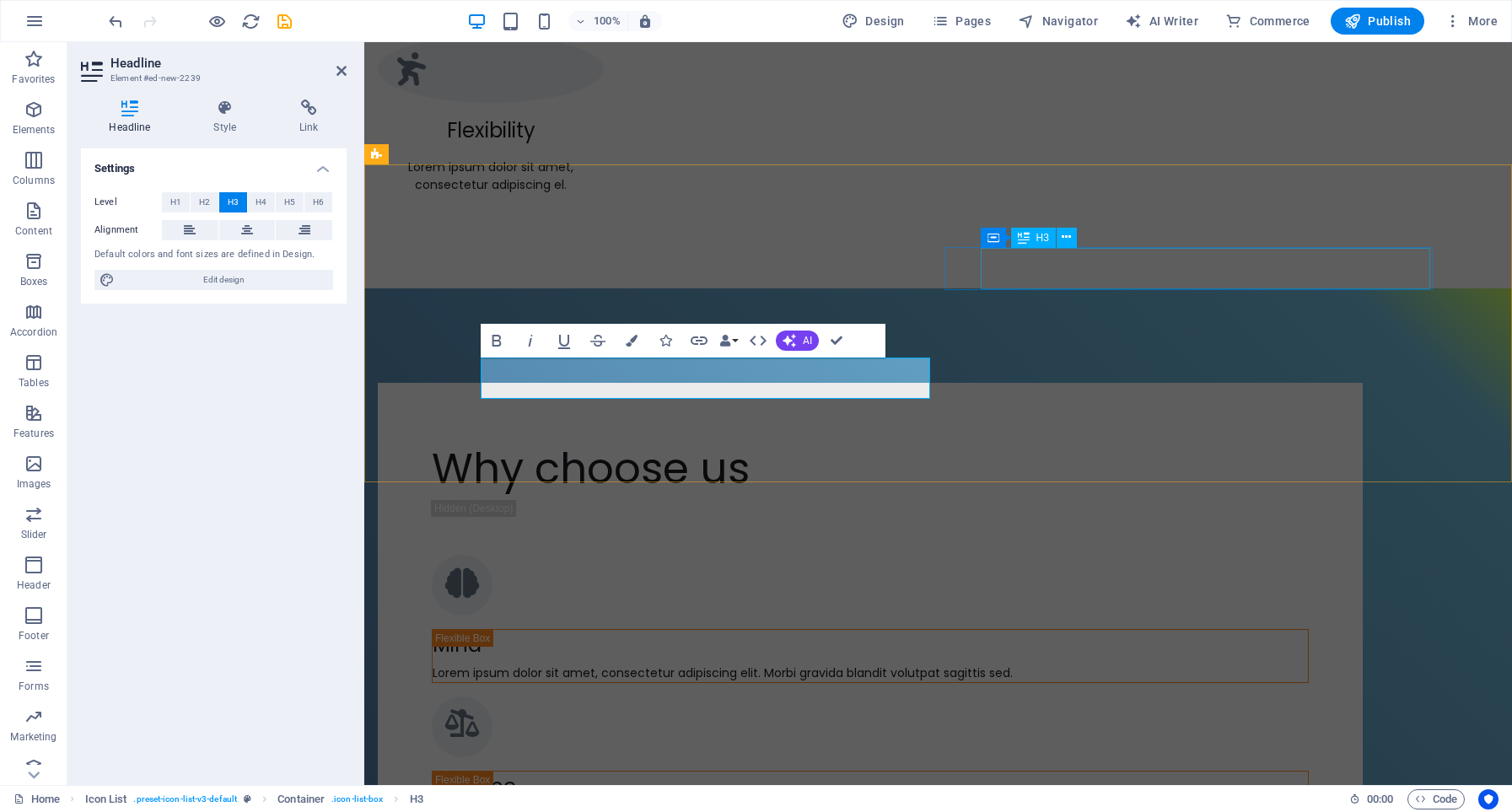 click on "Headline" at bounding box center (600, 2541) 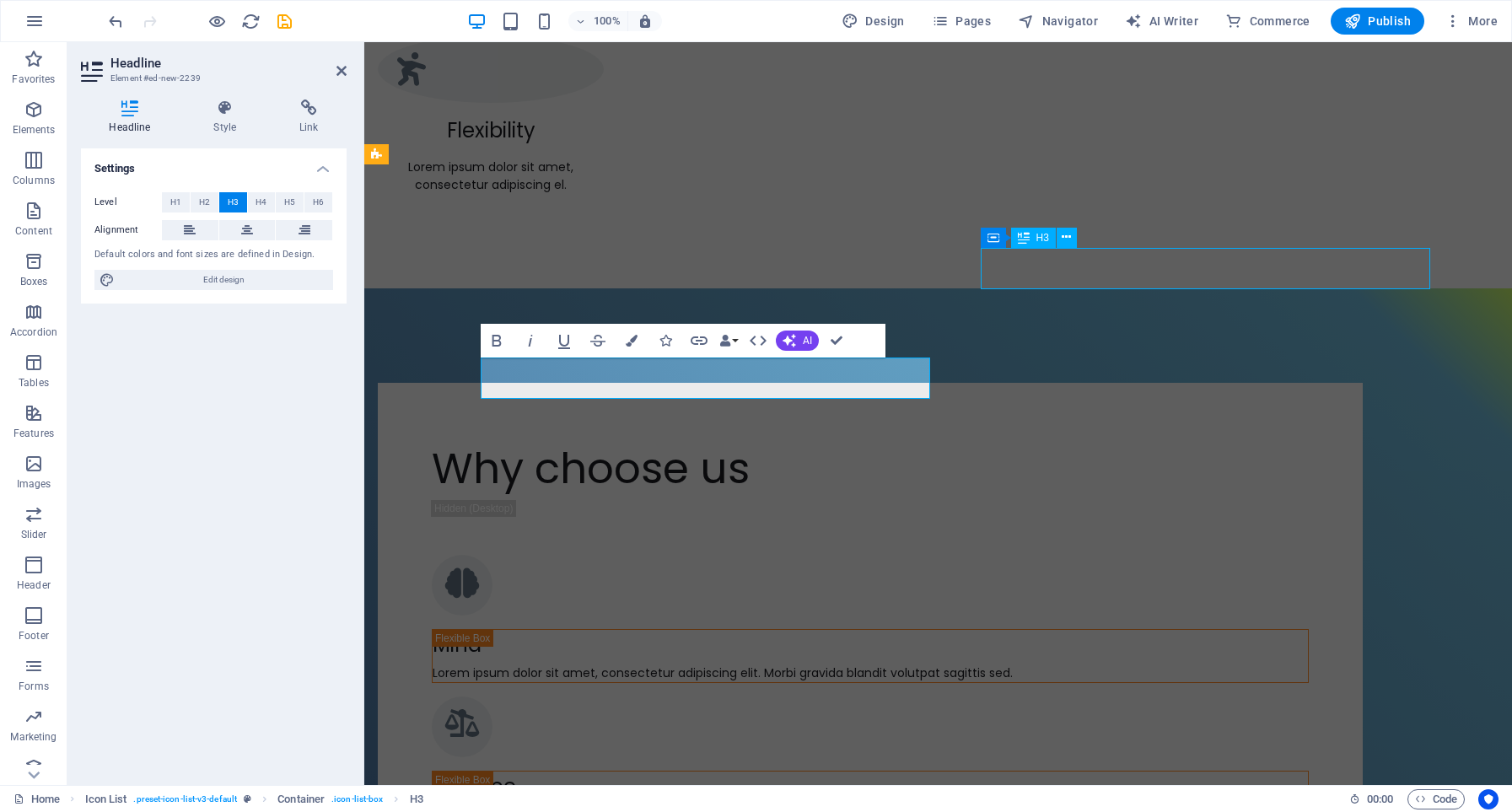 click on "Headline" at bounding box center [600, 2541] 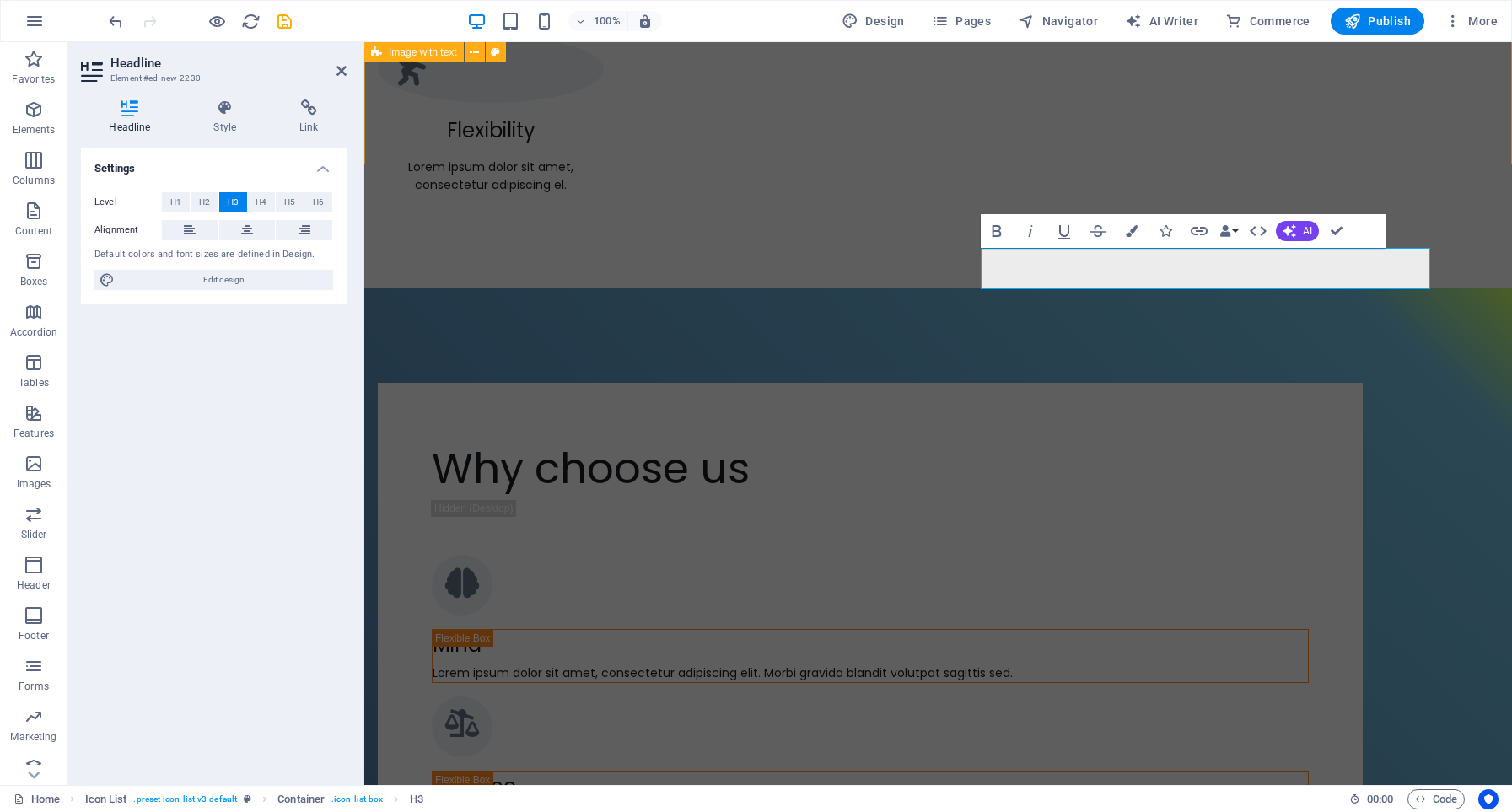 type 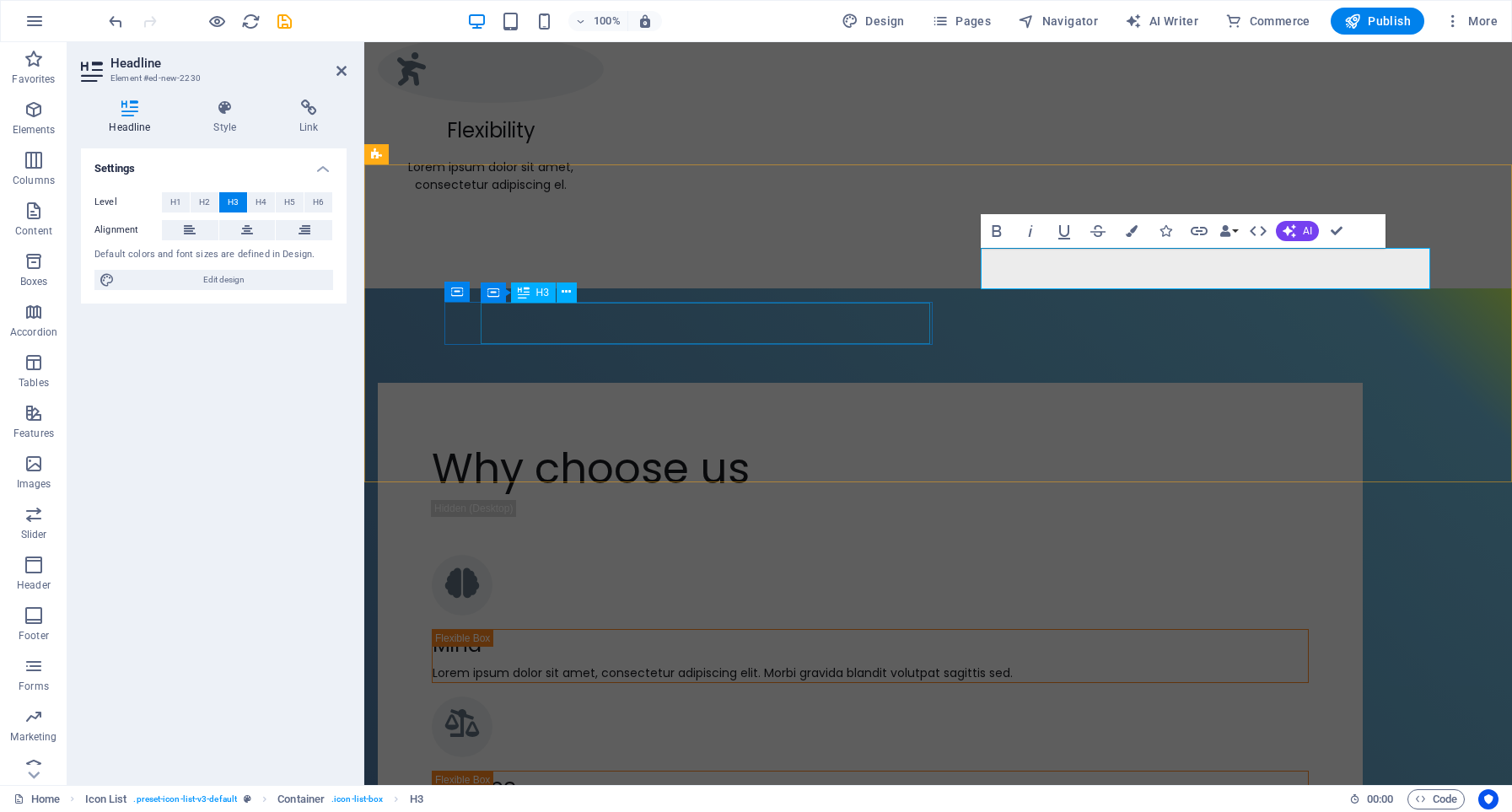 click on "Solution Designer" at bounding box center [600, 2637] 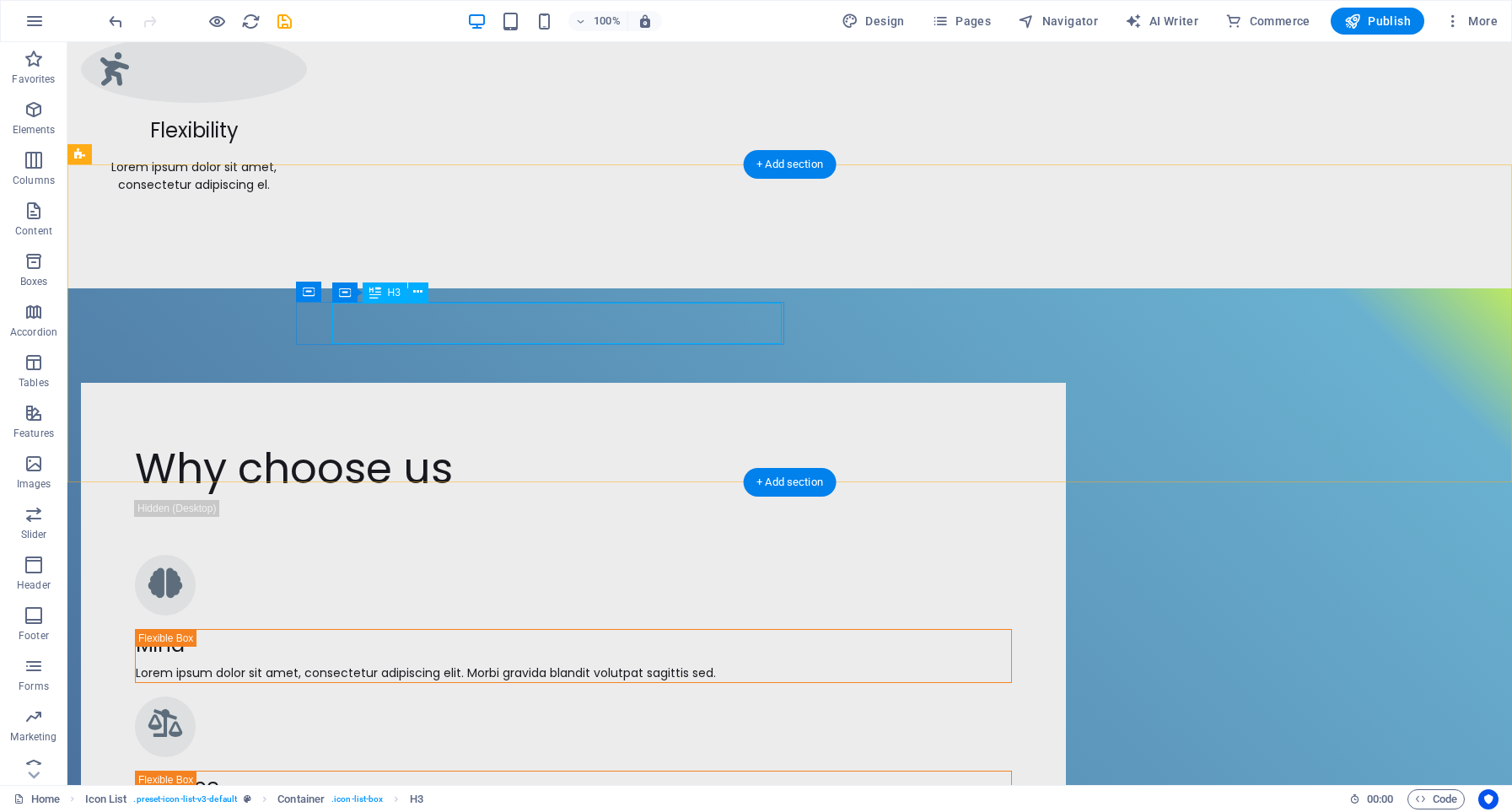 click on "Solution Designer" at bounding box center [303, 2637] 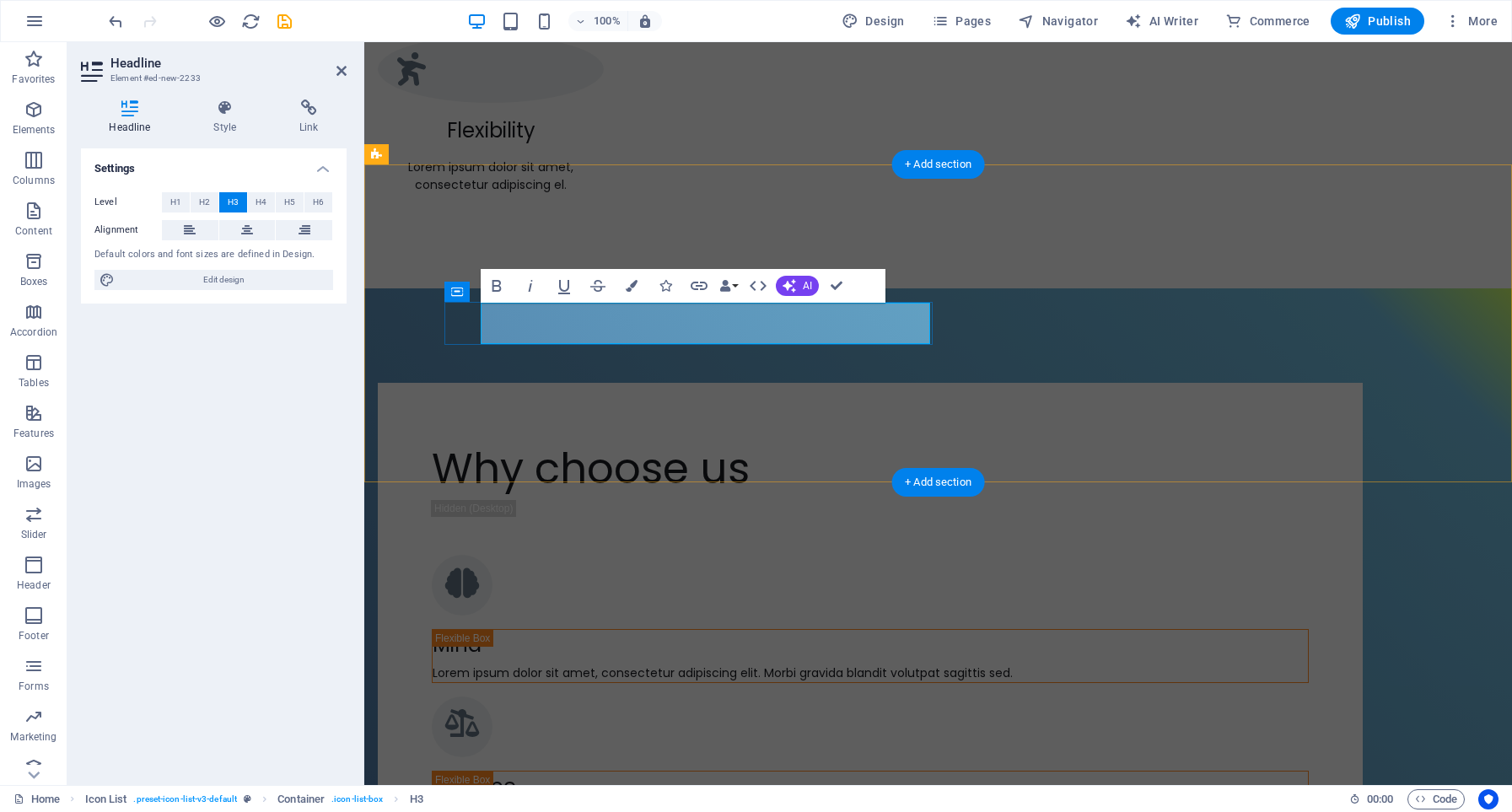 type 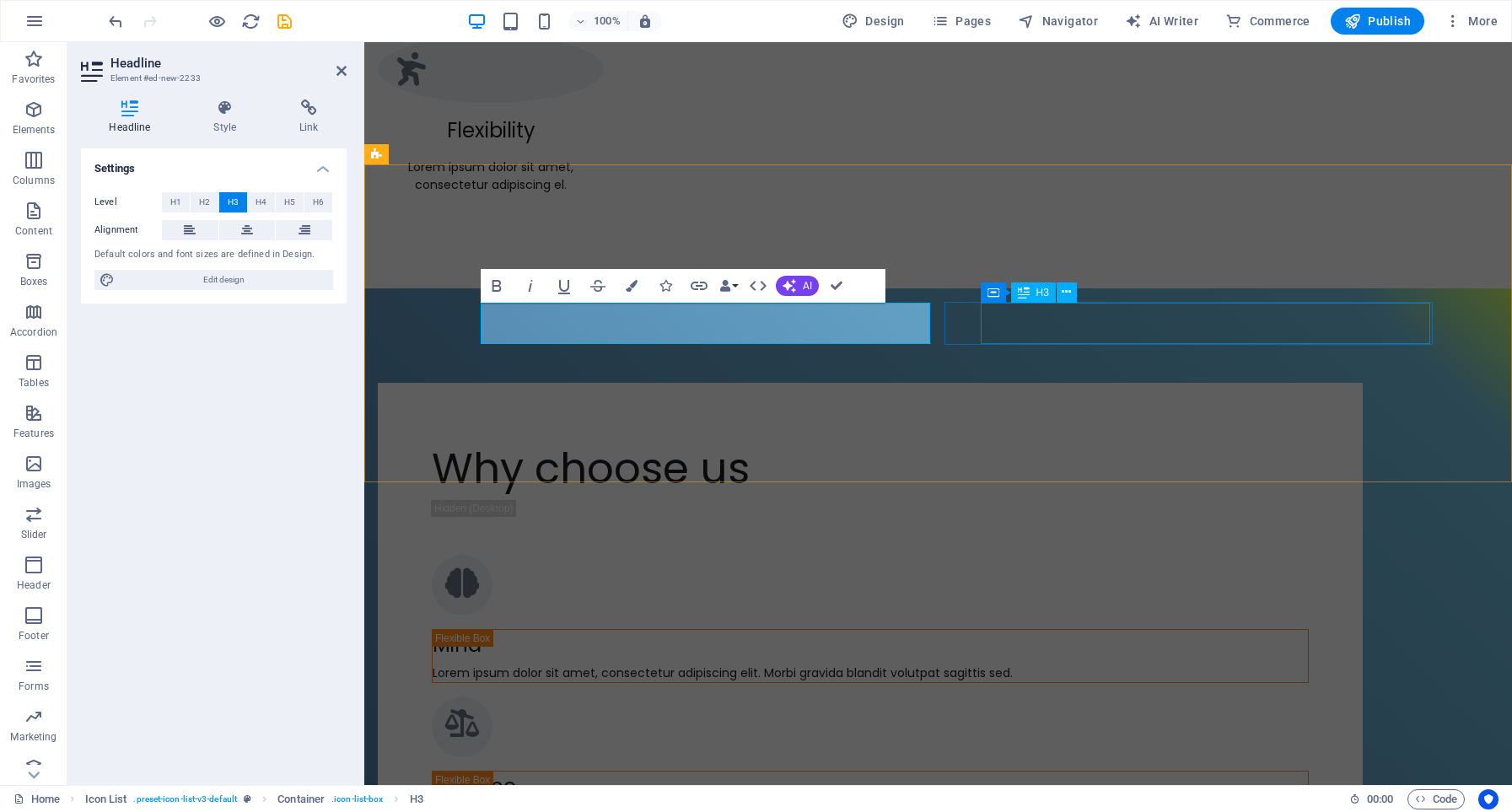 click on "Headline" at bounding box center (600, 2733) 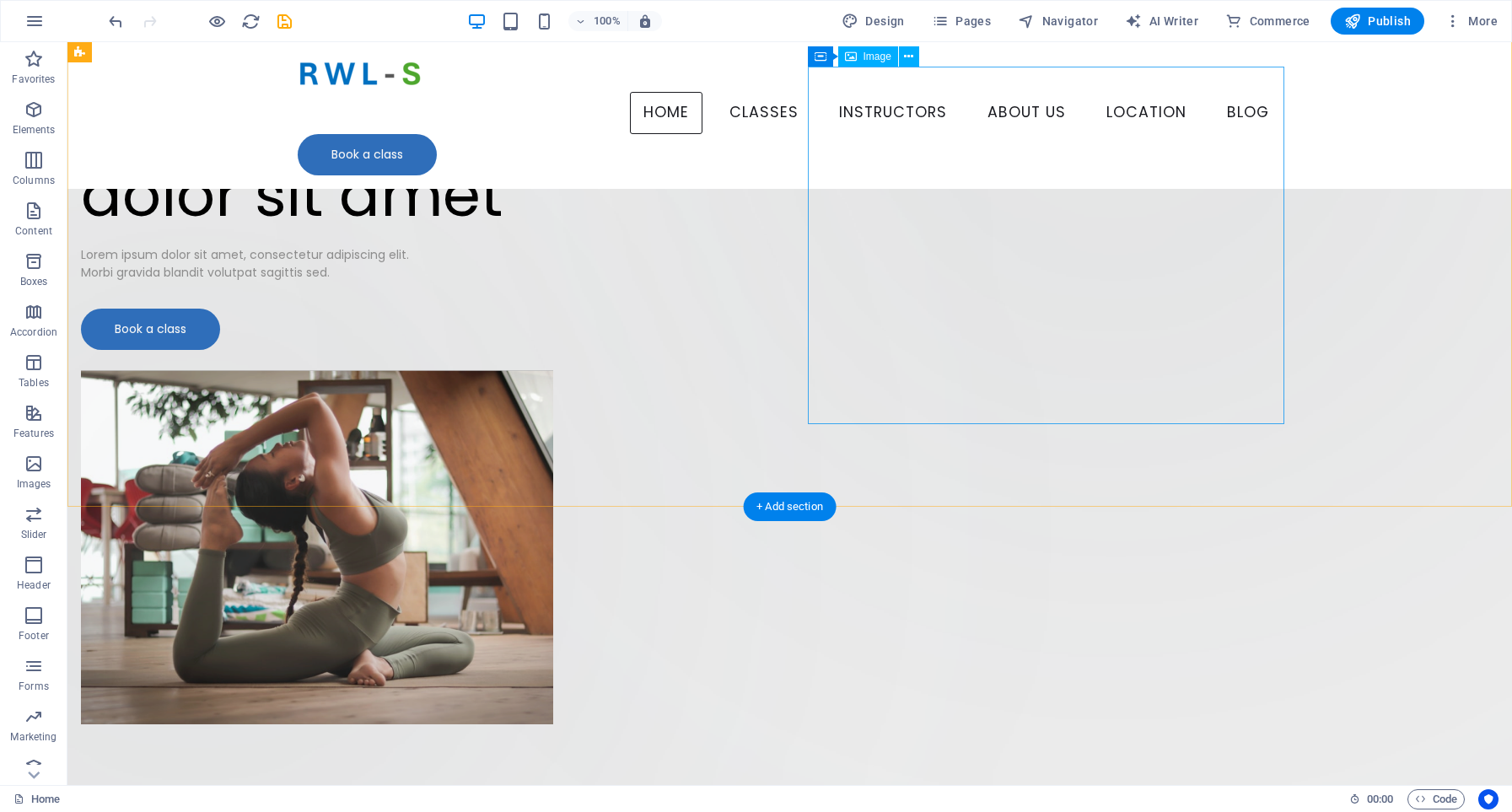scroll, scrollTop: 0, scrollLeft: 0, axis: both 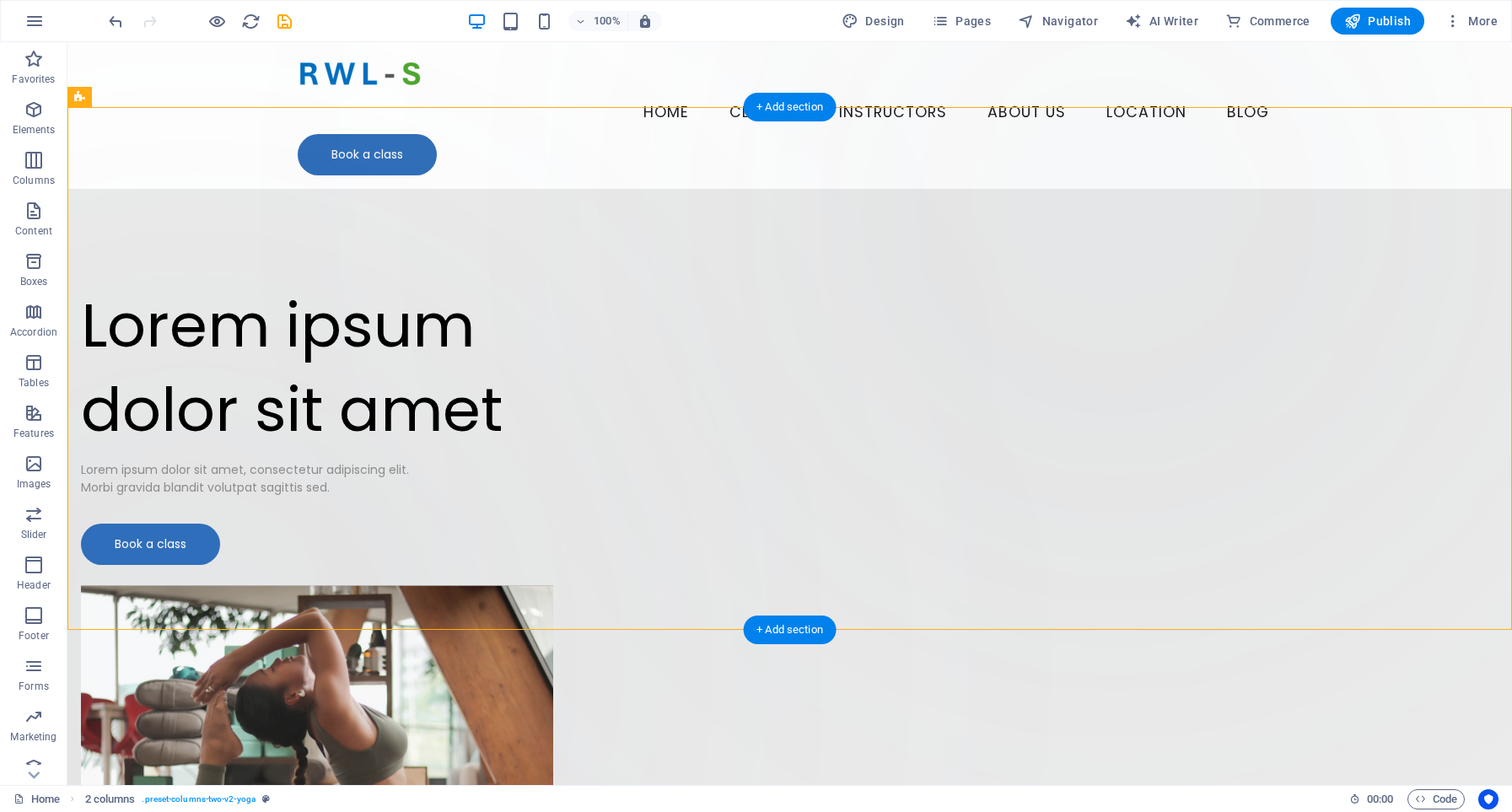drag, startPoint x: 1377, startPoint y: 320, endPoint x: 1051, endPoint y: 330, distance: 326.1533 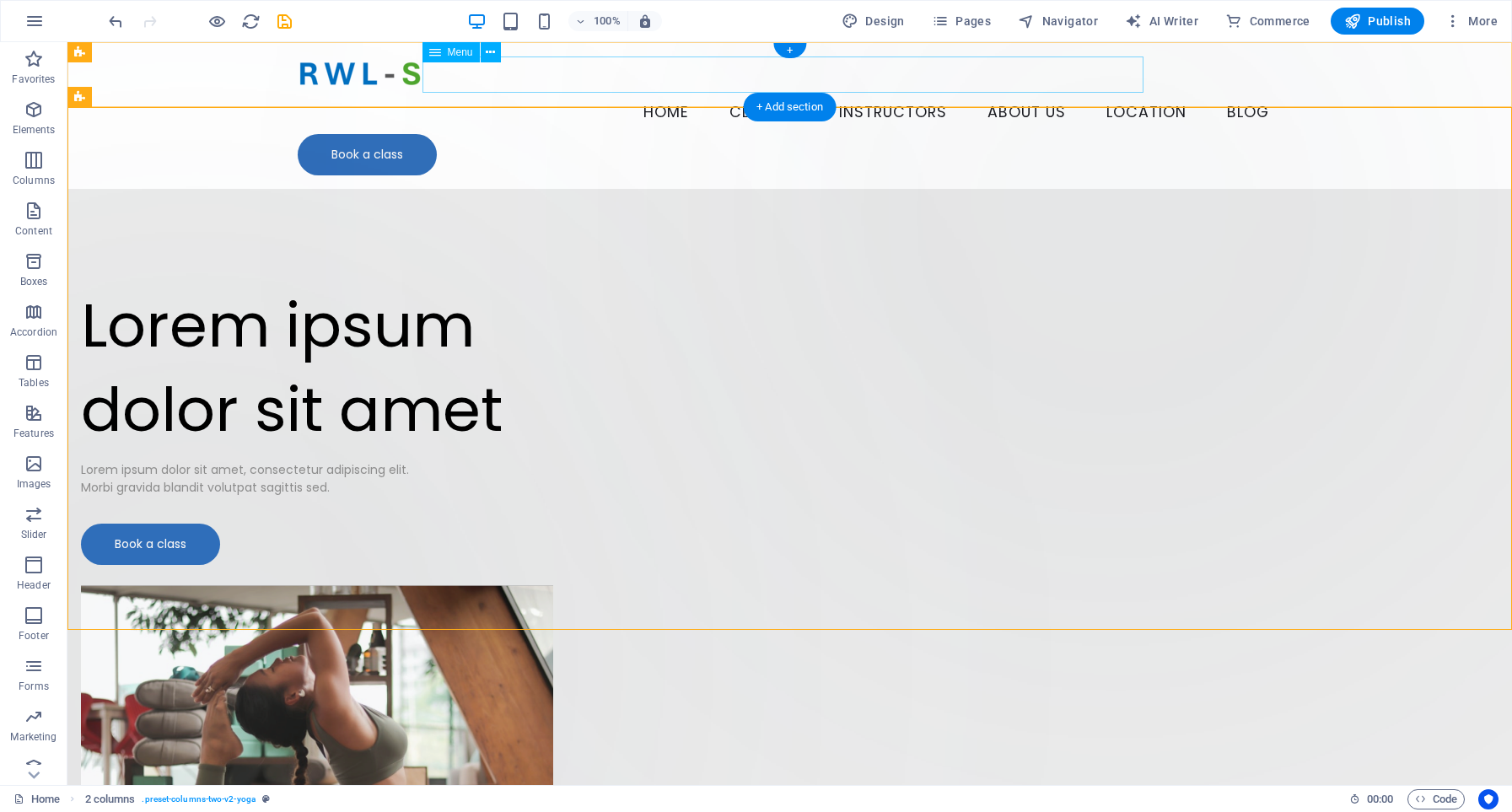 click on "Home Classes Instructors About Us Location     Blog" at bounding box center (790, 113) 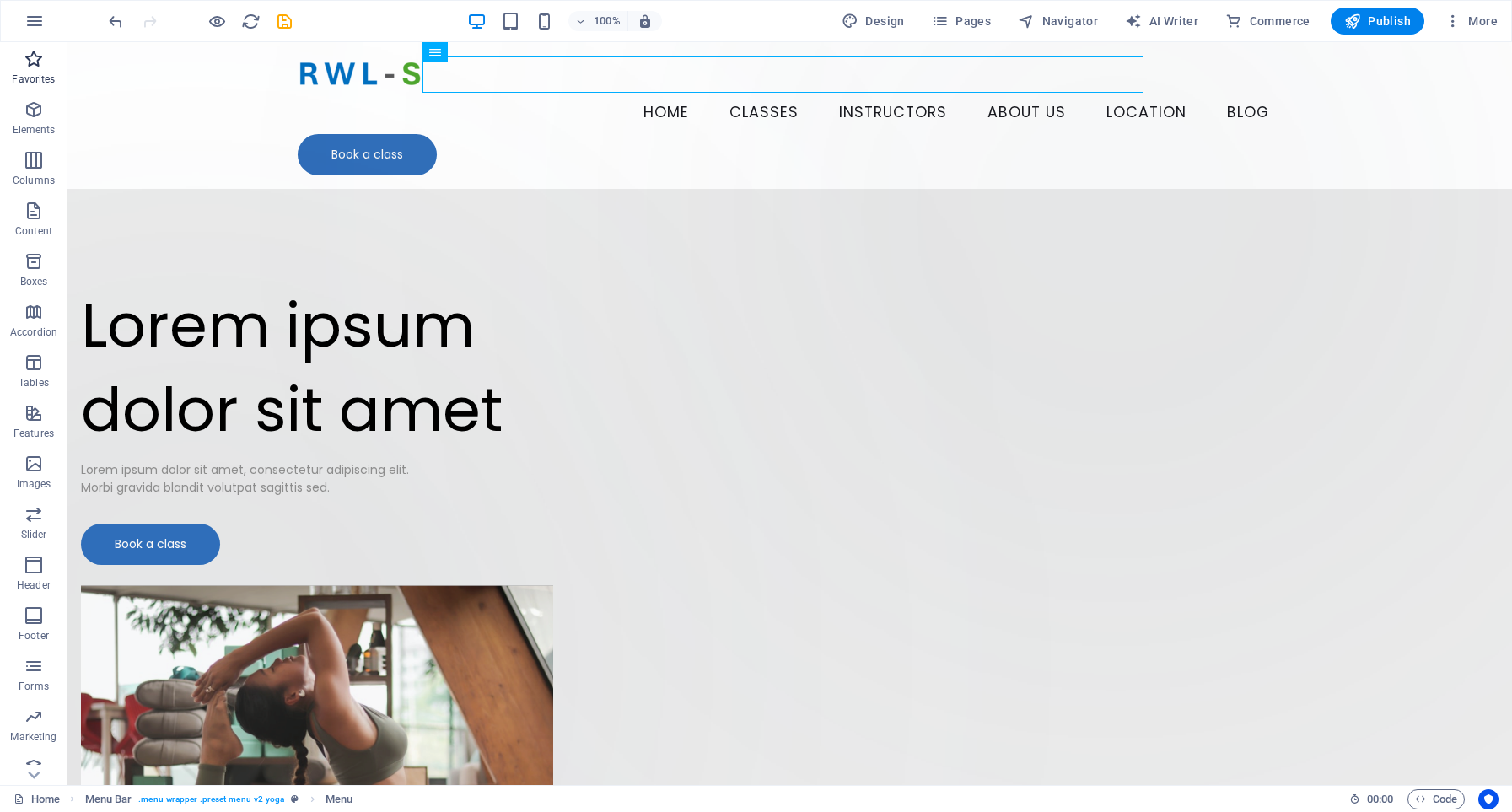 click on "Favorites" at bounding box center [34, 69] 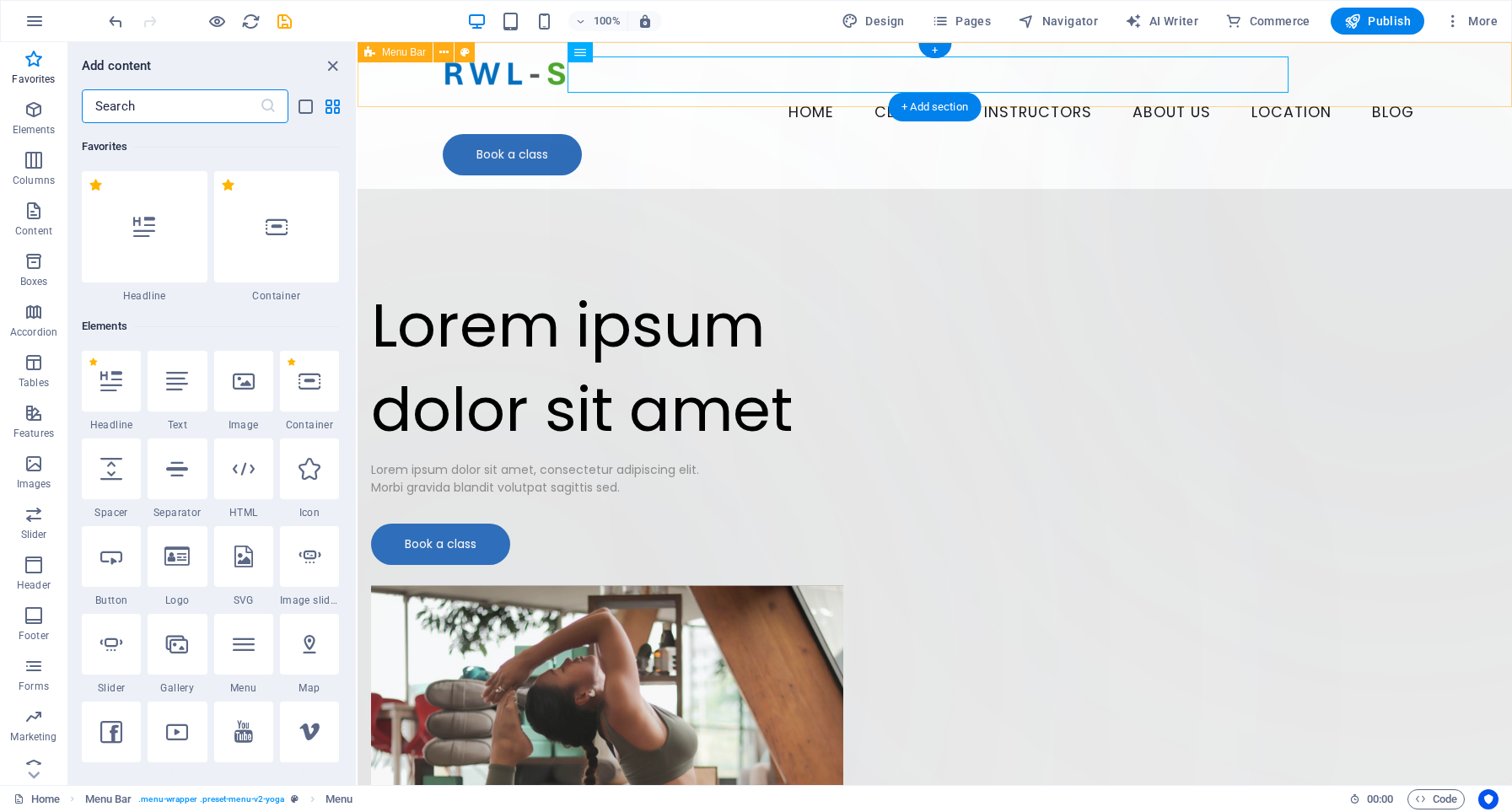 drag, startPoint x: 392, startPoint y: 62, endPoint x: 750, endPoint y: 105, distance: 360.57315 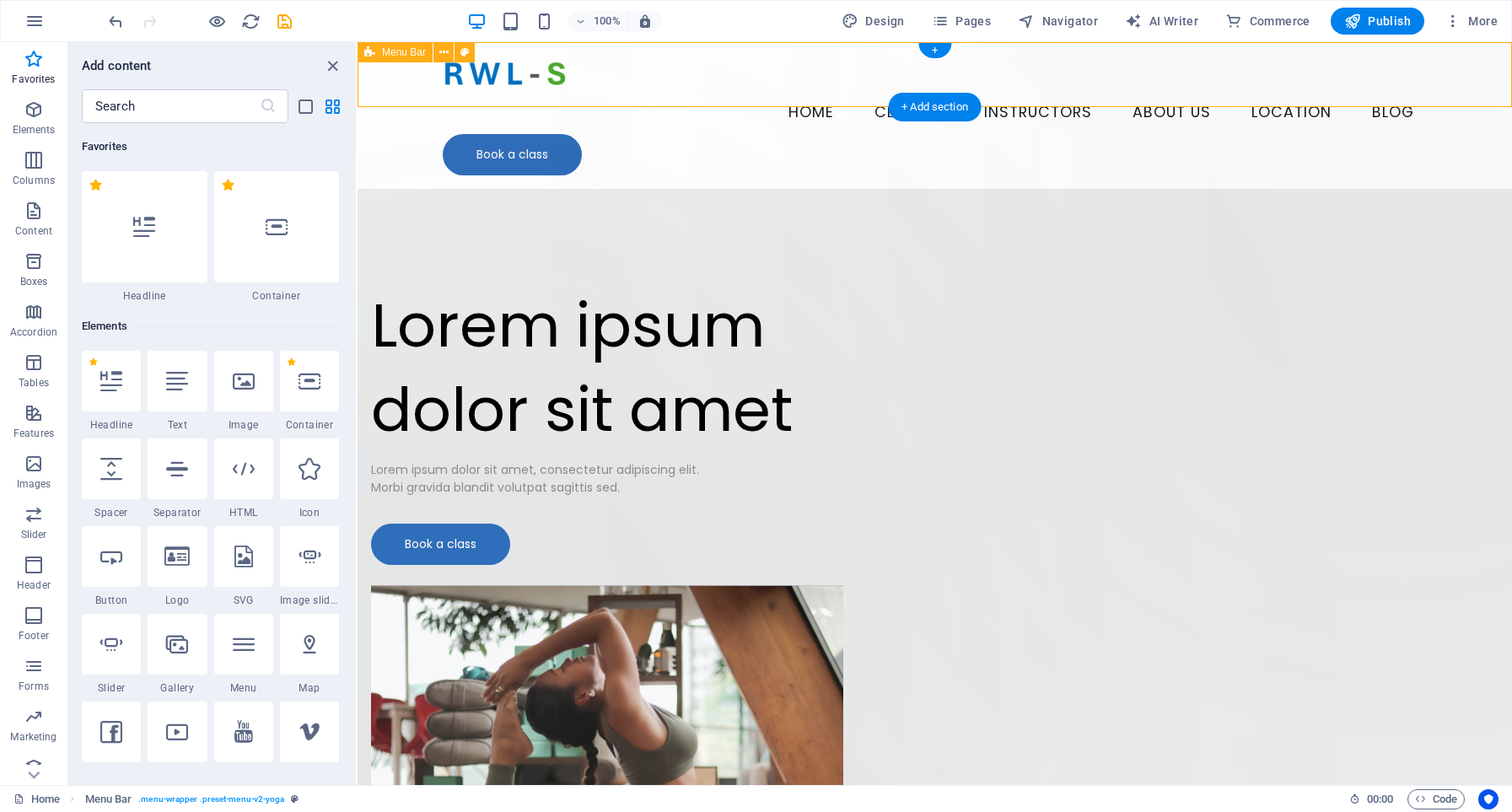 click on "Home Classes Instructors About Us Location     Blog Book a class" at bounding box center [934, 116] 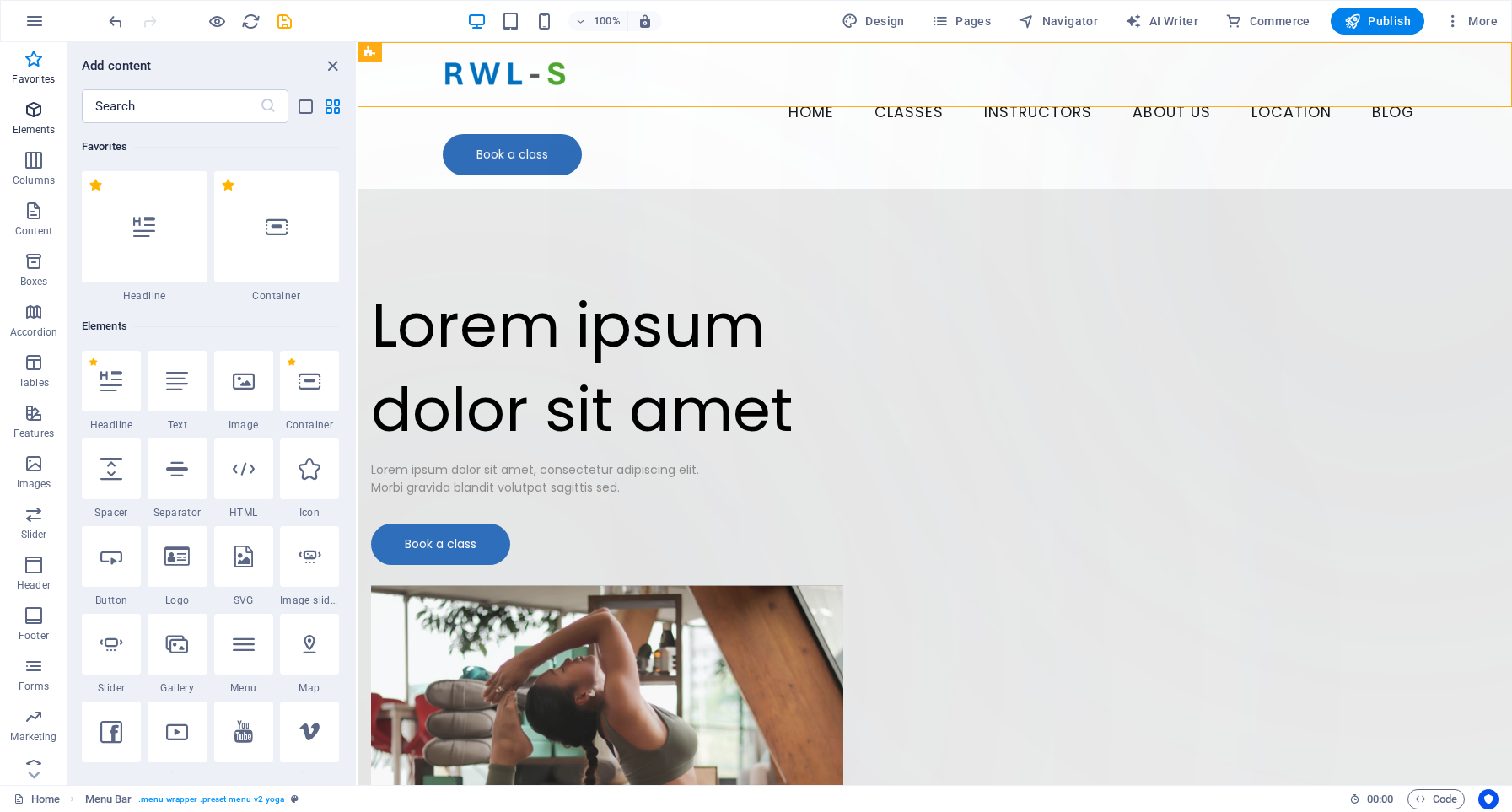 click on "Elements" at bounding box center (34, 120) 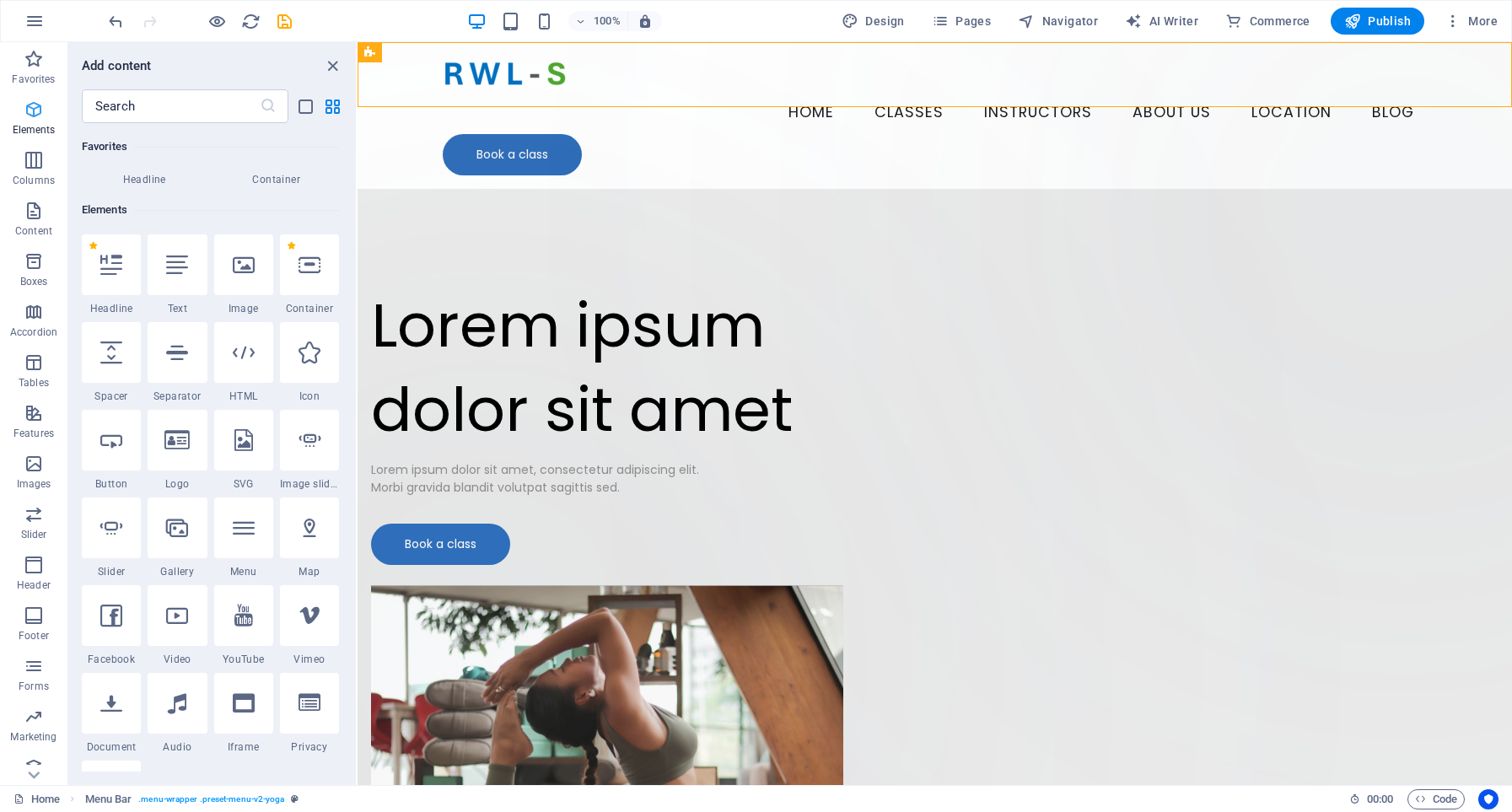 scroll, scrollTop: 180, scrollLeft: 0, axis: vertical 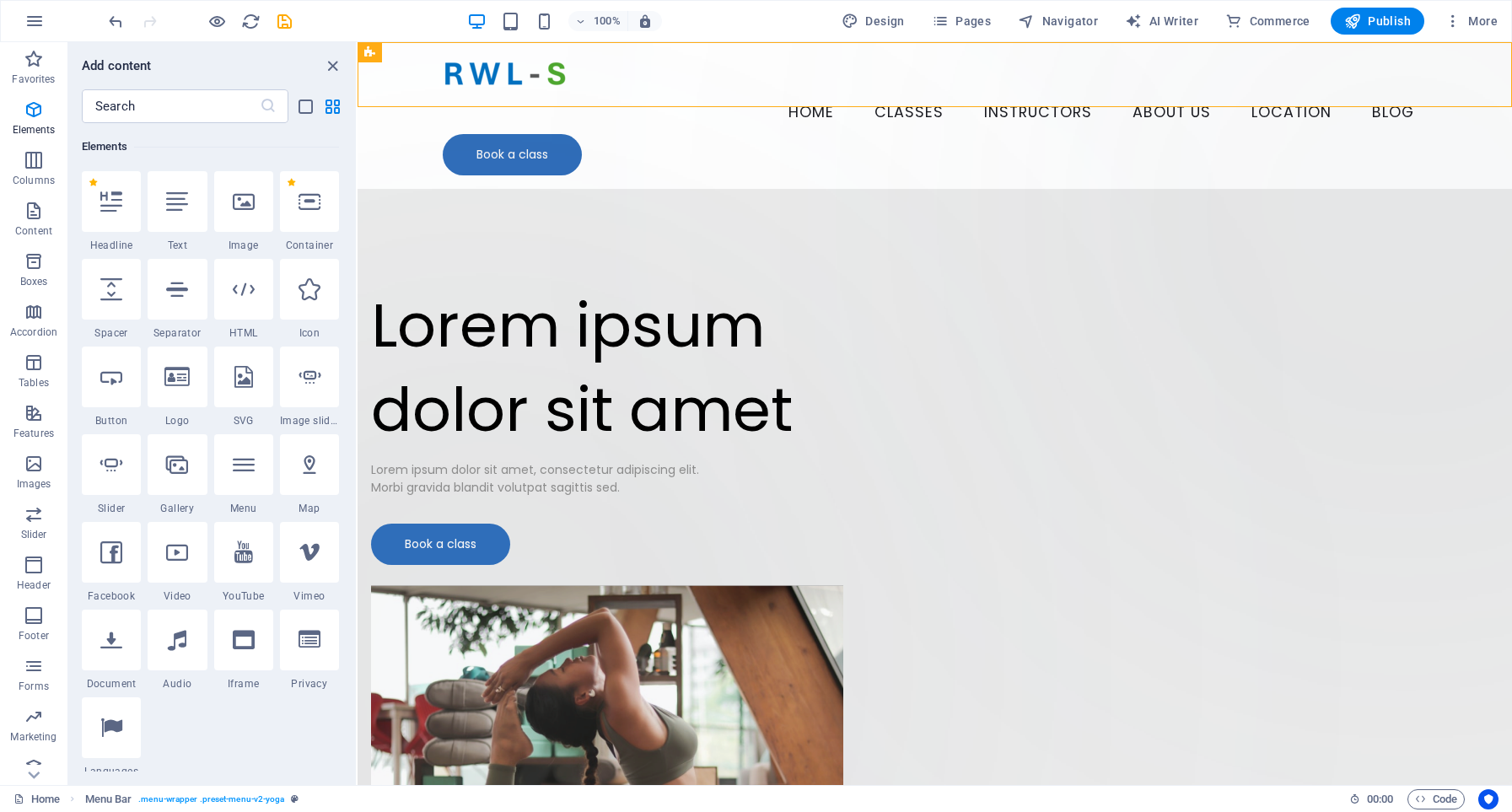 click at bounding box center [200, 21] 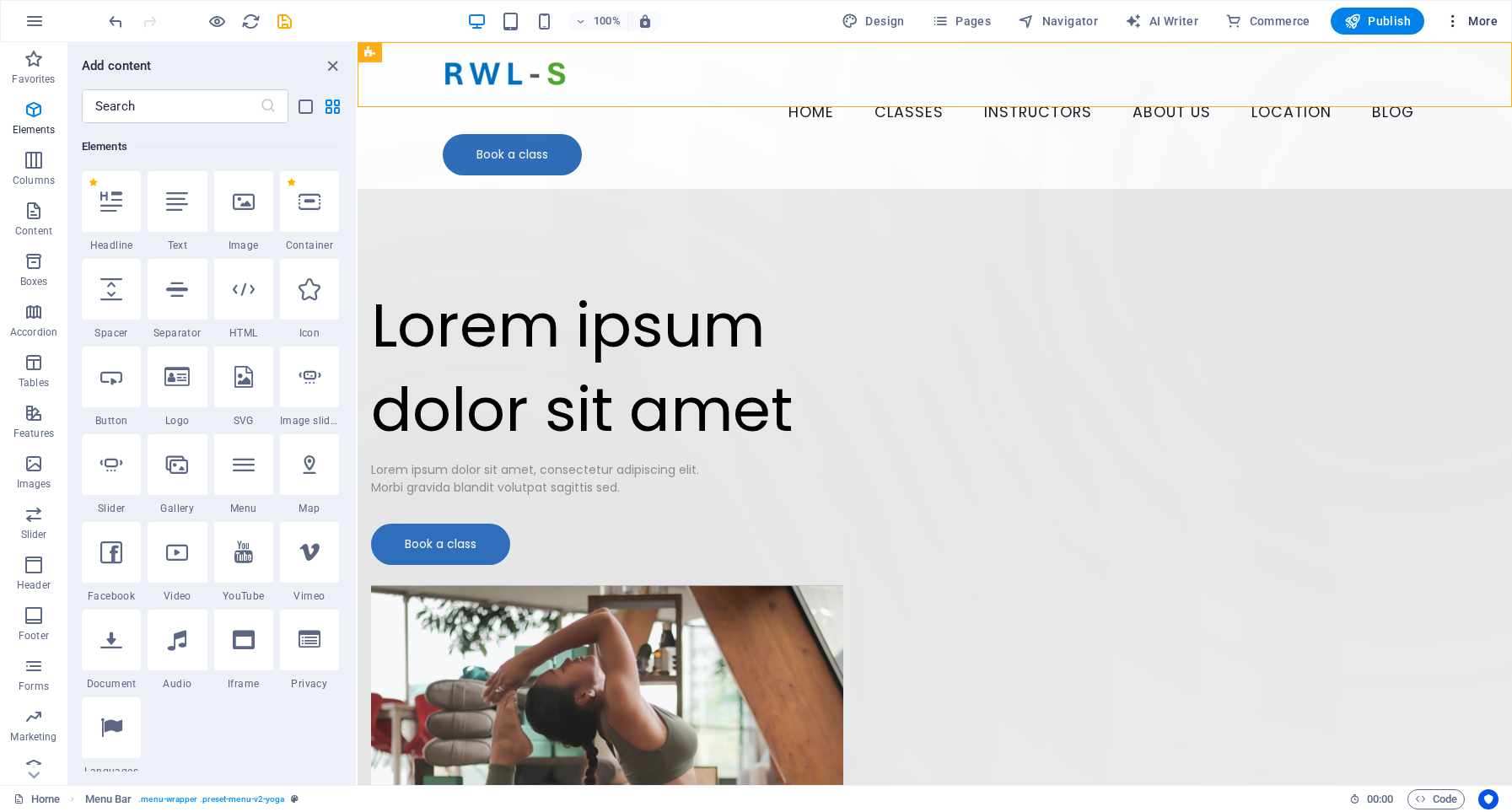 click at bounding box center [1453, 21] 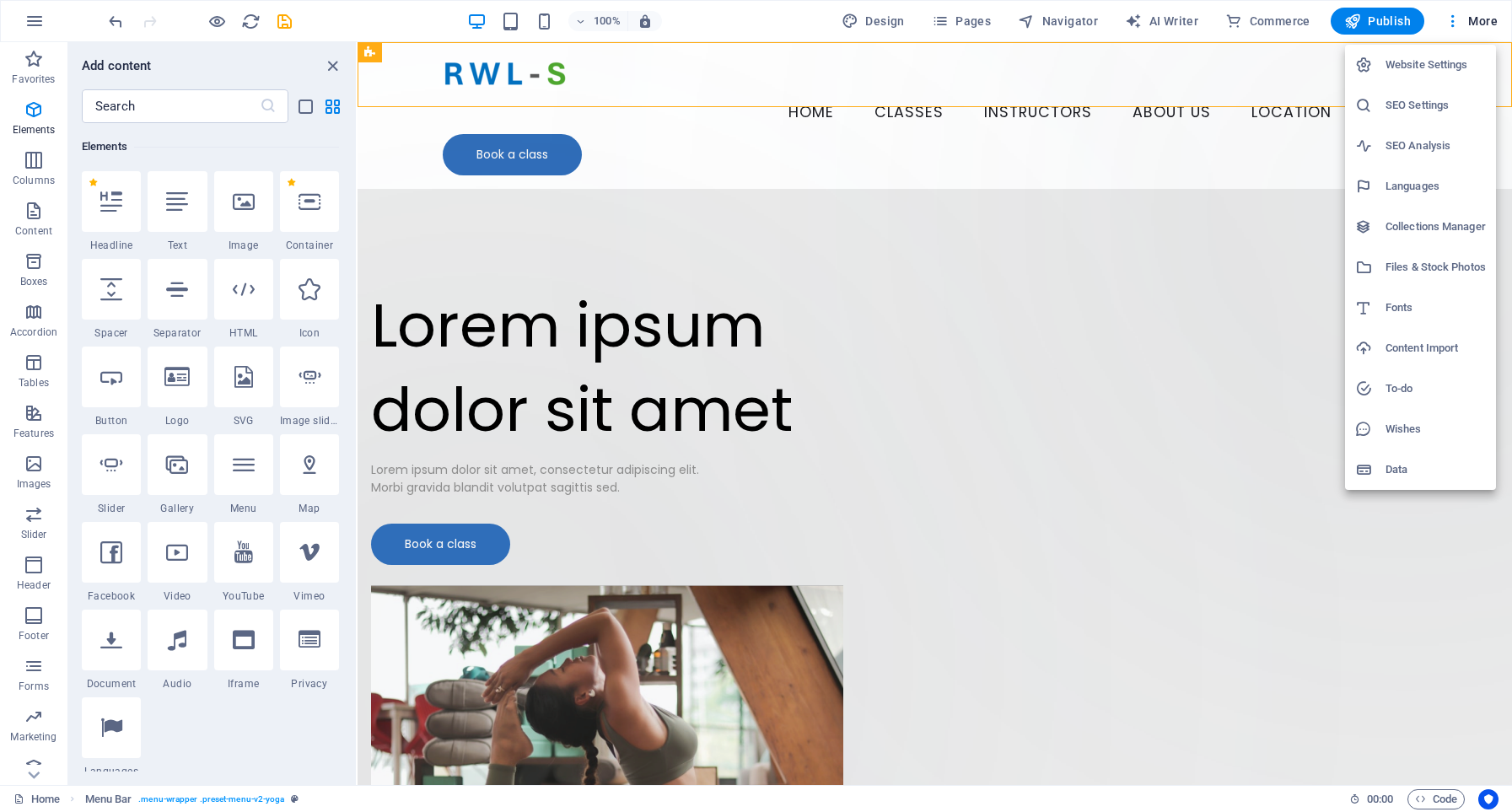 click on "Website Settings" at bounding box center [1435, 65] 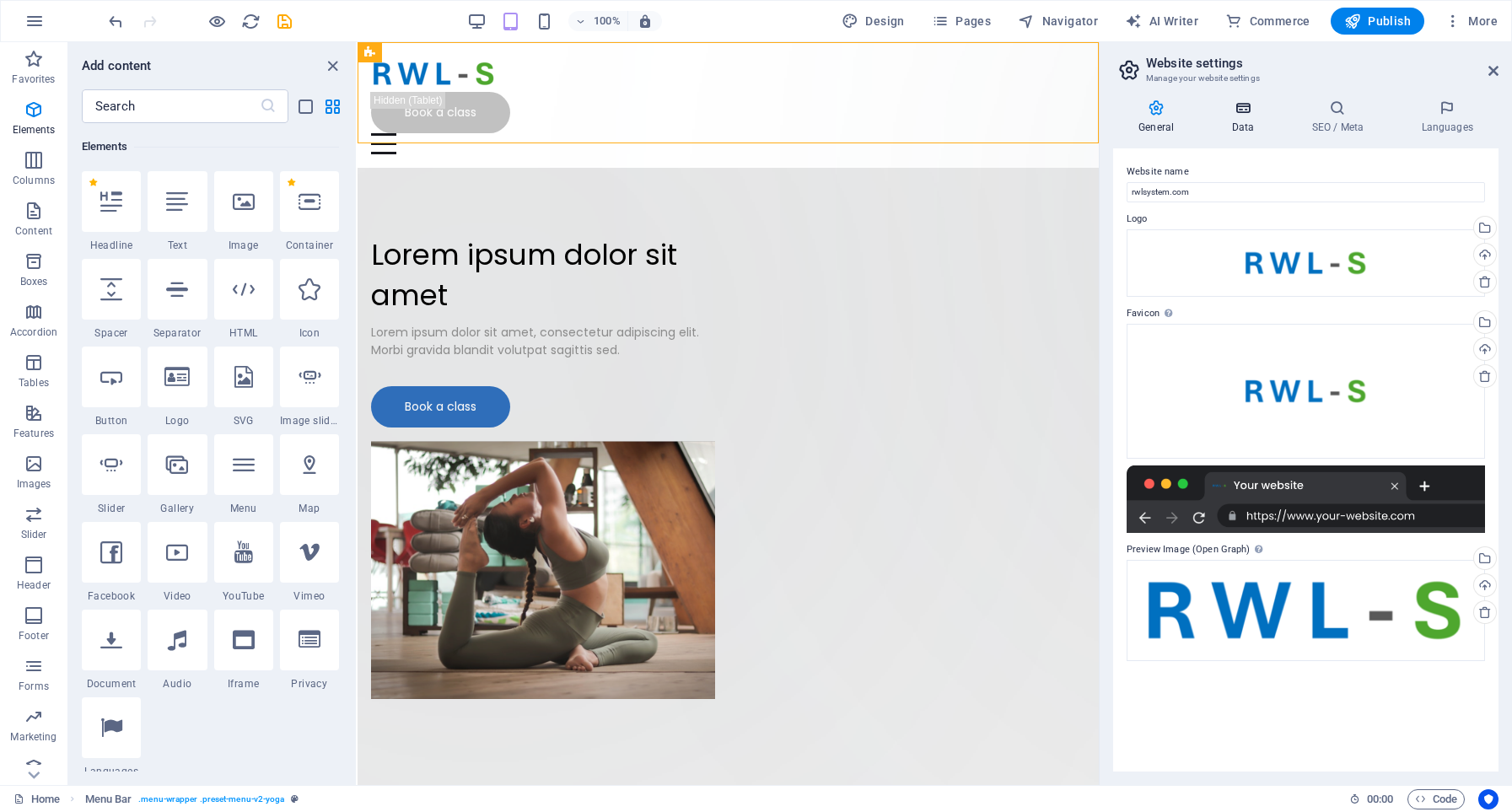 click on "Data" at bounding box center (1246, 117) 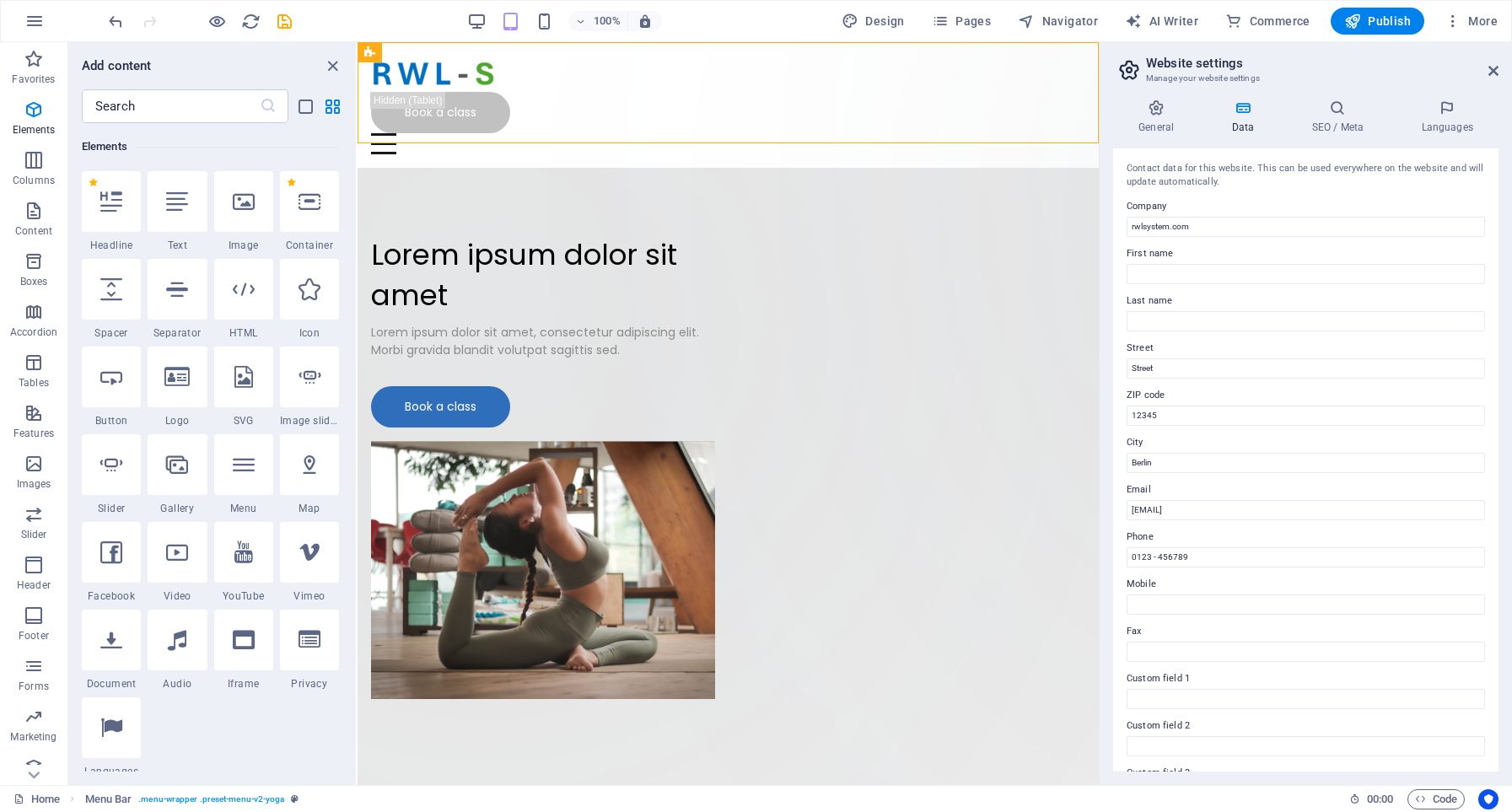 click on "General  Data  SEO / Meta  Languages Website name rwlsystem.com Logo Drag files here, click to choose files or select files from Files or our free stock photos & videos Select files from the file manager, stock photos, or upload file(s) Upload Favicon Set the favicon of your website here. A favicon is a small icon shown in the browser tab next to your website title. It helps visitors identify your website. Drag files here, click to choose files or select files from Files or our free stock photos & videos Select files from the file manager, stock photos, or upload file(s) Upload Preview Image (Open Graph) This image will be shown when the website is shared on social networks Drag files here, click to choose files or select files from Files or our free stock photos & videos Select files from the file manager, stock photos, or upload file(s) Upload Contact data for this website. This can be used everywhere on the website and will update automatically. Company rwlsystem.com First name Last name Street Street Fax" at bounding box center [1305, 435] 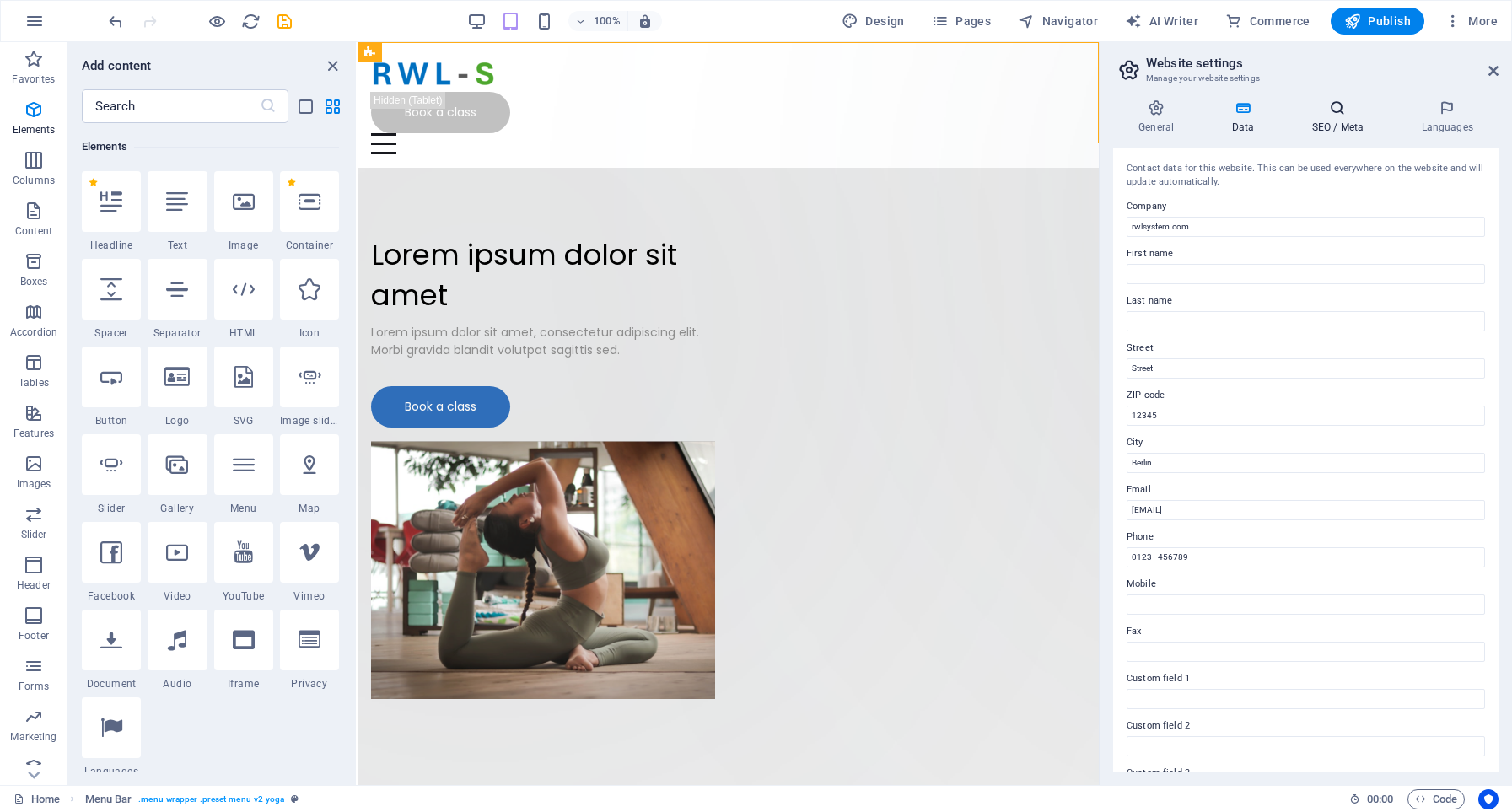 click on "SEO / Meta" at bounding box center [1341, 117] 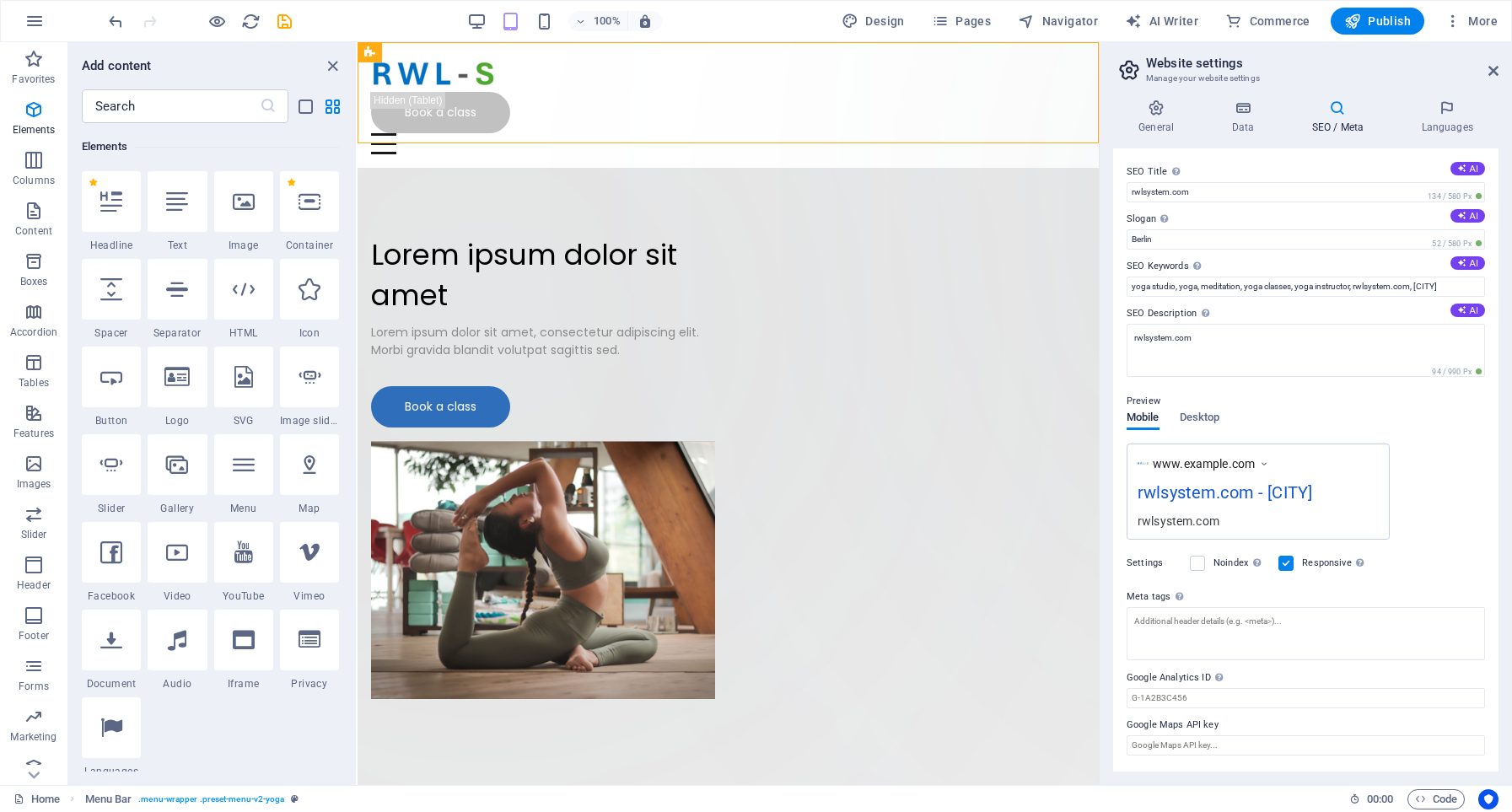 scroll, scrollTop: 5, scrollLeft: 0, axis: vertical 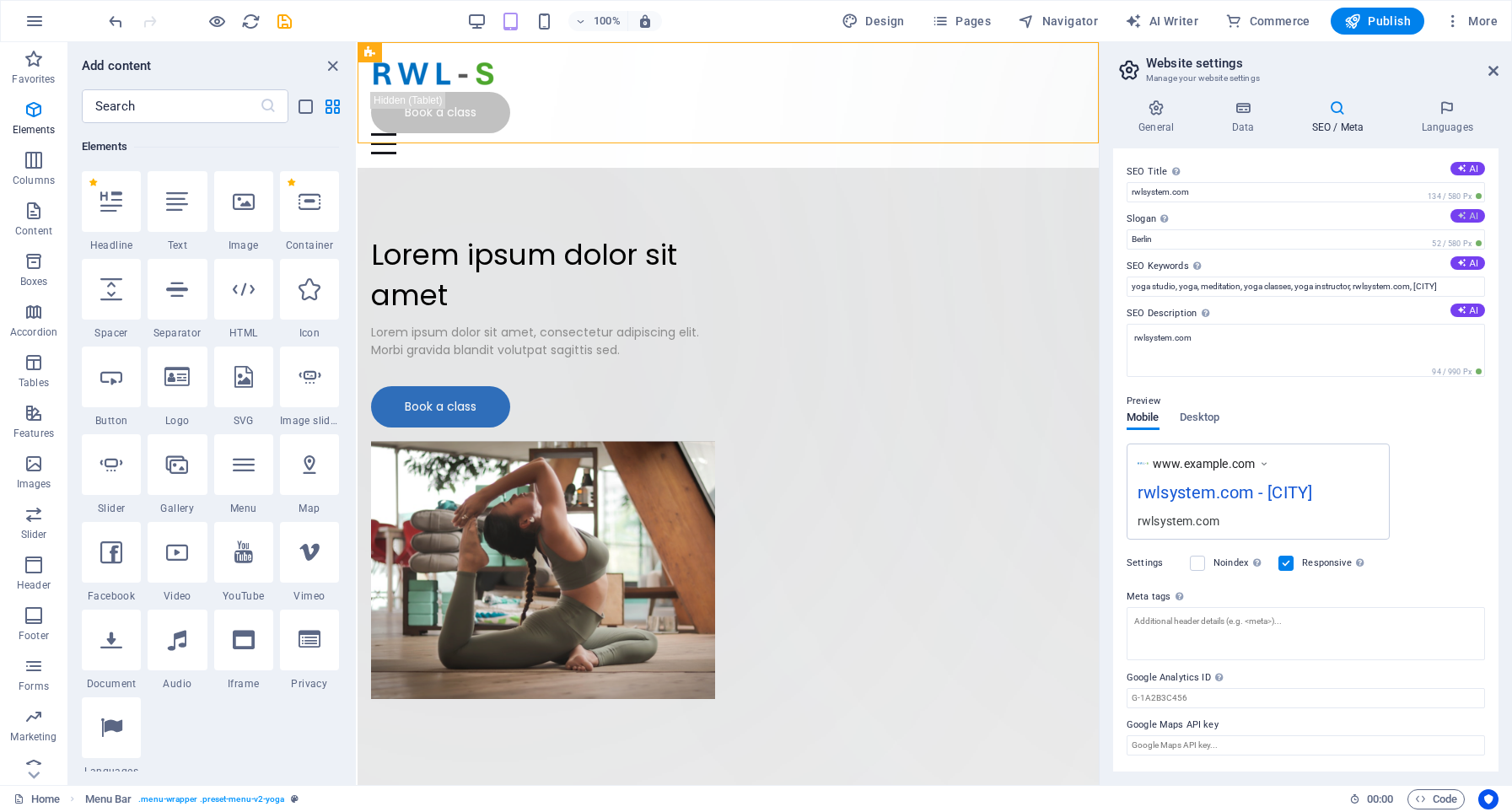 click on "AI" at bounding box center (1467, 216) 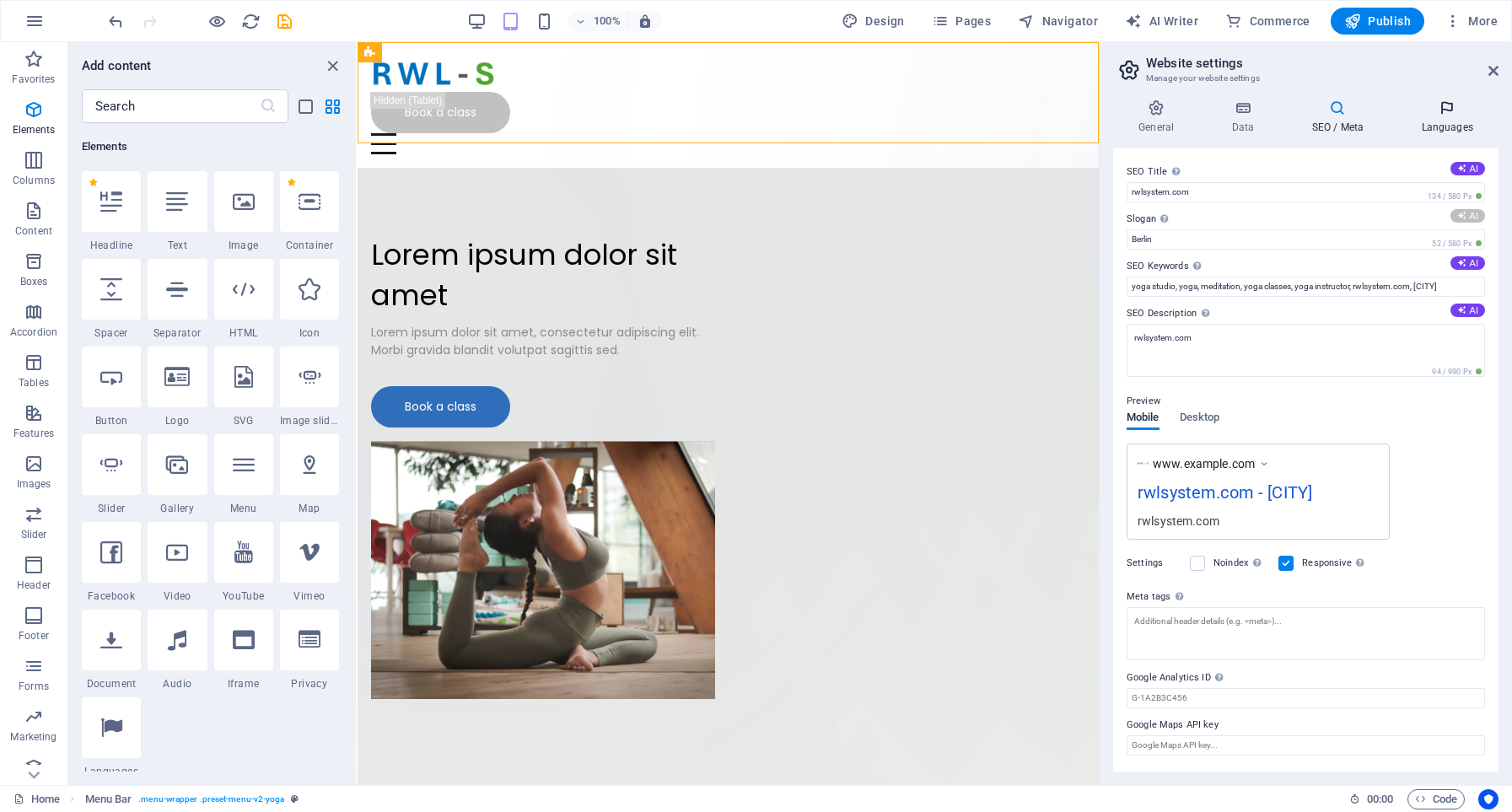 type on "Empower Your Mind, Find Your Balance, Embrace Strength" 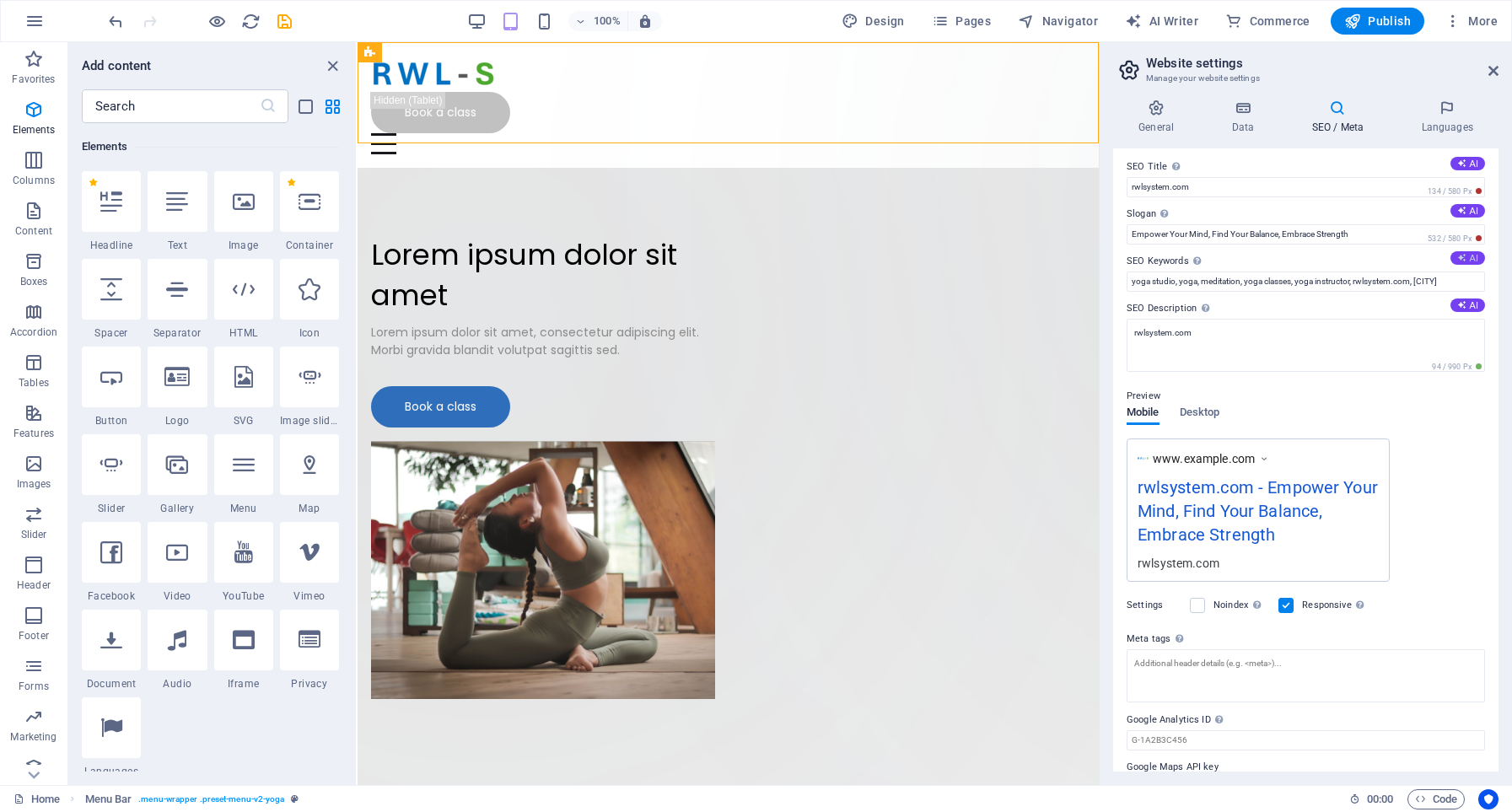 click at bounding box center [1461, 257] 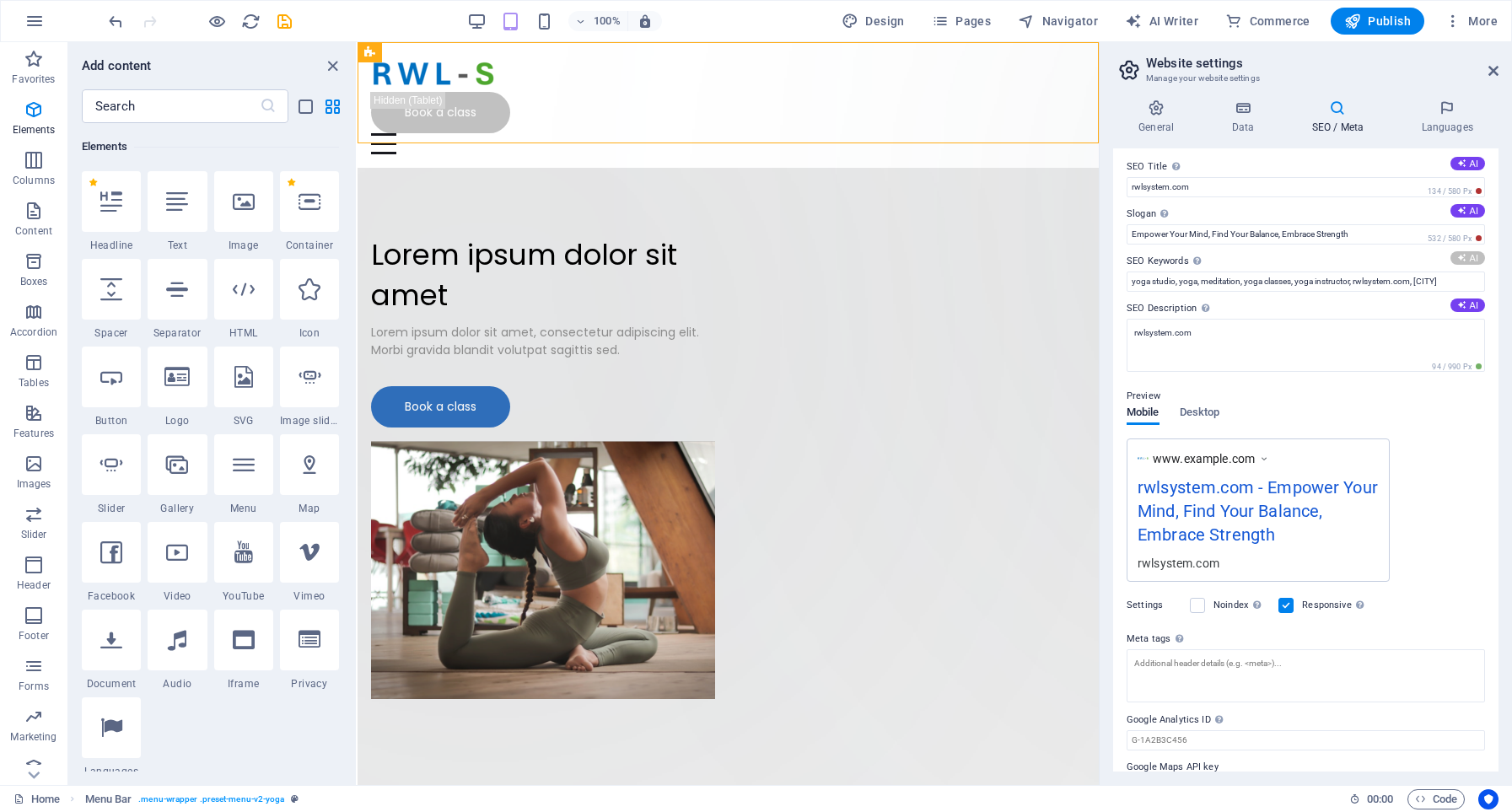 type on "Yoga, balance, strength, flexibility, fitness classes, wellness community" 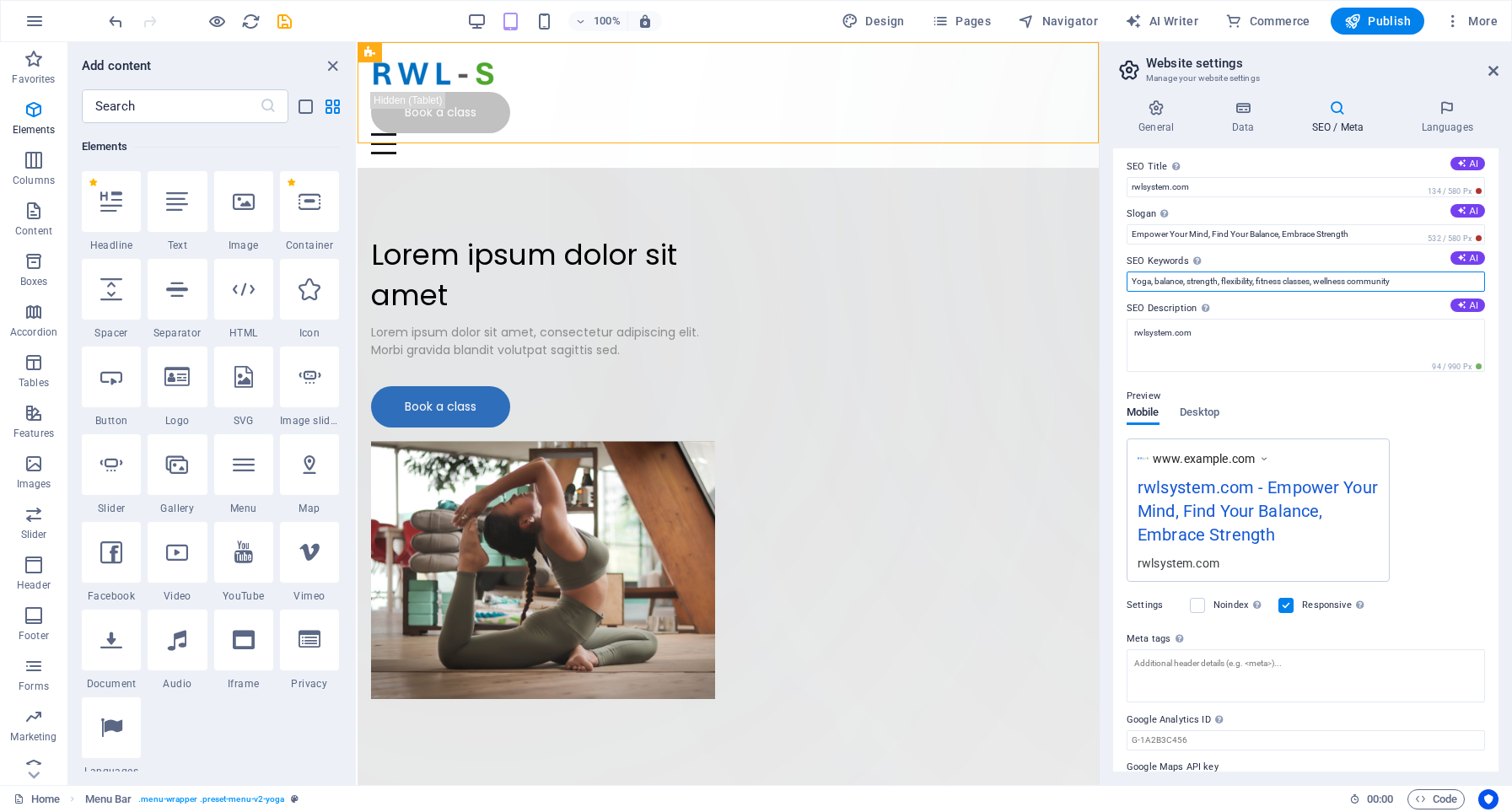click on "Yoga, balance, strength, flexibility, fitness classes, wellness community" at bounding box center [1305, 282] 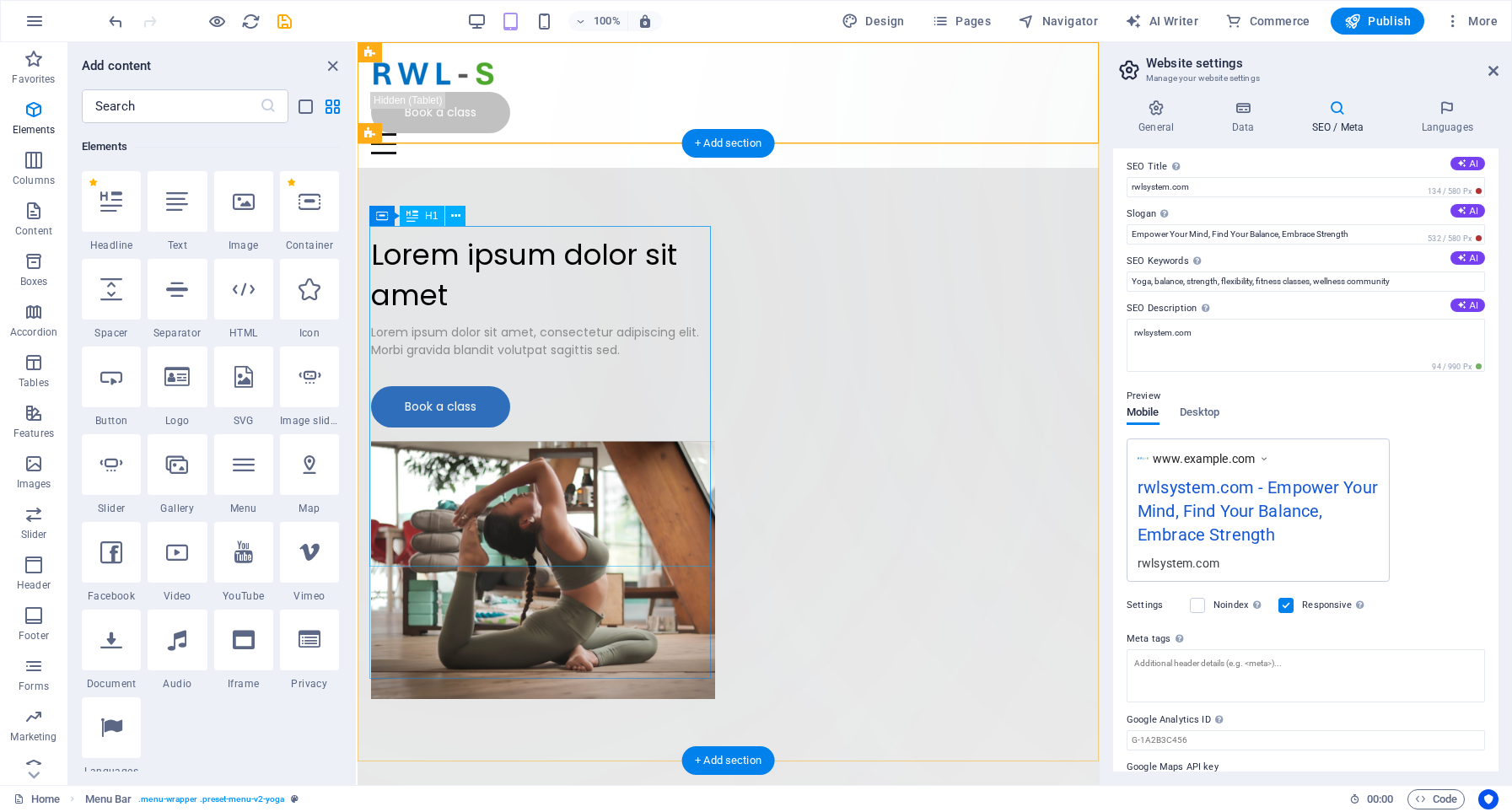 click on "Lorem ipsum dolor sit amet" at bounding box center (543, 275) 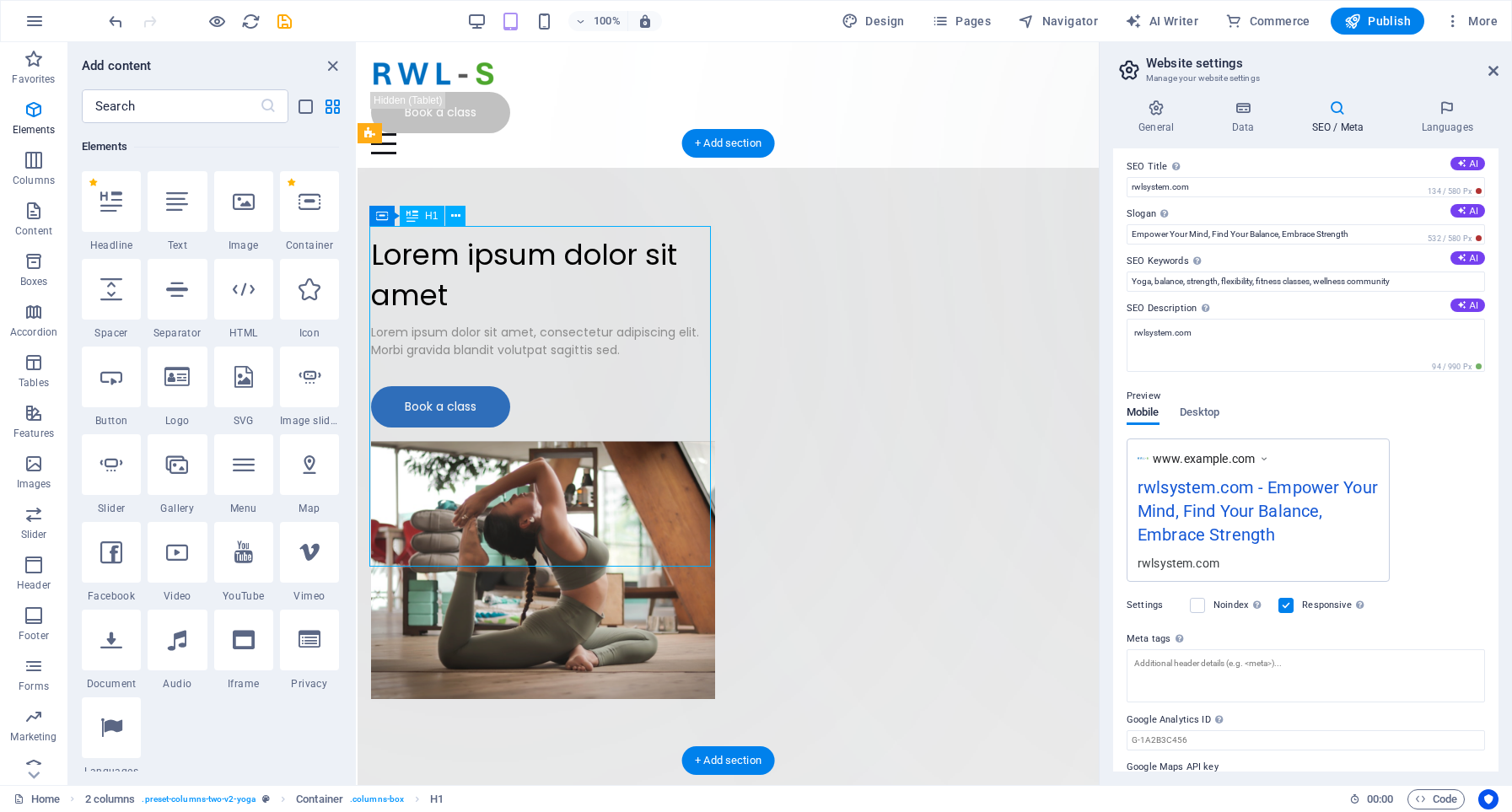 click on "Lorem ipsum dolor sit amet" at bounding box center [543, 275] 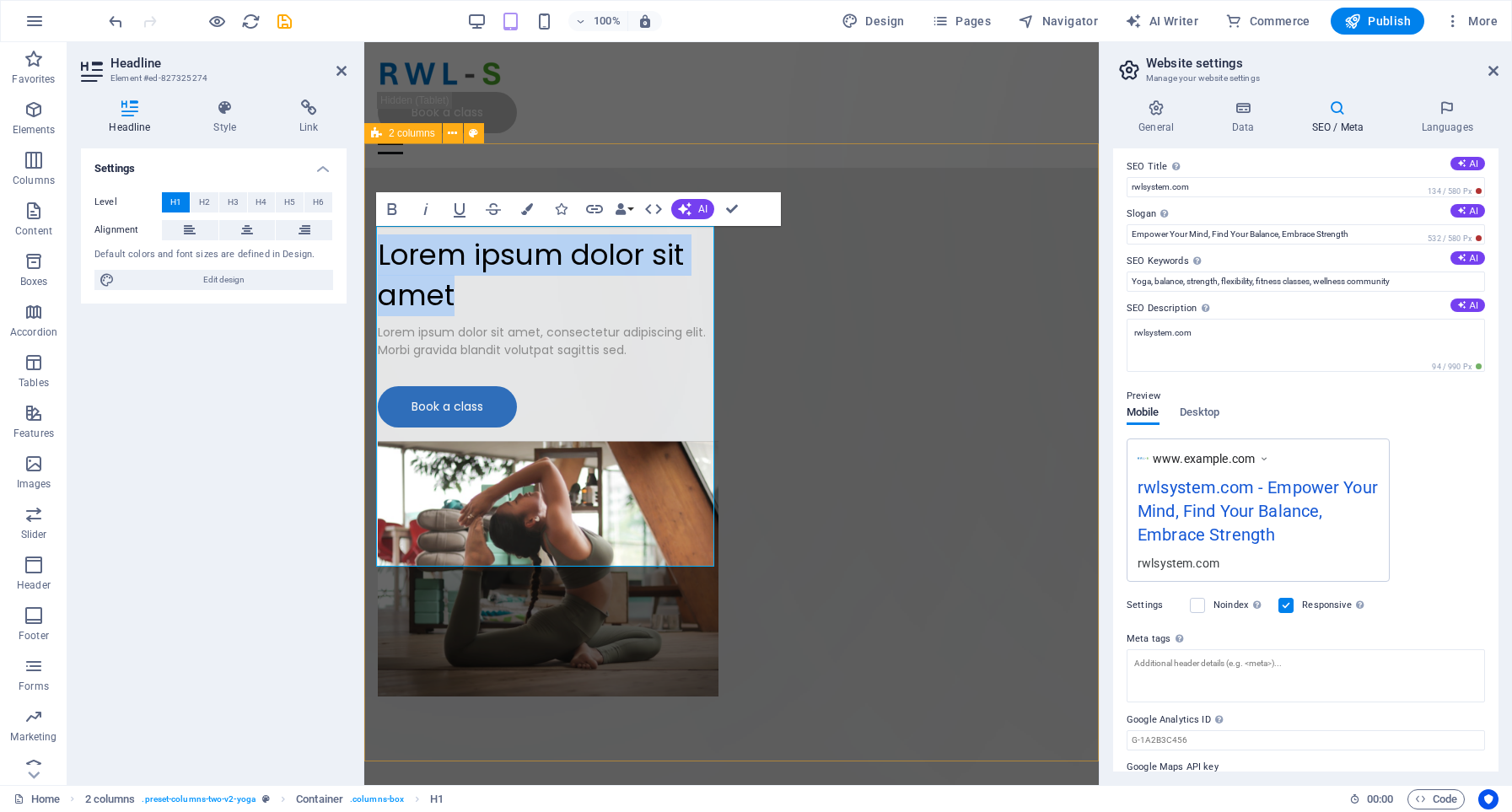 type 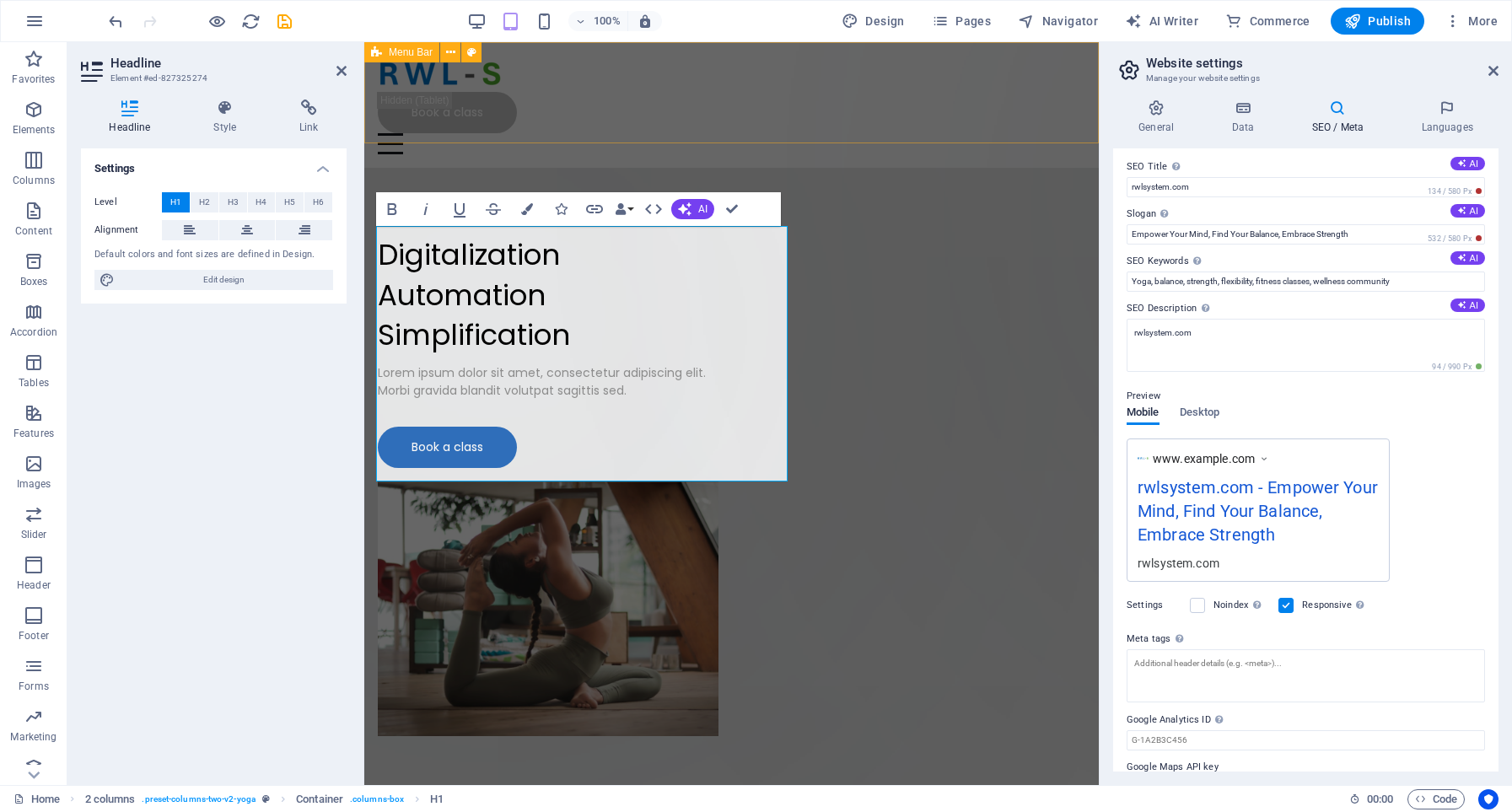 click on "Home Classes Instructors About Us Location     Blog Book a class" at bounding box center (731, 105) 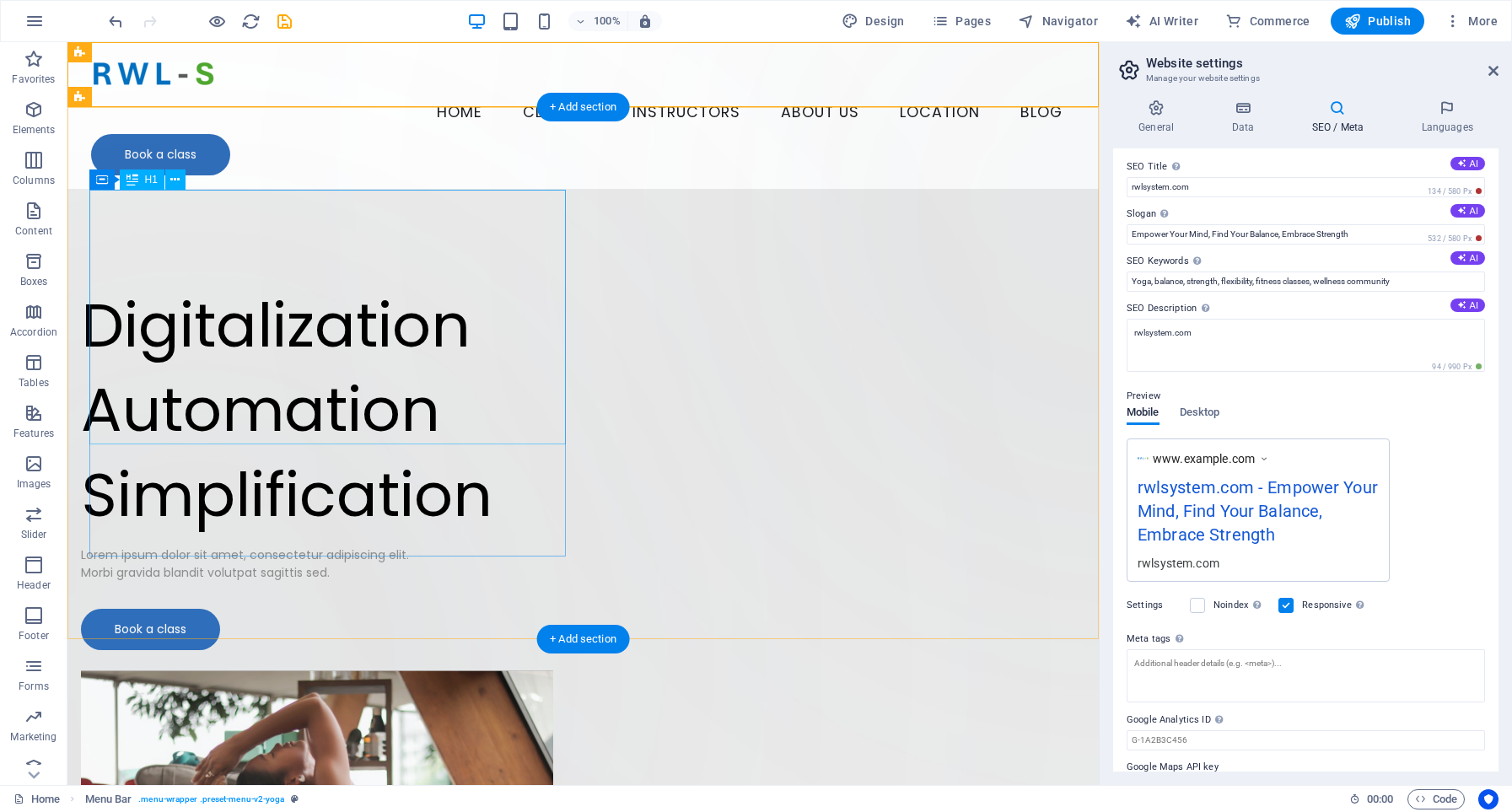 click on "Digitalization Automation Simplification" at bounding box center (317, 411) 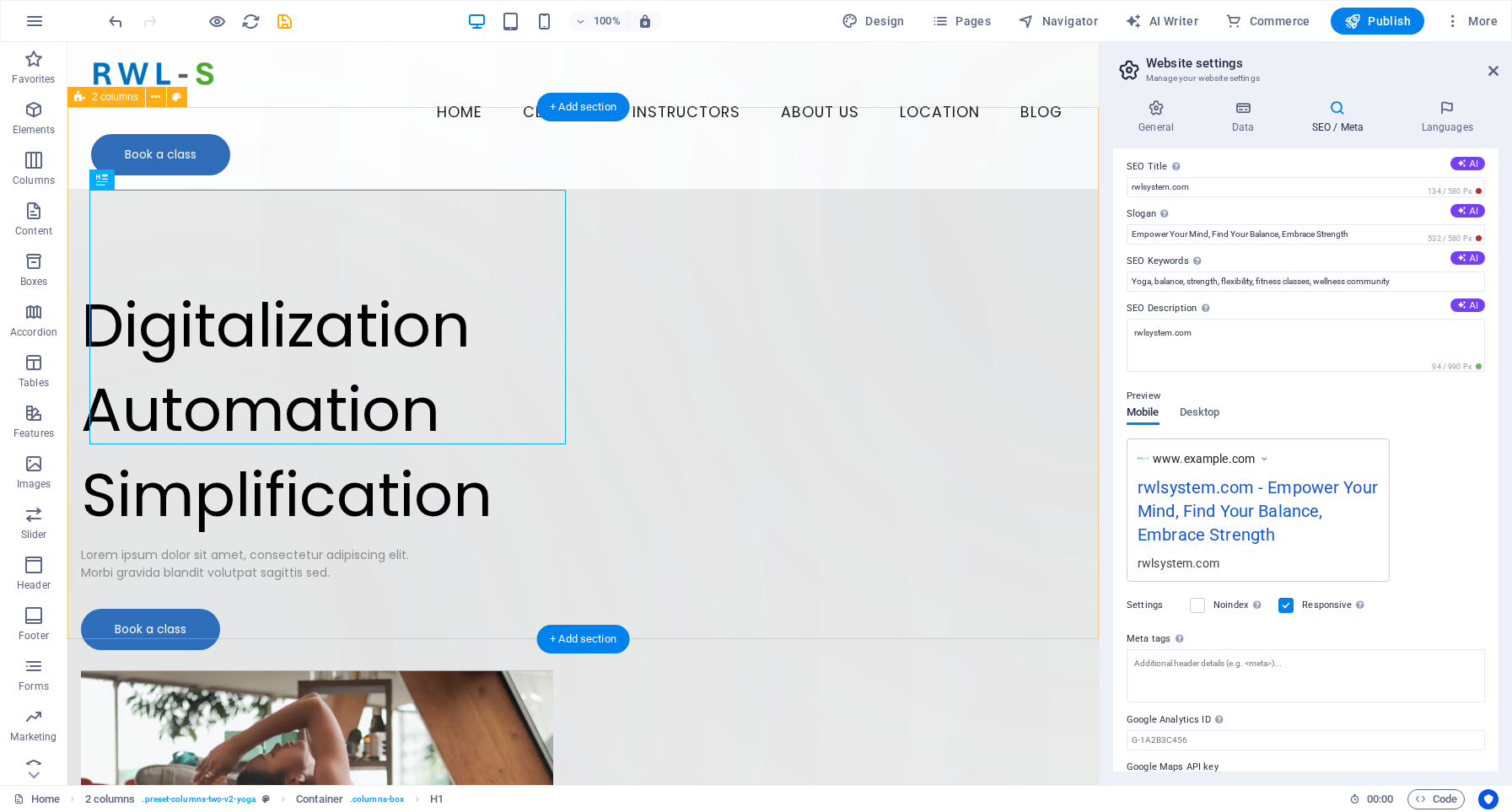 click on "Drop content here or  Add elements  Paste clipboard Digitalization Automation Simplification Lorem ipsum dolor sit amet, consectetur adipiscing elit.  Morbi gravida blandit volutpat sagittis sed. Book a class" at bounding box center [583, 653] 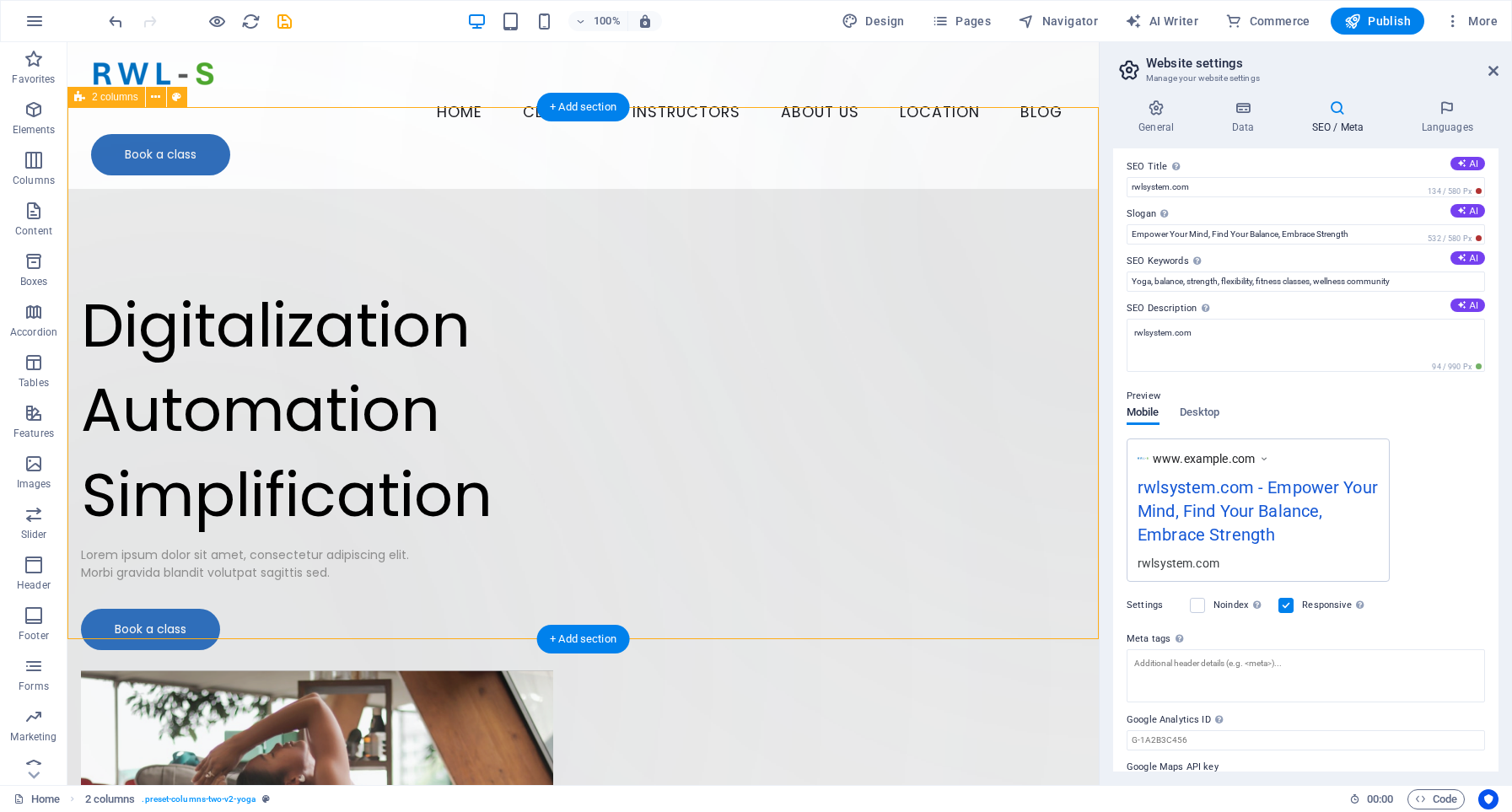 click on "Drop content here or  Add elements  Paste clipboard Digitalization Automation Simplification Lorem ipsum dolor sit amet, consectetur adipiscing elit.  Morbi gravida blandit volutpat sagittis sed. Book a class" at bounding box center [583, 653] 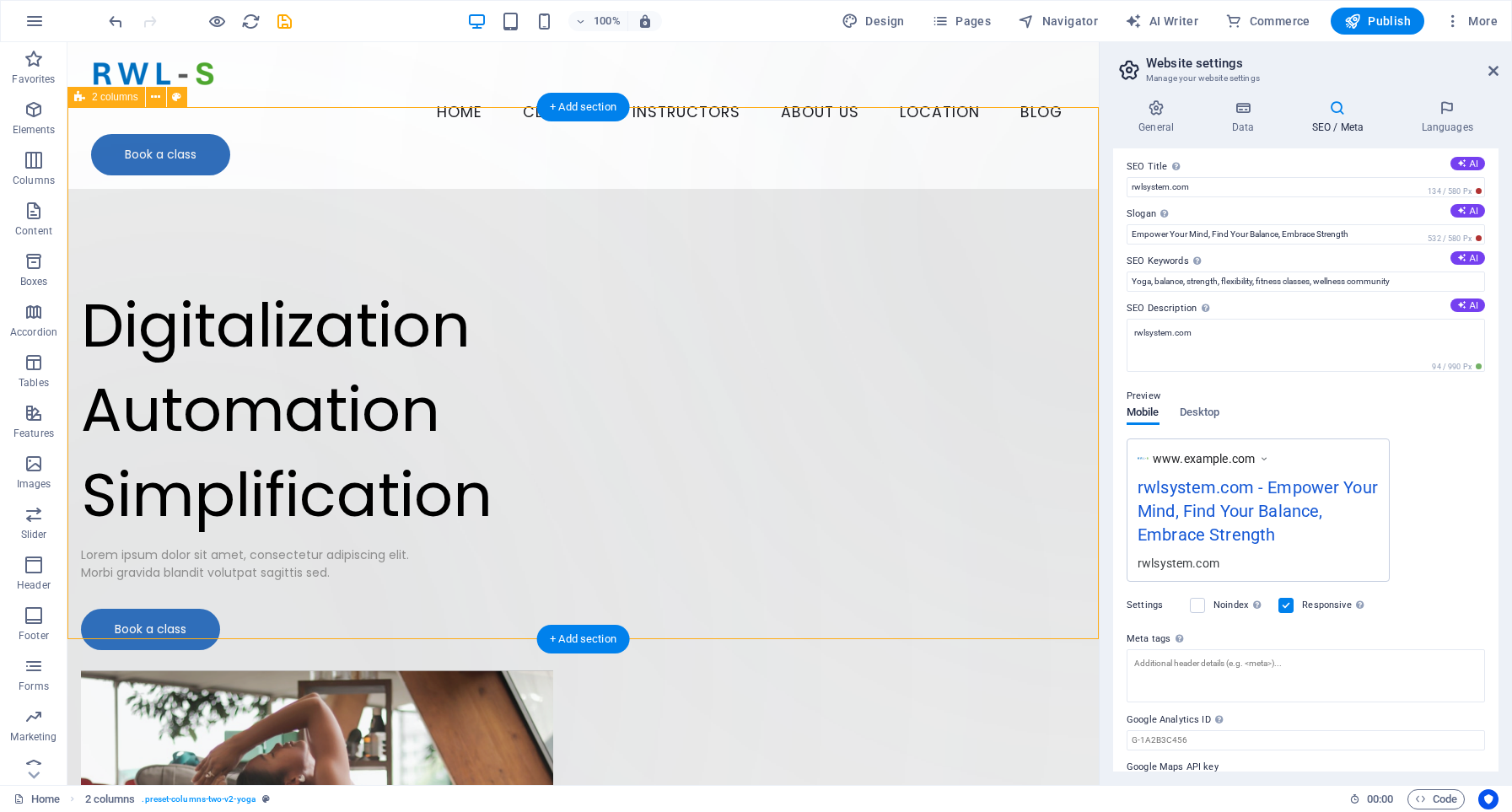 select on "rem" 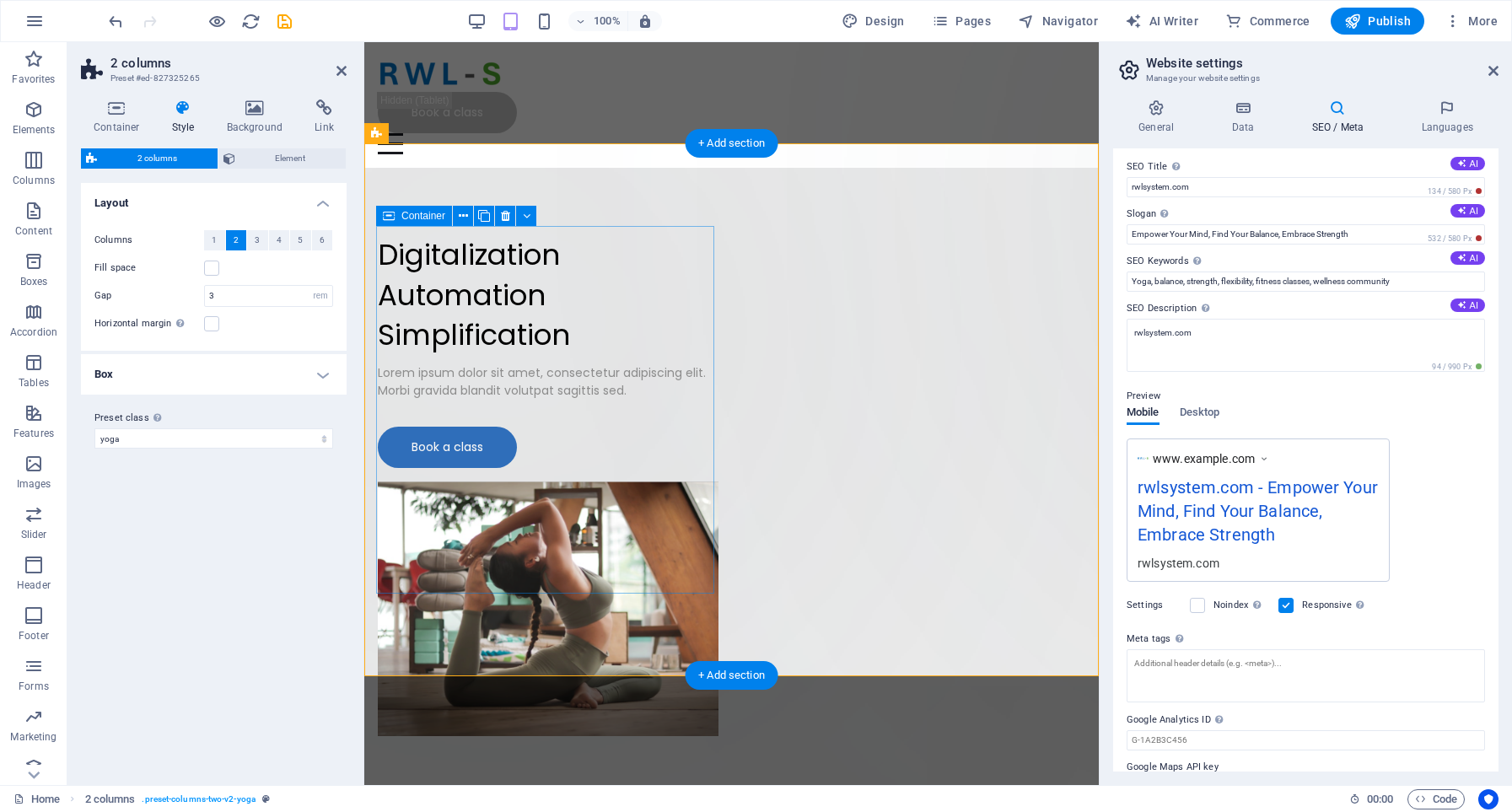 type on "2" 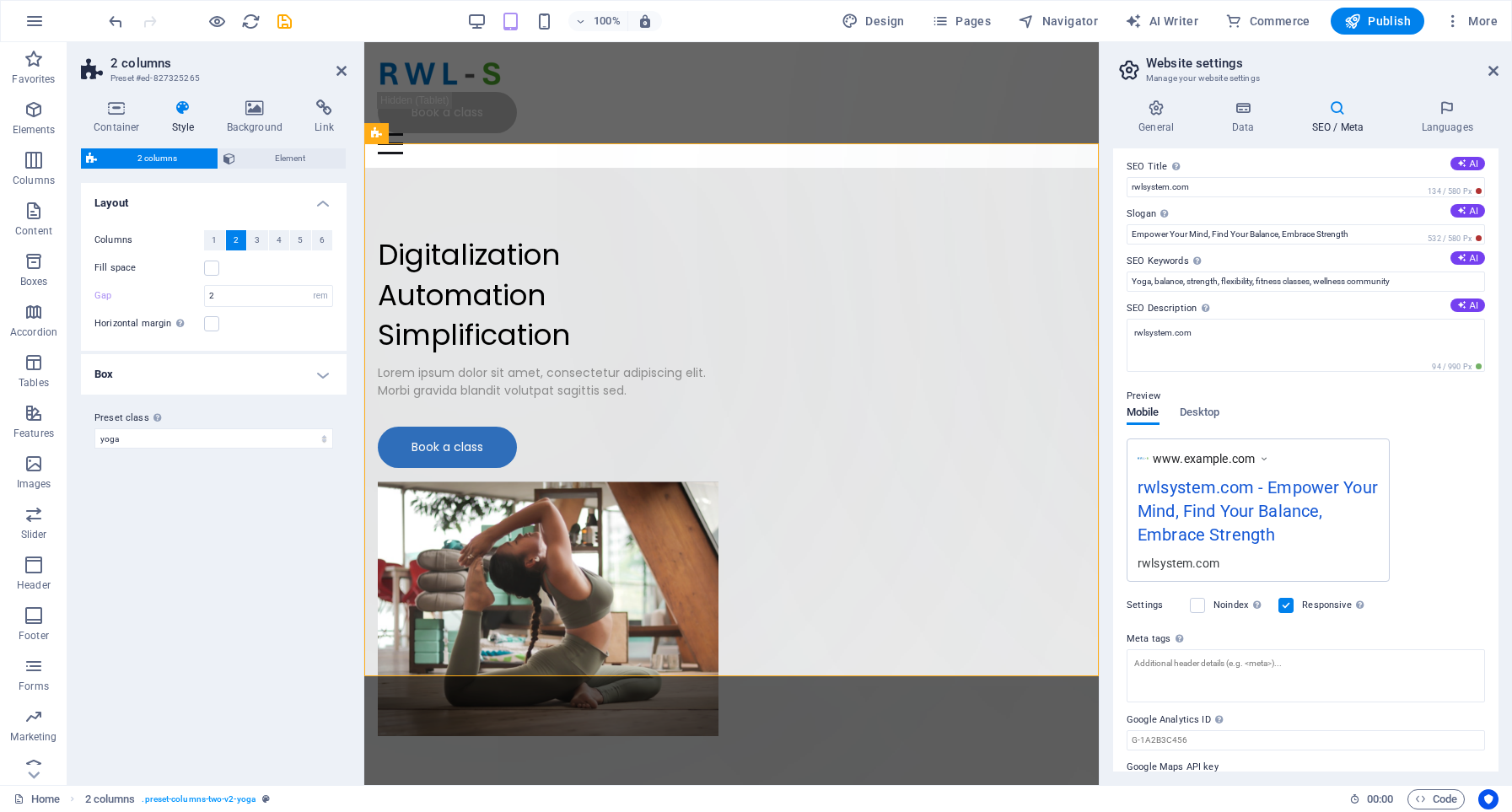 click at bounding box center [183, 108] 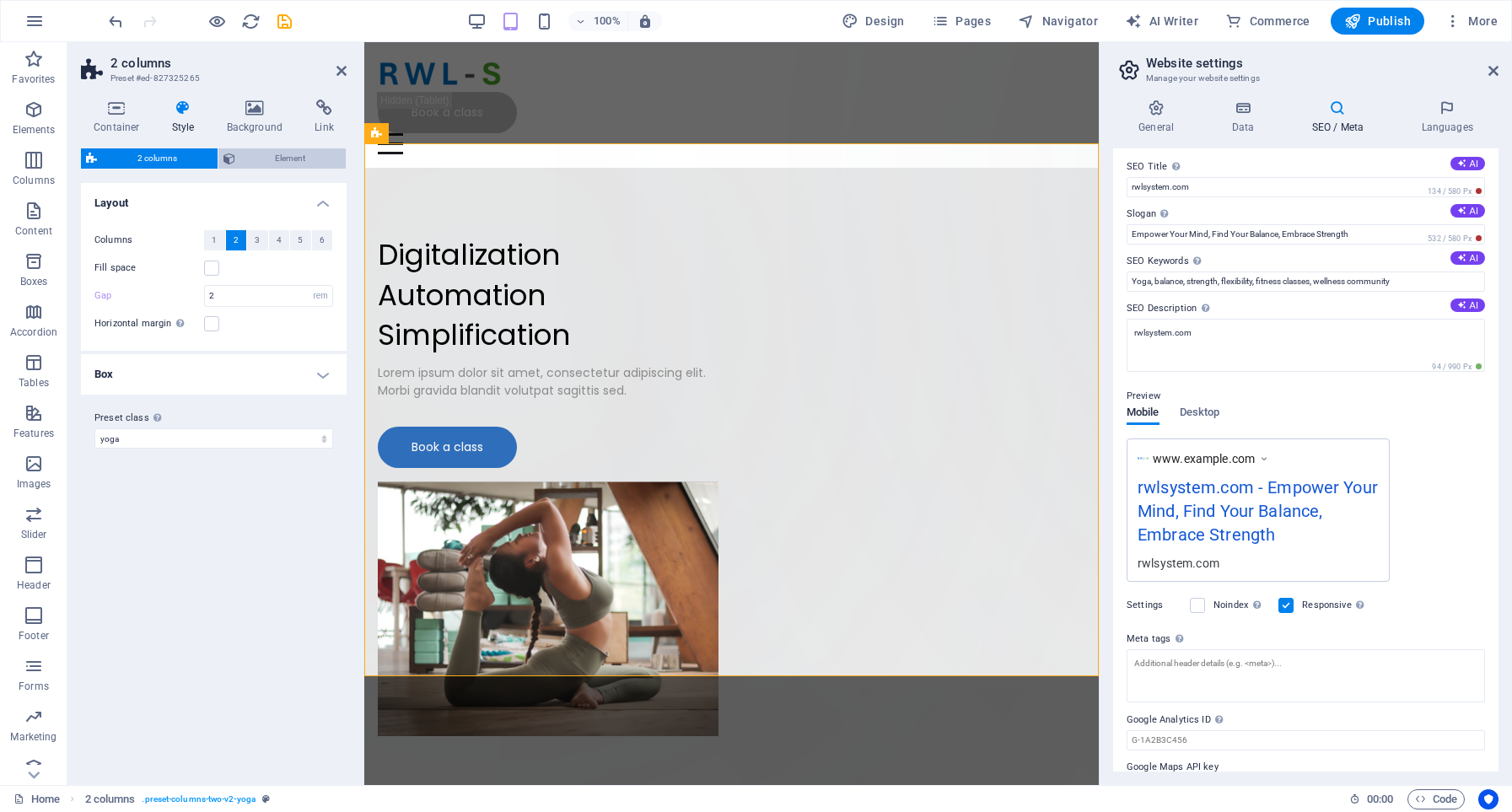 click at bounding box center (229, 159) 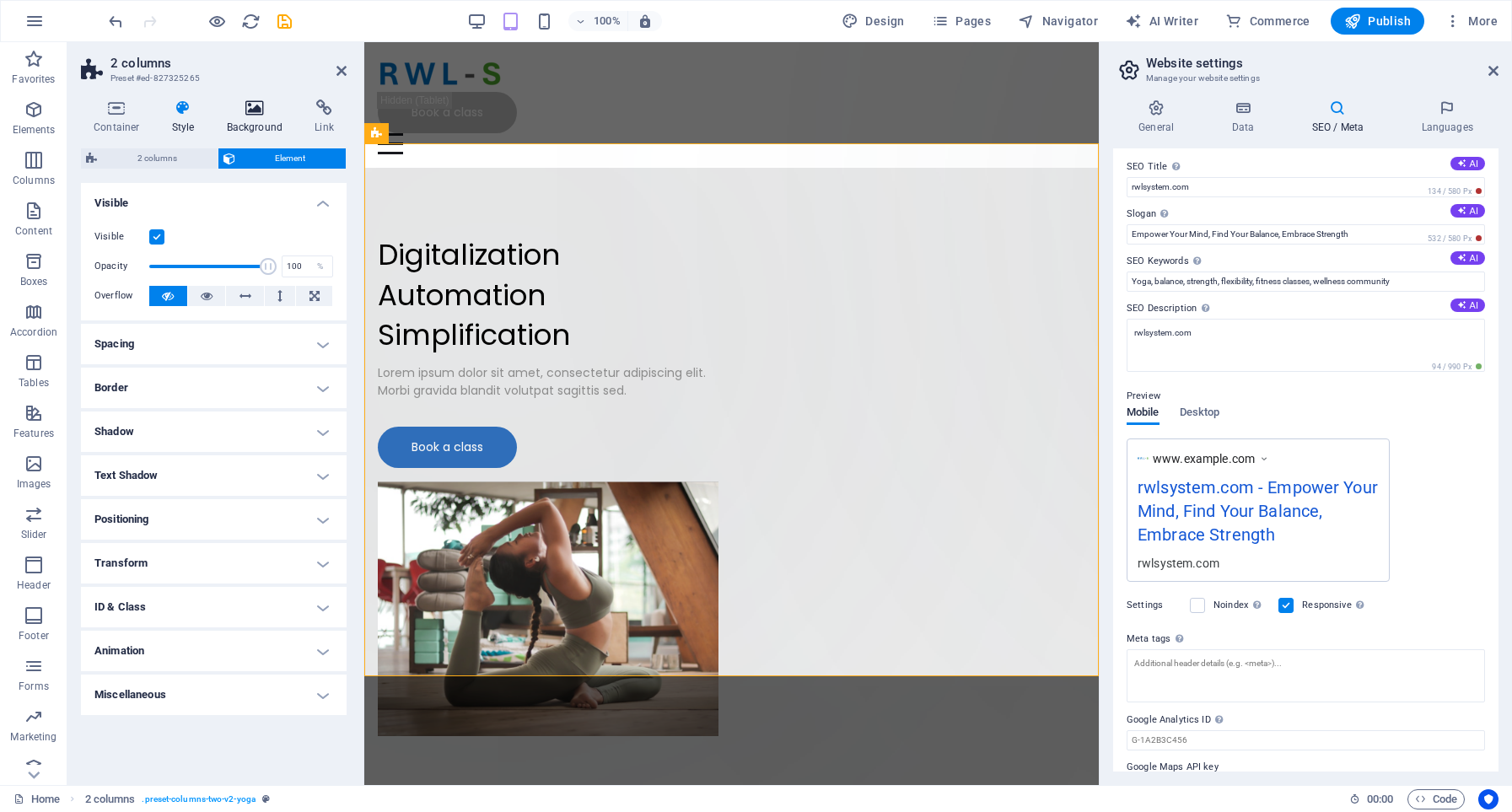 click at bounding box center [255, 108] 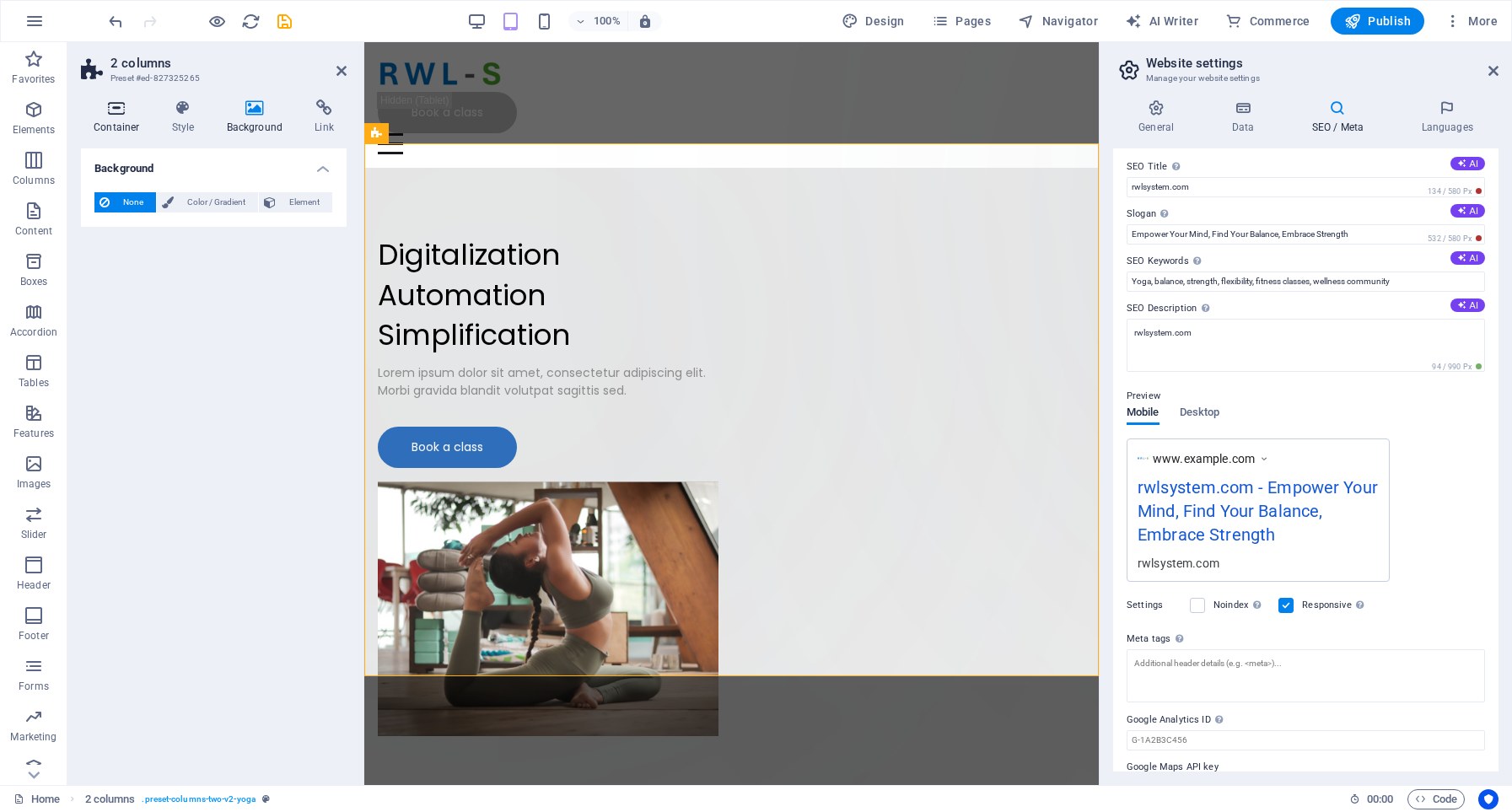 click on "Container" at bounding box center (120, 117) 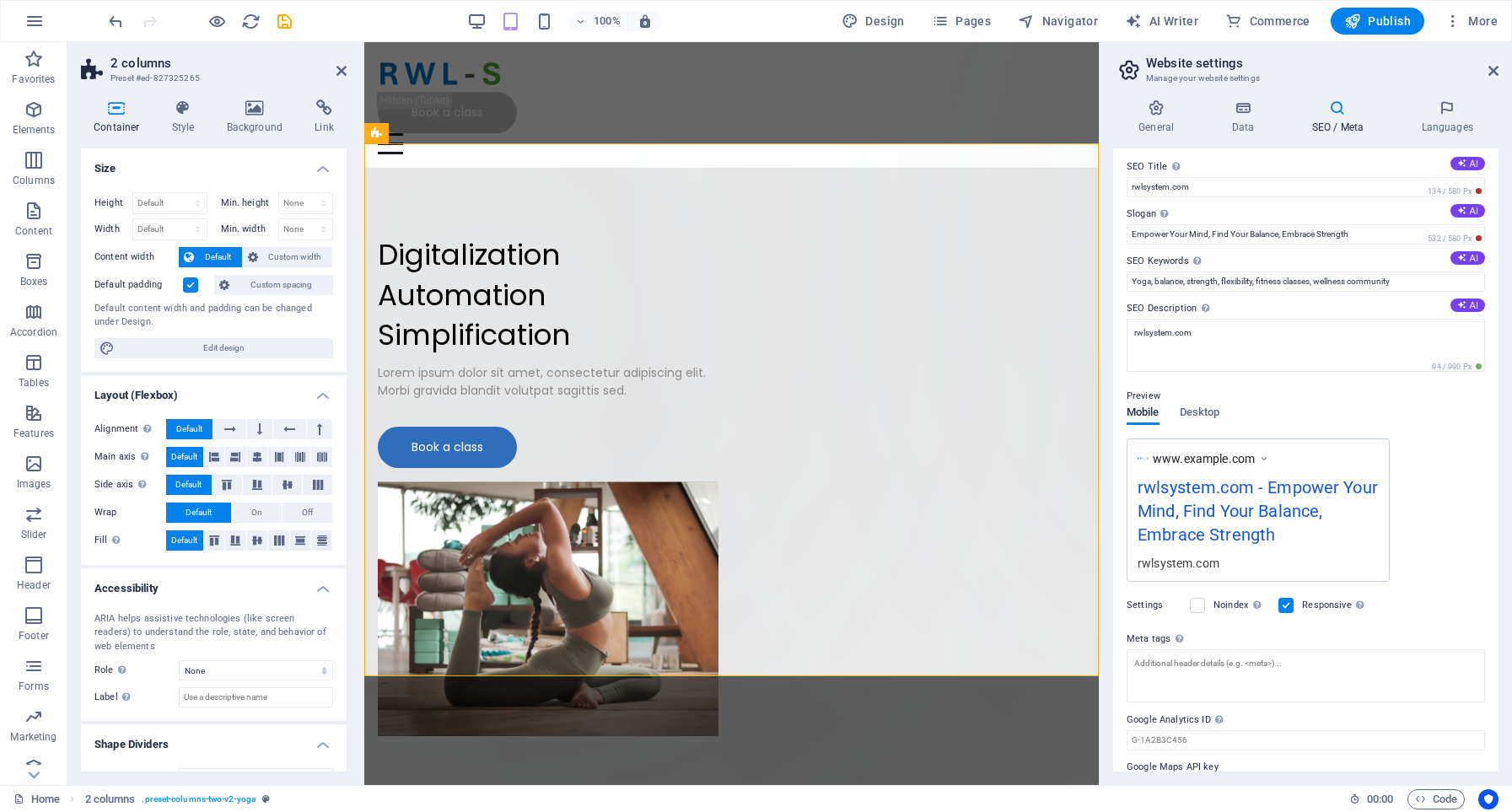 drag, startPoint x: 175, startPoint y: 110, endPoint x: 184, endPoint y: 135, distance: 26.570661 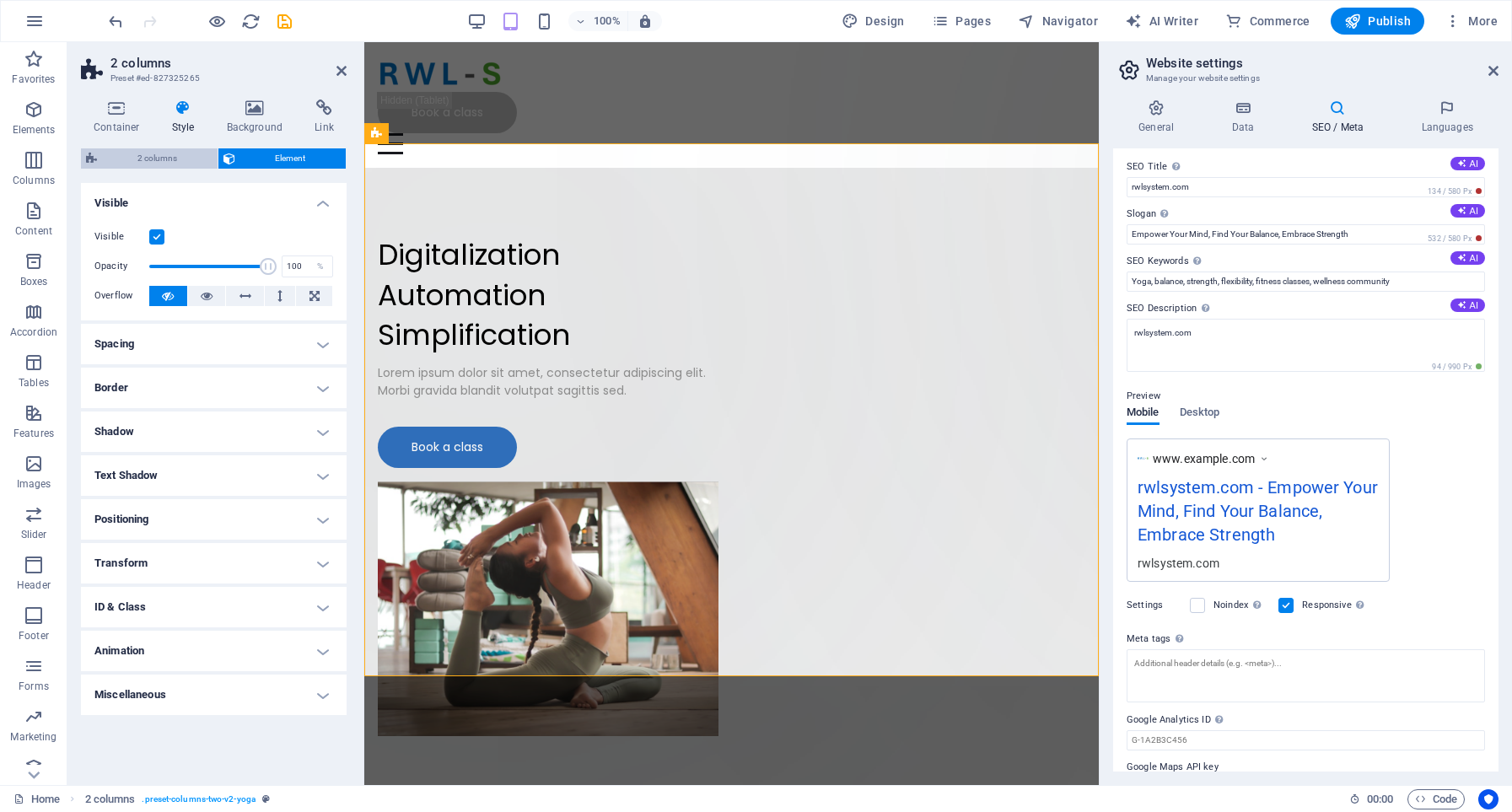 click on "2 columns" at bounding box center (157, 159) 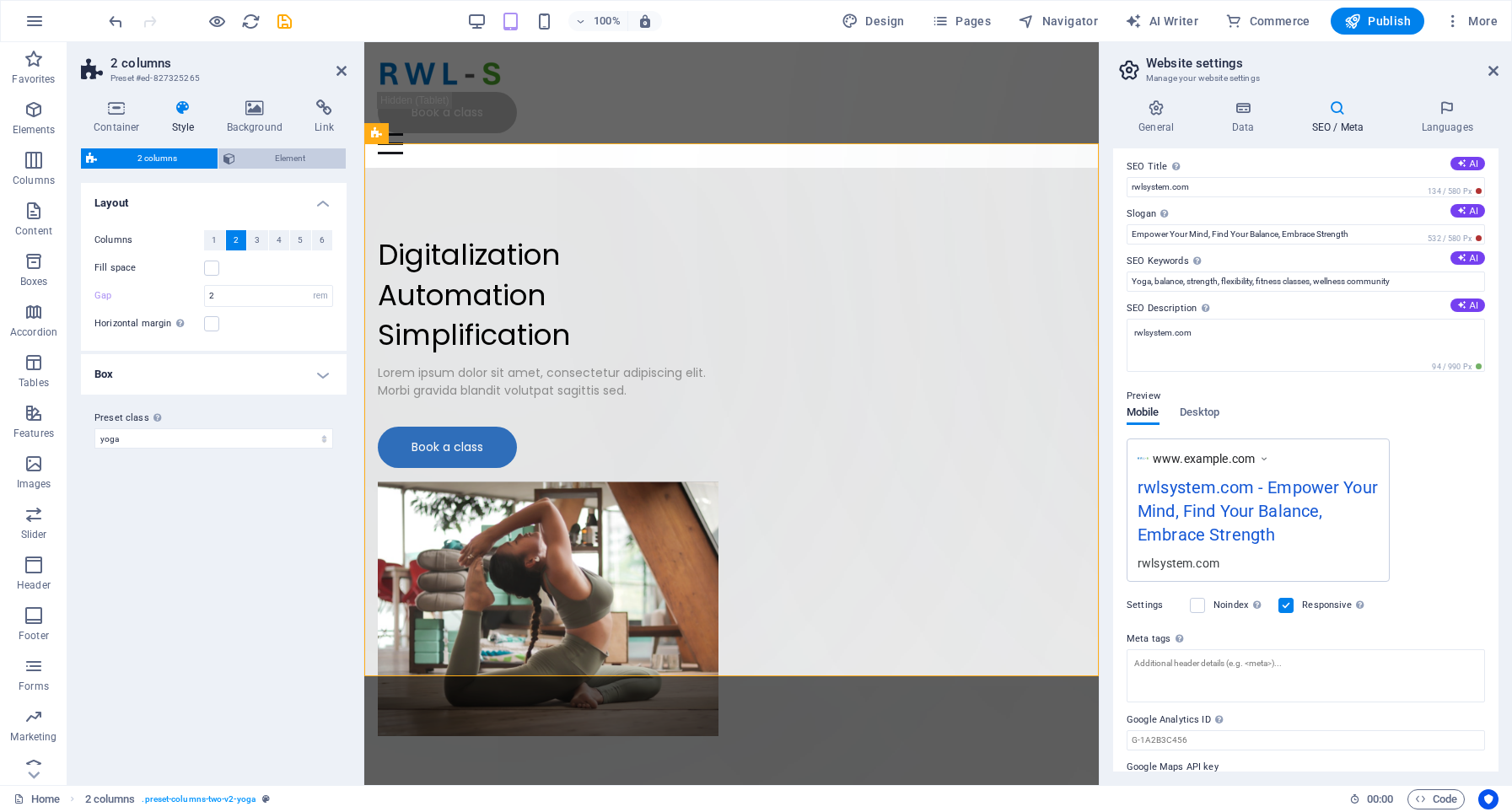 click on "Element" at bounding box center (291, 159) 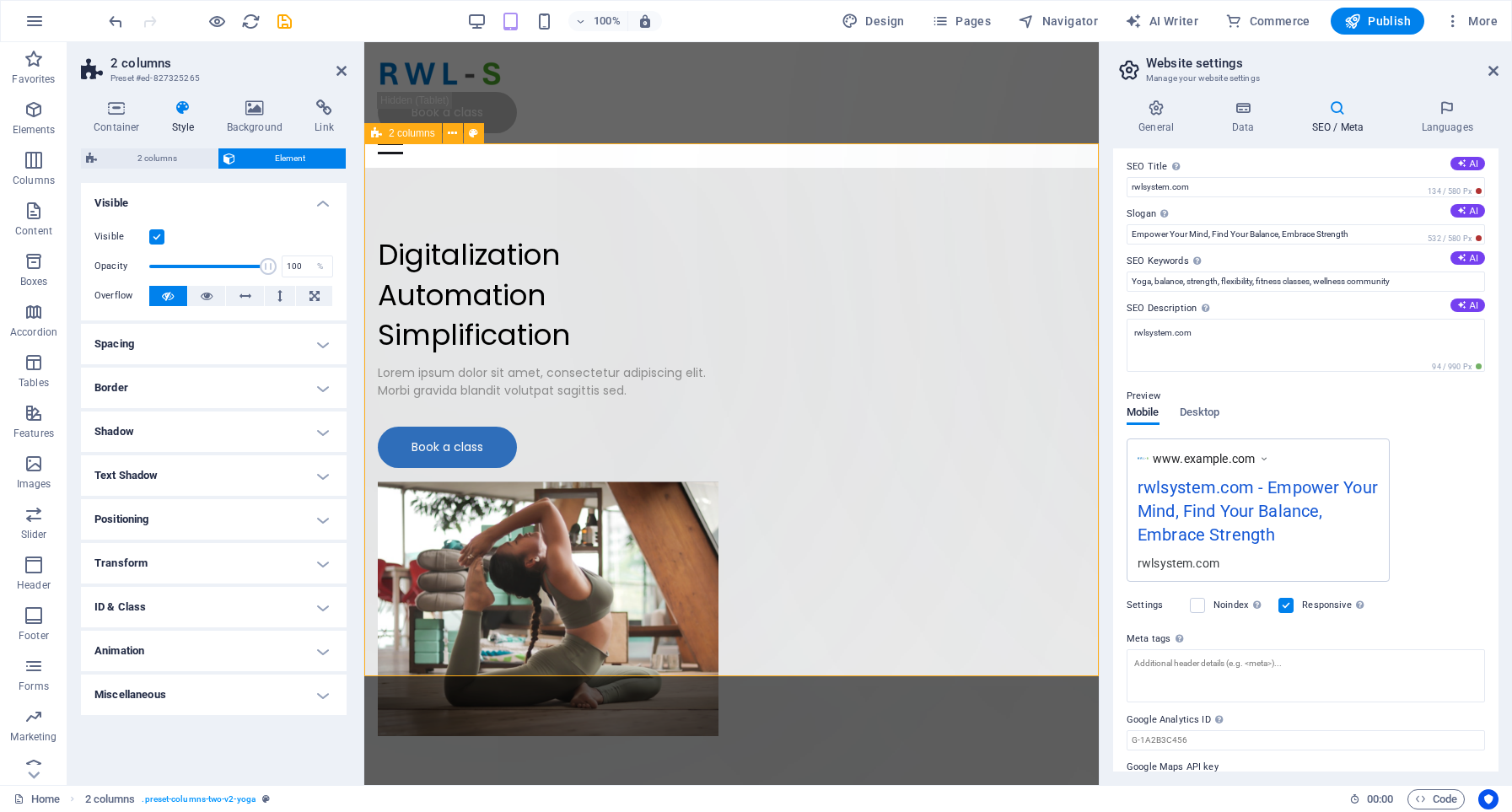 click on "Drop content here or  Add elements  Paste clipboard Digitalization Automation Simplification Lorem ipsum dolor sit amet, consectetur adipiscing elit.  Morbi gravida blandit volutpat sagittis sed. Book a class" at bounding box center (731, 486) 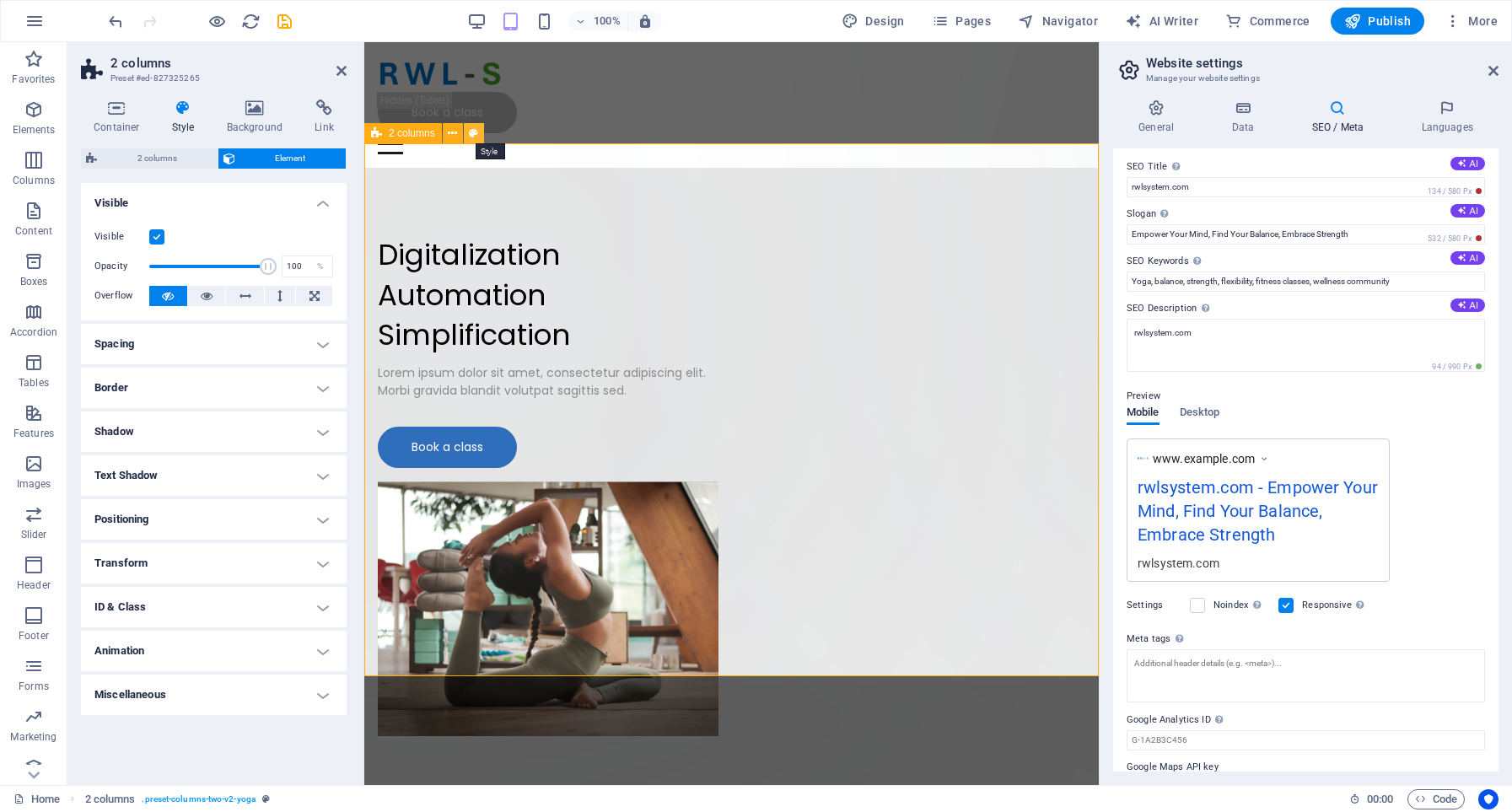 click at bounding box center [473, 133] 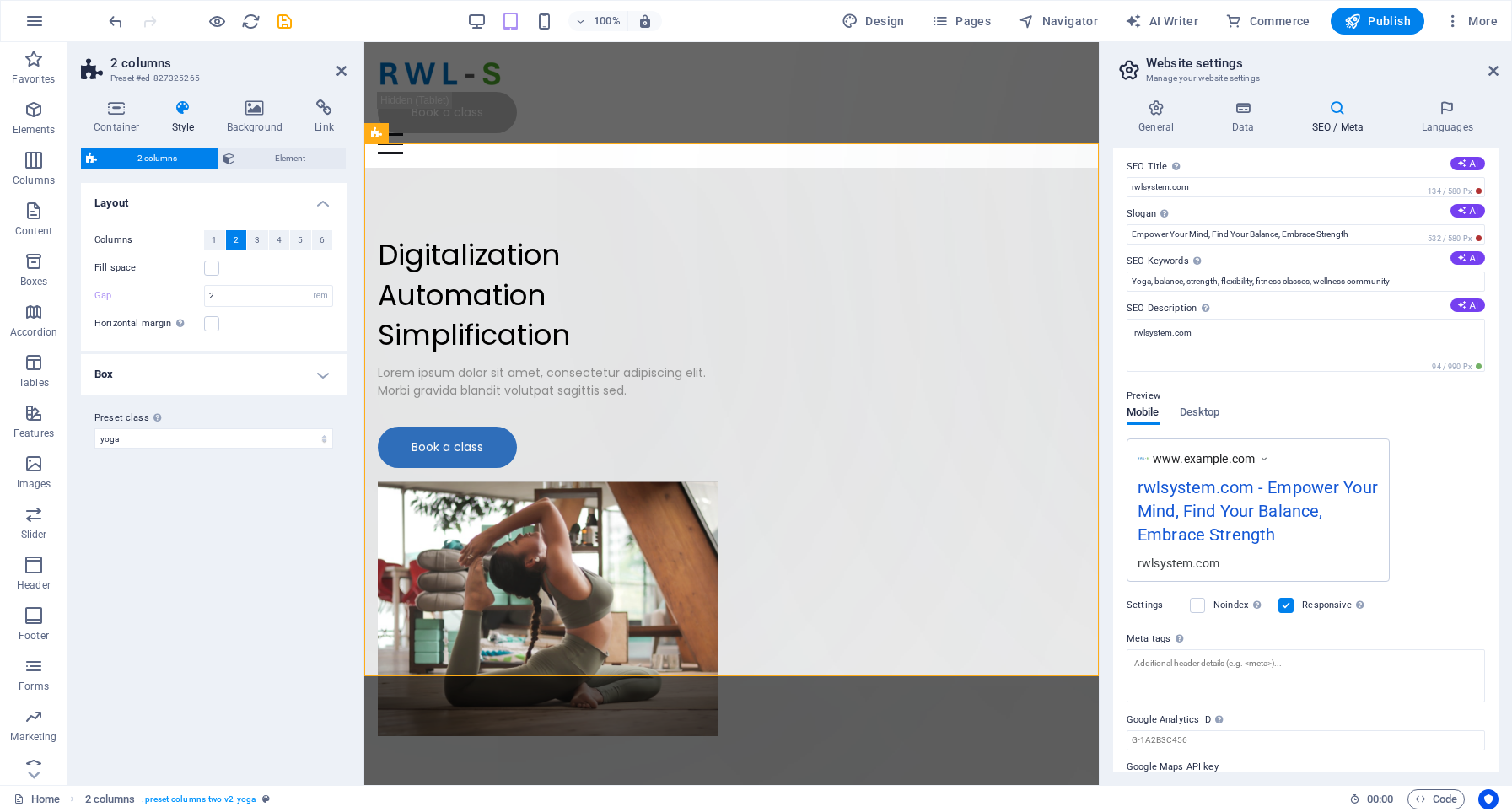 click on "Layout" at bounding box center [213, 198] 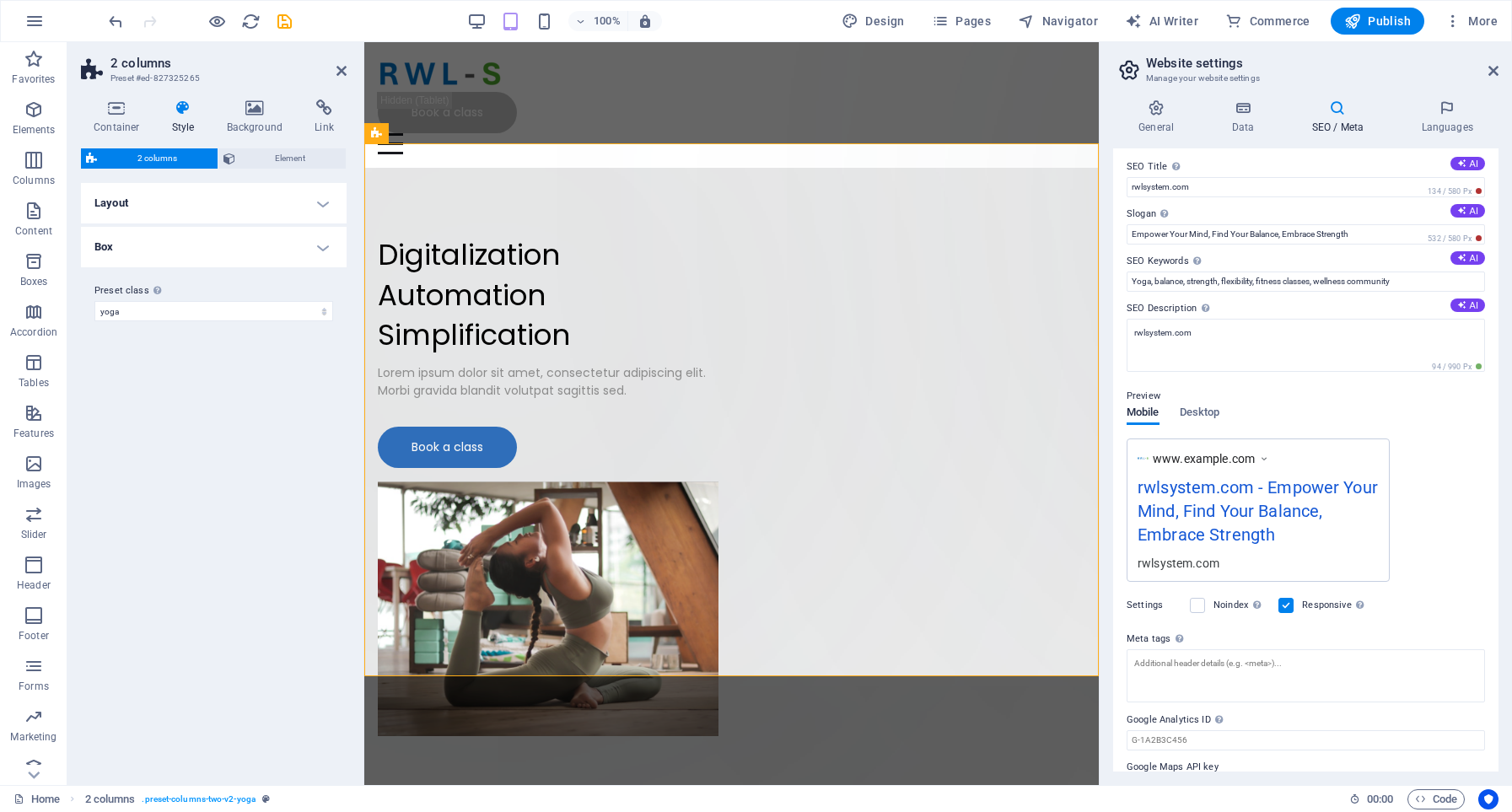 click on "Box" at bounding box center (213, 247) 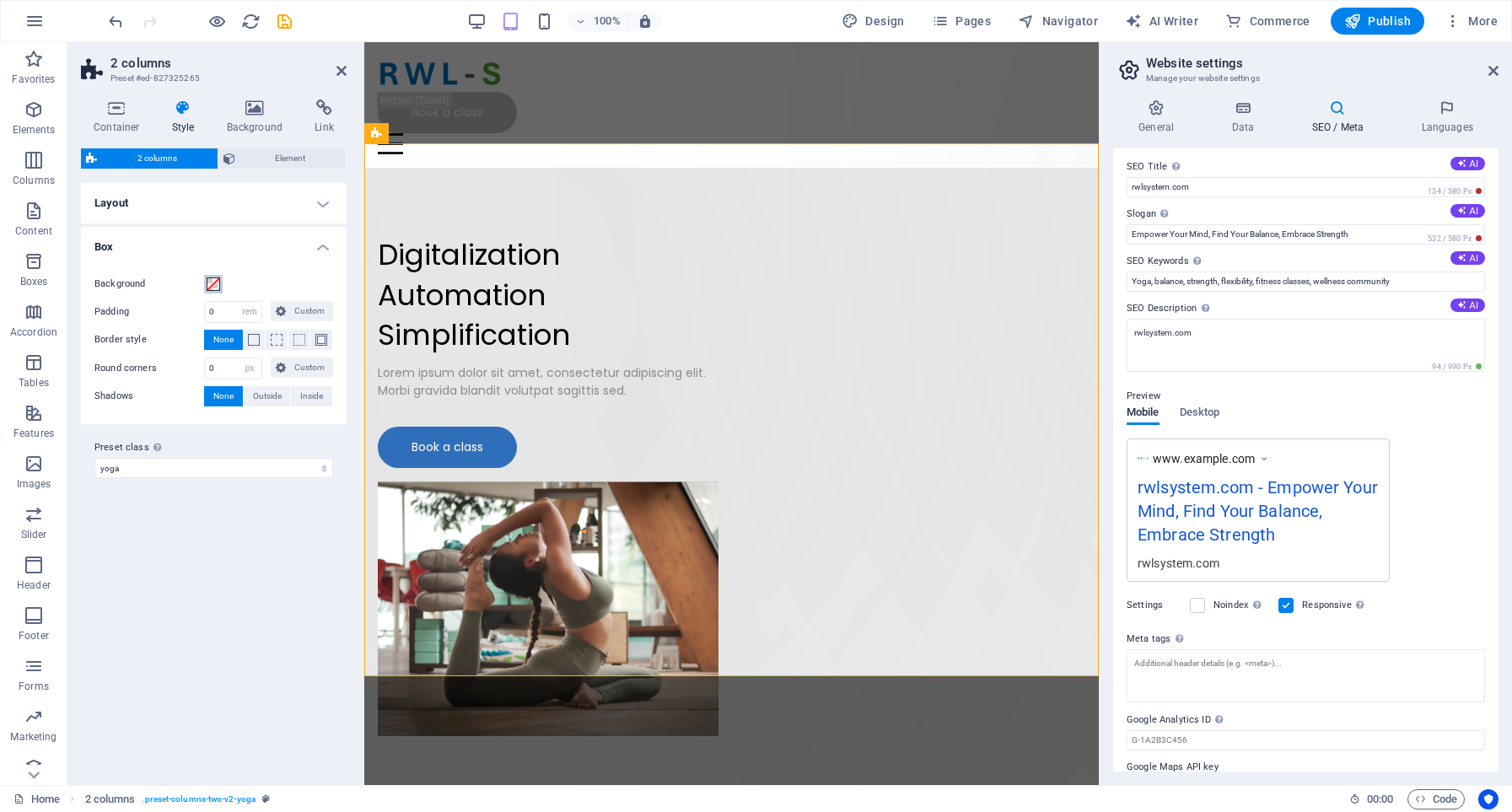 click at bounding box center (213, 284) 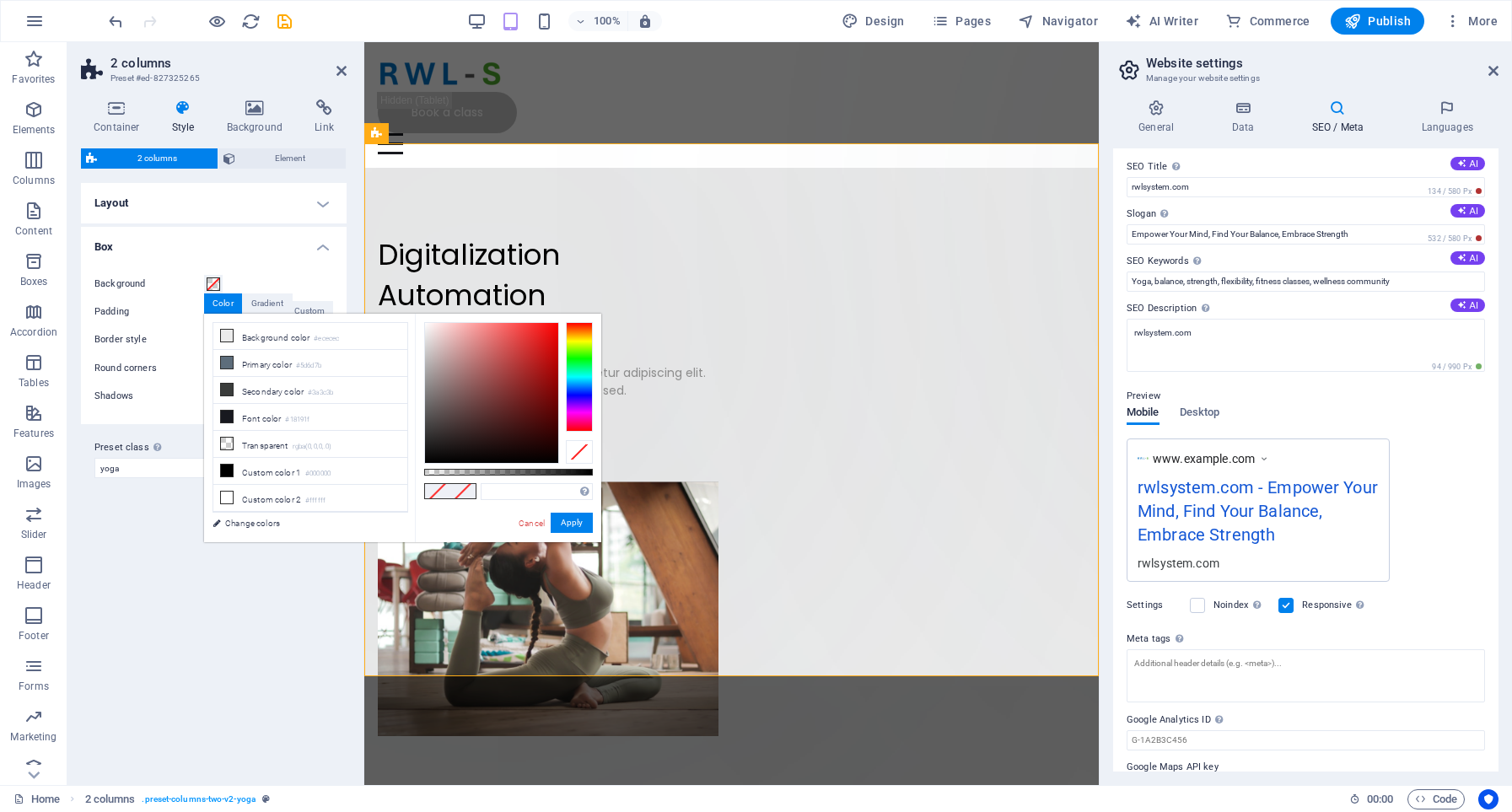 click at bounding box center (438, 491) 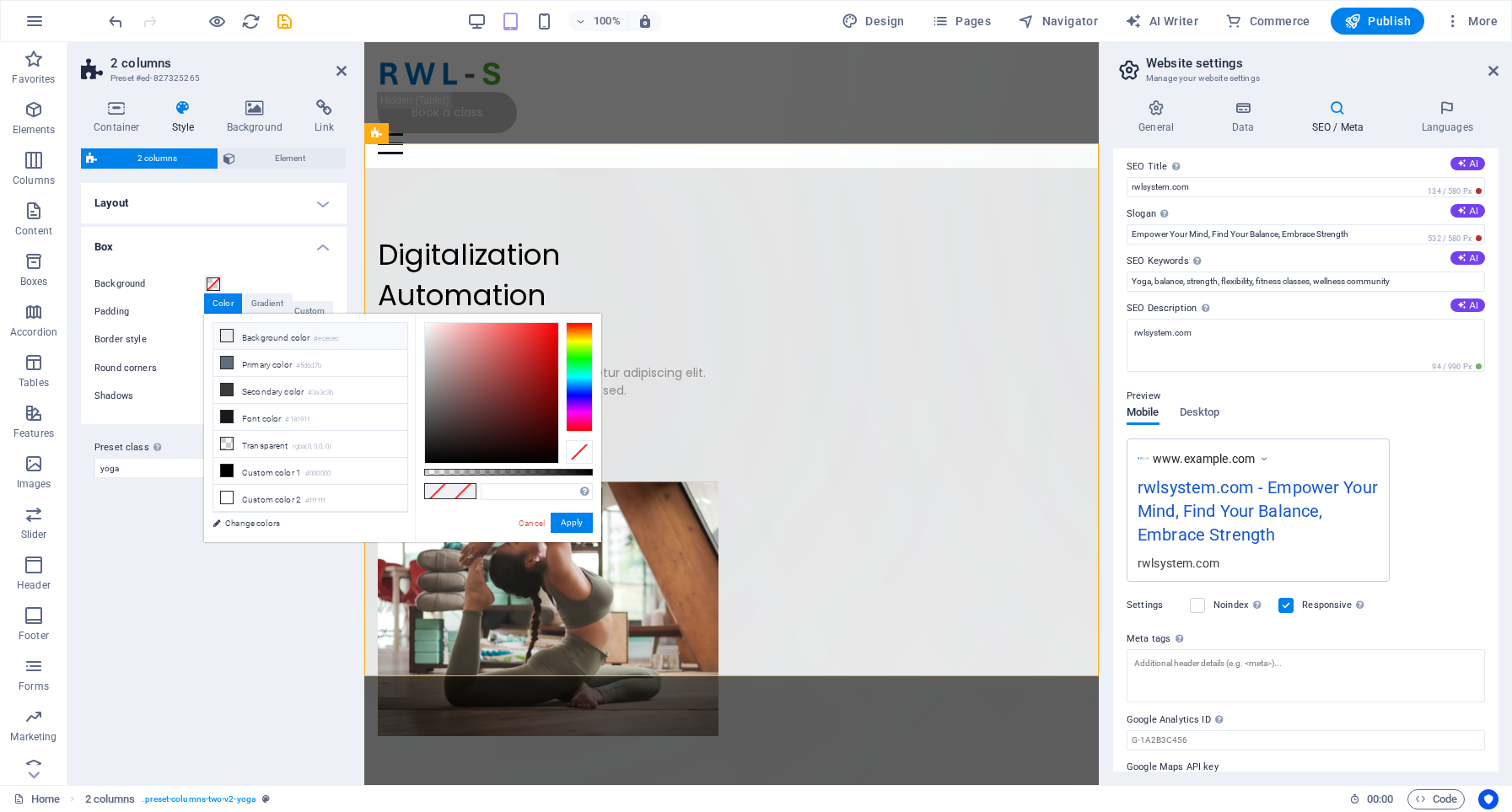 click on "Background color
#ececec" at bounding box center (310, 336) 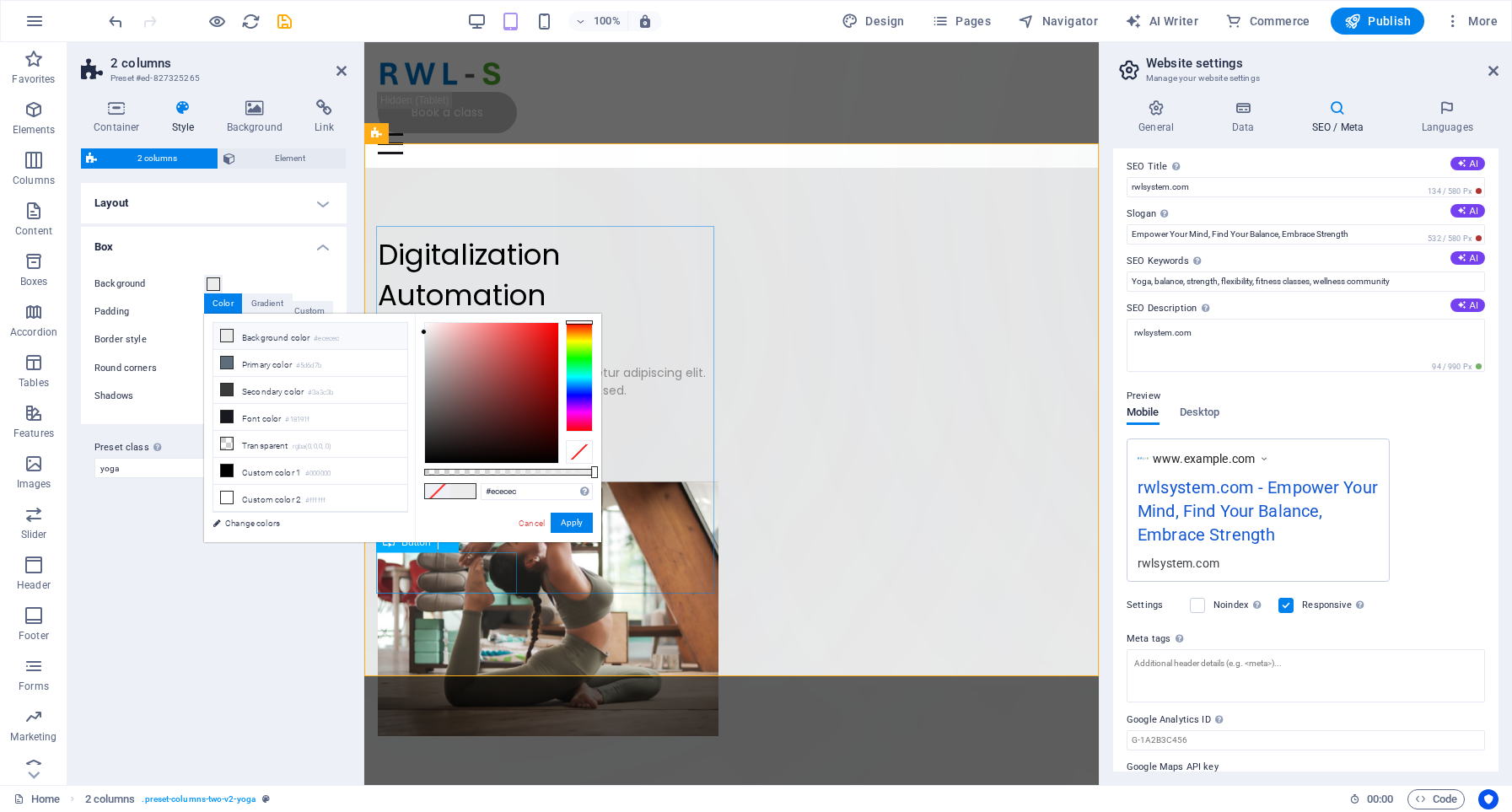 drag, startPoint x: 465, startPoint y: 573, endPoint x: 767, endPoint y: 567, distance: 302.0596 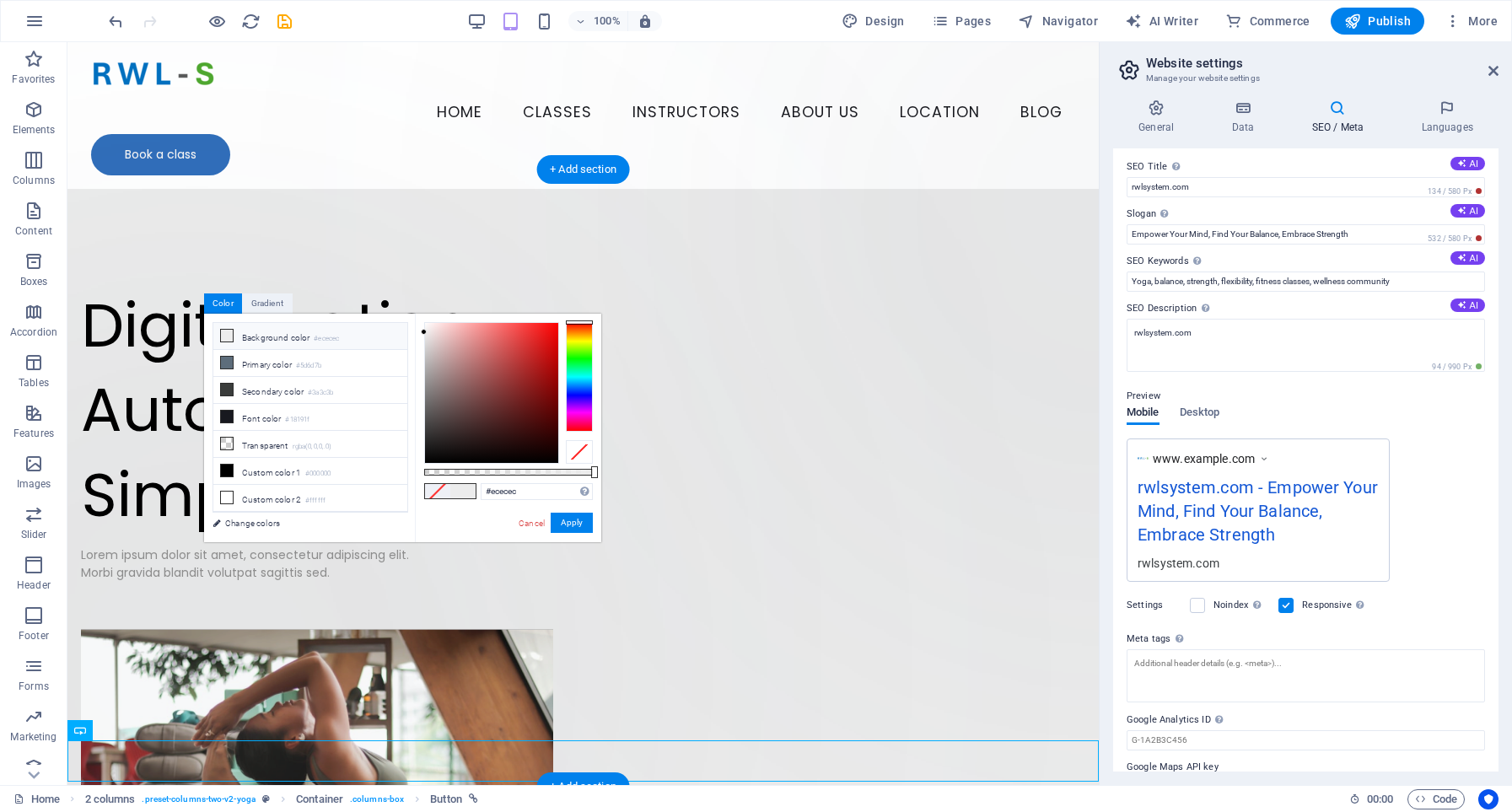 scroll, scrollTop: 557, scrollLeft: 0, axis: vertical 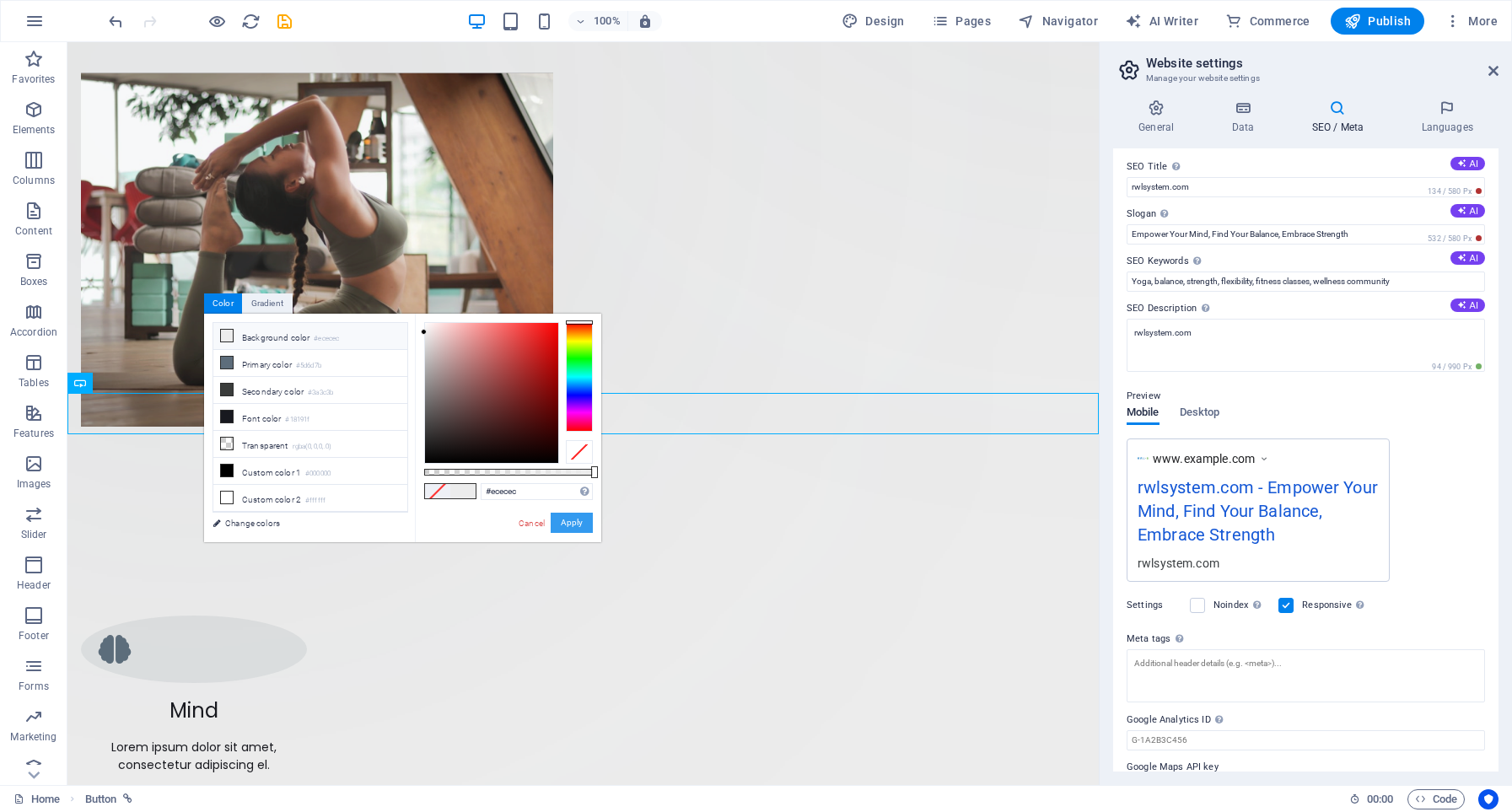 click on "Apply" at bounding box center (572, 523) 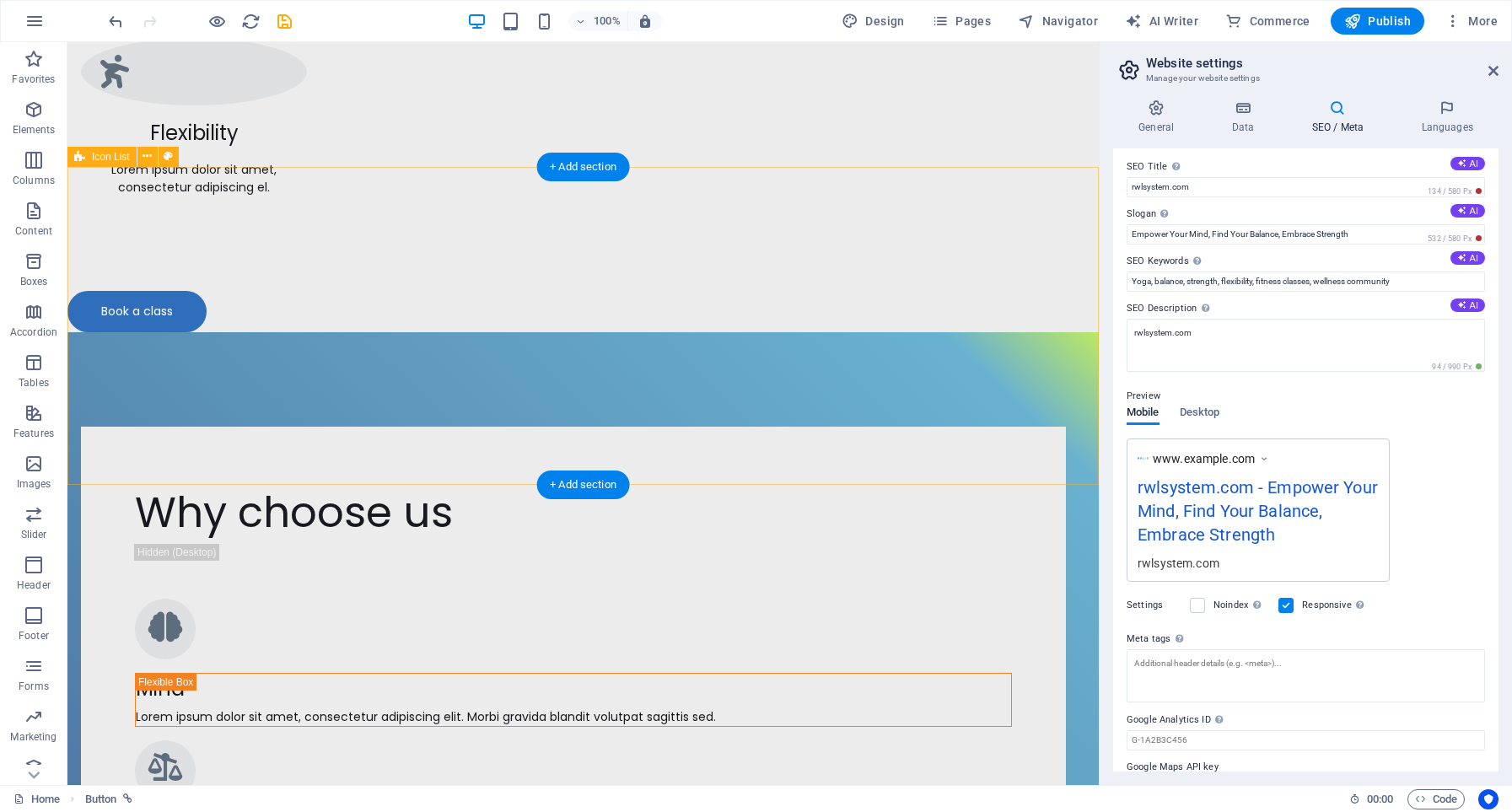 scroll, scrollTop: 1652, scrollLeft: 0, axis: vertical 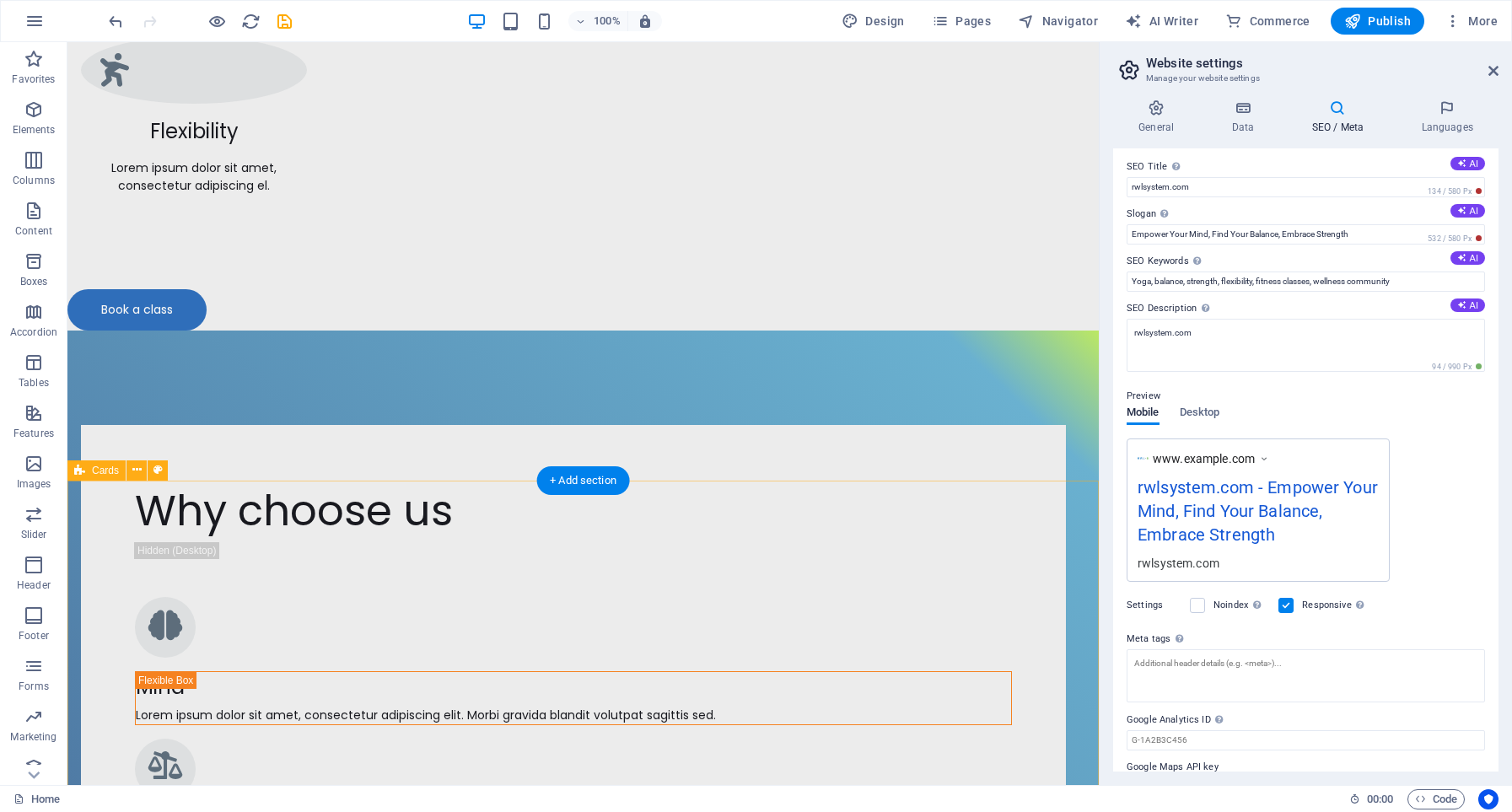 click on "Headline Lorem ipsum dolor sit amet, consectetuer adipiscing elit. Aenean commodo ligula eget dolor. Lorem ipsum dolor sit amet. Headline Lorem ipsum dolor sit amet, consectetuer adipiscing elit. Aenean commodo ligula eget dolor. Lorem ipsum dolor sit amet. Headline Lorem ipsum dolor sit amet, consectetuer adipiscing elit. Aenean commodo ligula eget dolor. Lorem ipsum dolor sit amet." at bounding box center (583, 3606) 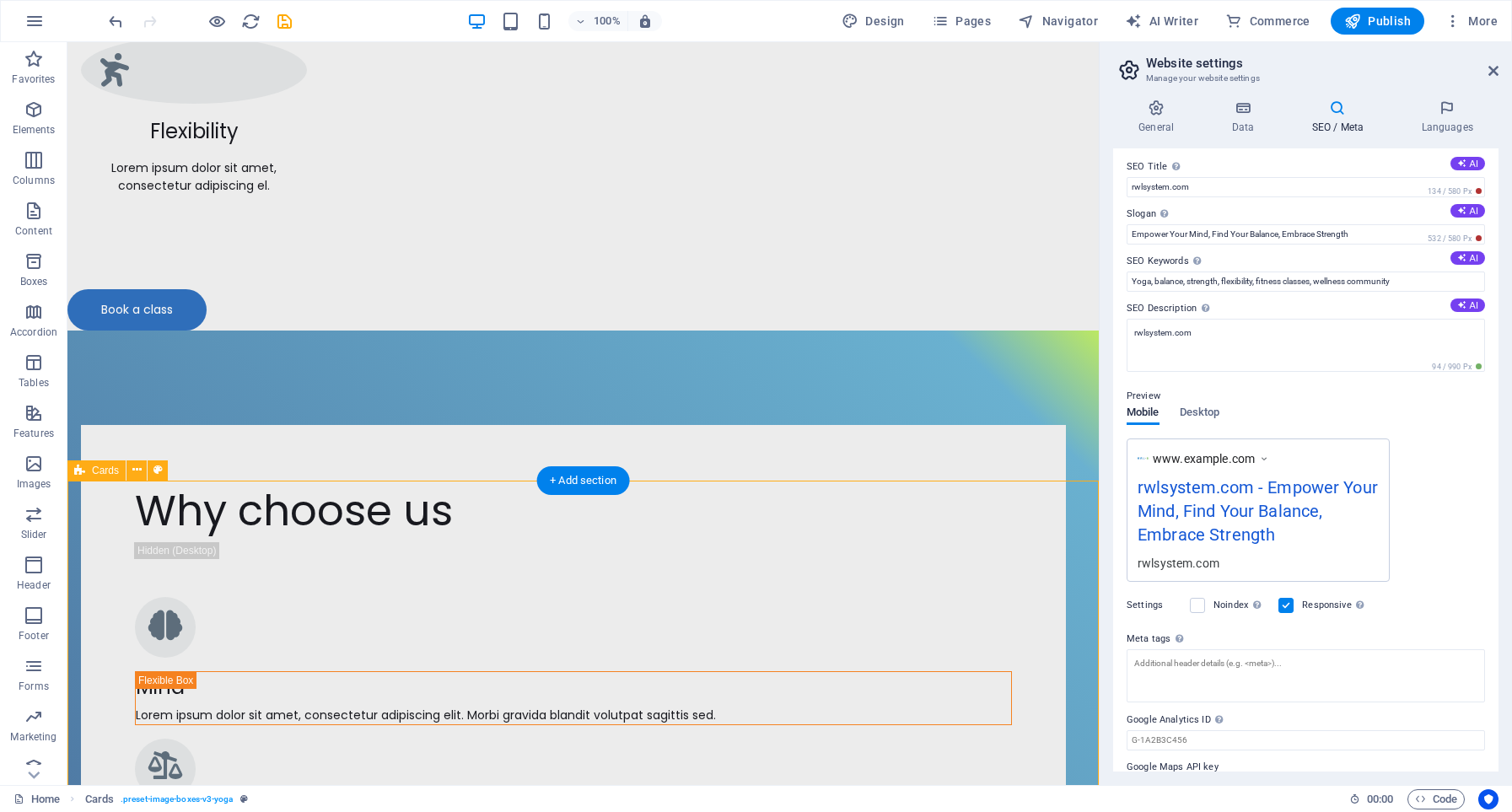 click on "Headline Lorem ipsum dolor sit amet, consectetuer adipiscing elit. Aenean commodo ligula eget dolor. Lorem ipsum dolor sit amet. Headline Lorem ipsum dolor sit amet, consectetuer adipiscing elit. Aenean commodo ligula eget dolor. Lorem ipsum dolor sit amet. Headline Lorem ipsum dolor sit amet, consectetuer adipiscing elit. Aenean commodo ligula eget dolor. Lorem ipsum dolor sit amet." at bounding box center (583, 3606) 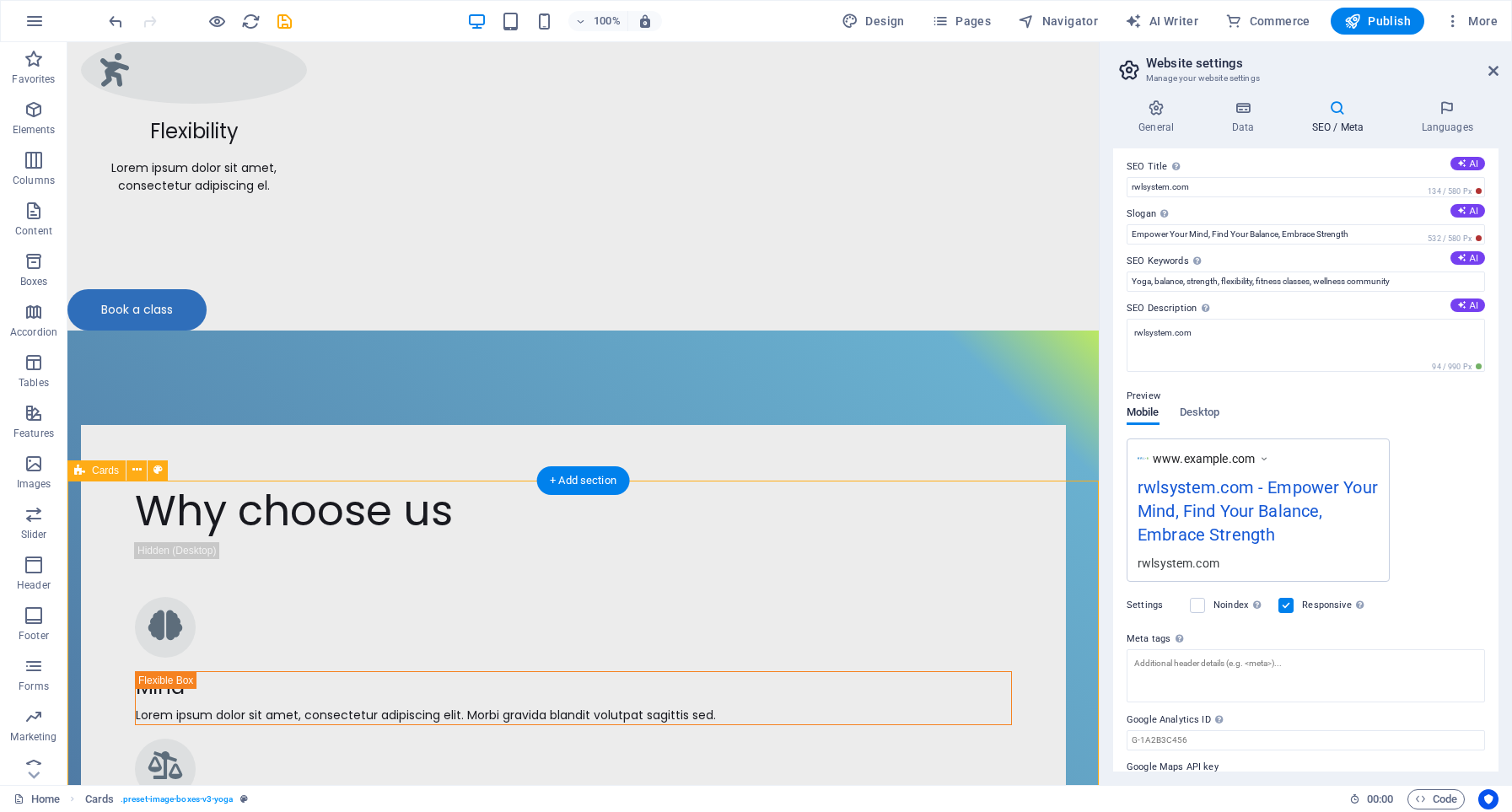 click on "Headline Lorem ipsum dolor sit amet, consectetuer adipiscing elit. Aenean commodo ligula eget dolor. Lorem ipsum dolor sit amet. Headline Lorem ipsum dolor sit amet, consectetuer adipiscing elit. Aenean commodo ligula eget dolor. Lorem ipsum dolor sit amet. Headline Lorem ipsum dolor sit amet, consectetuer adipiscing elit. Aenean commodo ligula eget dolor. Lorem ipsum dolor sit amet." at bounding box center (583, 3606) 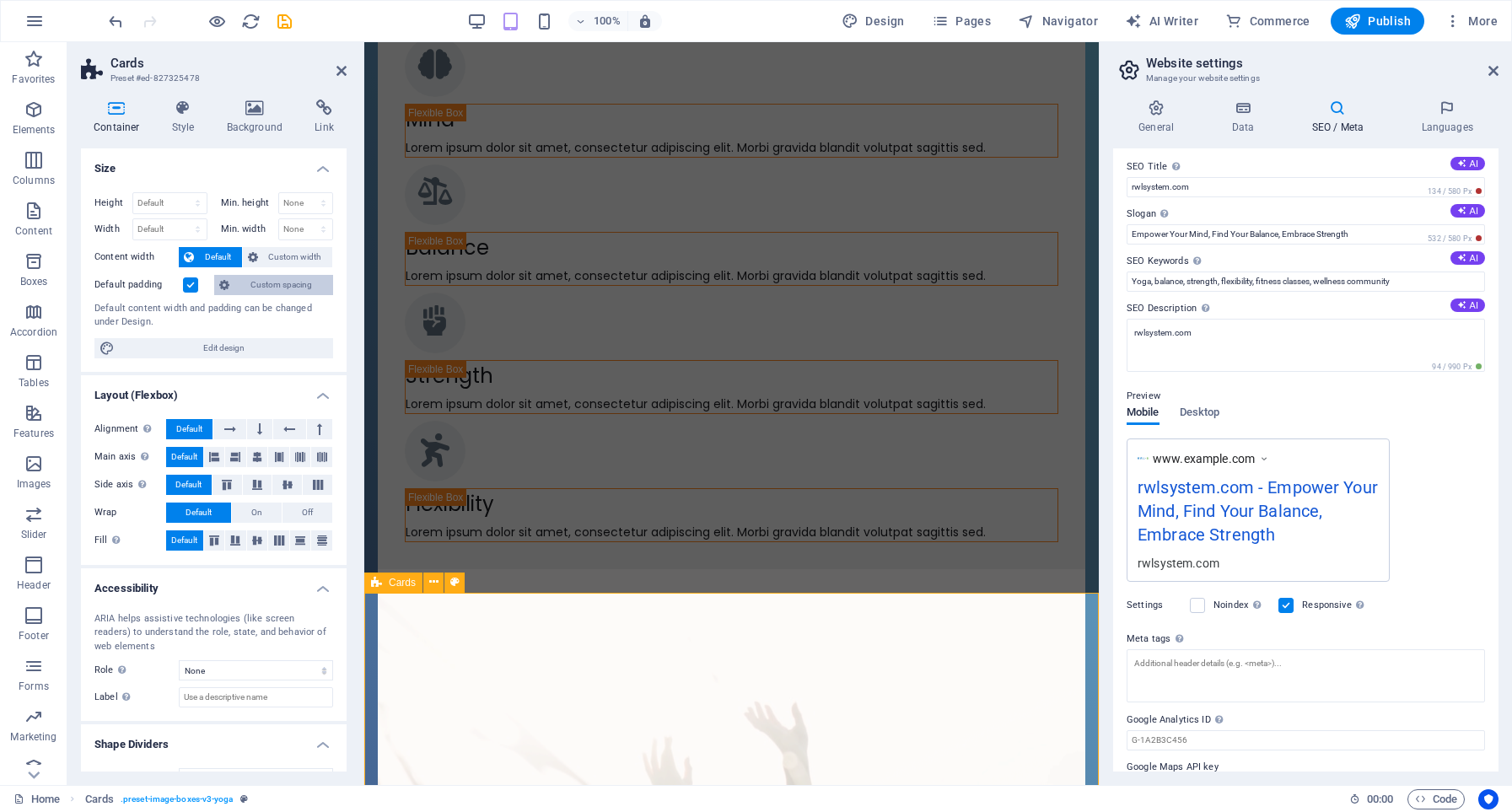 scroll, scrollTop: 1666, scrollLeft: 0, axis: vertical 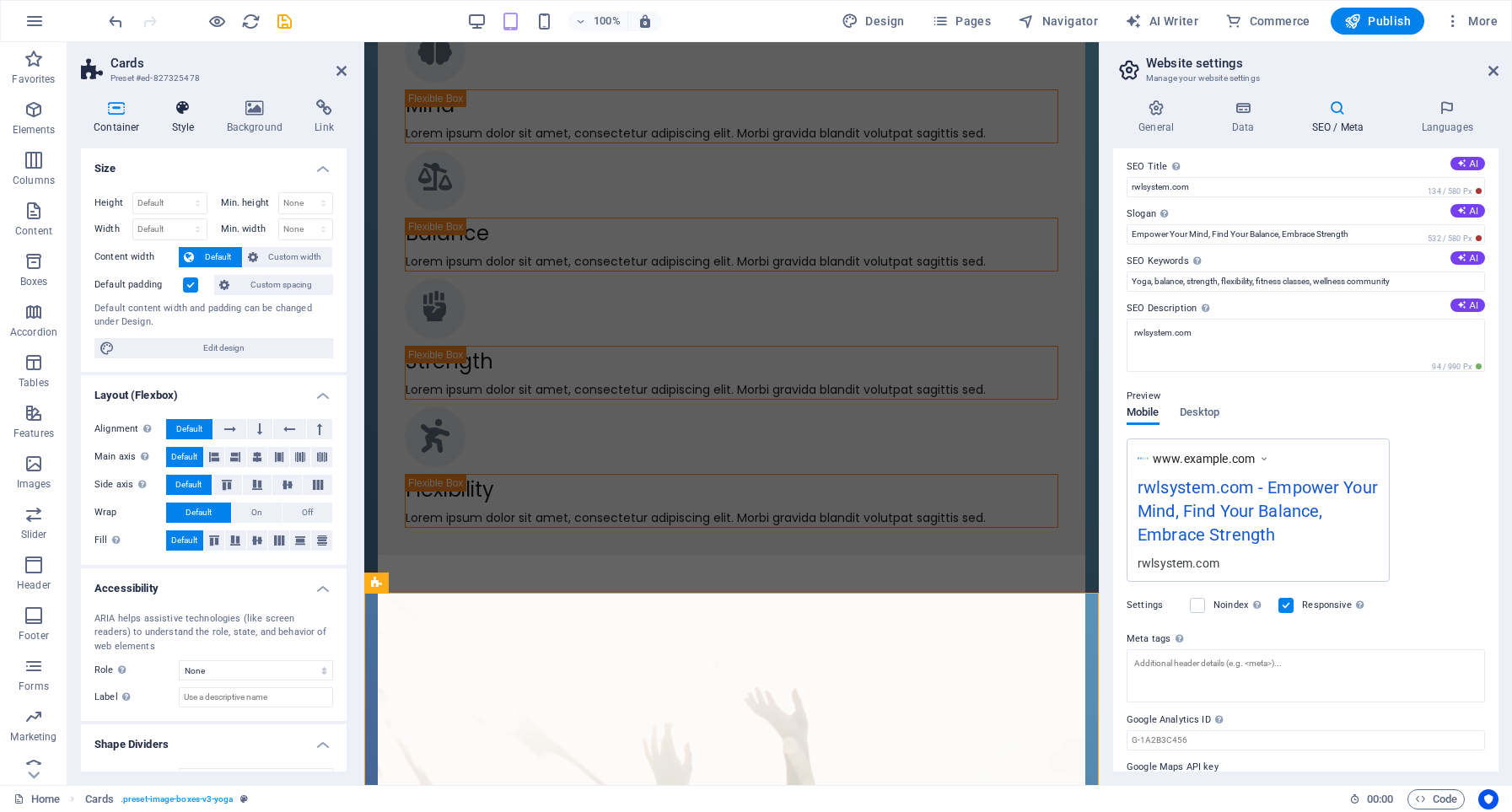 click on "Style" at bounding box center [186, 117] 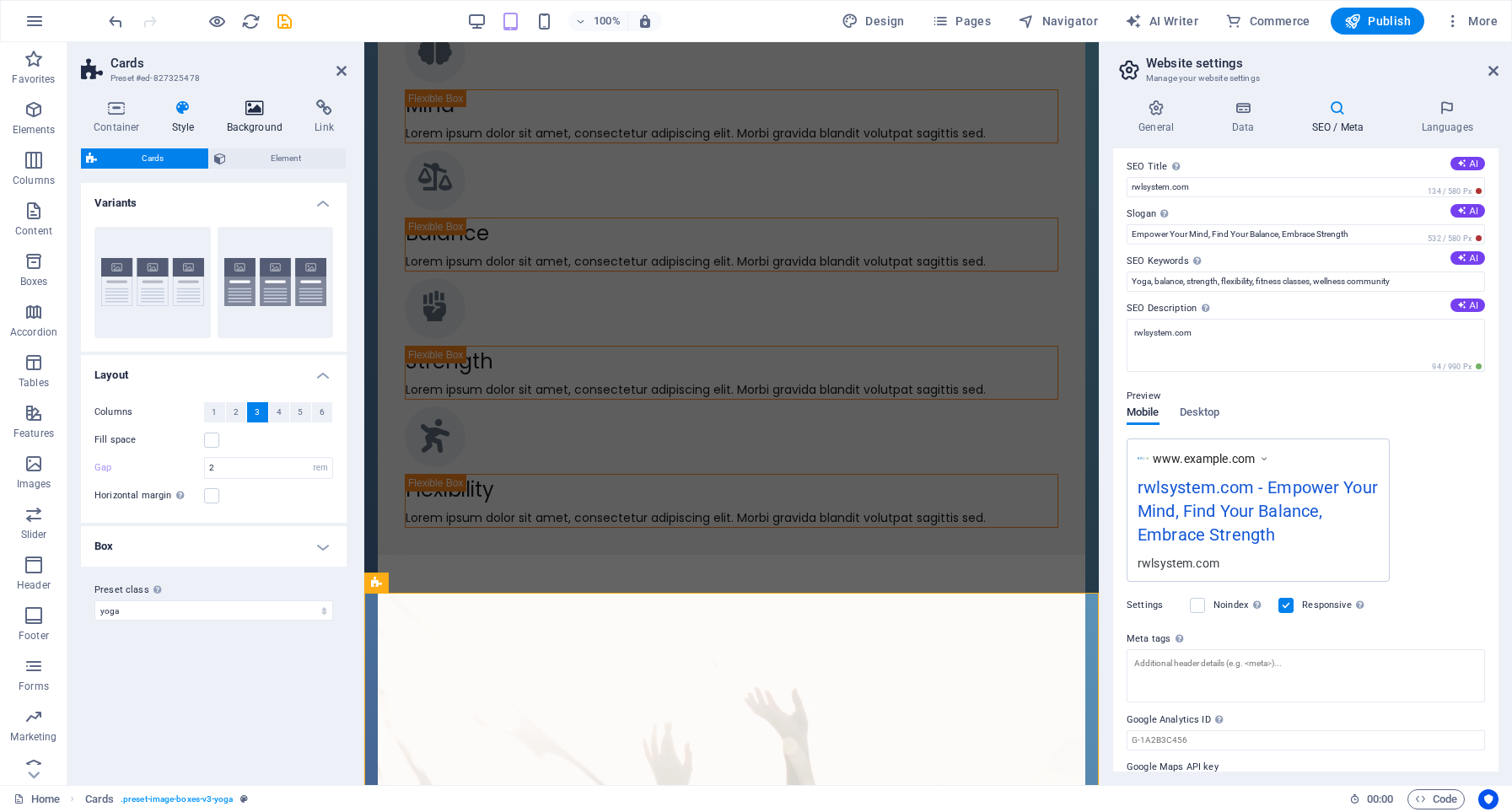 click on "Background" at bounding box center (258, 117) 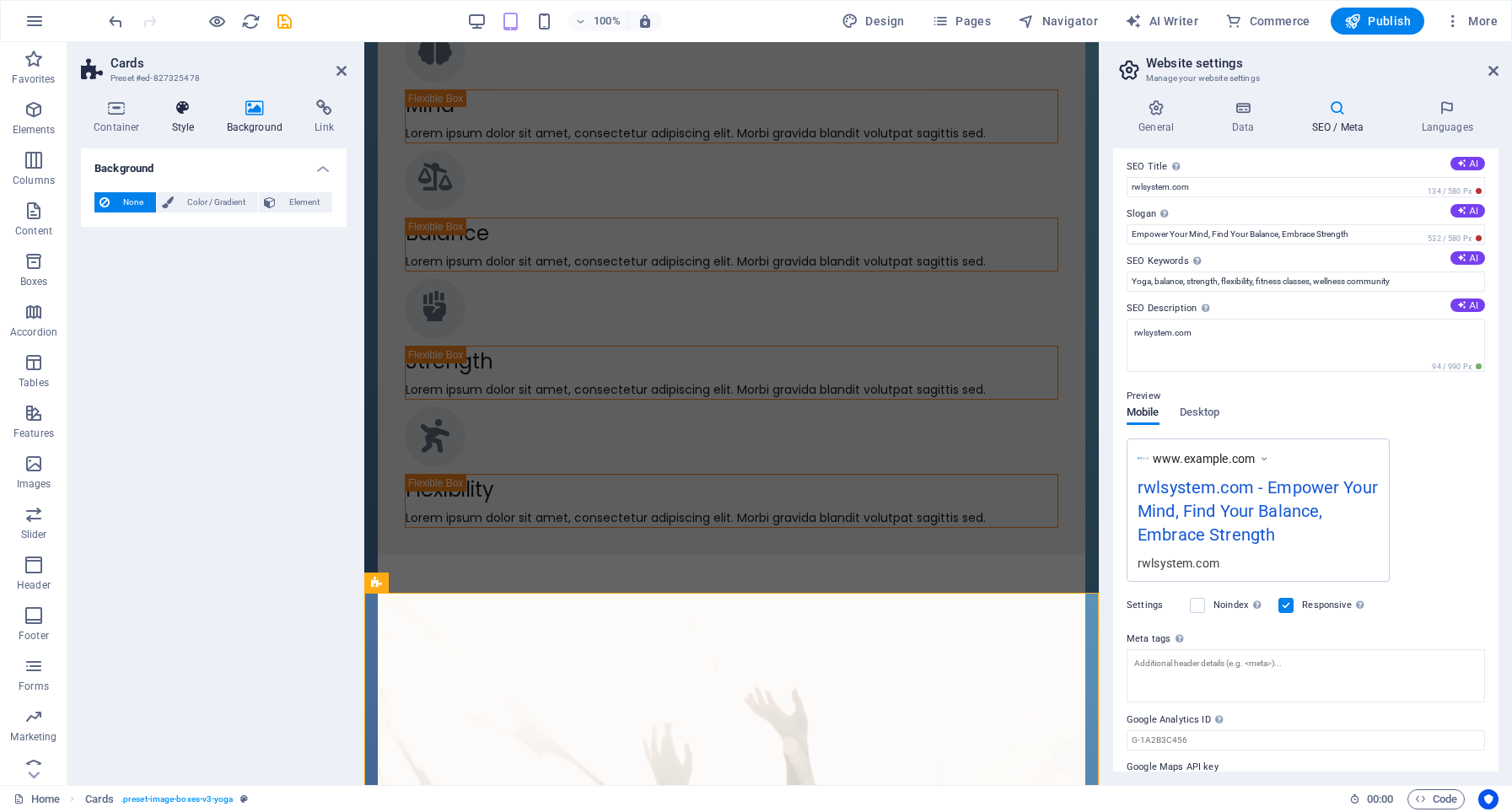 click on "Style" at bounding box center [186, 117] 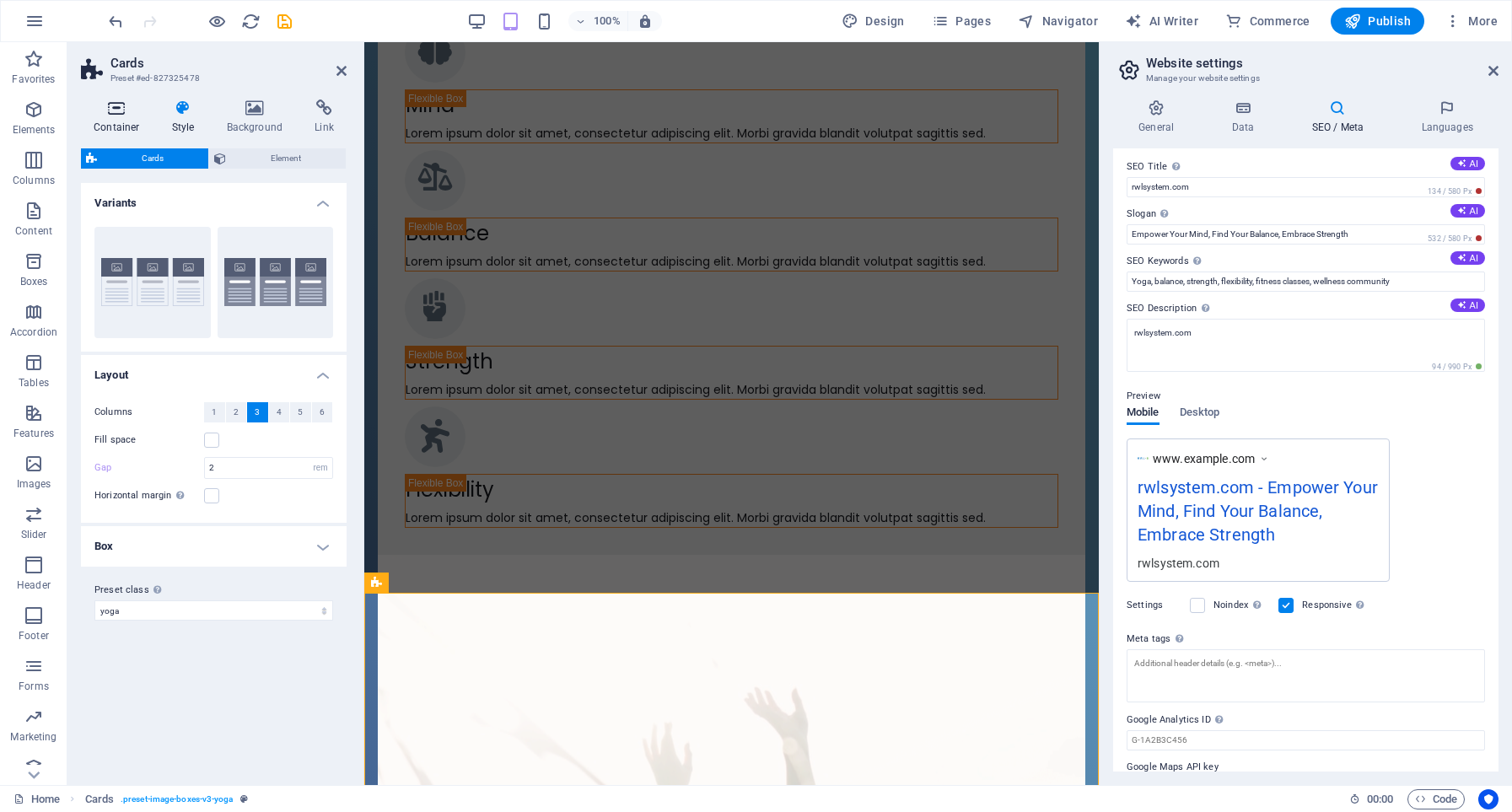 click at bounding box center (116, 108) 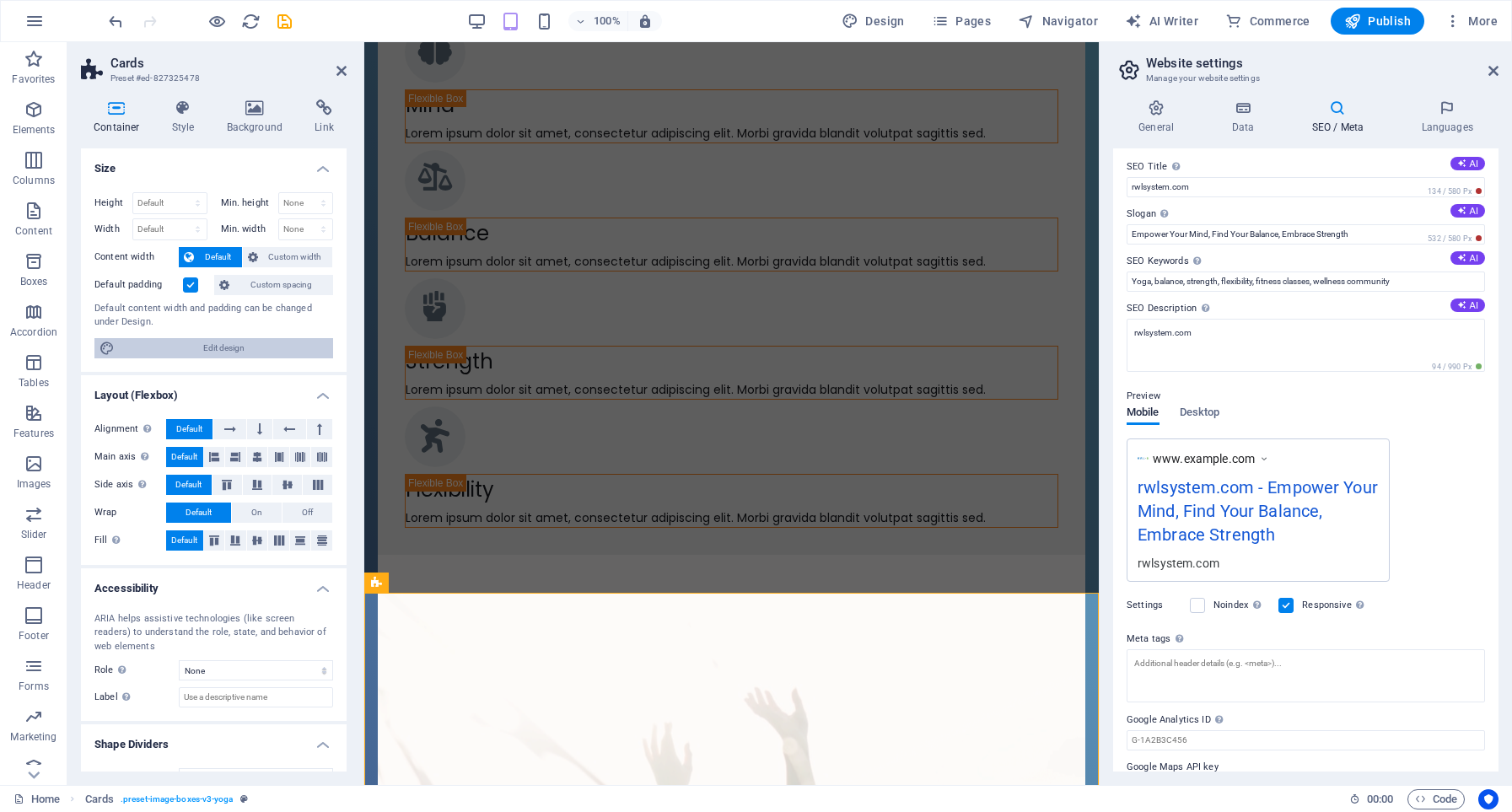 click on "Edit design" at bounding box center (223, 348) 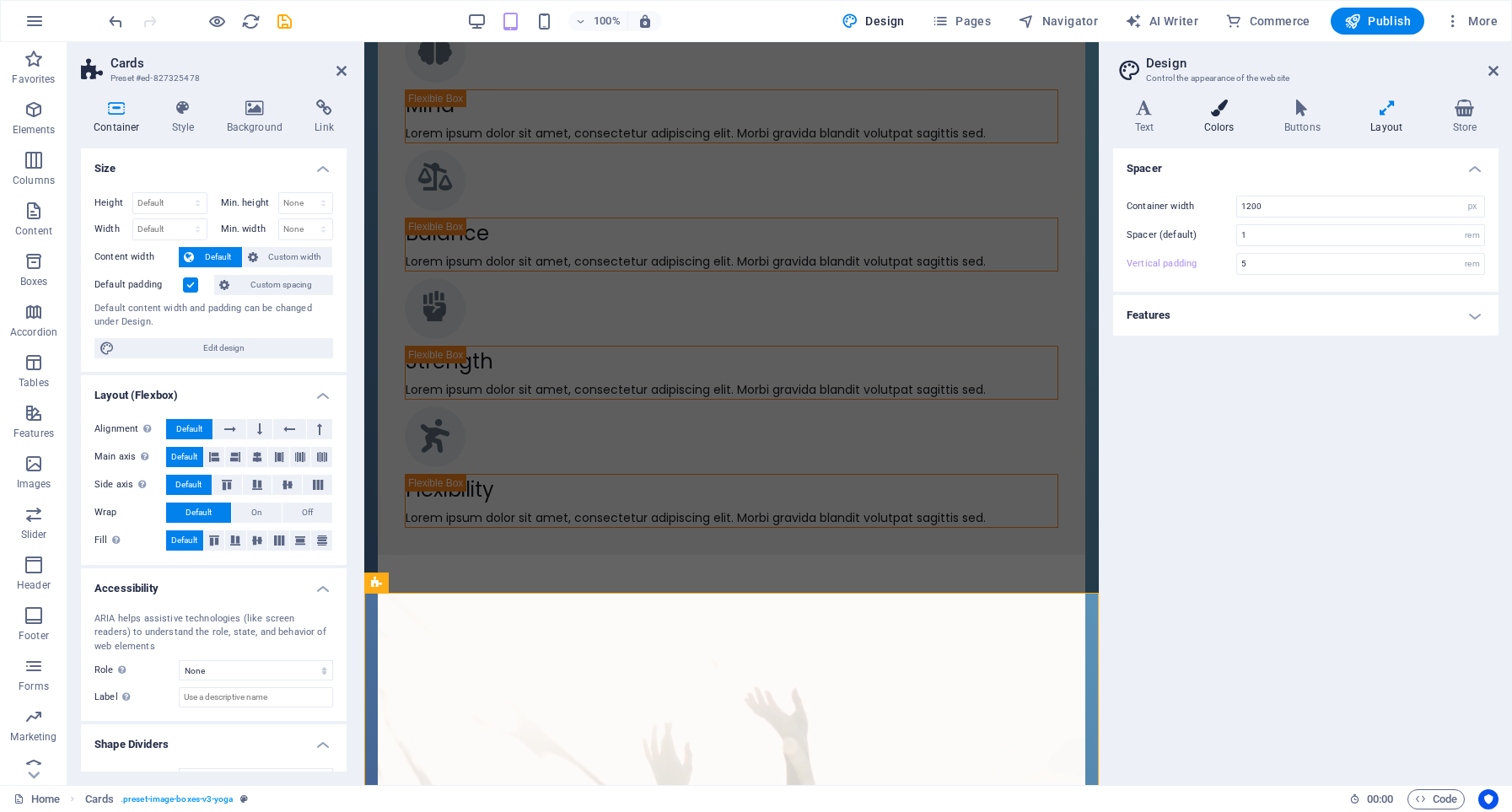 click on "Colors" at bounding box center (1222, 117) 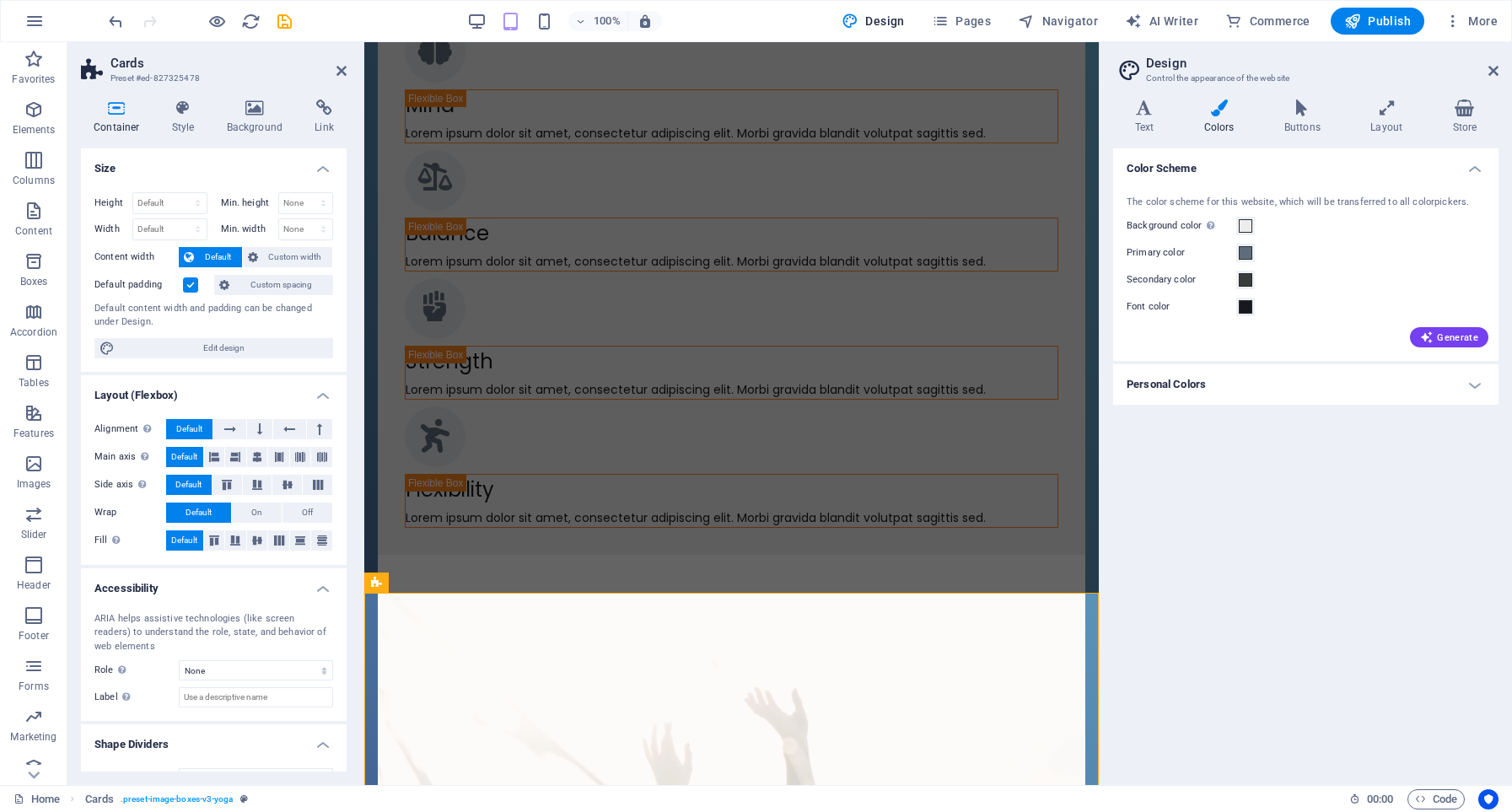 click on "Personal Colors" at bounding box center (1305, 384) 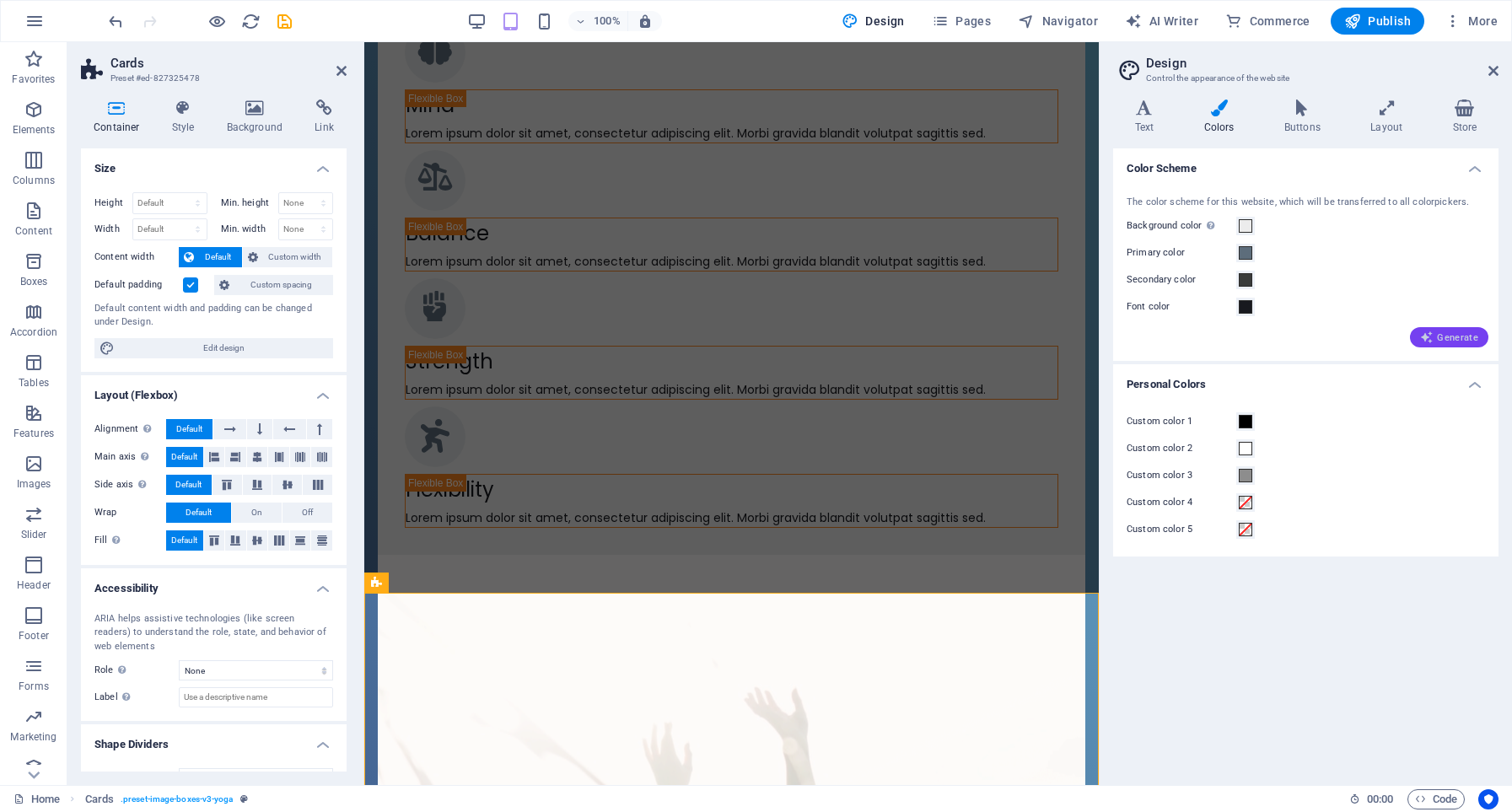 click on "Generate" at bounding box center [1449, 337] 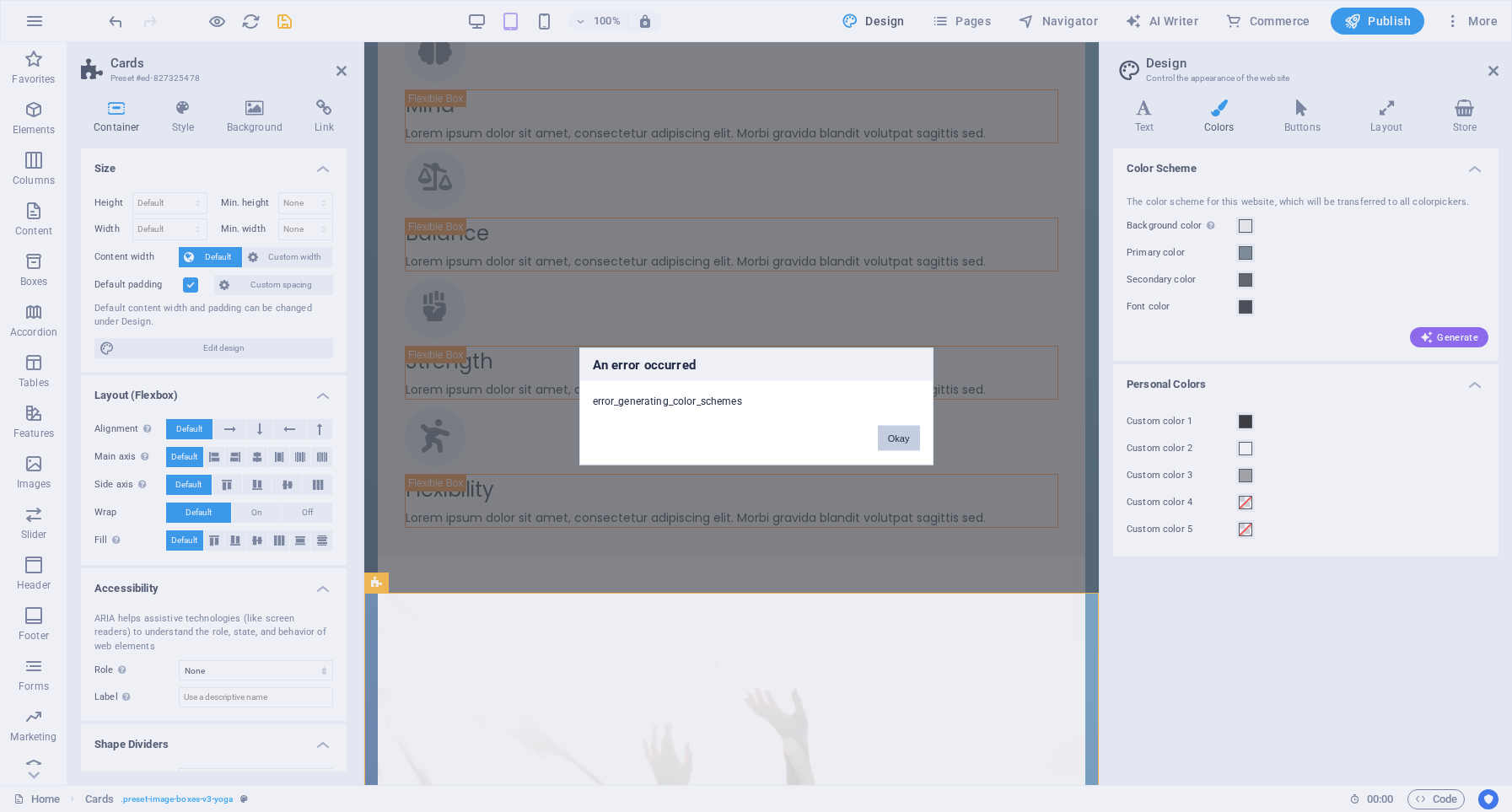 click on "Okay" at bounding box center [899, 438] 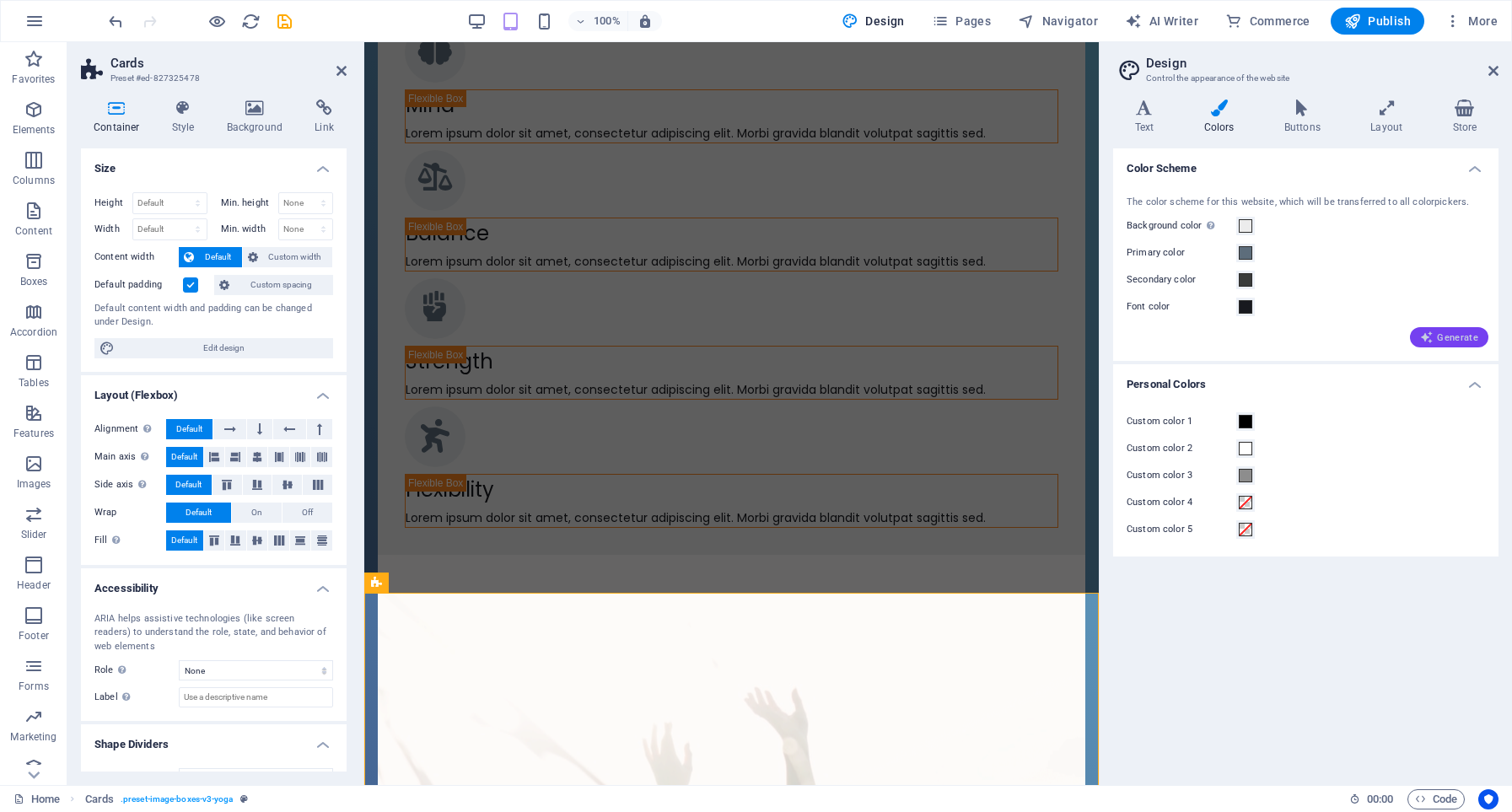 click on "Generate" at bounding box center (1449, 337) 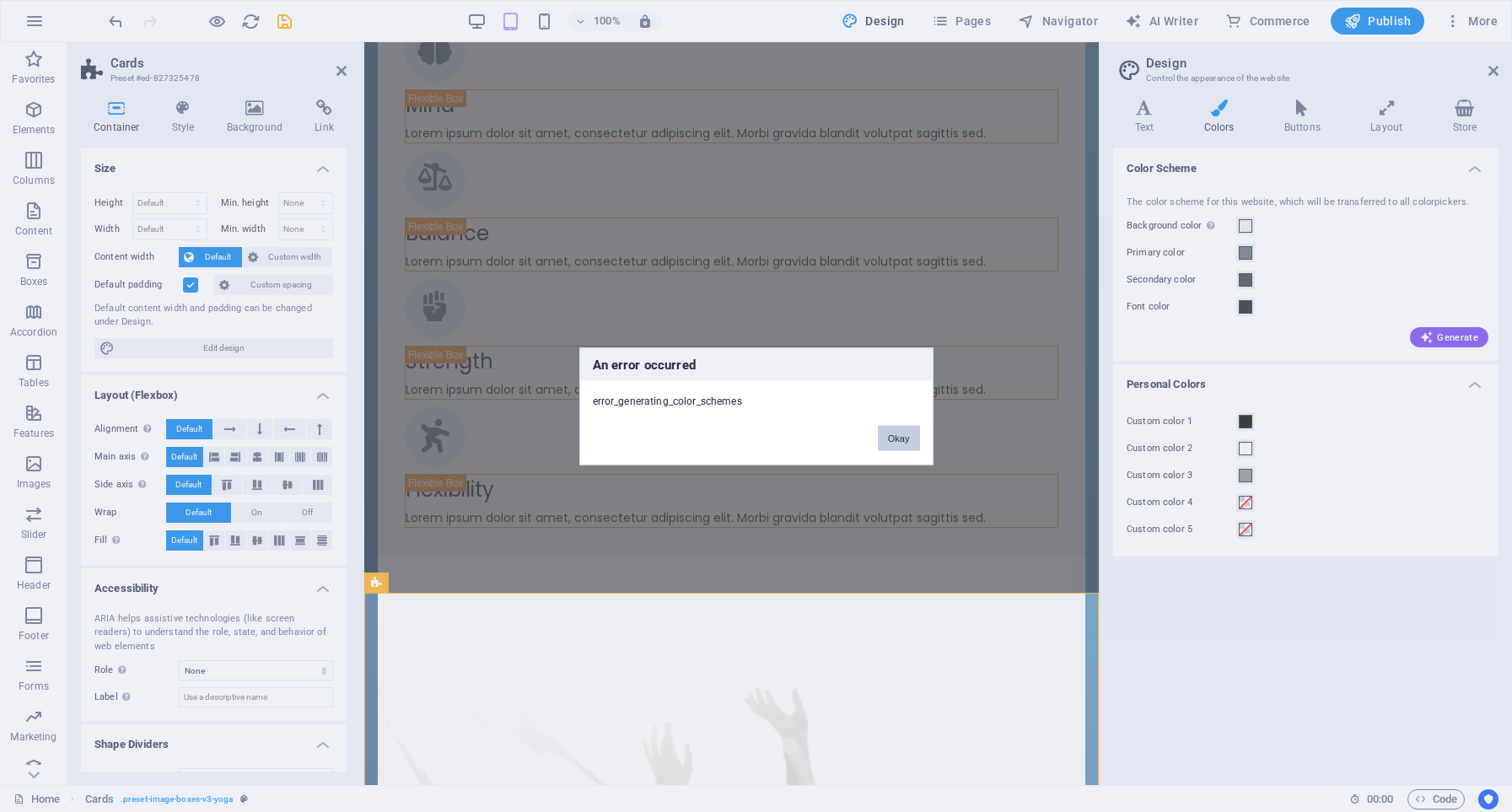 click on "Okay" at bounding box center [899, 438] 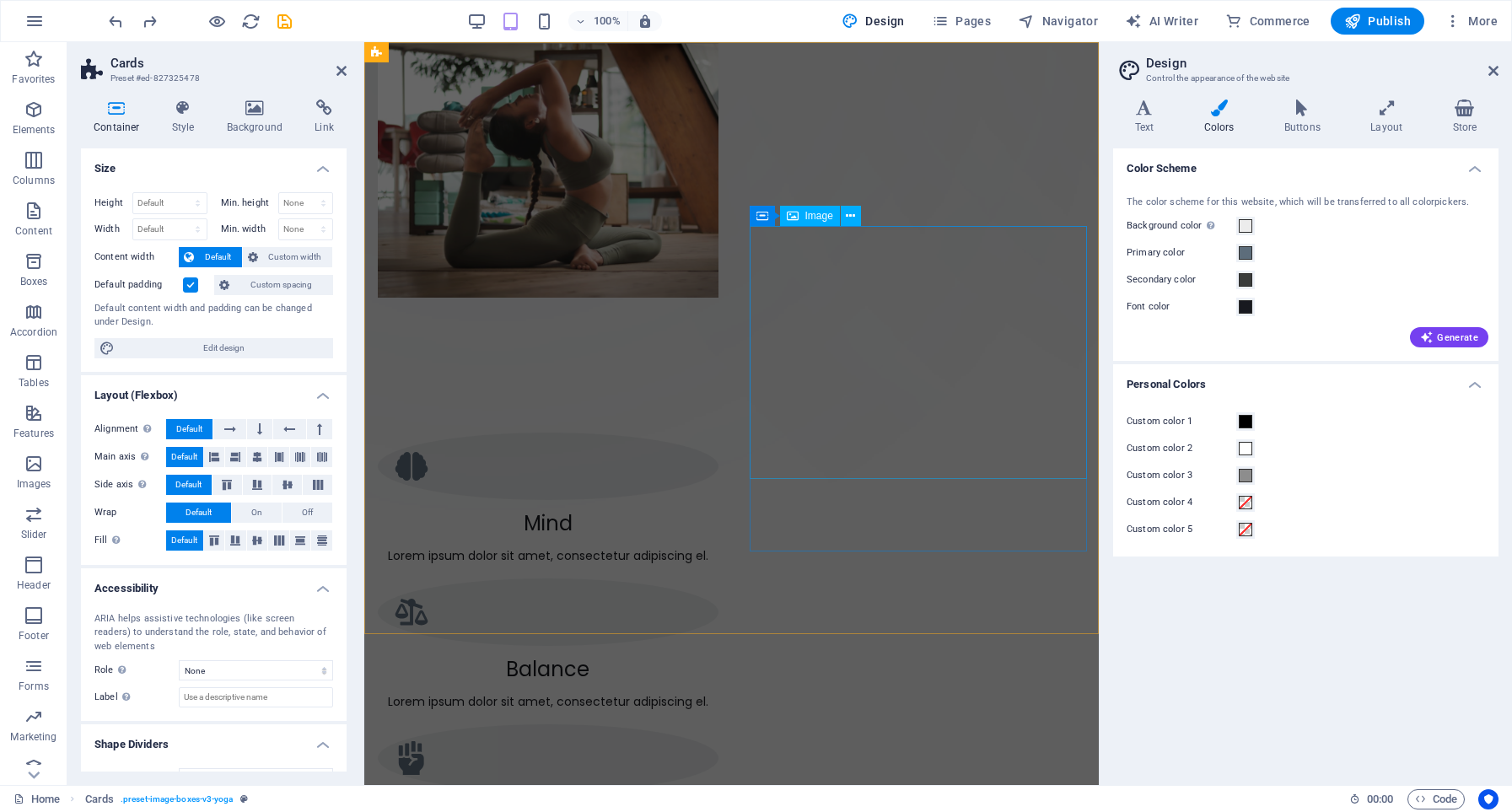 scroll, scrollTop: 0, scrollLeft: 0, axis: both 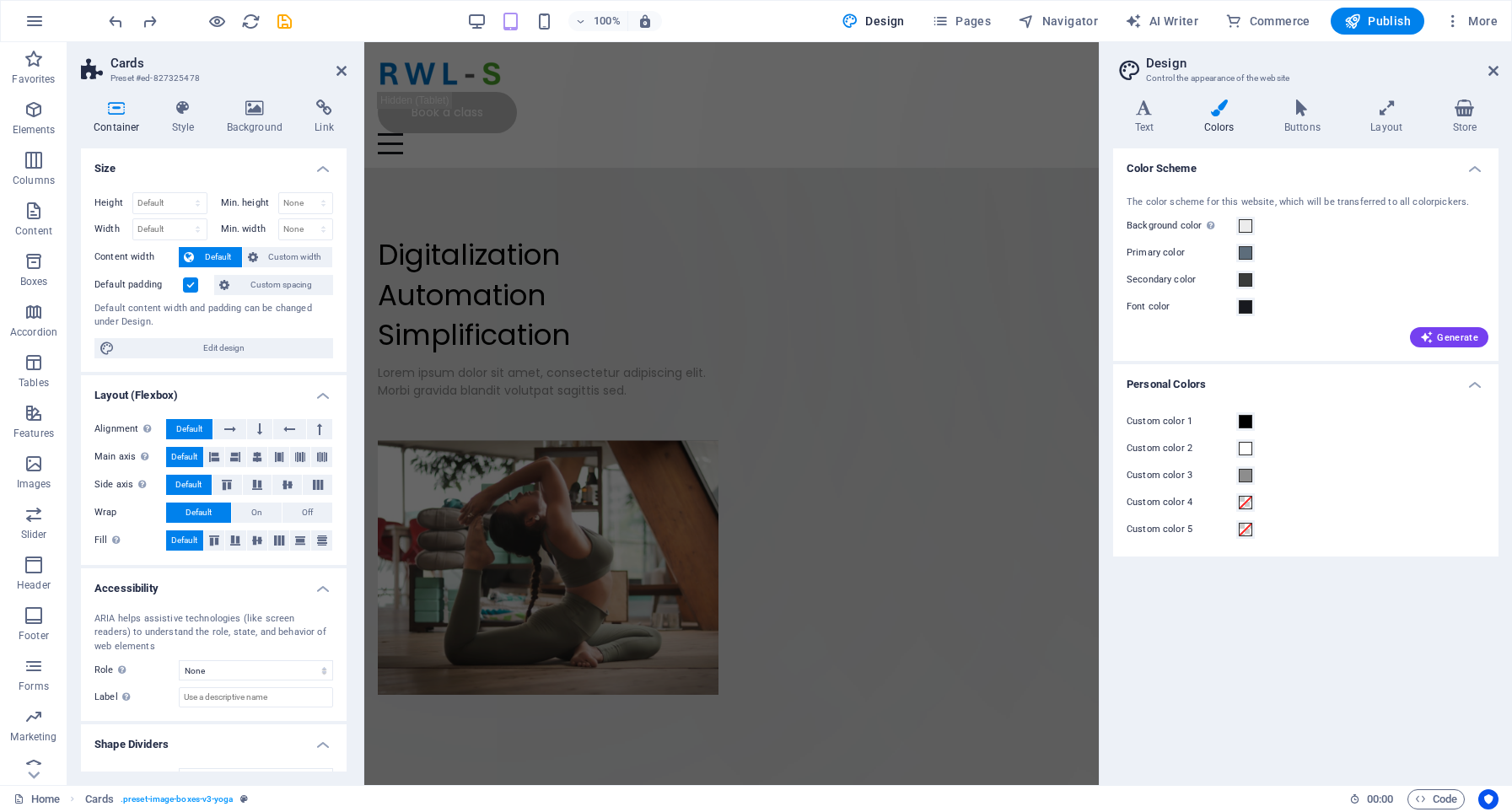 click at bounding box center (200, 21) 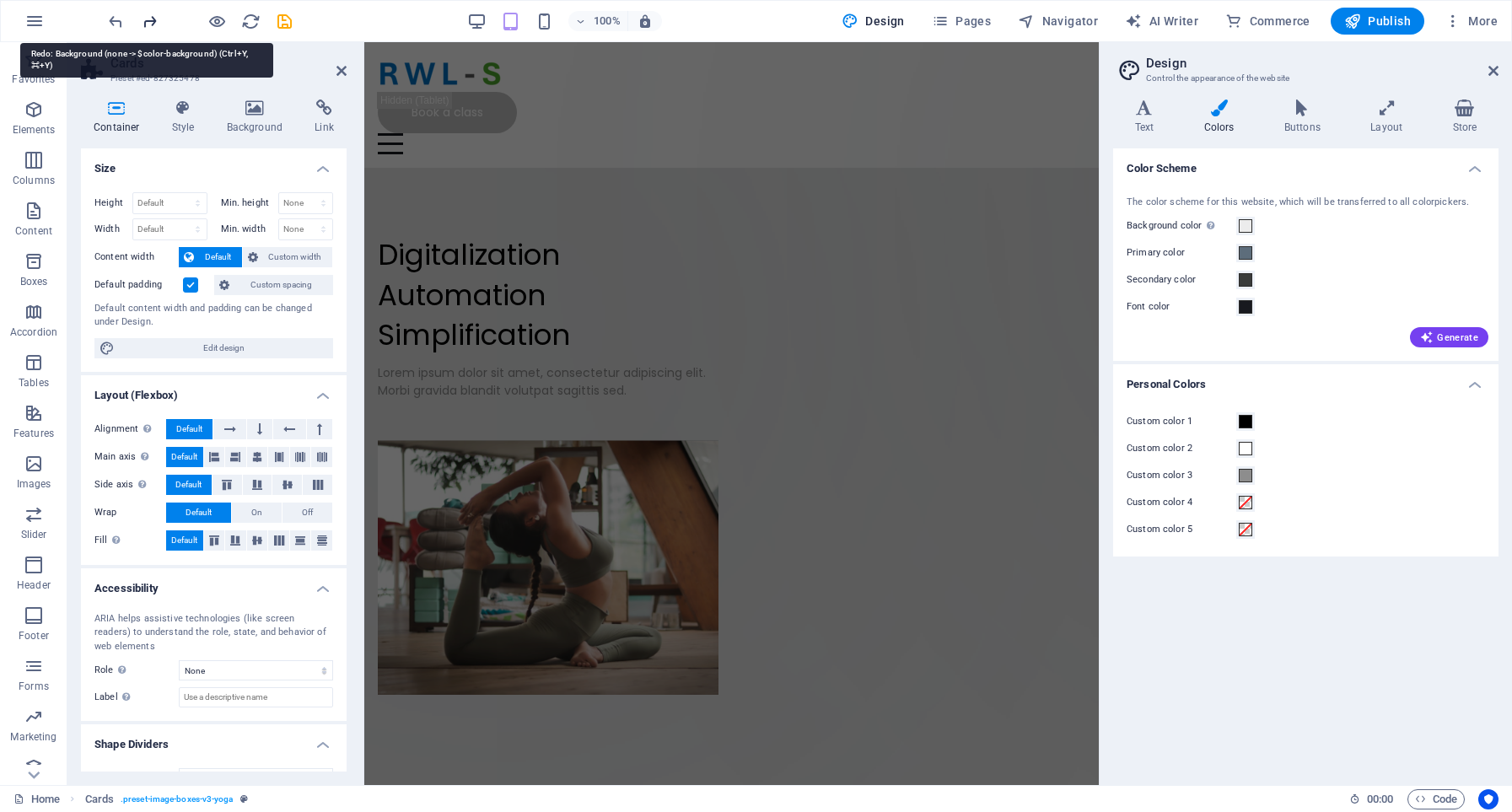 click at bounding box center [149, 21] 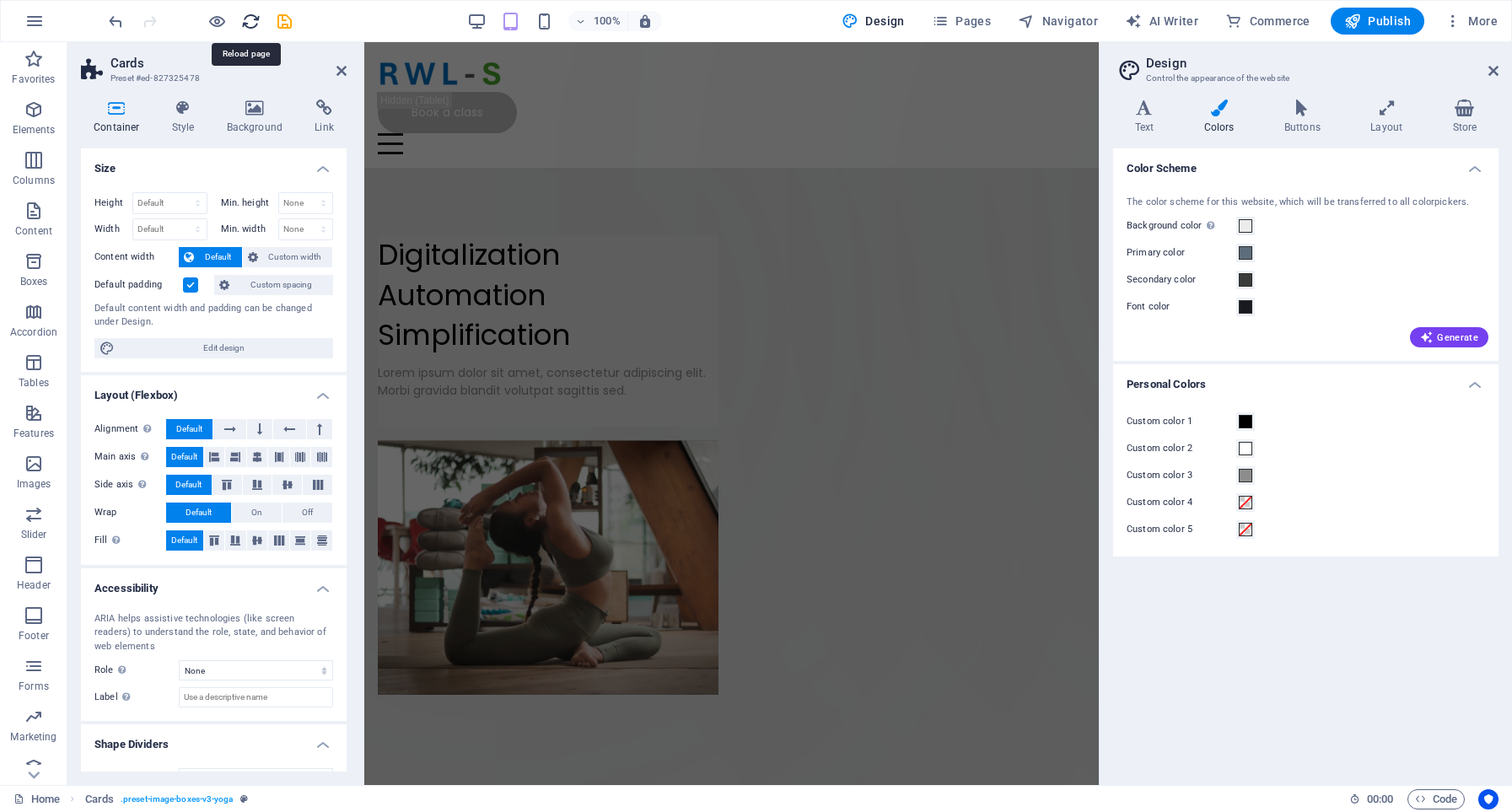 click at bounding box center [250, 21] 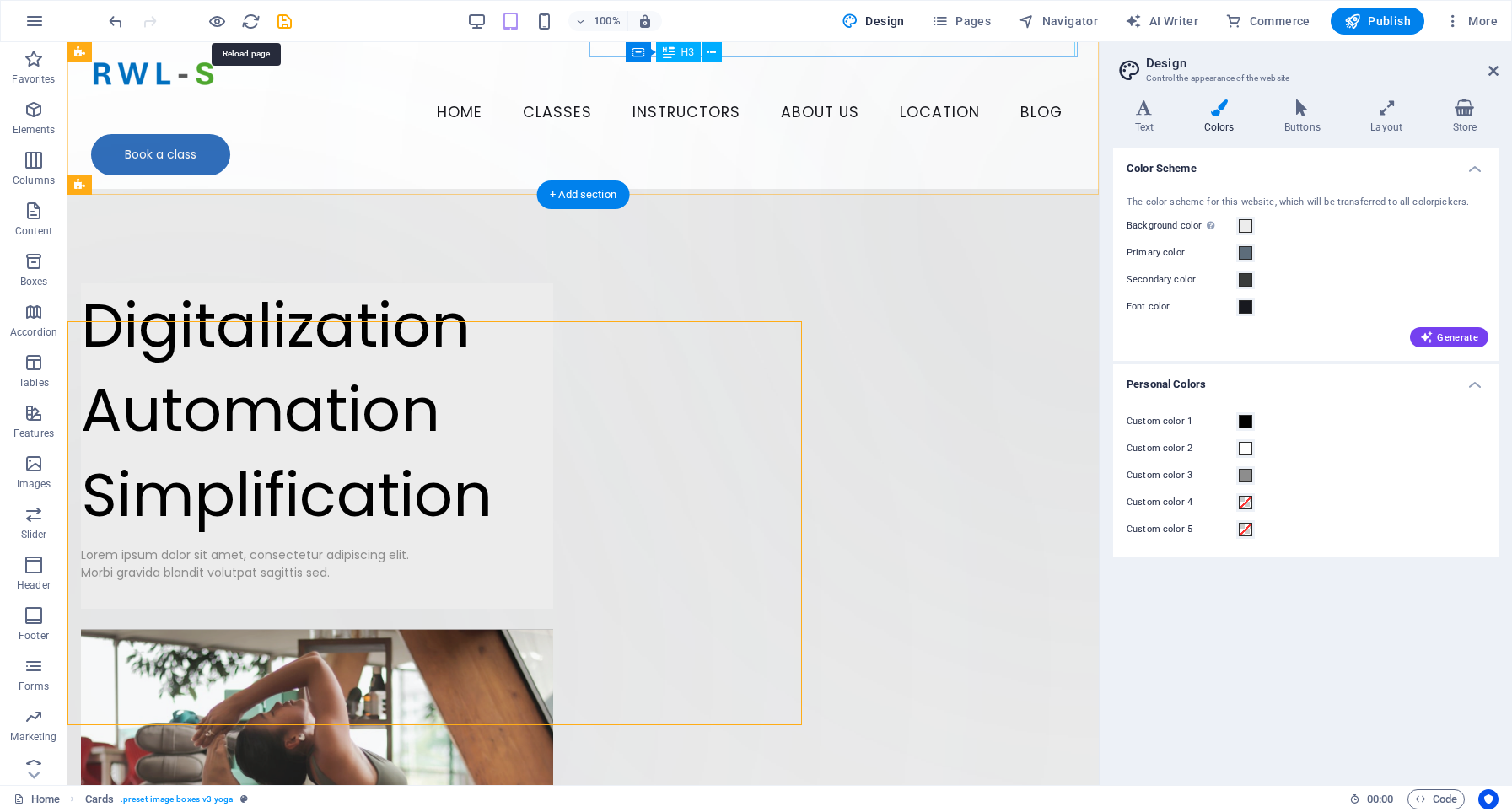 scroll, scrollTop: 1938, scrollLeft: 0, axis: vertical 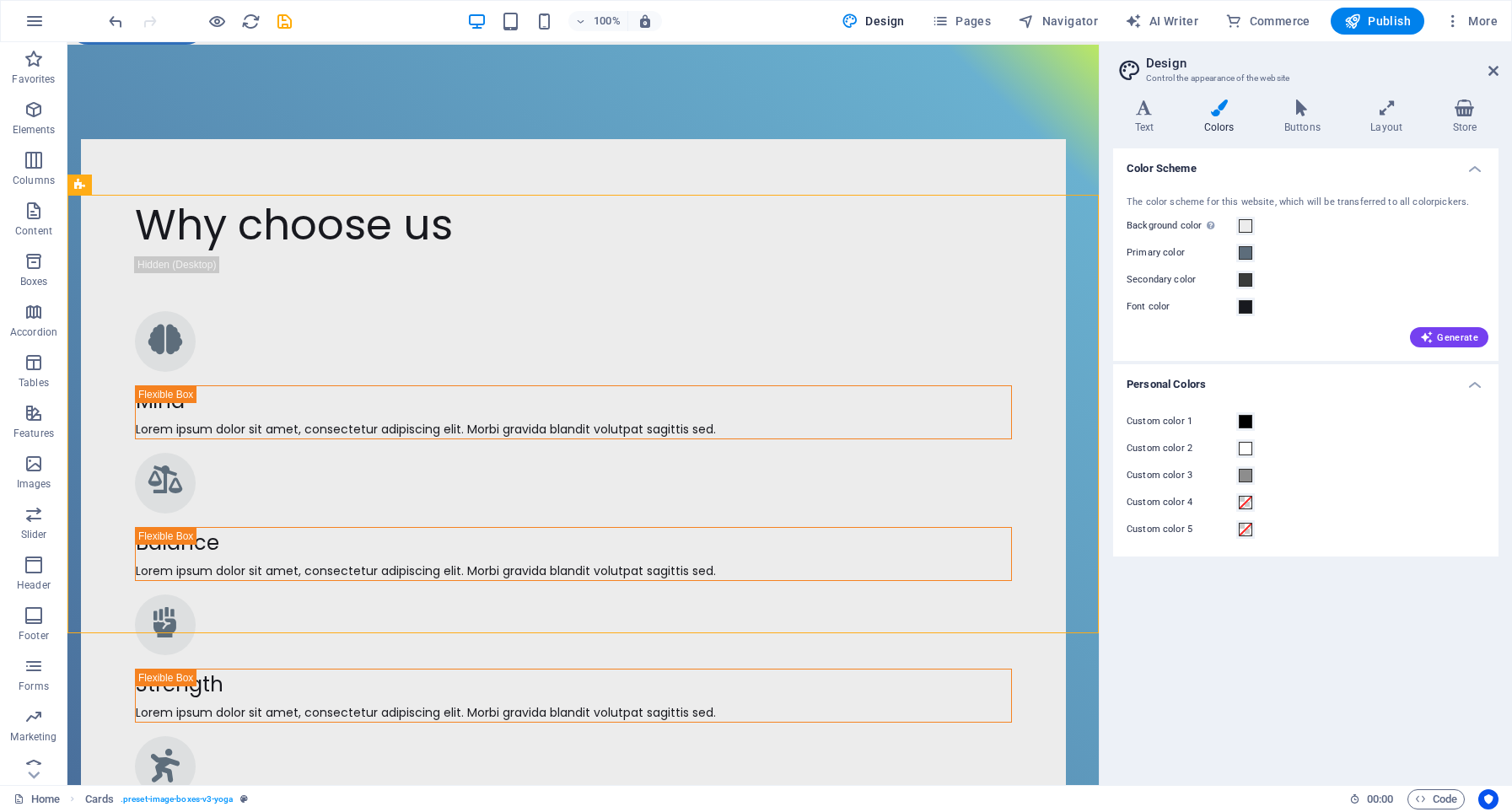 click on "100% Design Pages Navigator AI Writer Commerce Publish More" at bounding box center [756, 21] 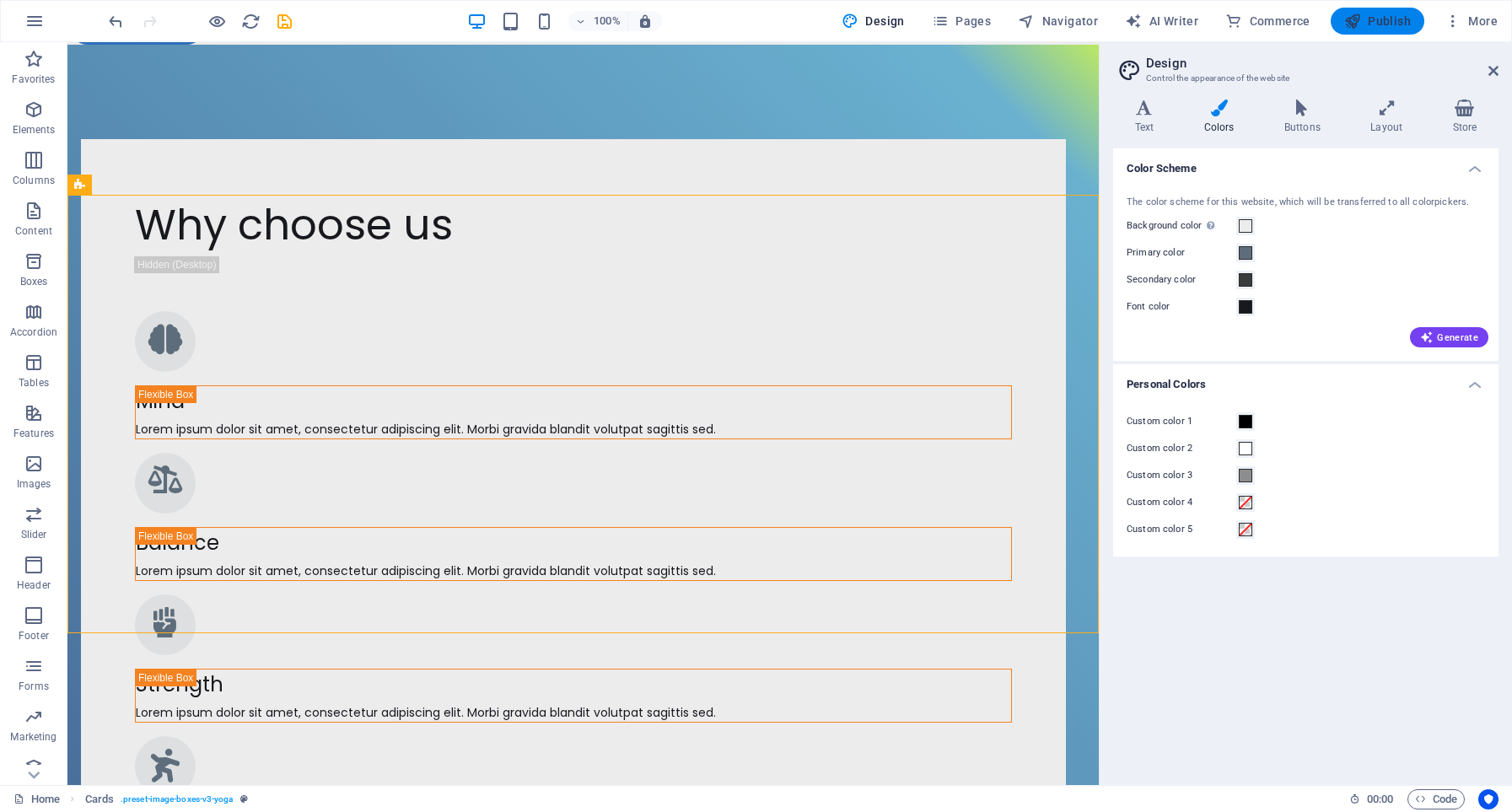 click on "Publish" at bounding box center (1377, 21) 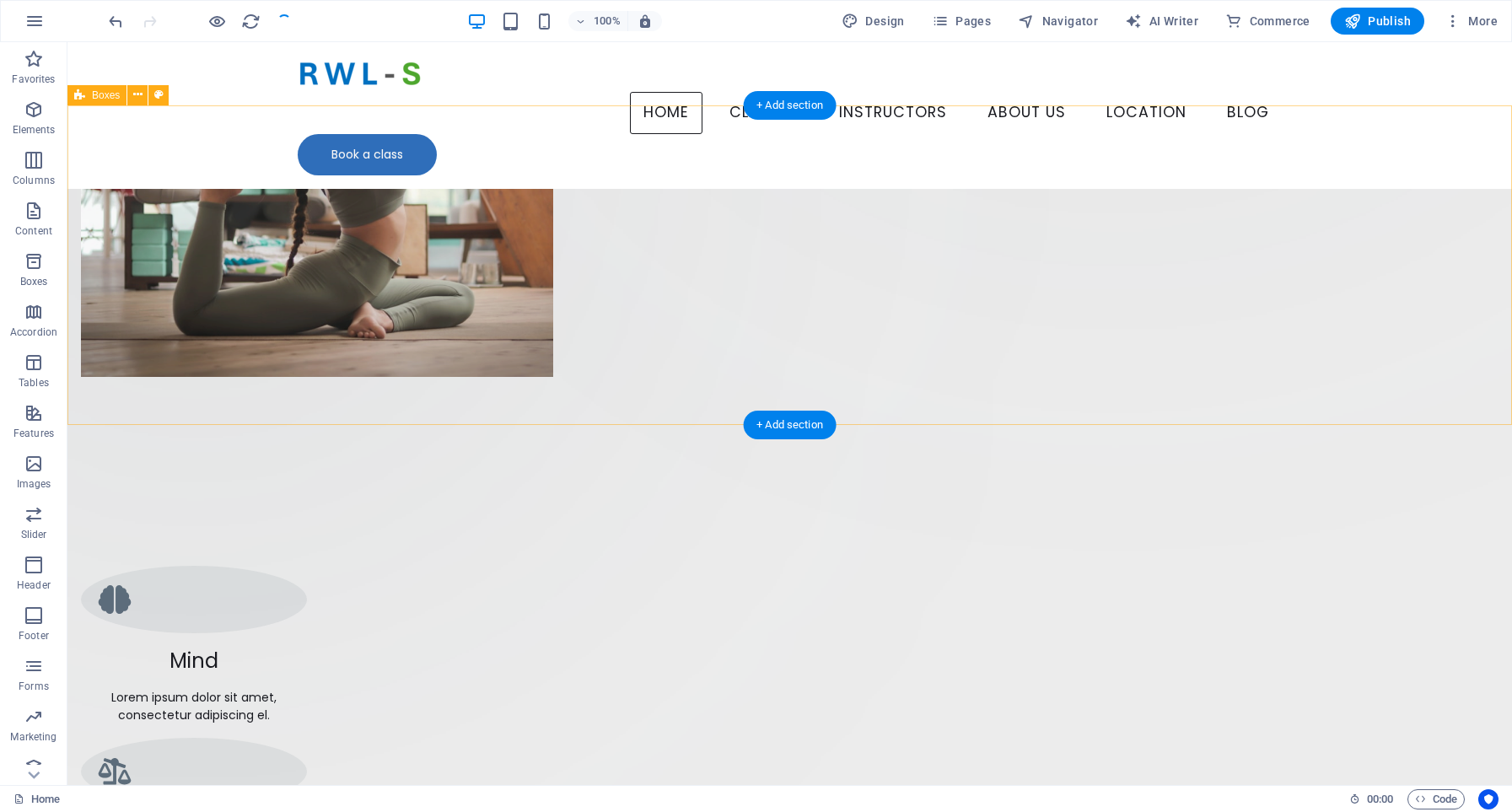 scroll, scrollTop: 0, scrollLeft: 0, axis: both 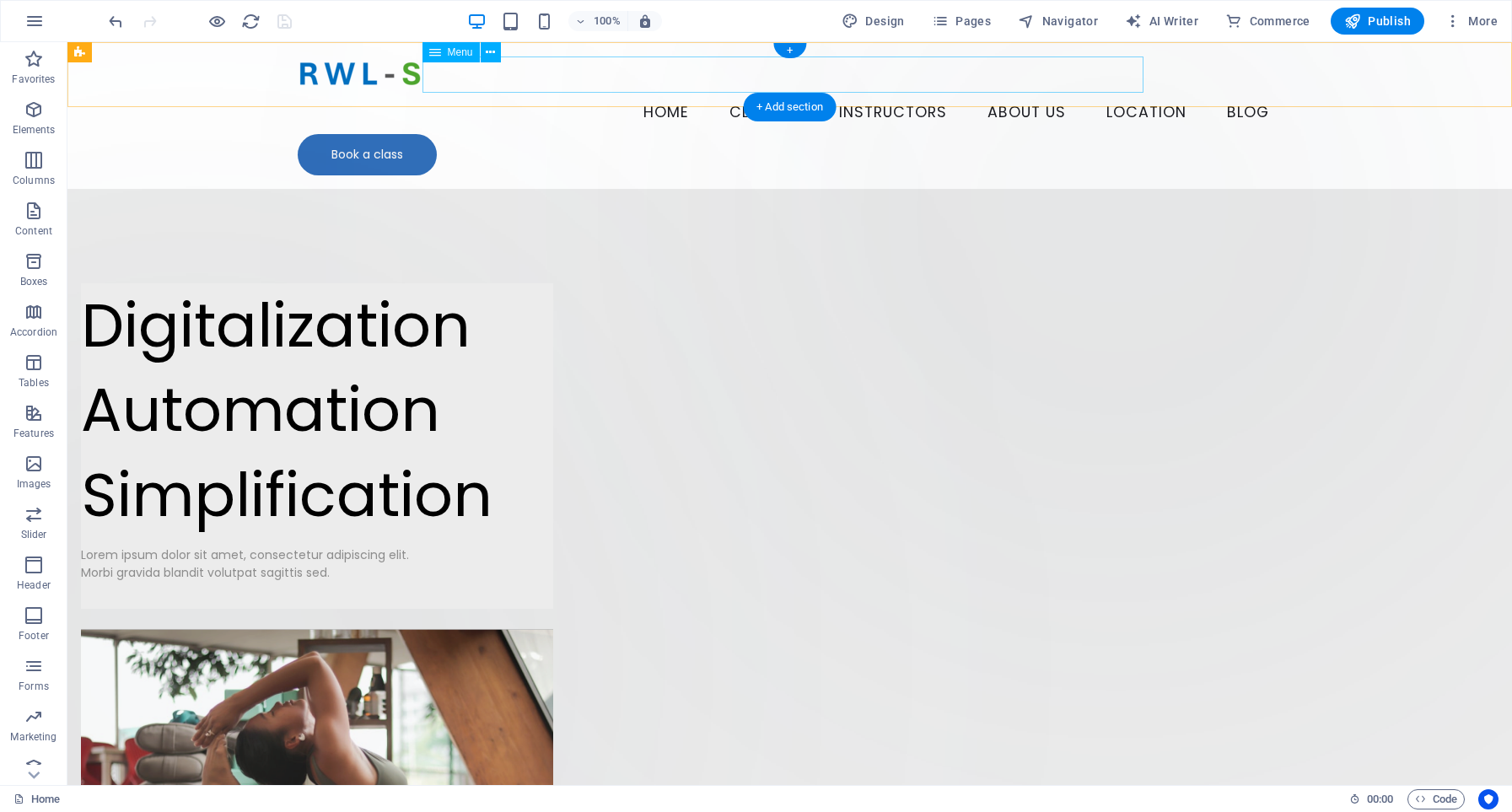 click on "Home Classes Instructors About Us Location     Blog" at bounding box center [790, 113] 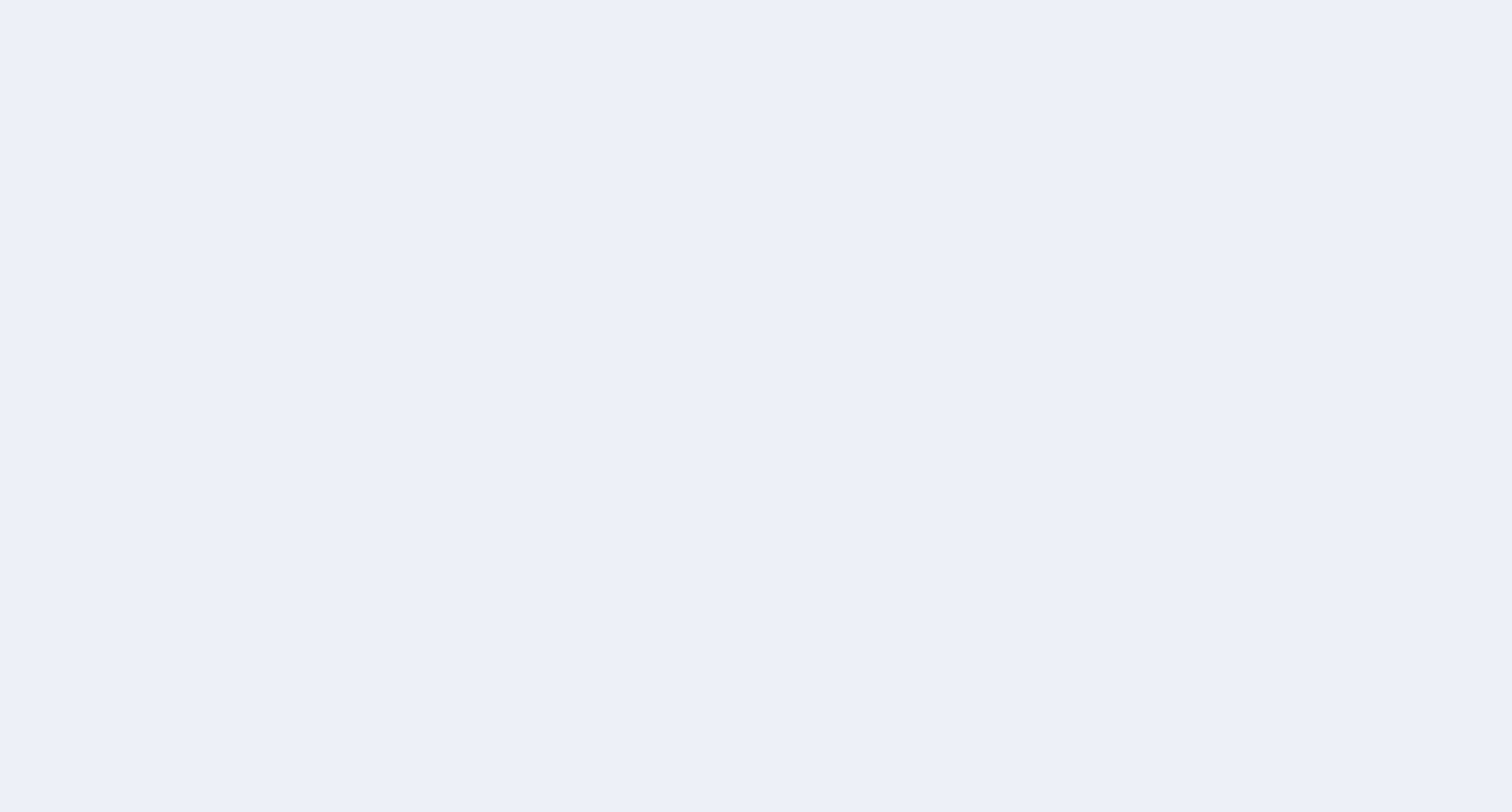 scroll, scrollTop: 0, scrollLeft: 0, axis: both 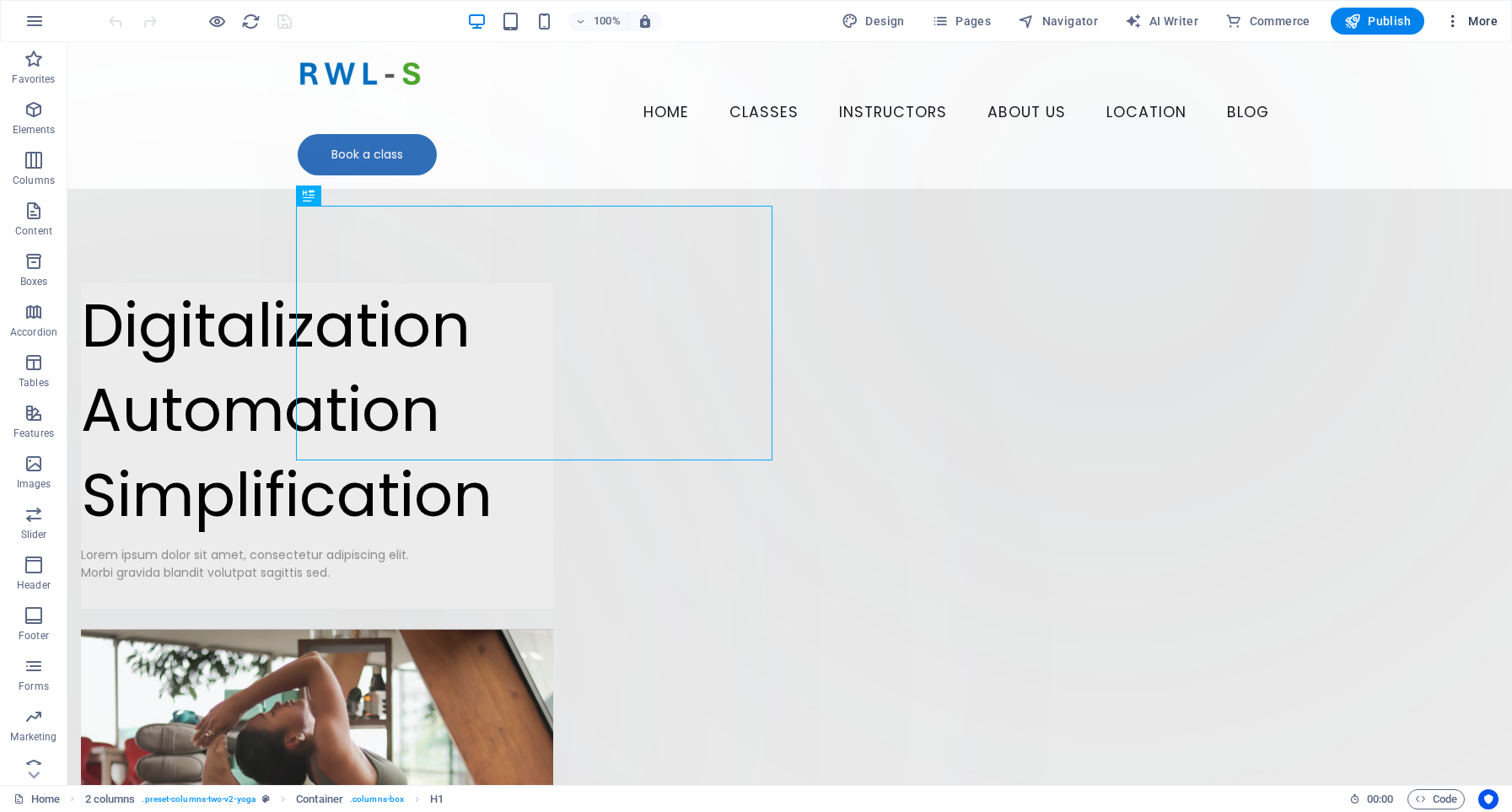 click on "More" at bounding box center [1471, 21] 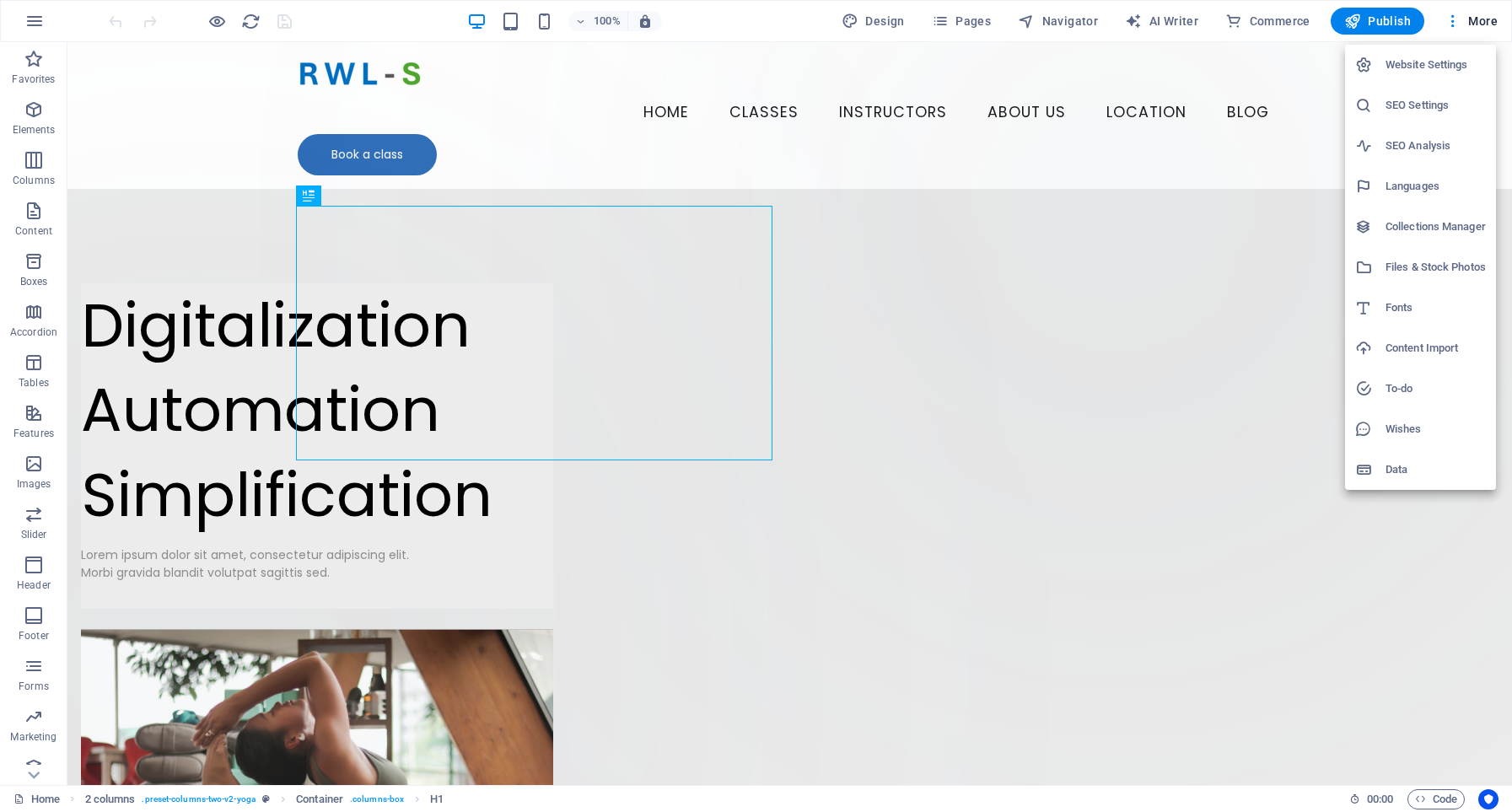click at bounding box center (756, 406) 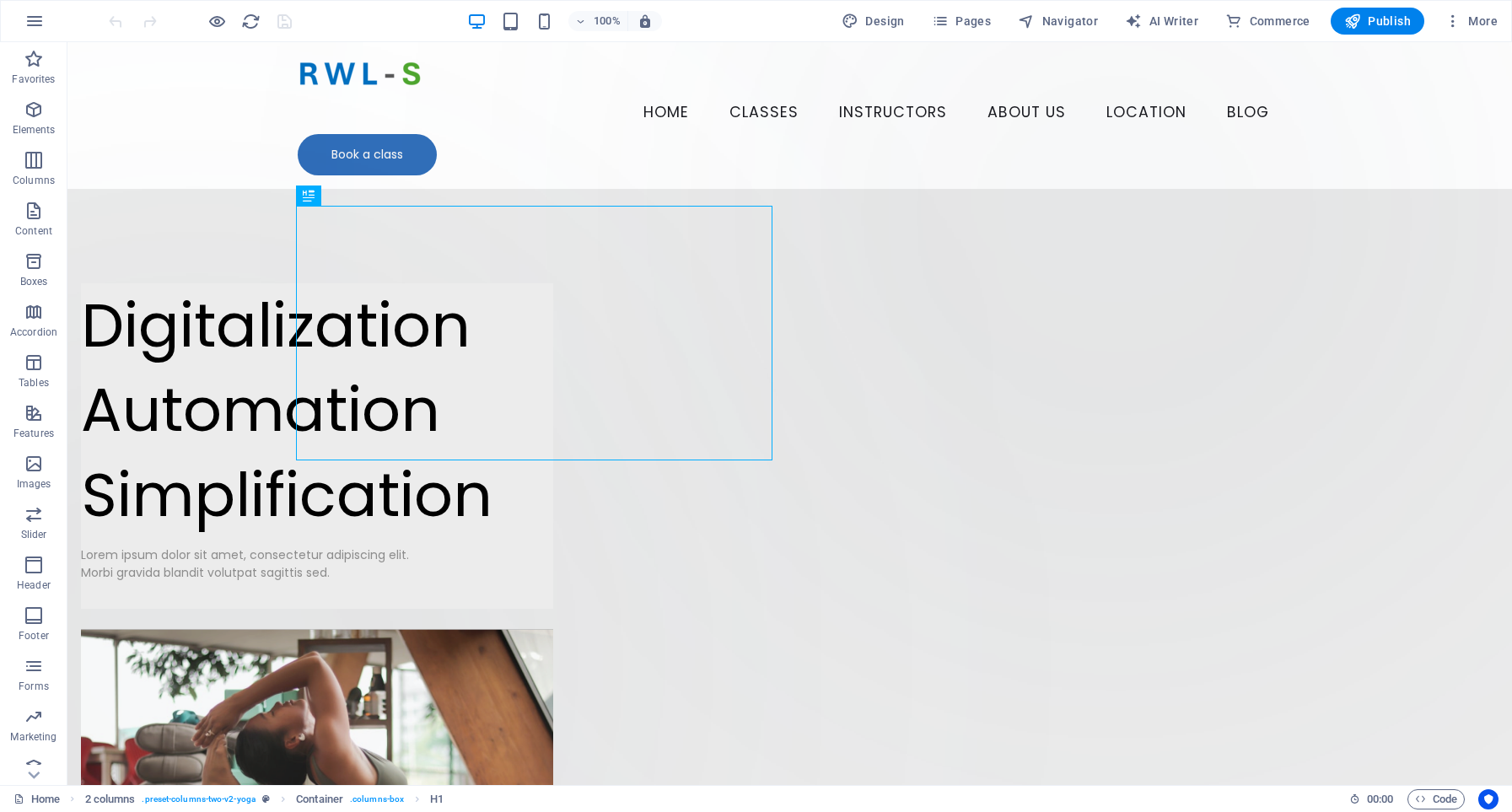 click on "100% Design Pages Navigator AI Writer Commerce Publish More" at bounding box center [756, 21] 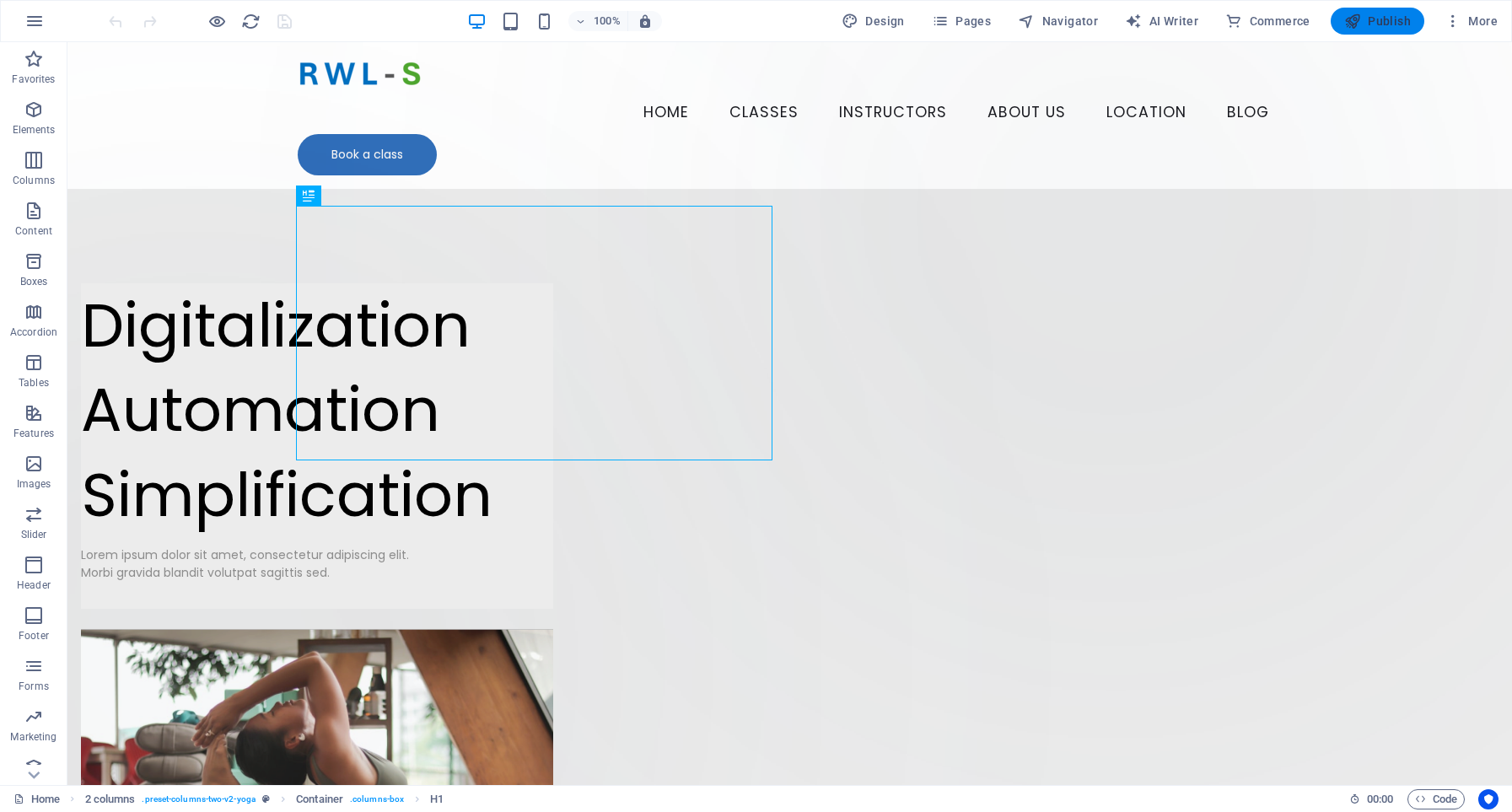 click on "Publish" at bounding box center [1377, 21] 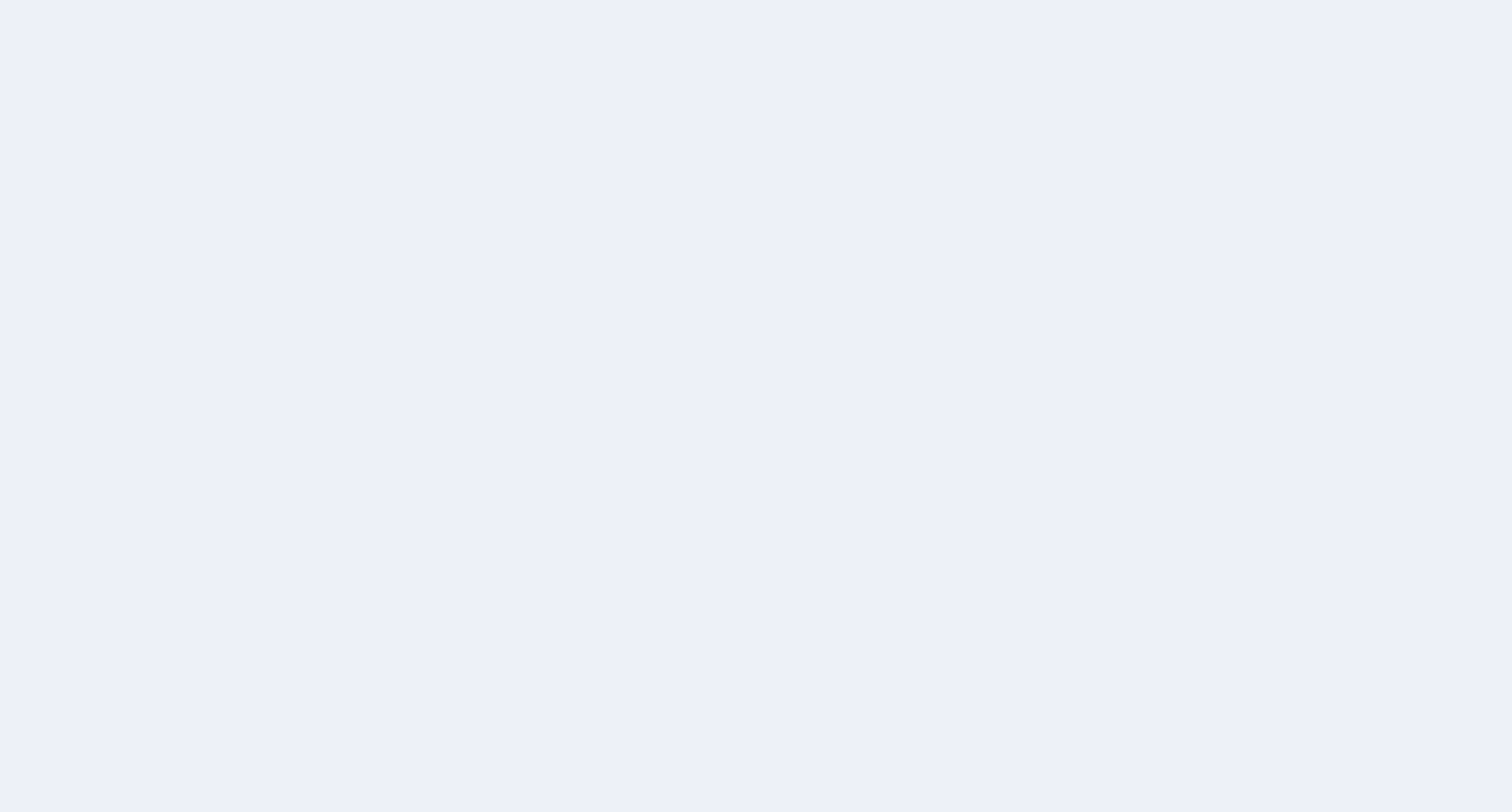 scroll, scrollTop: 0, scrollLeft: 0, axis: both 